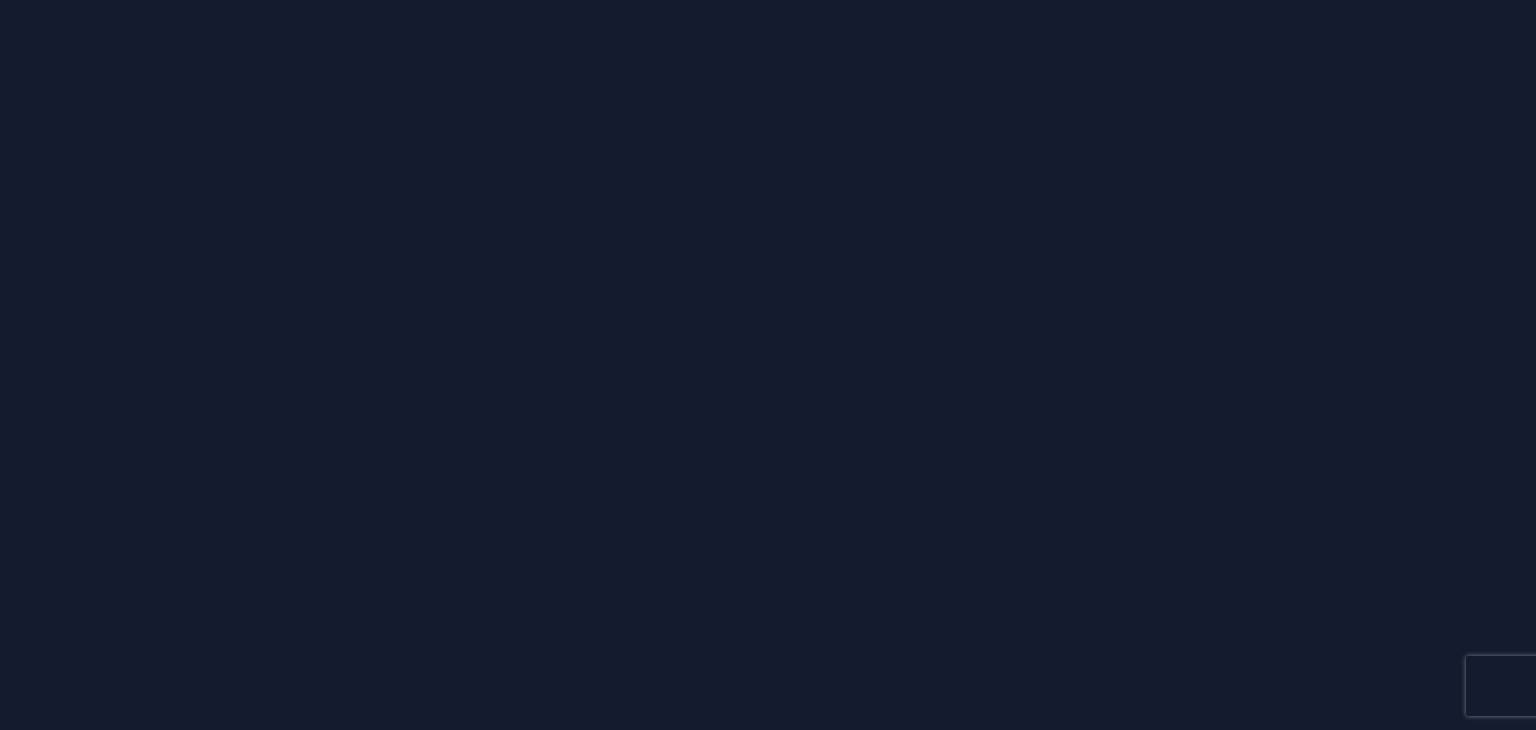 scroll, scrollTop: 0, scrollLeft: 0, axis: both 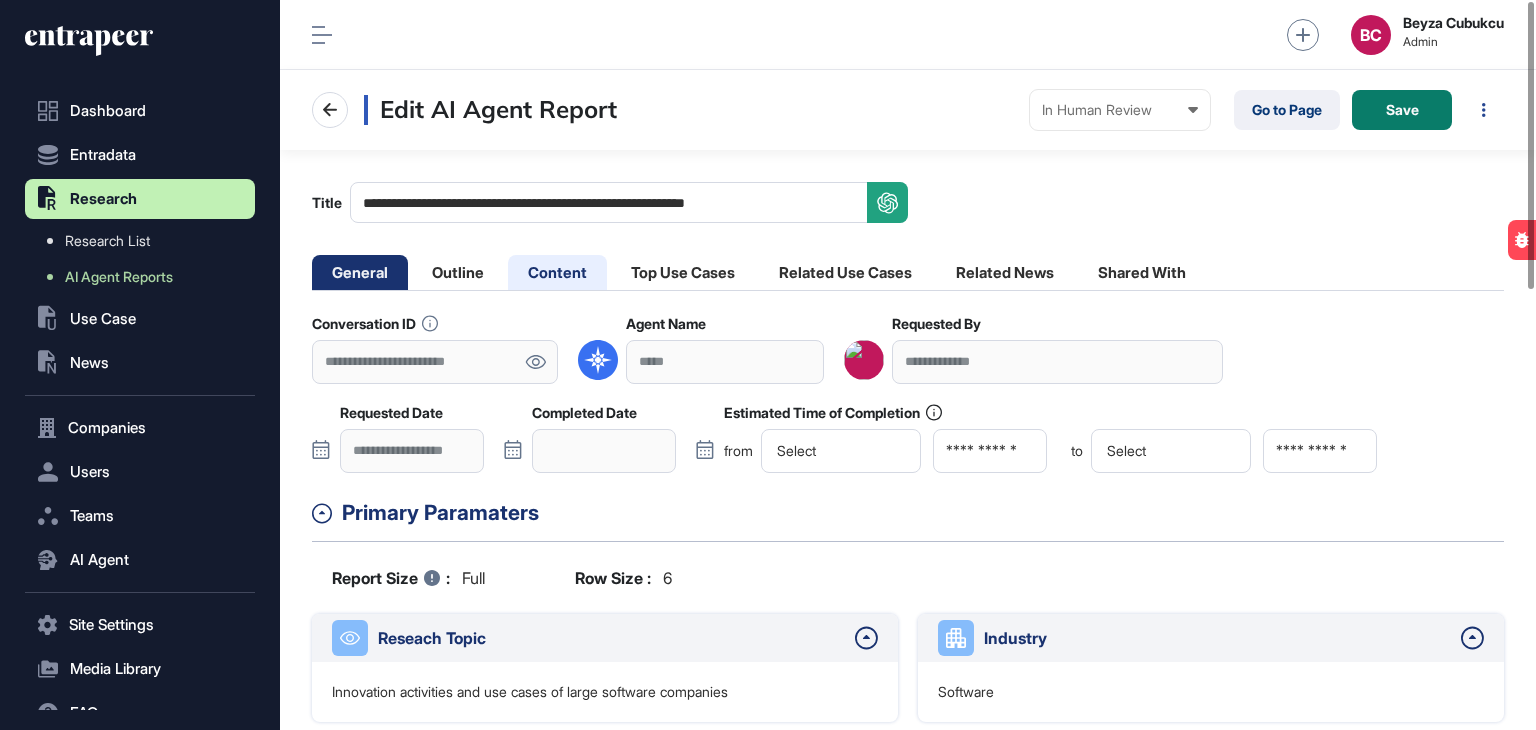 click on "Content" 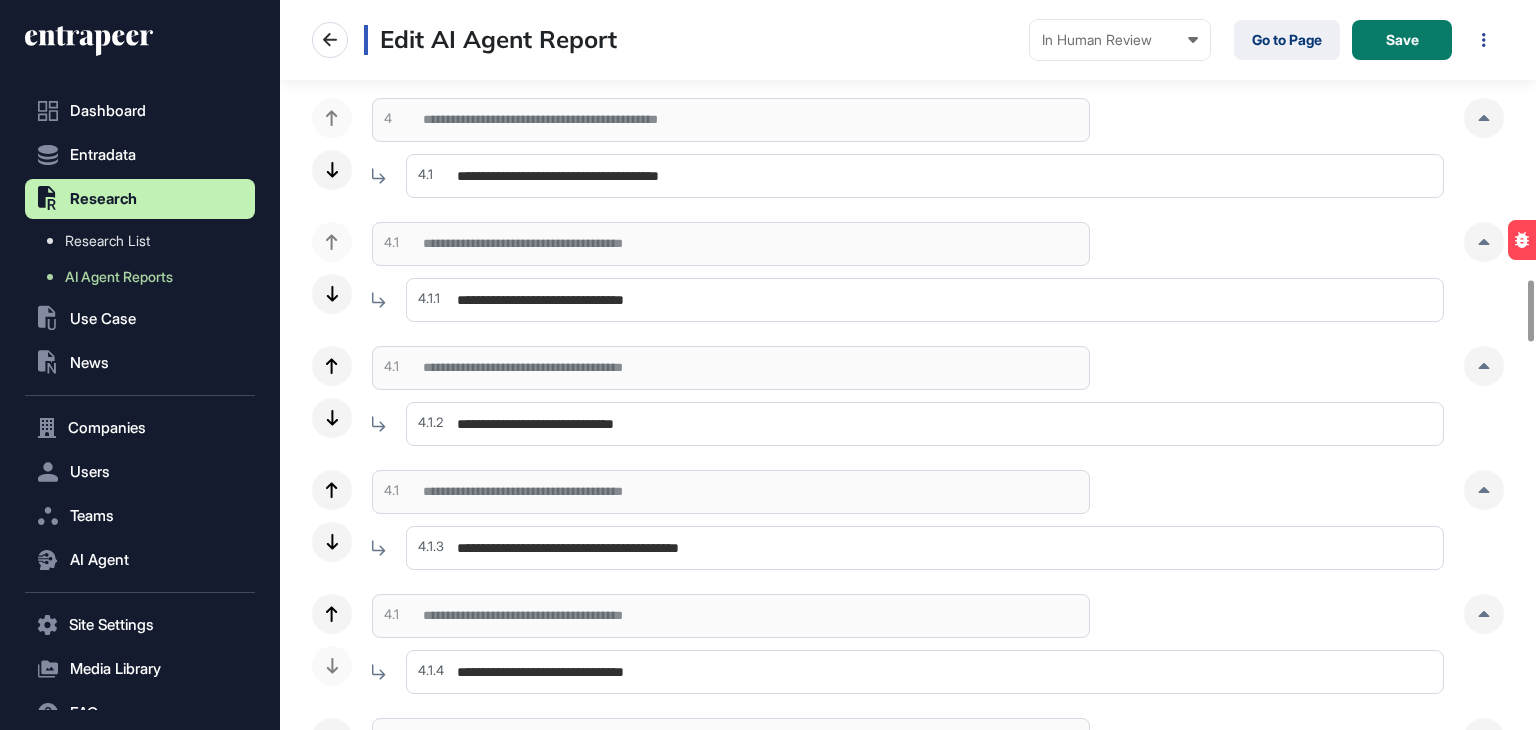 scroll, scrollTop: 3600, scrollLeft: 0, axis: vertical 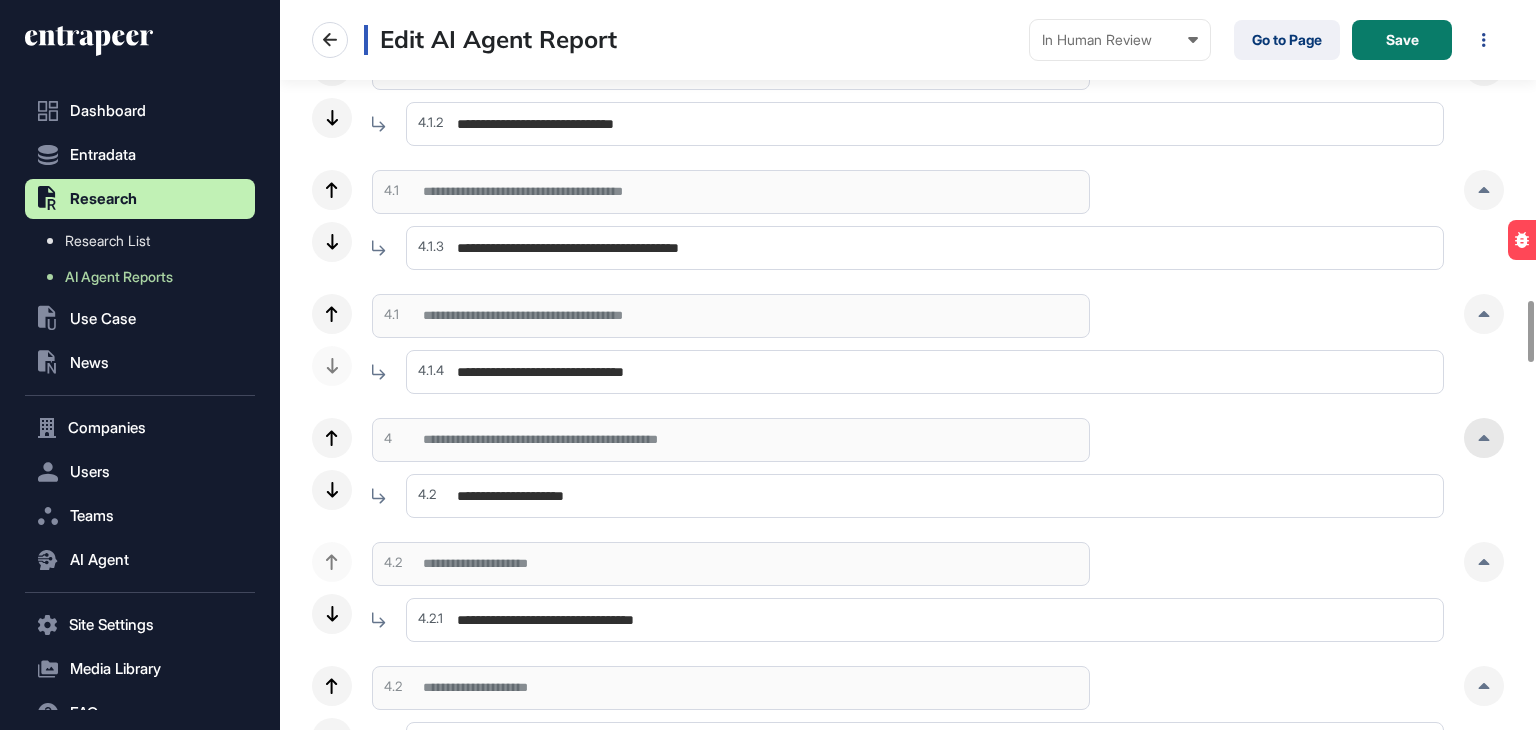 click at bounding box center [1484, 438] 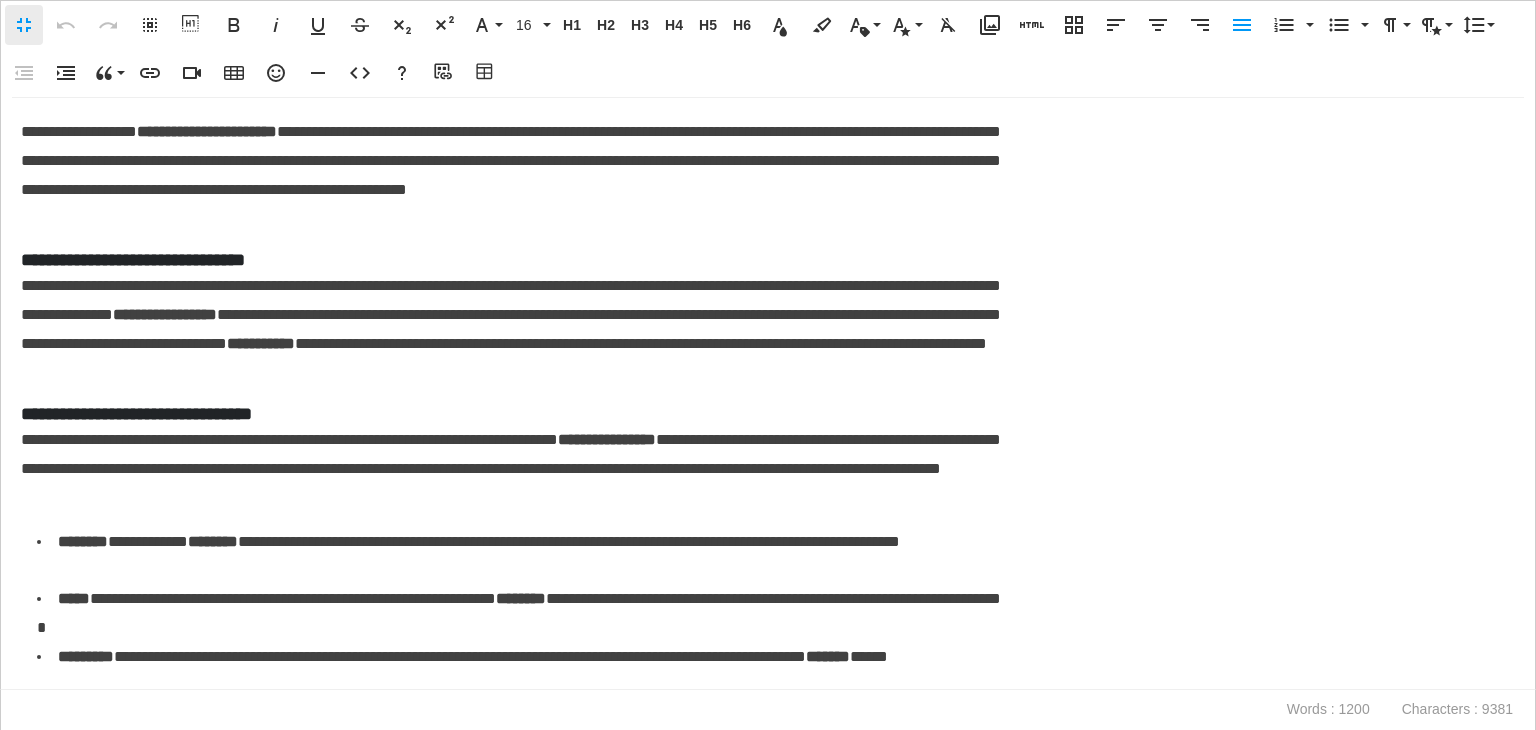 scroll, scrollTop: 0, scrollLeft: 9, axis: horizontal 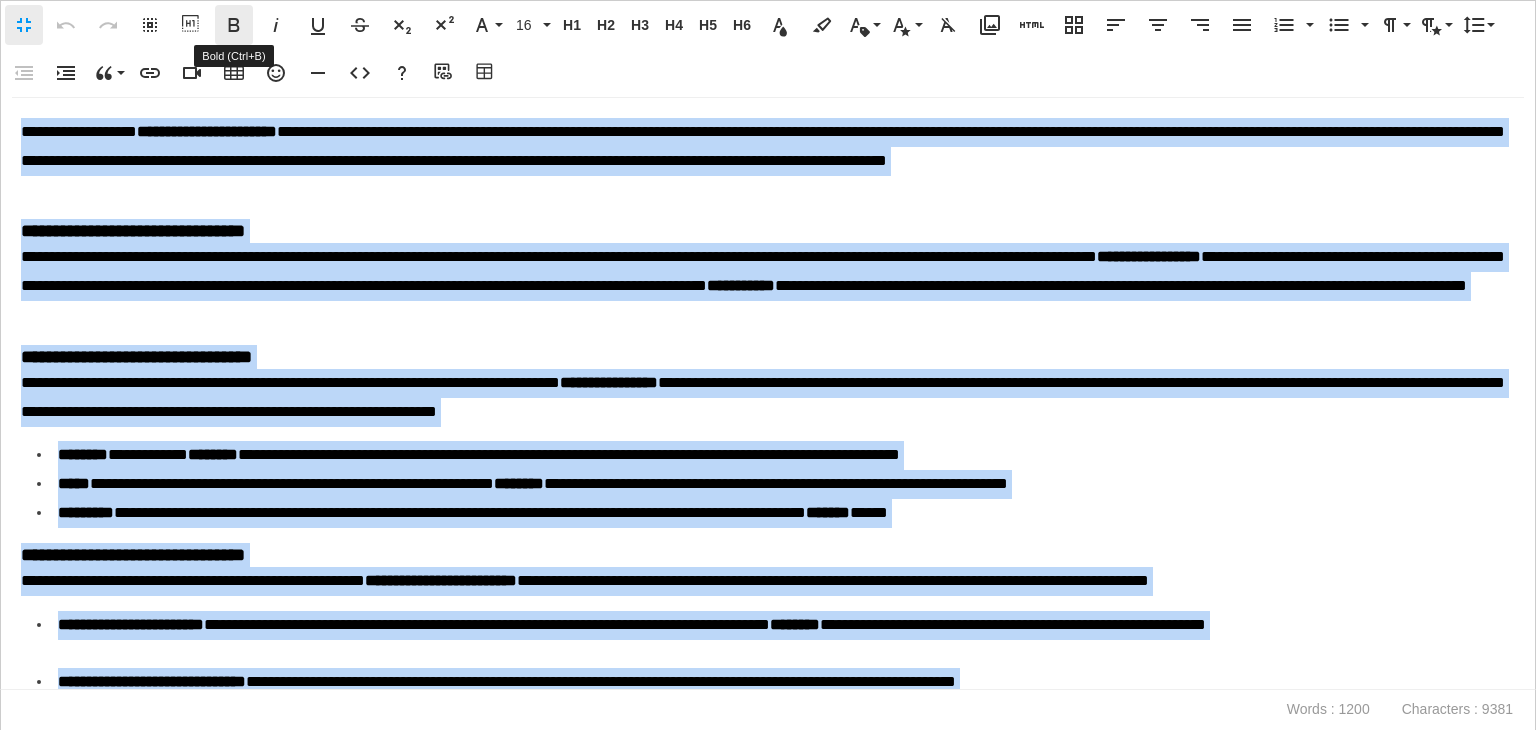 drag, startPoint x: 1510, startPoint y: 678, endPoint x: 232, endPoint y: 17, distance: 1438.8207 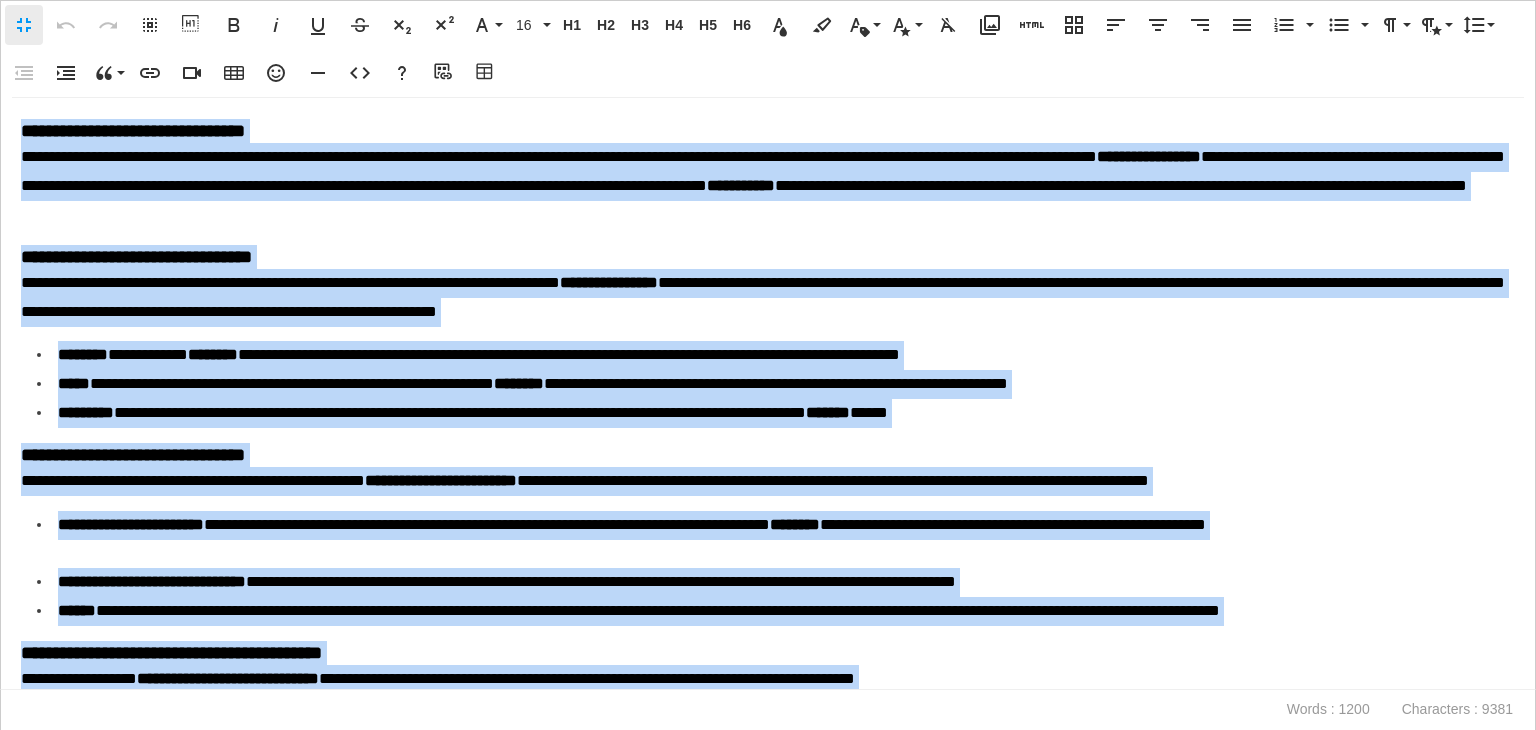 scroll, scrollTop: 0, scrollLeft: 0, axis: both 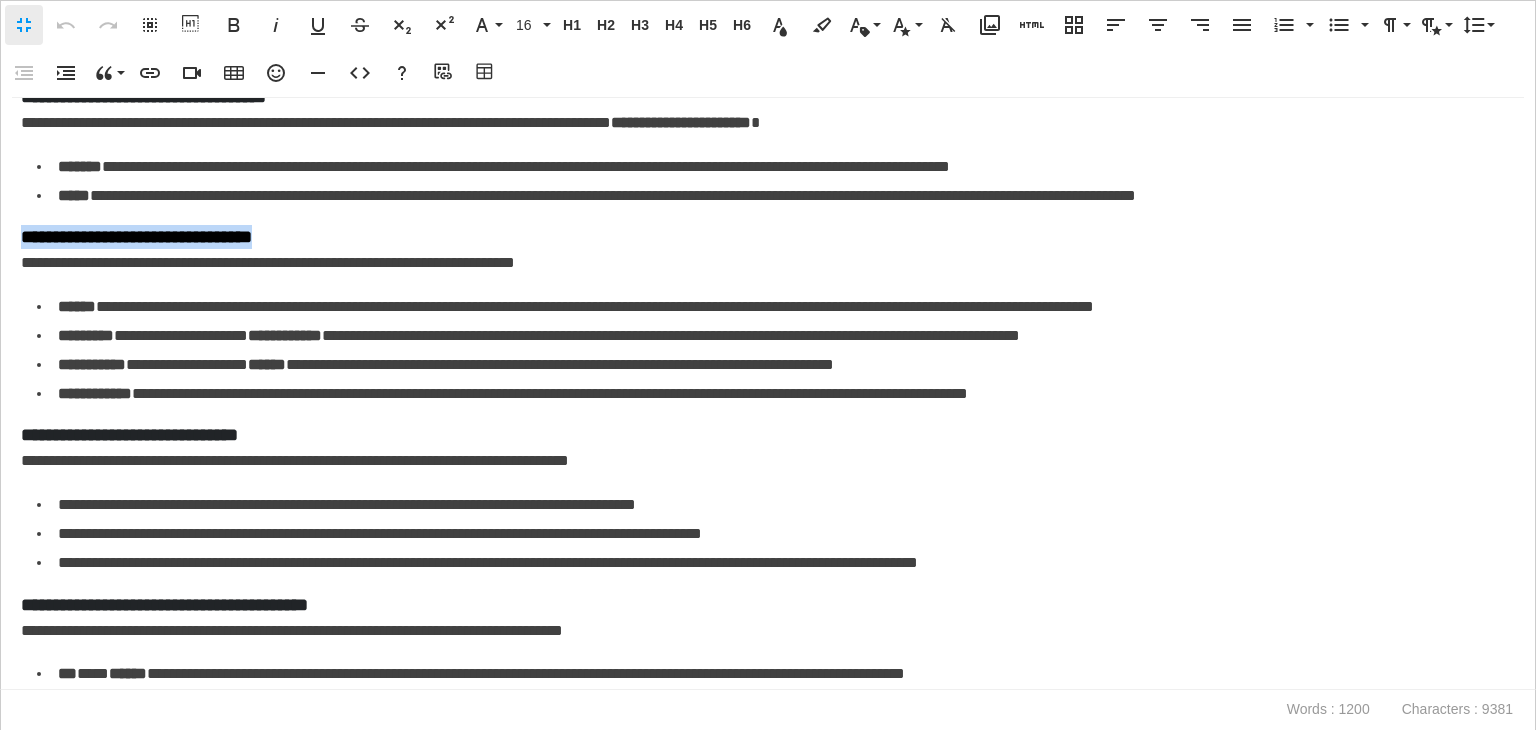 drag, startPoint x: 320, startPoint y: 236, endPoint x: 0, endPoint y: 241, distance: 320.03906 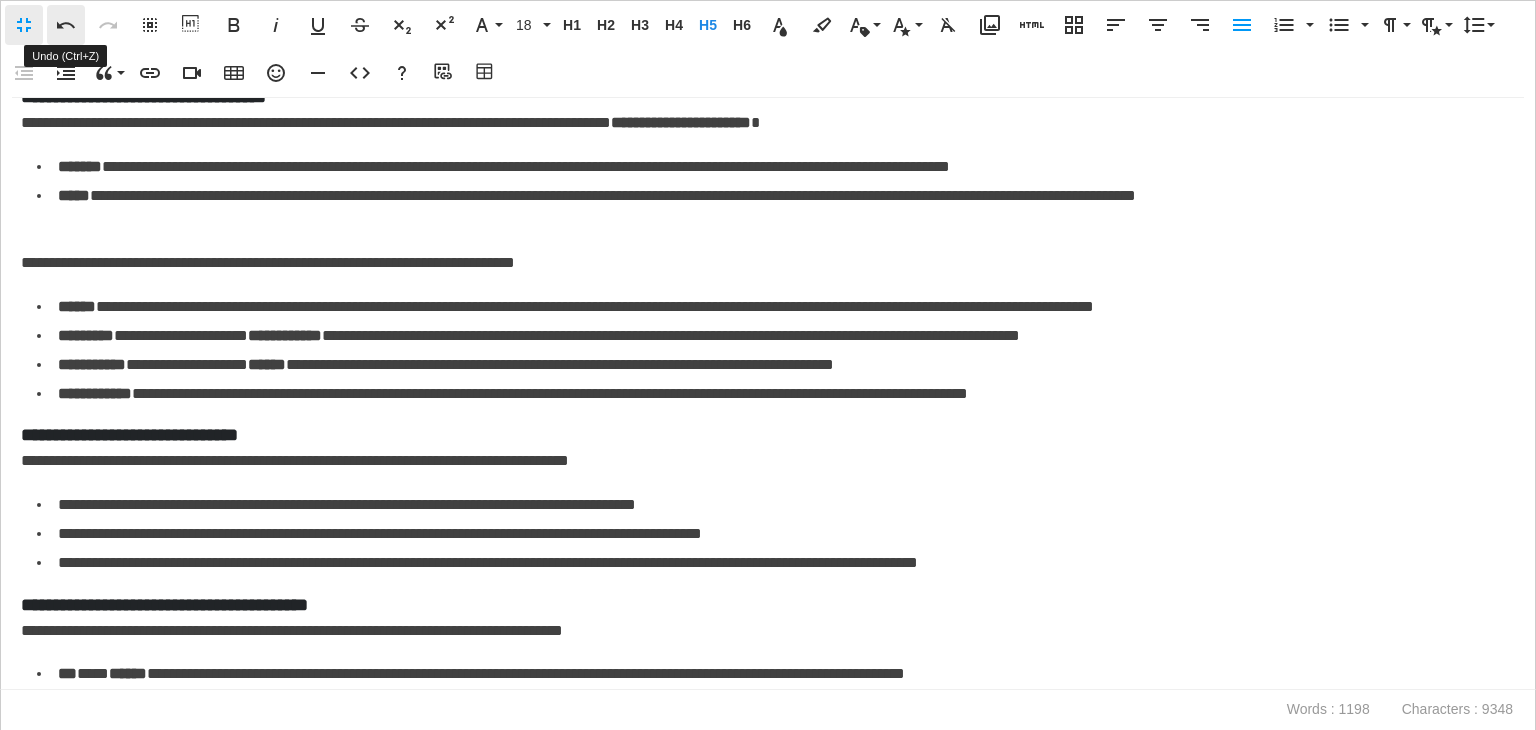 click on "Undo" at bounding box center [66, 25] 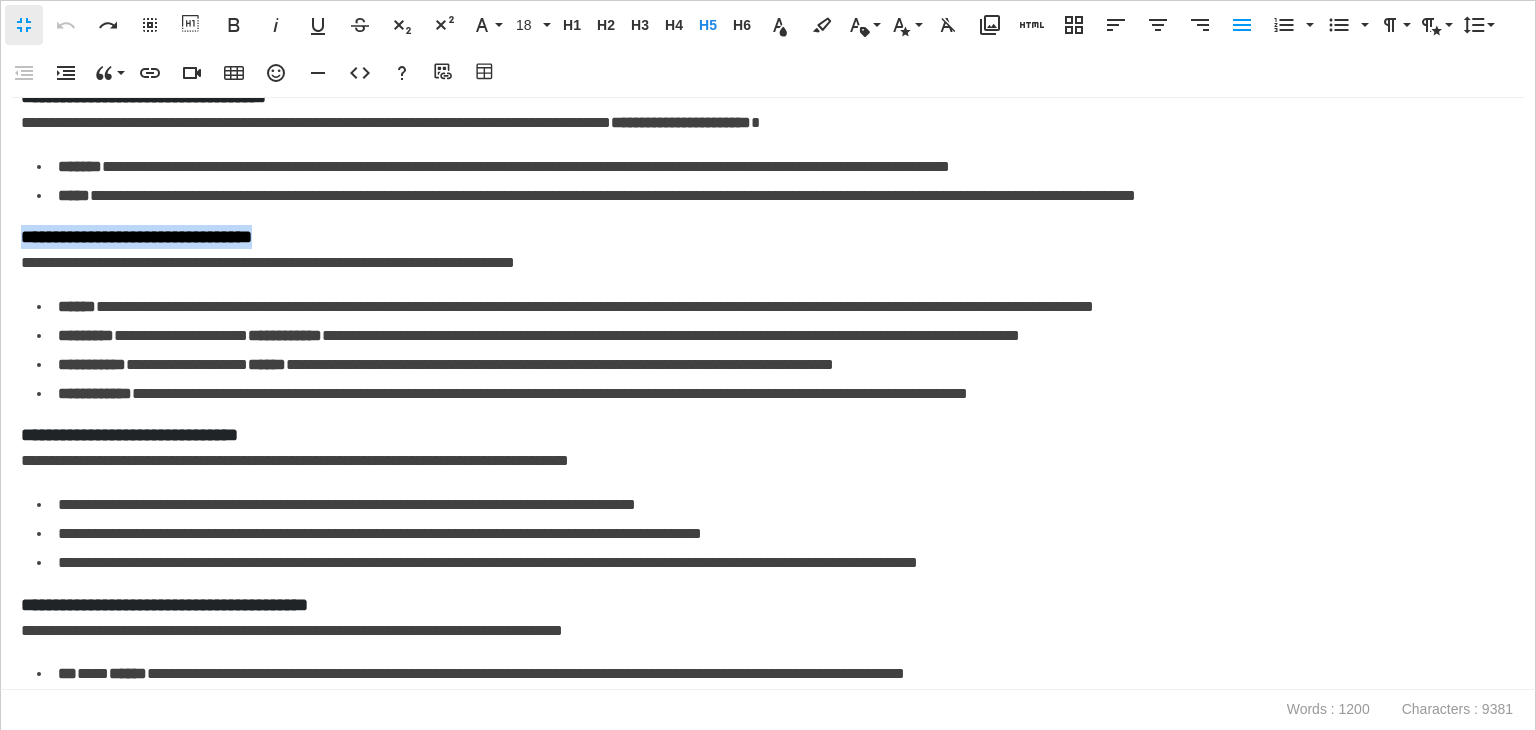 type 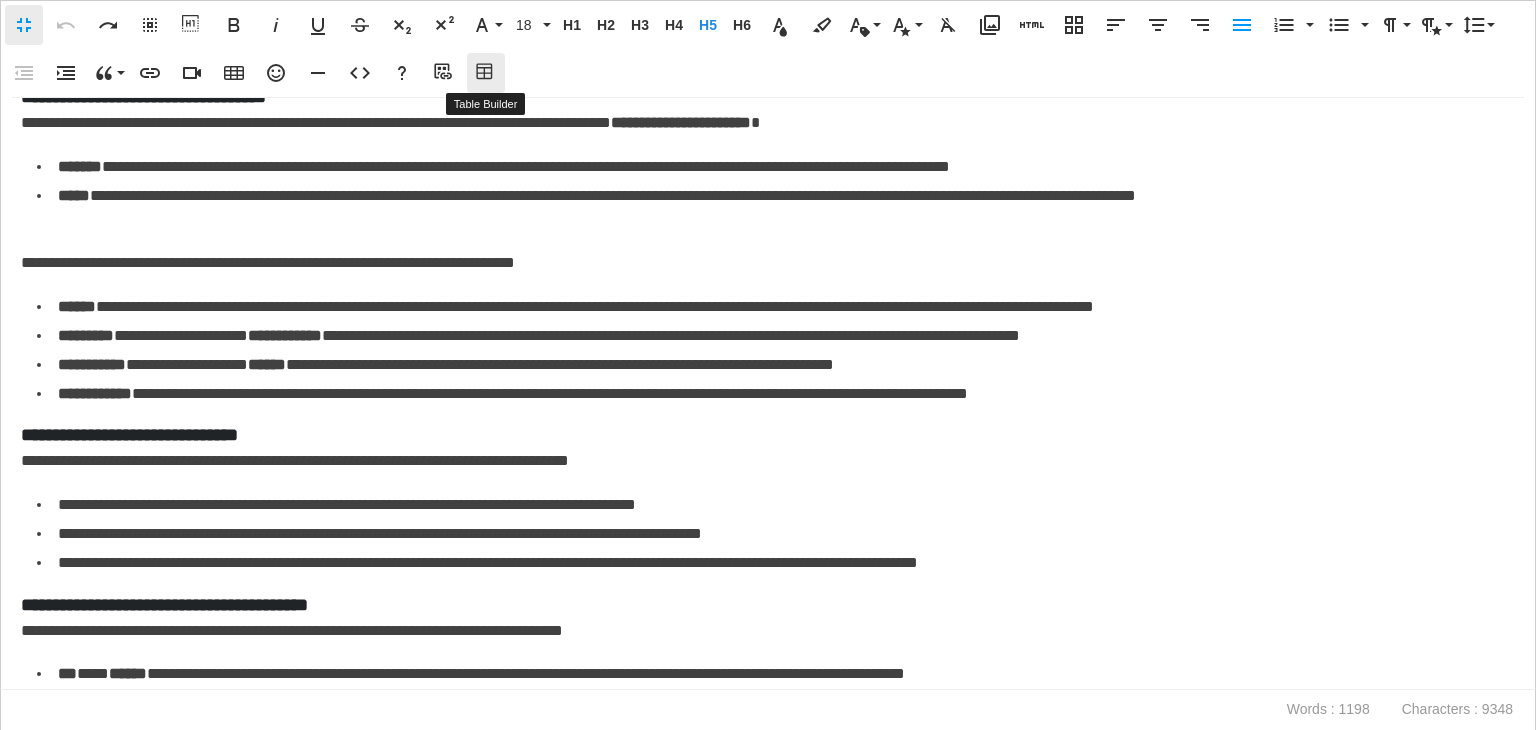 click 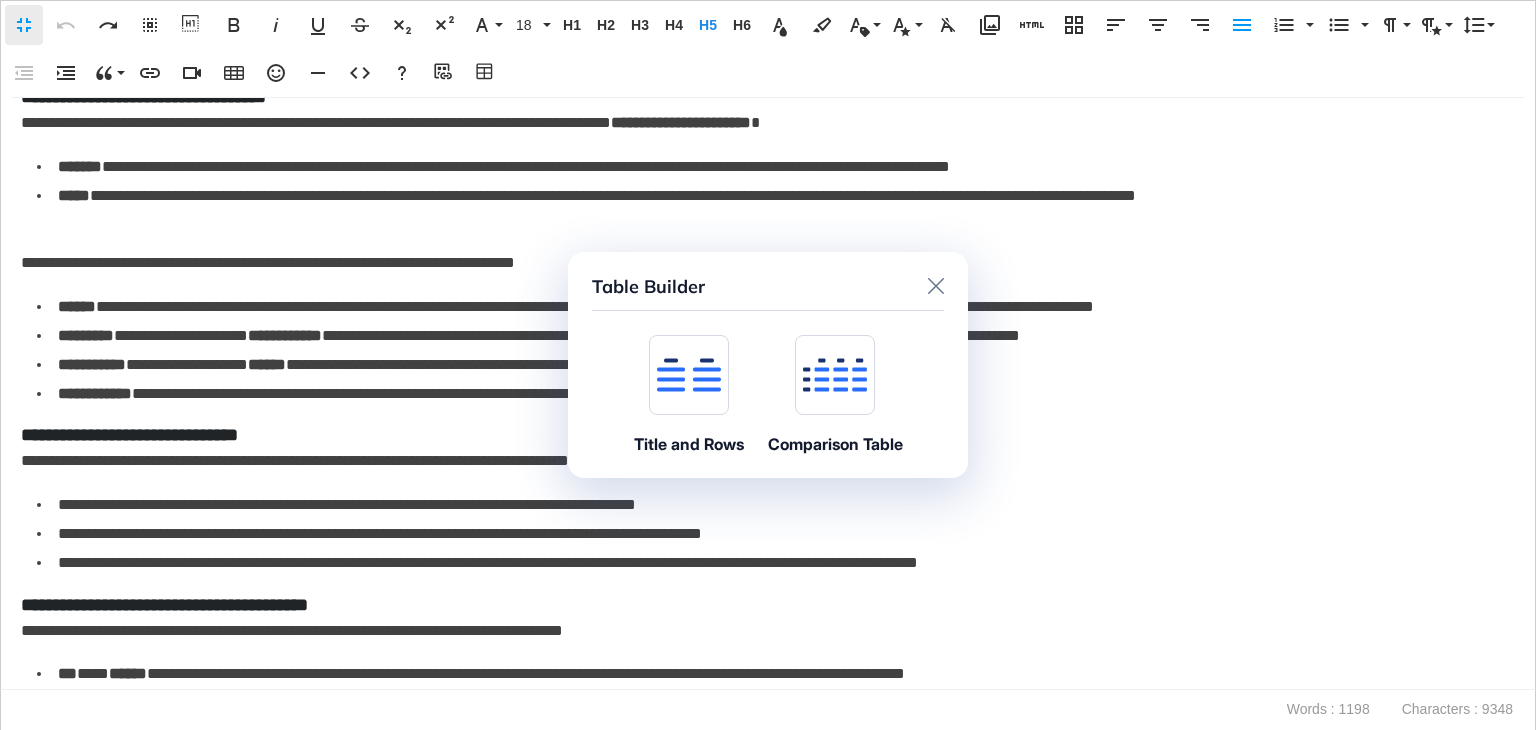 click at bounding box center [689, 375] 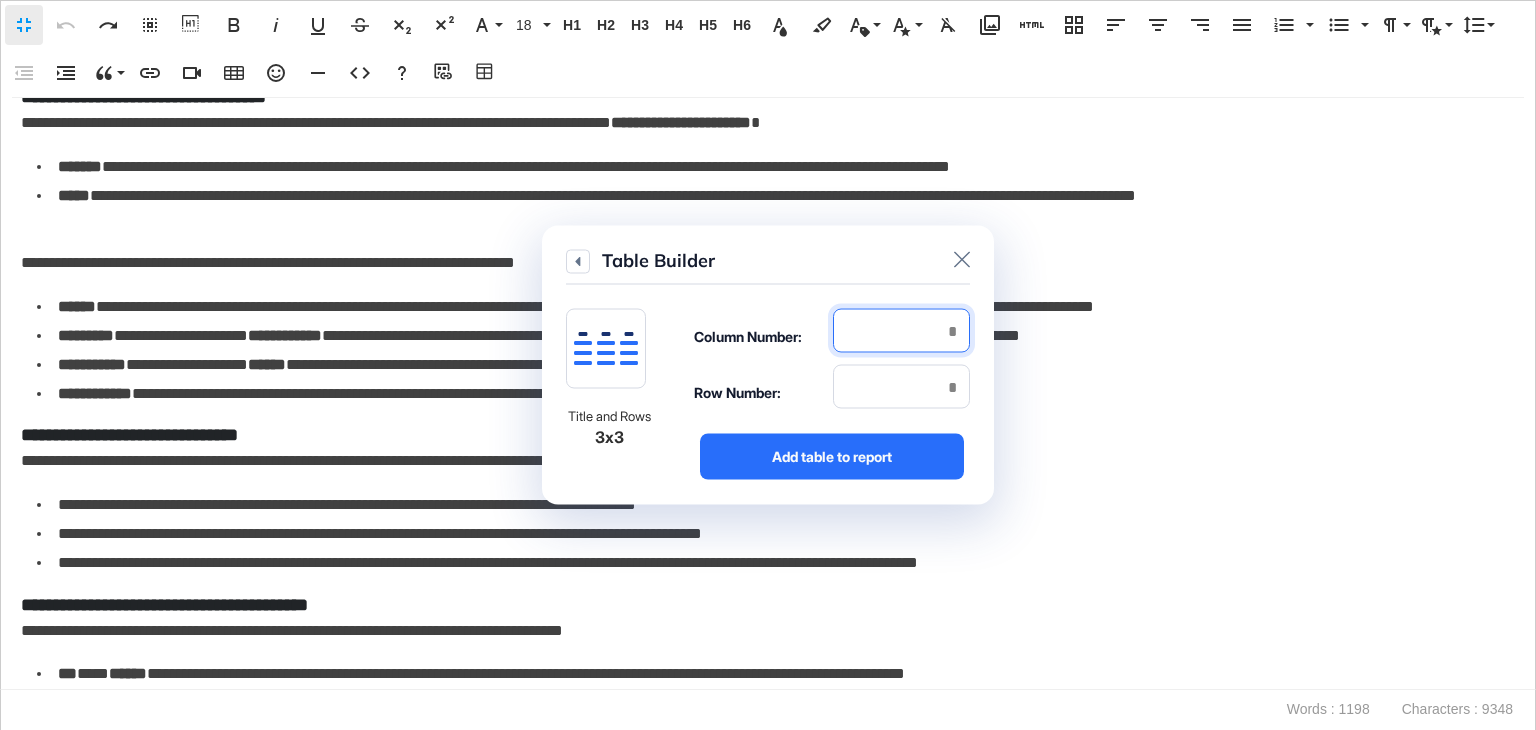 click at bounding box center (901, 331) 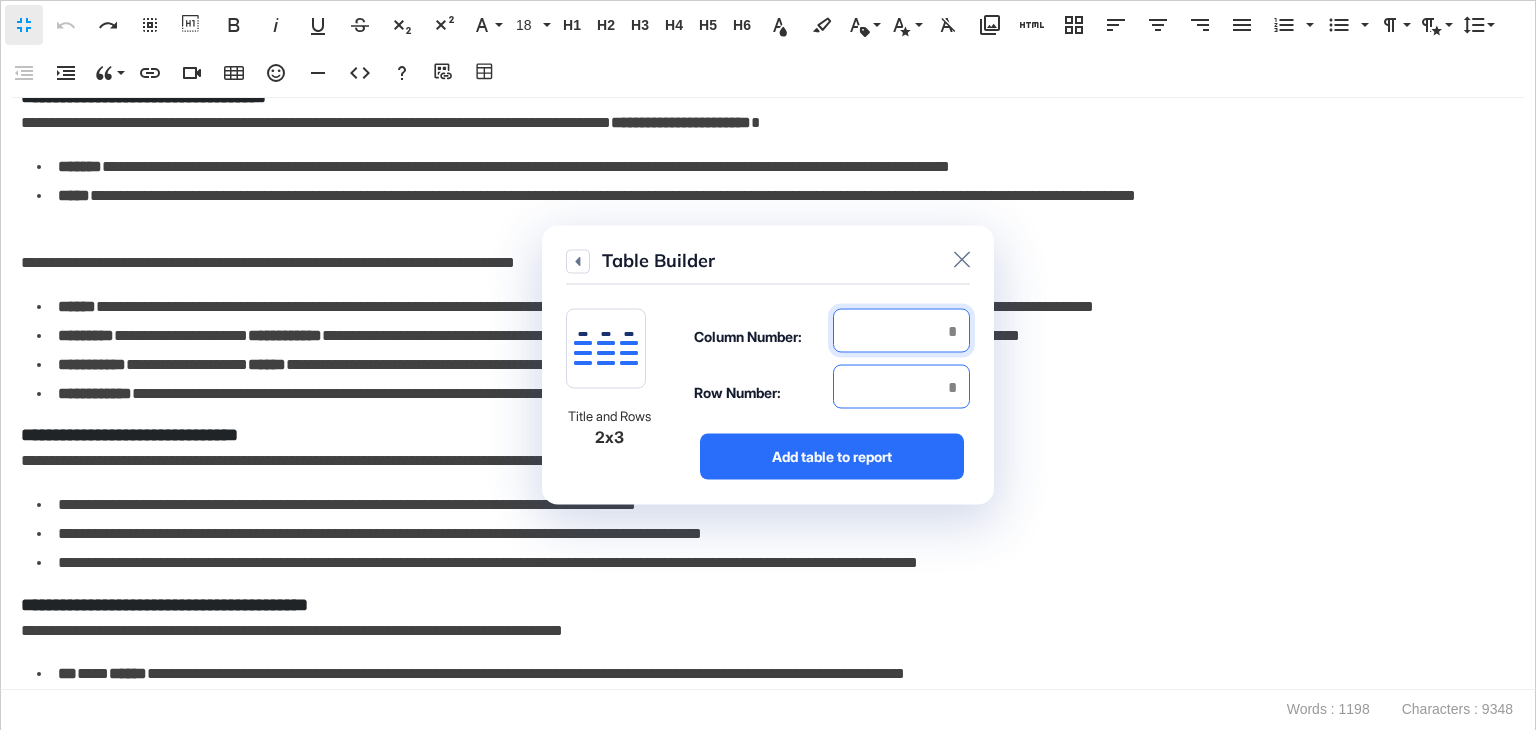 type on "*" 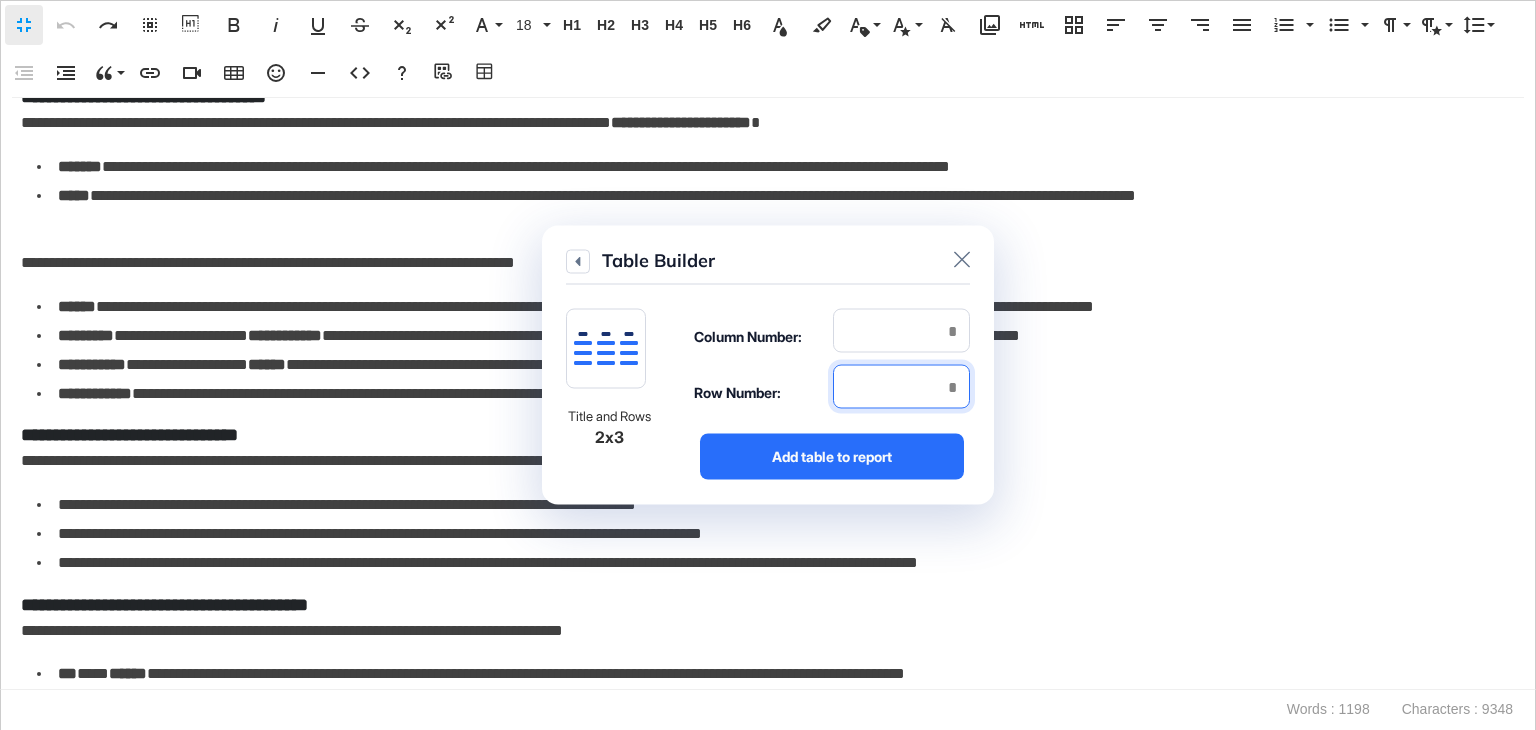 click at bounding box center [901, 387] 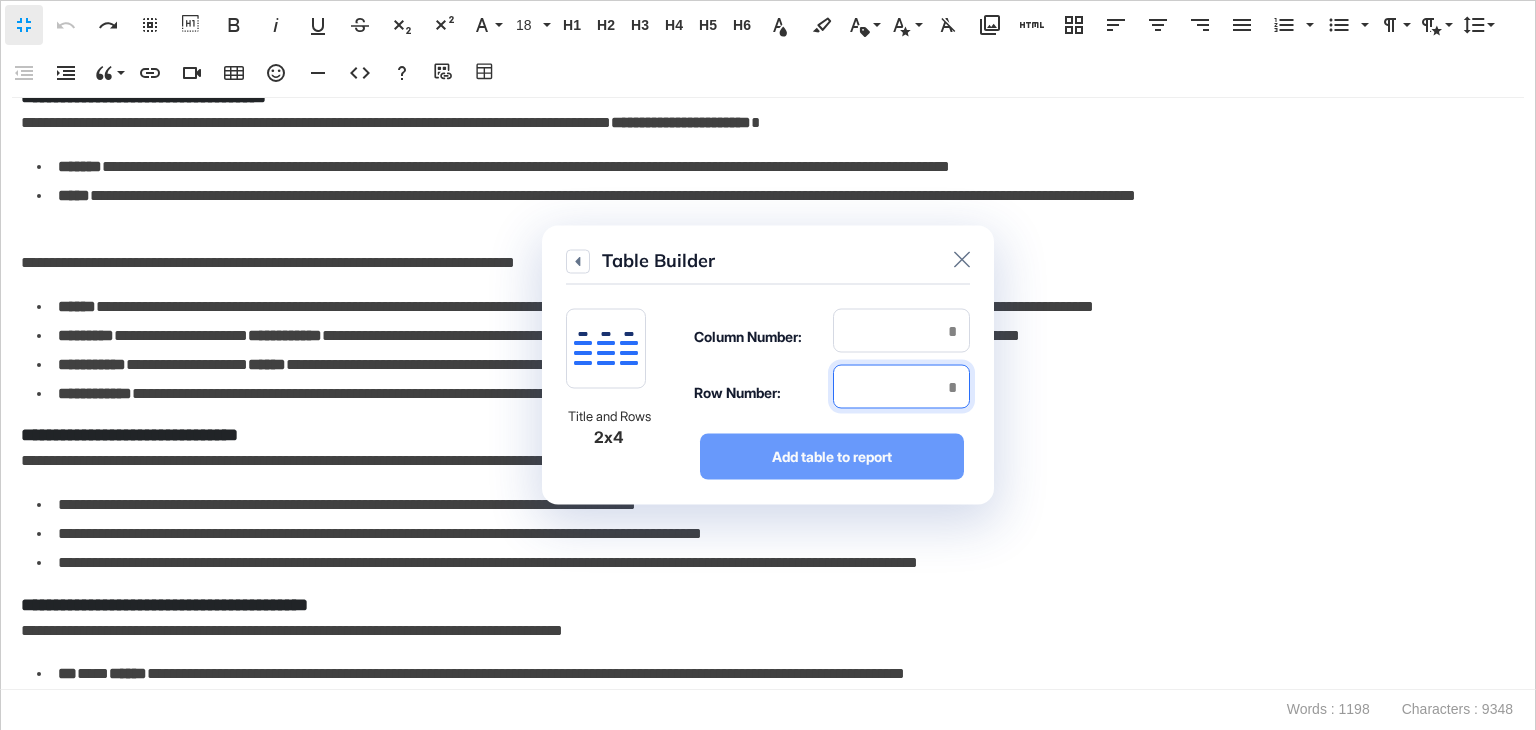 type on "*" 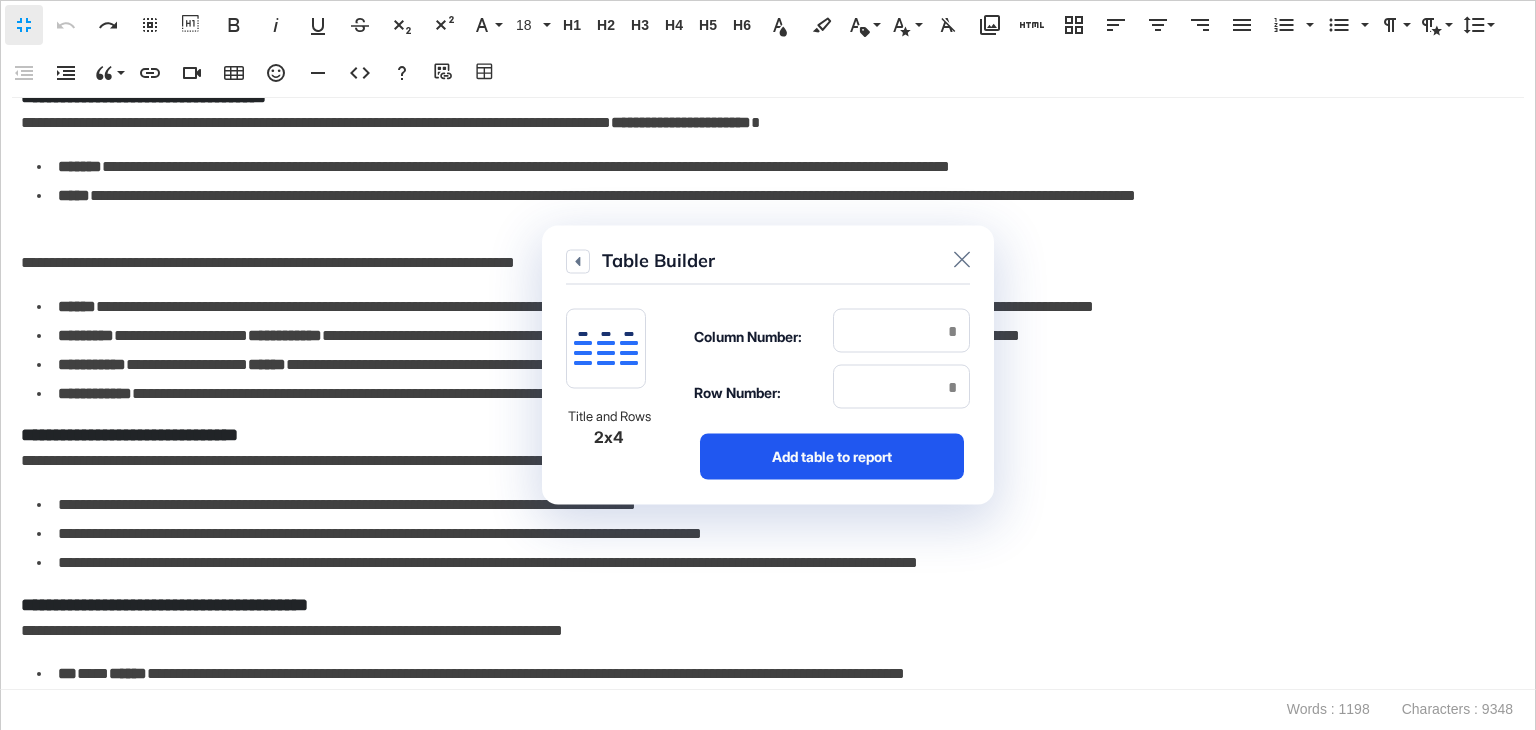 click on "Add table to report" at bounding box center [832, 457] 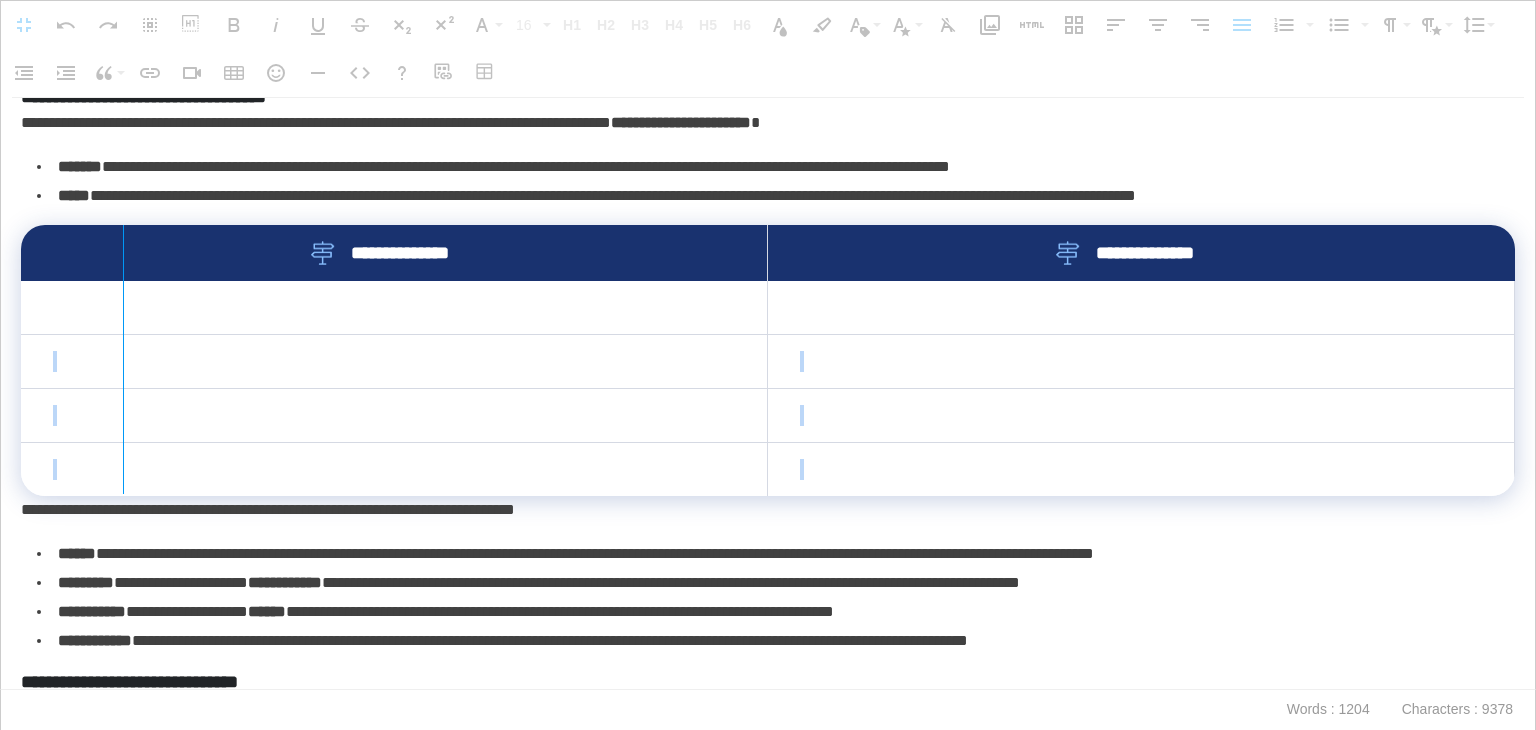 drag, startPoint x: 23, startPoint y: 353, endPoint x: 122, endPoint y: 351, distance: 99.0202 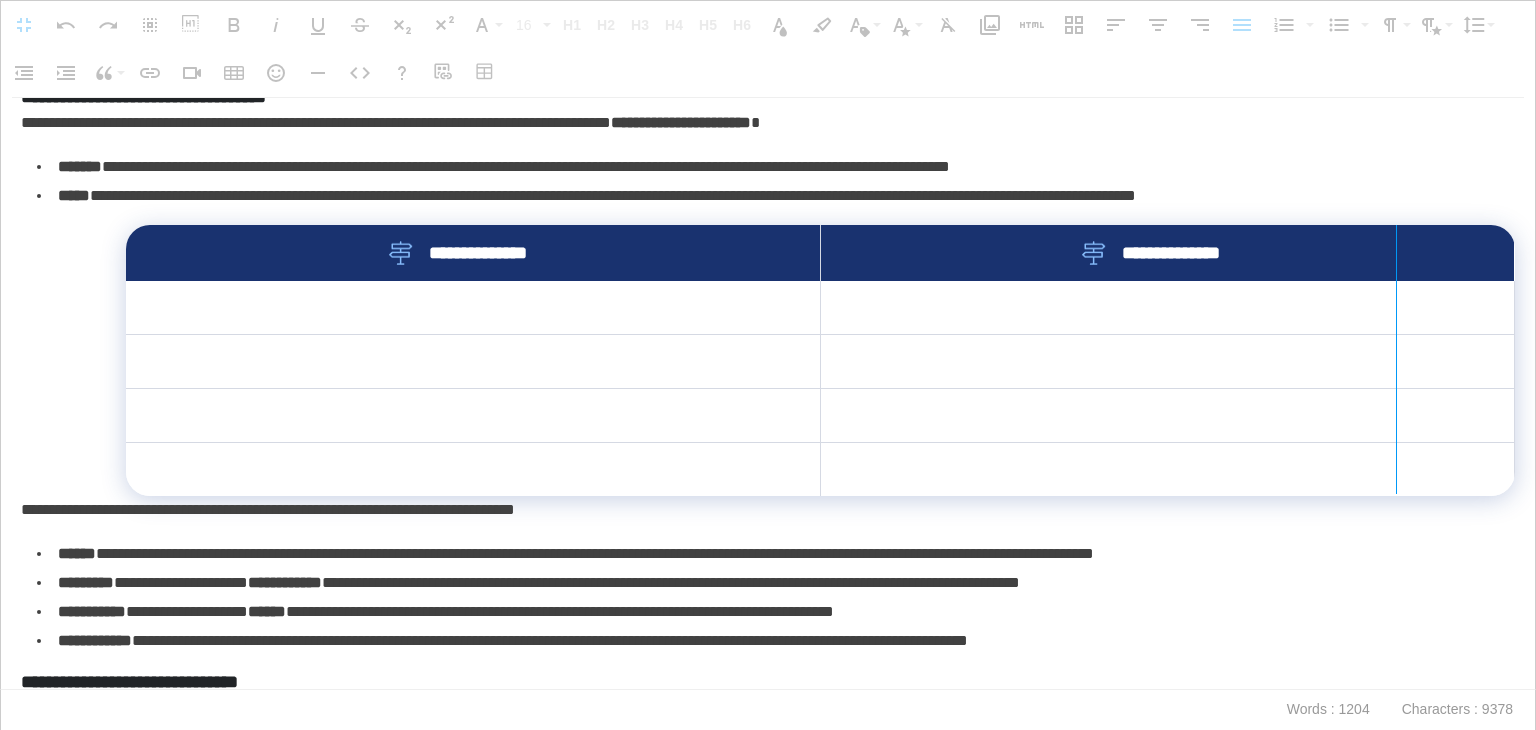 drag, startPoint x: 1502, startPoint y: 361, endPoint x: 1395, endPoint y: 369, distance: 107.298645 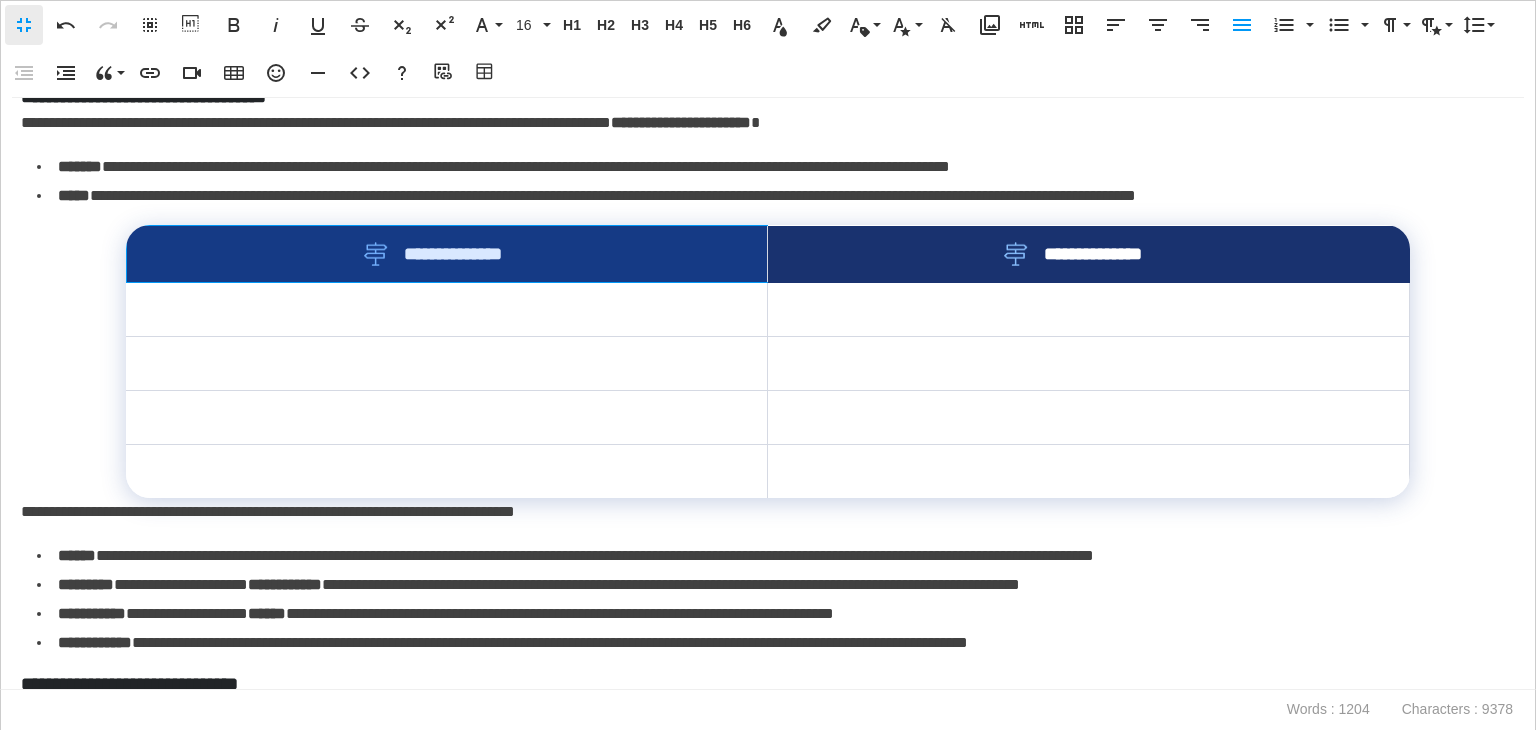 drag, startPoint x: 720, startPoint y: 255, endPoint x: 855, endPoint y: 251, distance: 135.05925 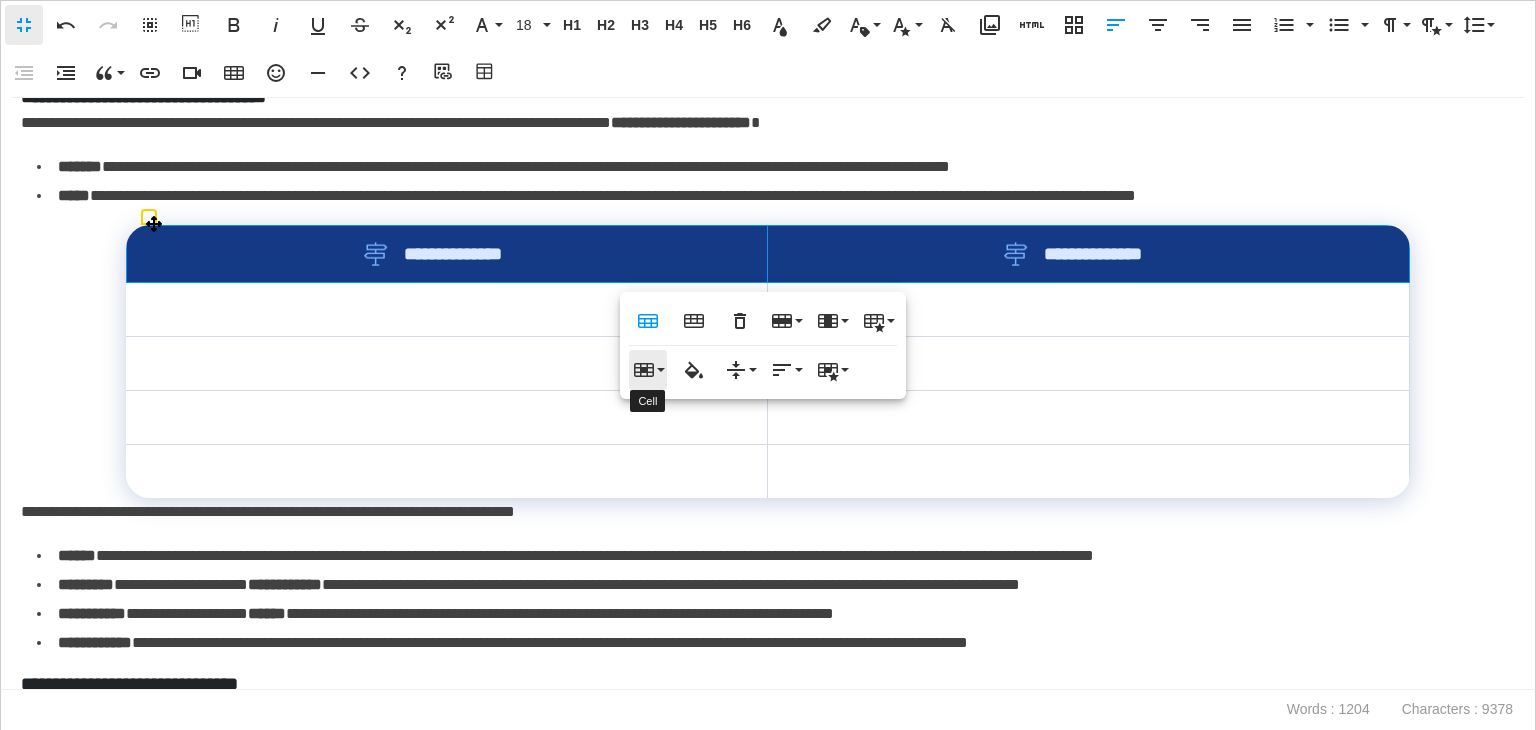 click 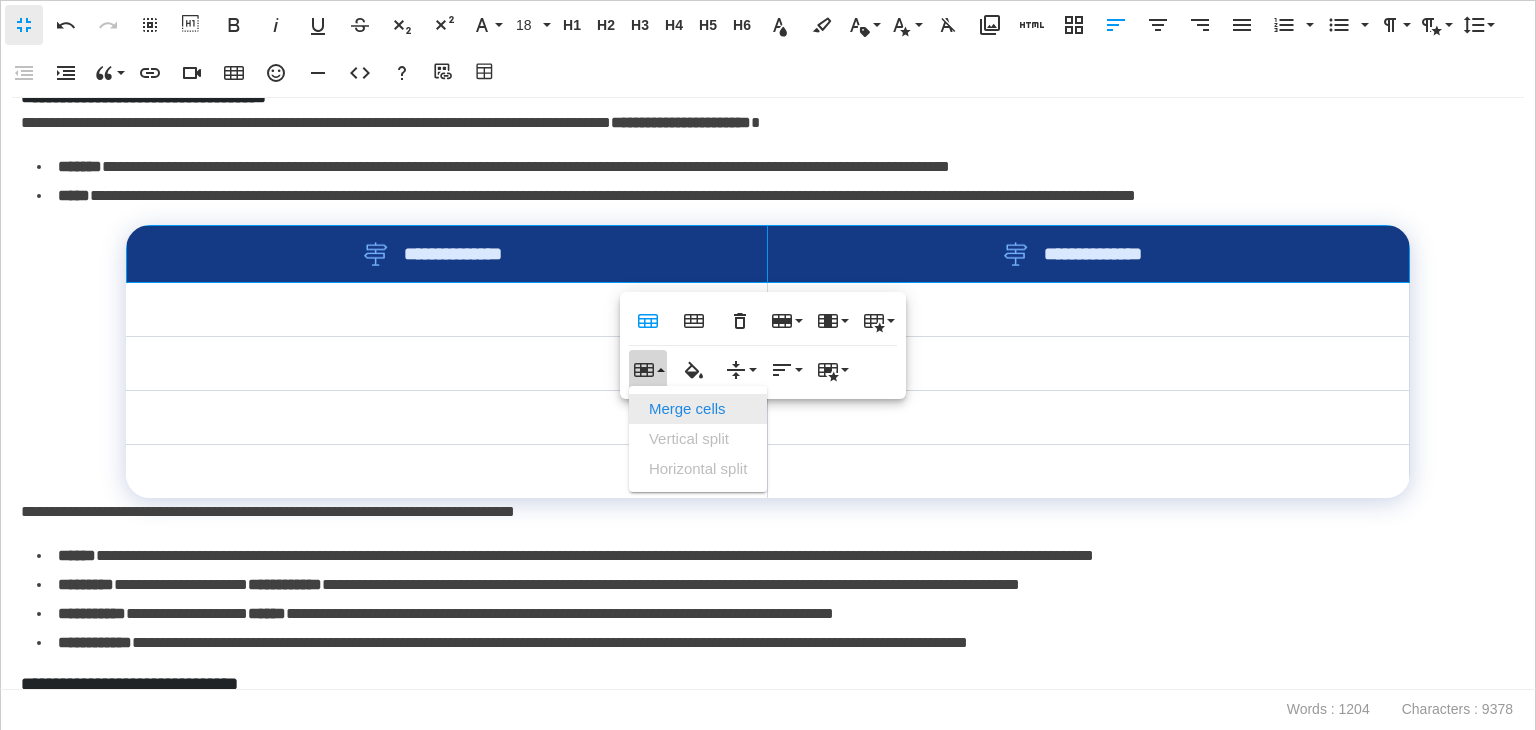click on "Merge cells" at bounding box center (698, 409) 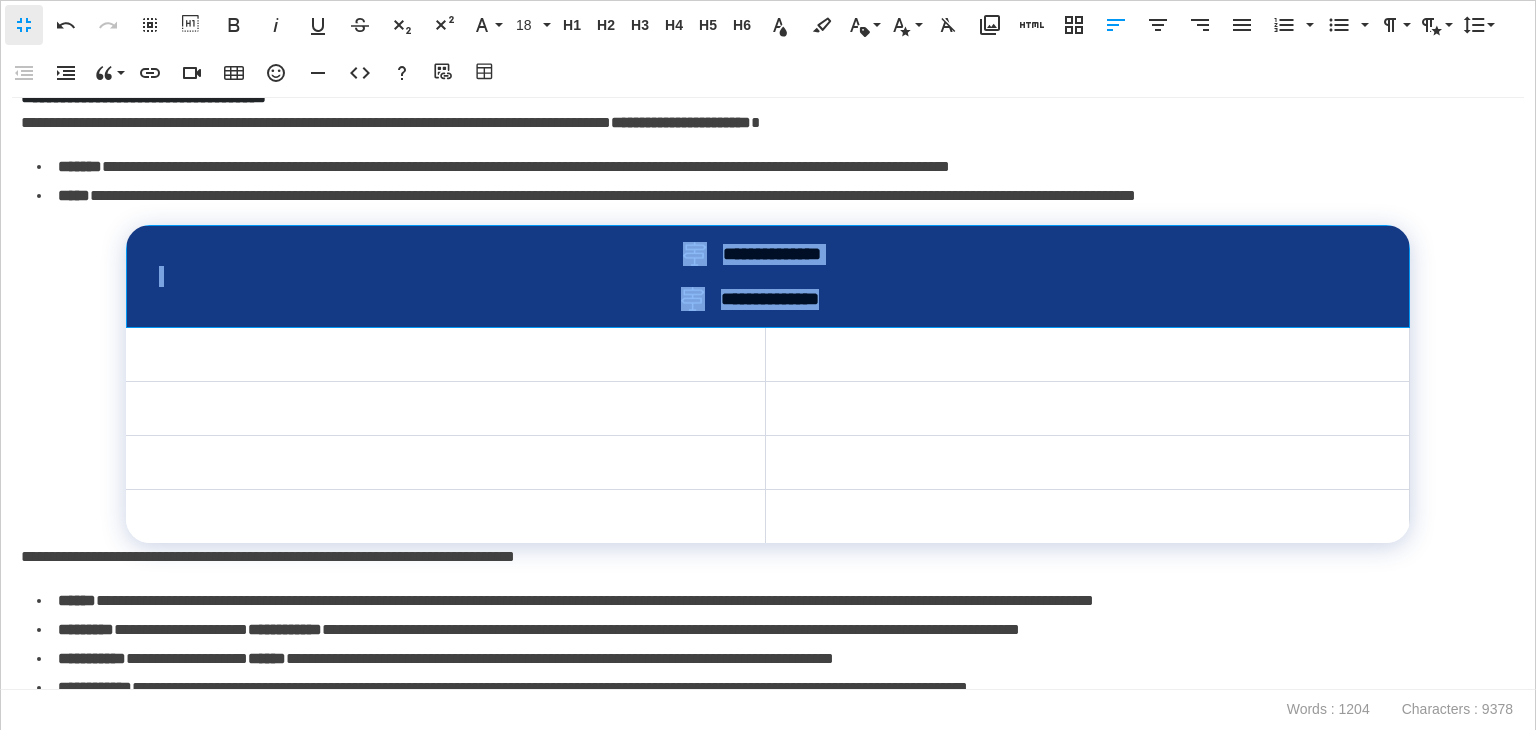 drag, startPoint x: 875, startPoint y: 298, endPoint x: 652, endPoint y: 239, distance: 230.67293 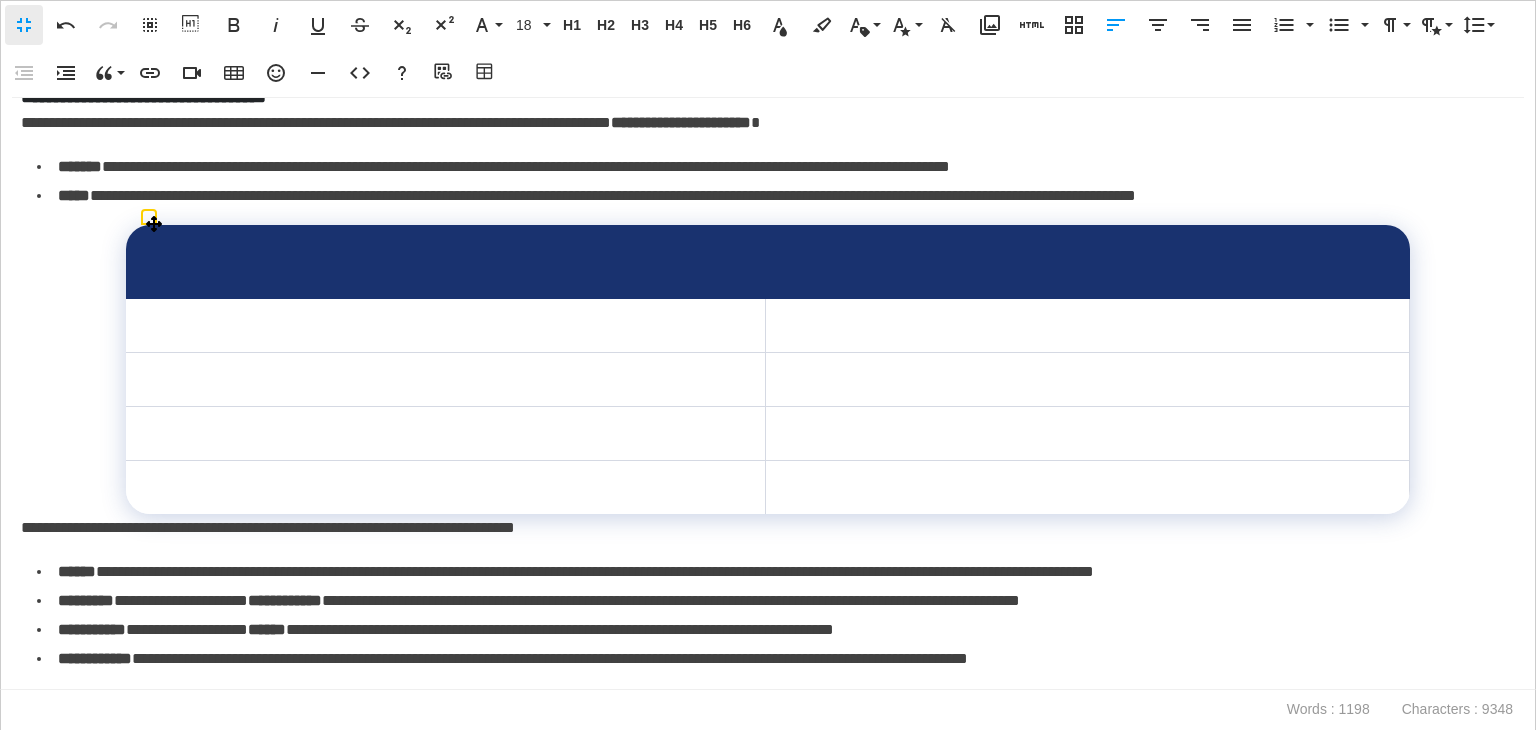 click at bounding box center (764, 272) 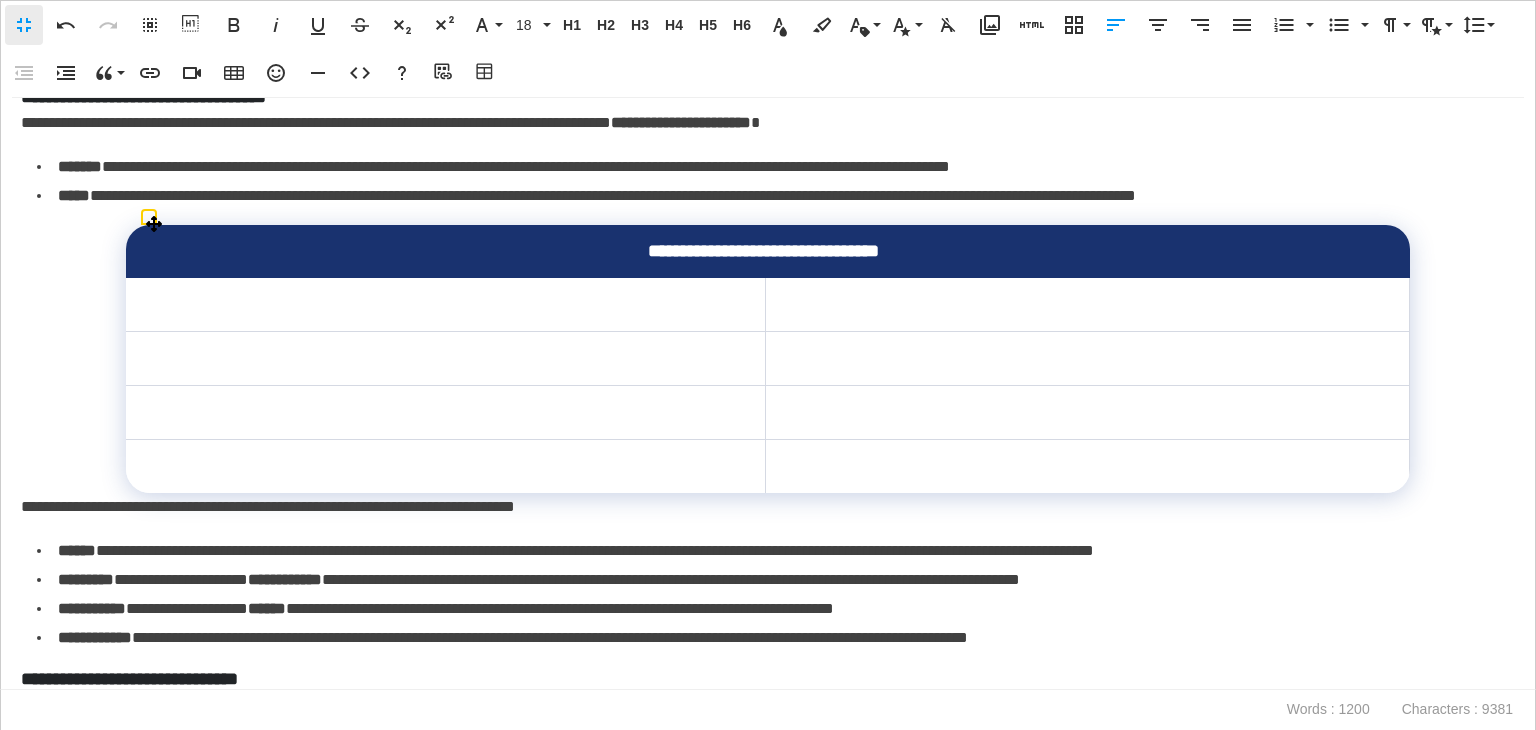 scroll, scrollTop: 0, scrollLeft: 7, axis: horizontal 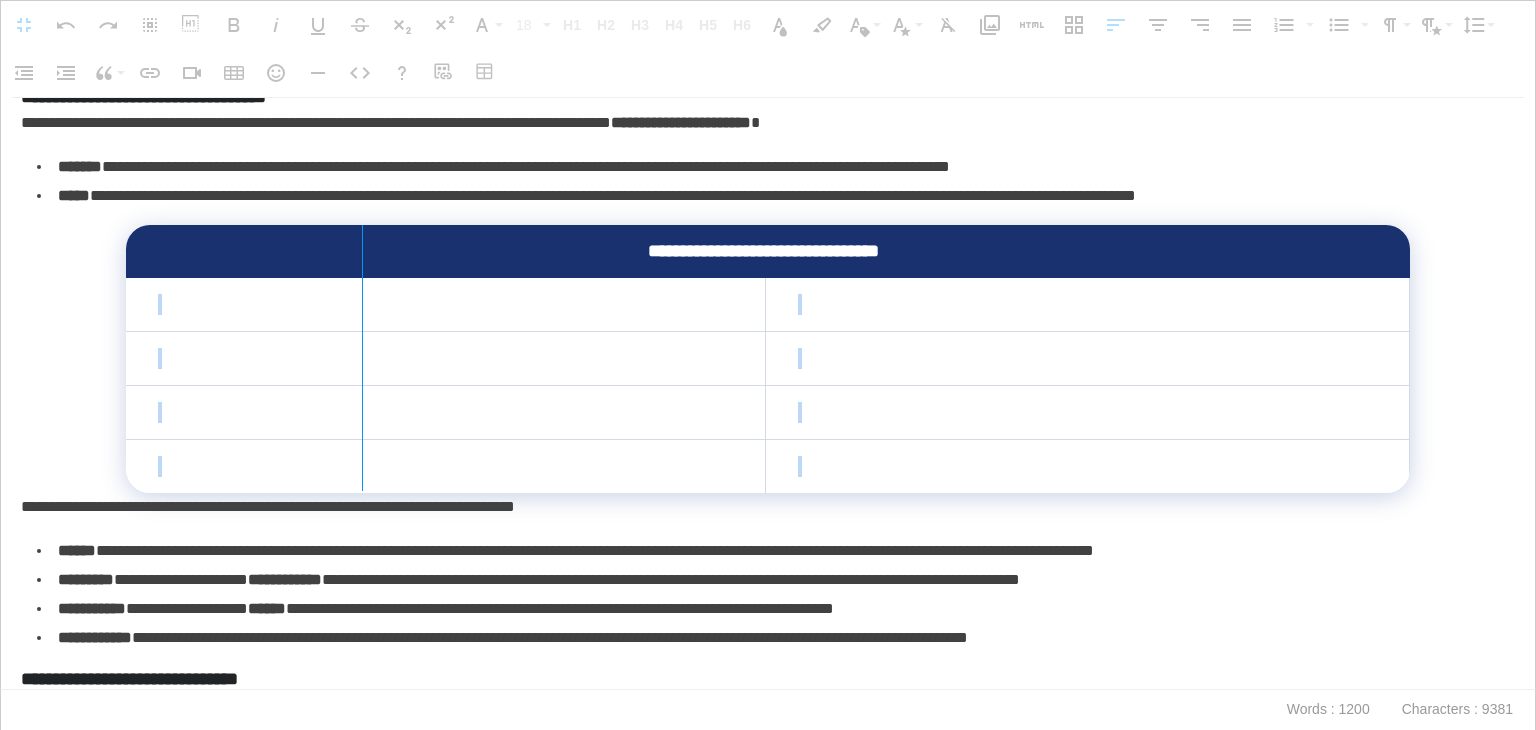 drag, startPoint x: 757, startPoint y: 315, endPoint x: 361, endPoint y: 353, distance: 397.81906 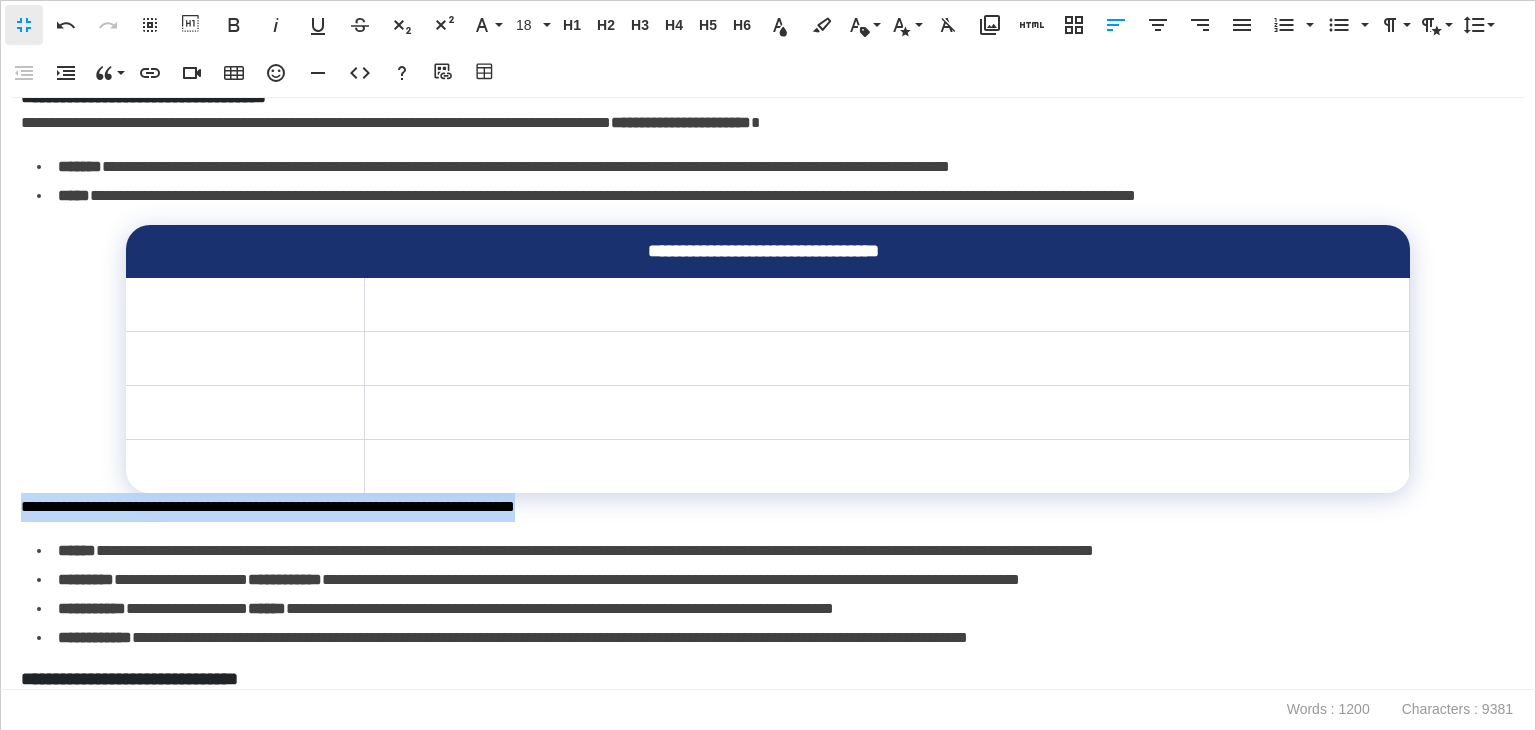 drag, startPoint x: 680, startPoint y: 505, endPoint x: 0, endPoint y: 504, distance: 680.00073 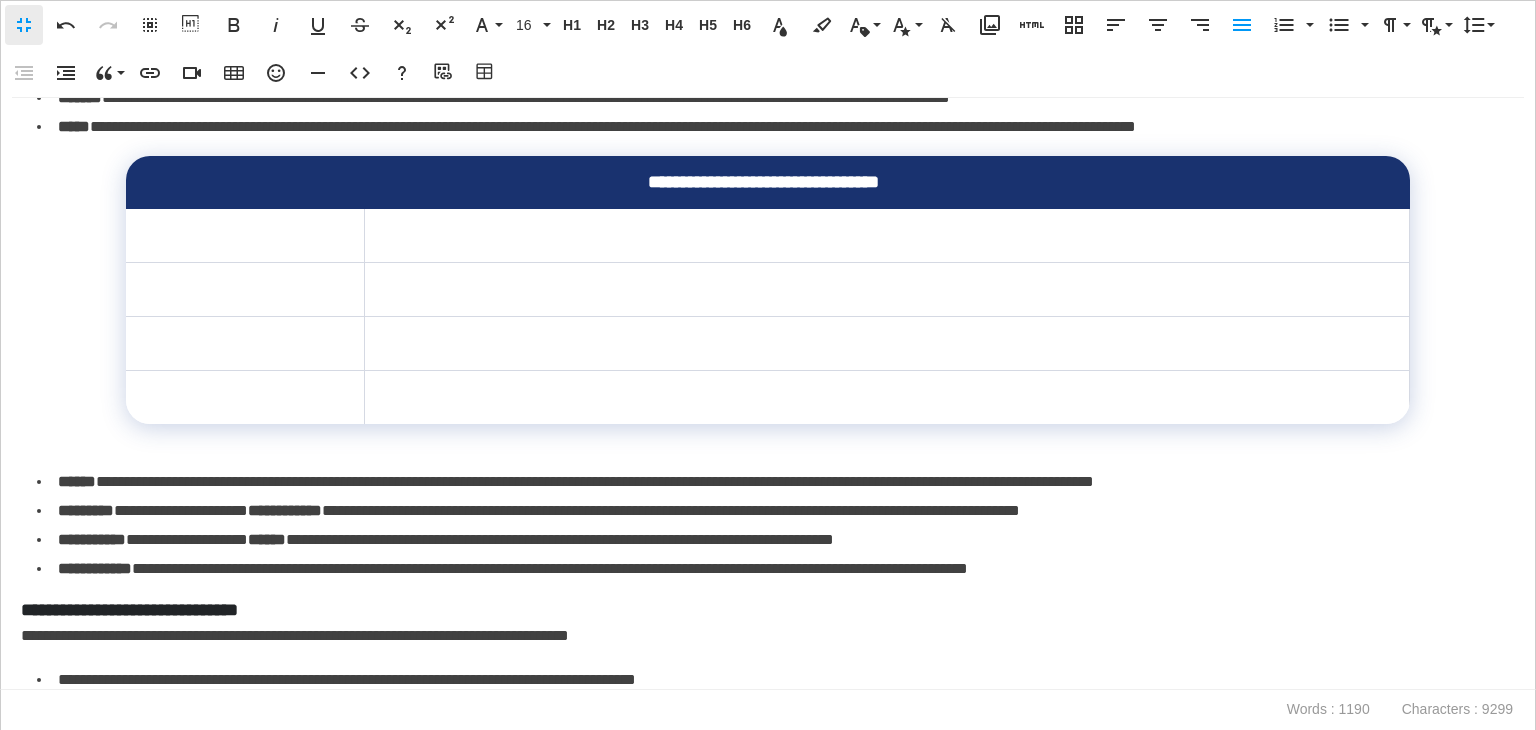scroll, scrollTop: 925, scrollLeft: 0, axis: vertical 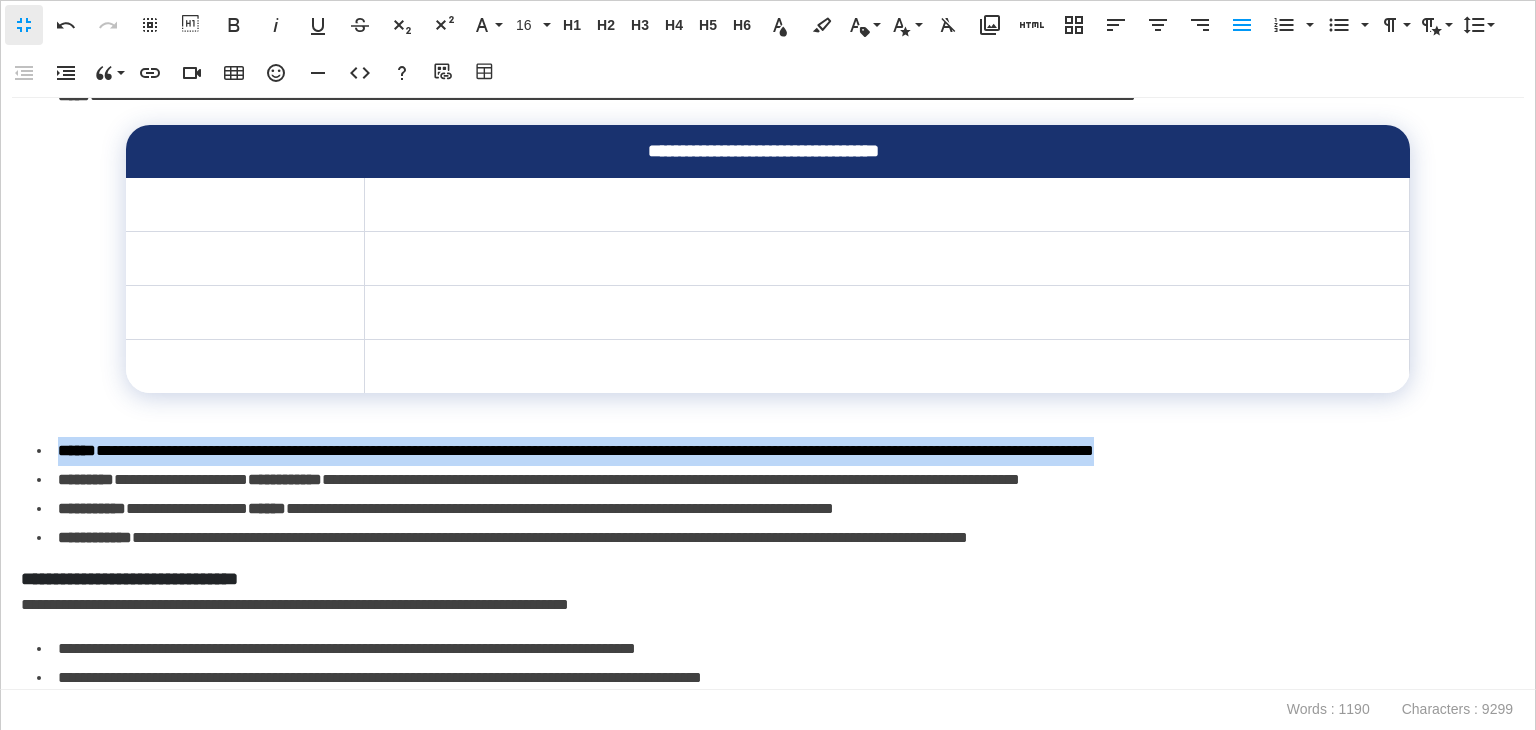 drag, startPoint x: 1374, startPoint y: 448, endPoint x: 55, endPoint y: 449, distance: 1319.0004 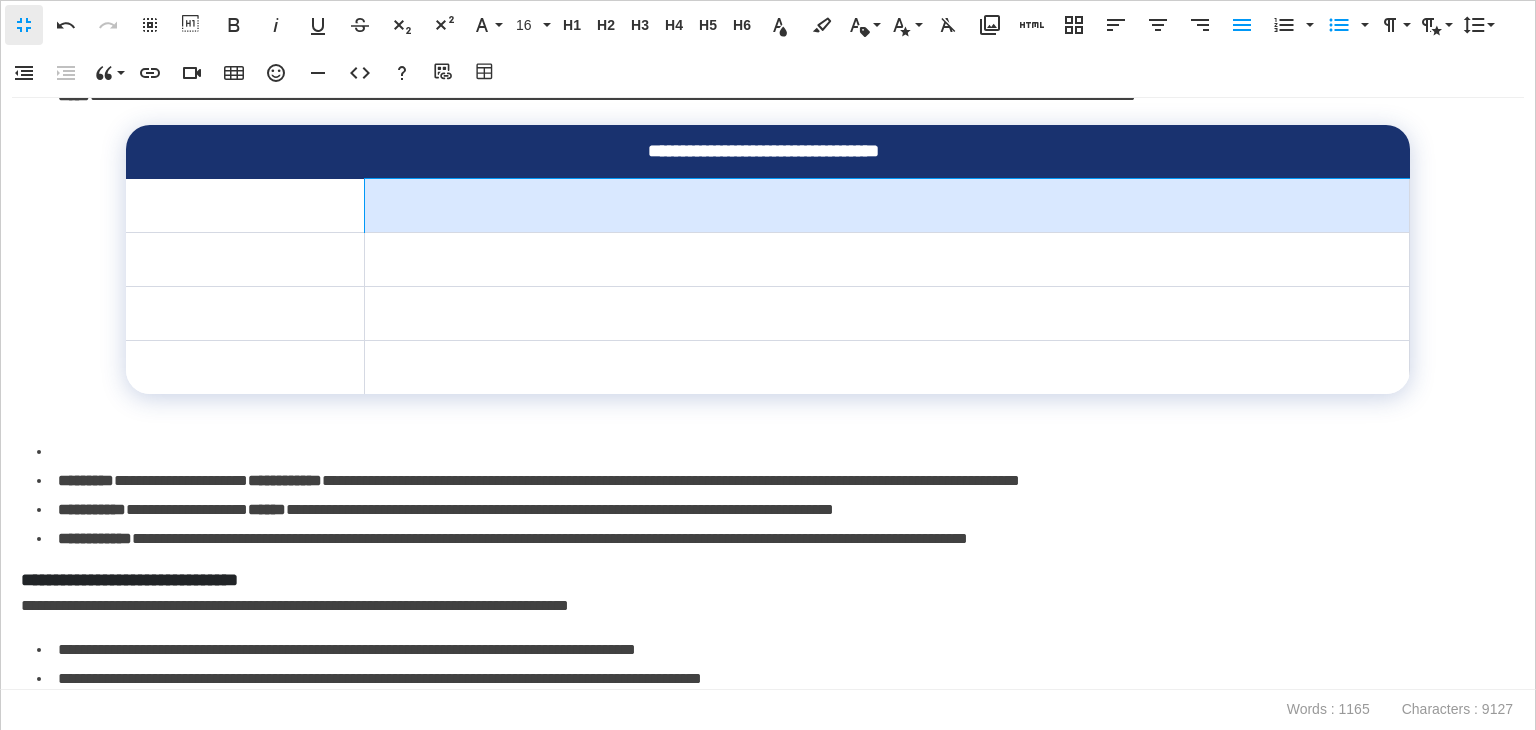 click at bounding box center [886, 206] 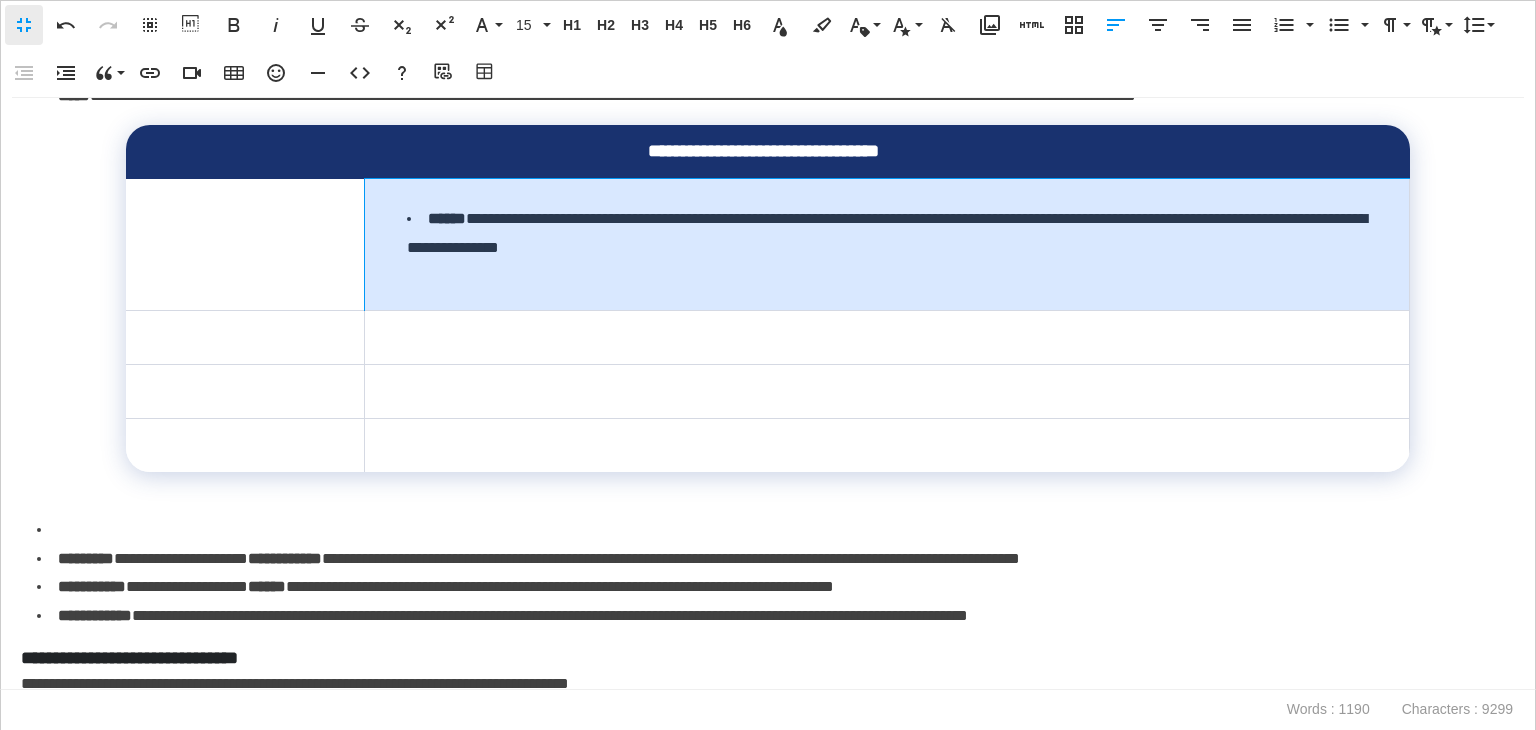 click on "**********" at bounding box center (886, 245) 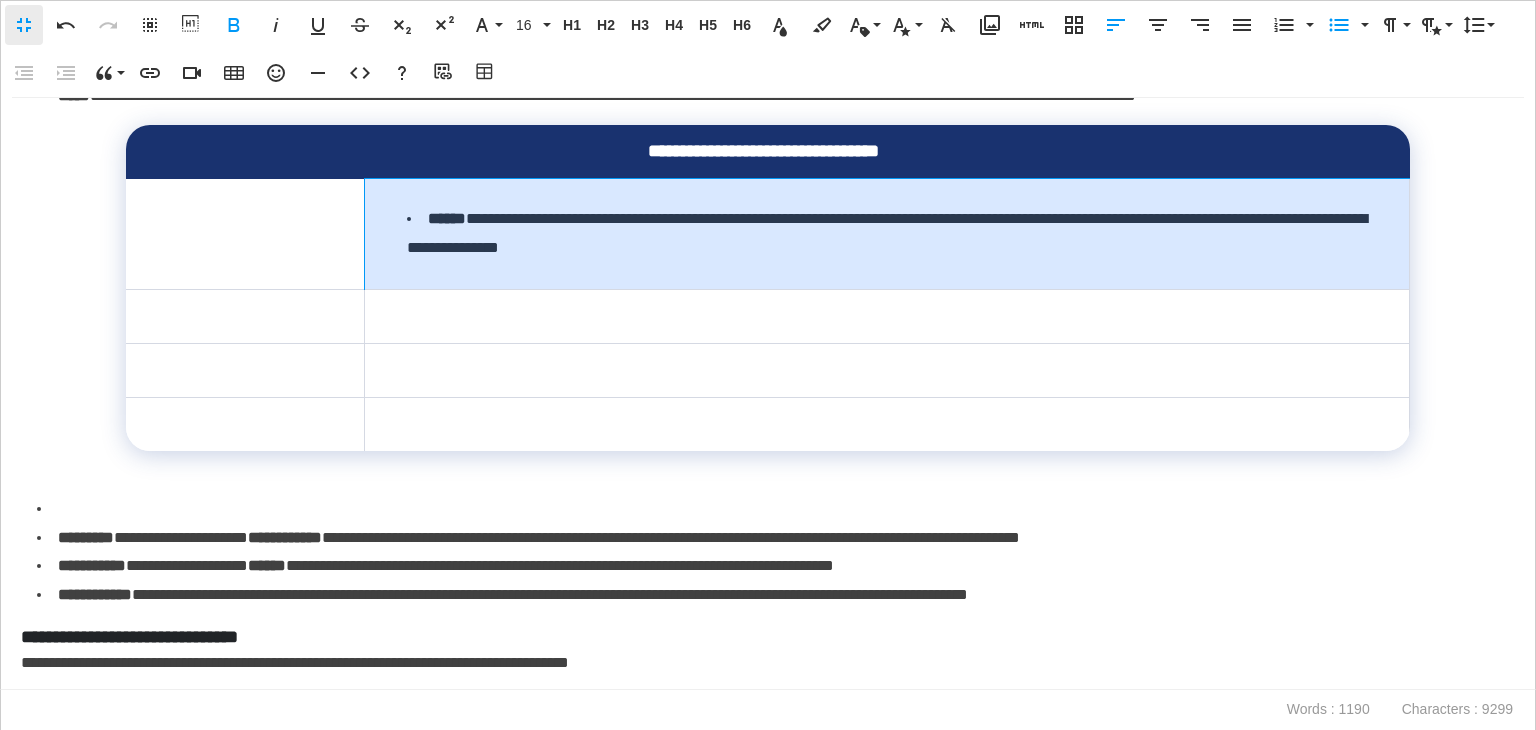 click on "**********" at bounding box center [889, 234] 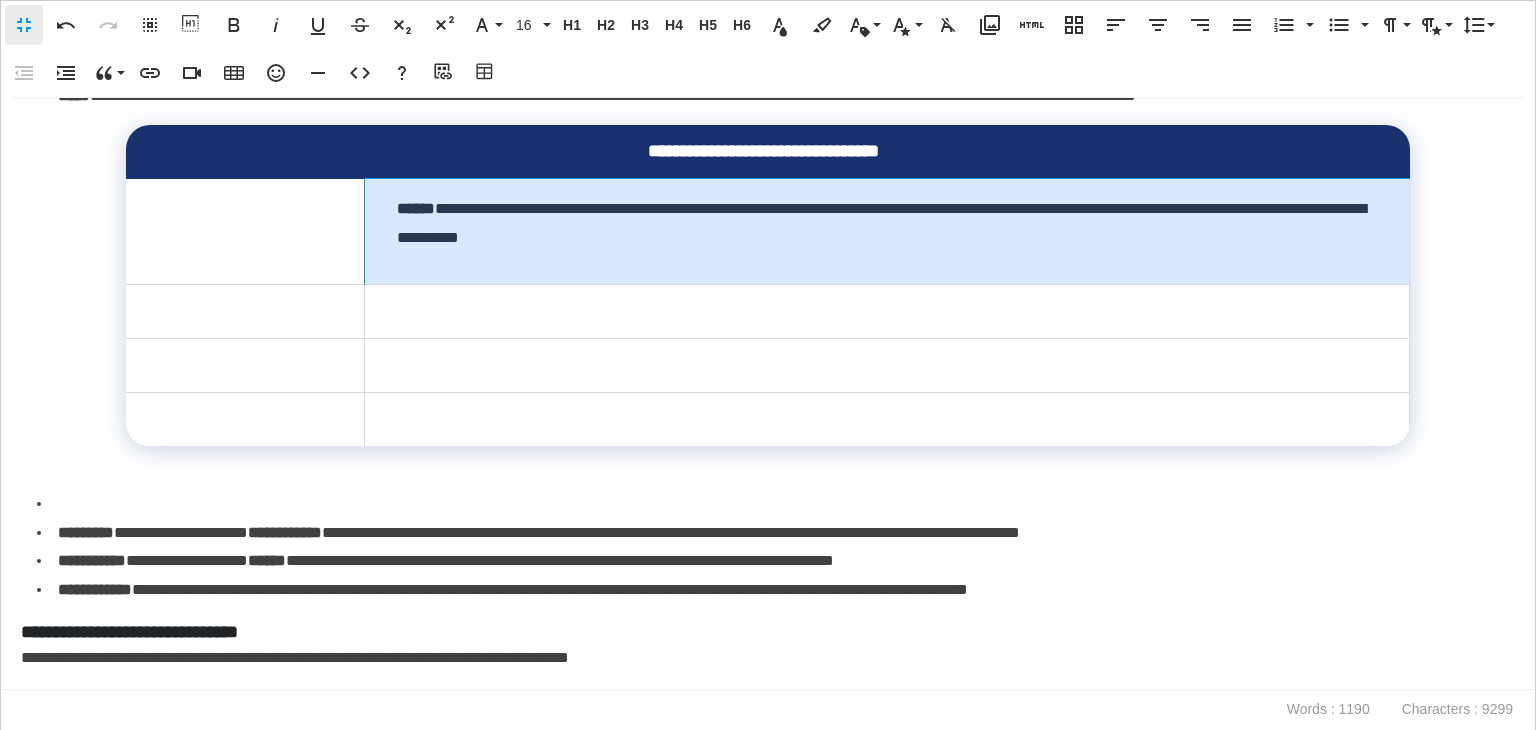 click on "Fullscreen Undo Redo Select All Show blocks Bold Italic Underline Strikethrough Subscript Superscript Font Family Playfair Mulish Inter 16 8 10 12 14 16 18 20 24 32 36 40 48 72 80 H1 Heading 1 H2 Heading 2 H3 Heading 3 H4 Heading 4 H5 Heading 5 H6 Heading 6 Text Color Background Color Inline Class Heading 1 Heading 2 Heading 3 Heading 4 Heading 5 Heading 6 Paragraph Secondary Text Inline Style font-weight 700 font-weight 900 Clear Formatting Media Library Add HTML Responsive Layout Align Left Align Center Align Right Align Justify Ordered List   Default Lower Alpha Lower Greek Lower Roman Upper Alpha Upper Roman    Unordered List   Default Circle Disc Square    Paragraph Format Normal Heading 1 Heading 2 Heading 3 Heading 4 Code Paragraph Style Gray Bordered Spaced Uppercase Line Height Default Single 1.15 1.5 Double Decrease Indent Increase Indent Quote Increase Ctrl+' Decrease Ctrl+Shift+' Insert Link Insert Video Insert Table Emoticons Insert Horizontal Line Code View Help Add source URL Table Builder" at bounding box center [768, 49] 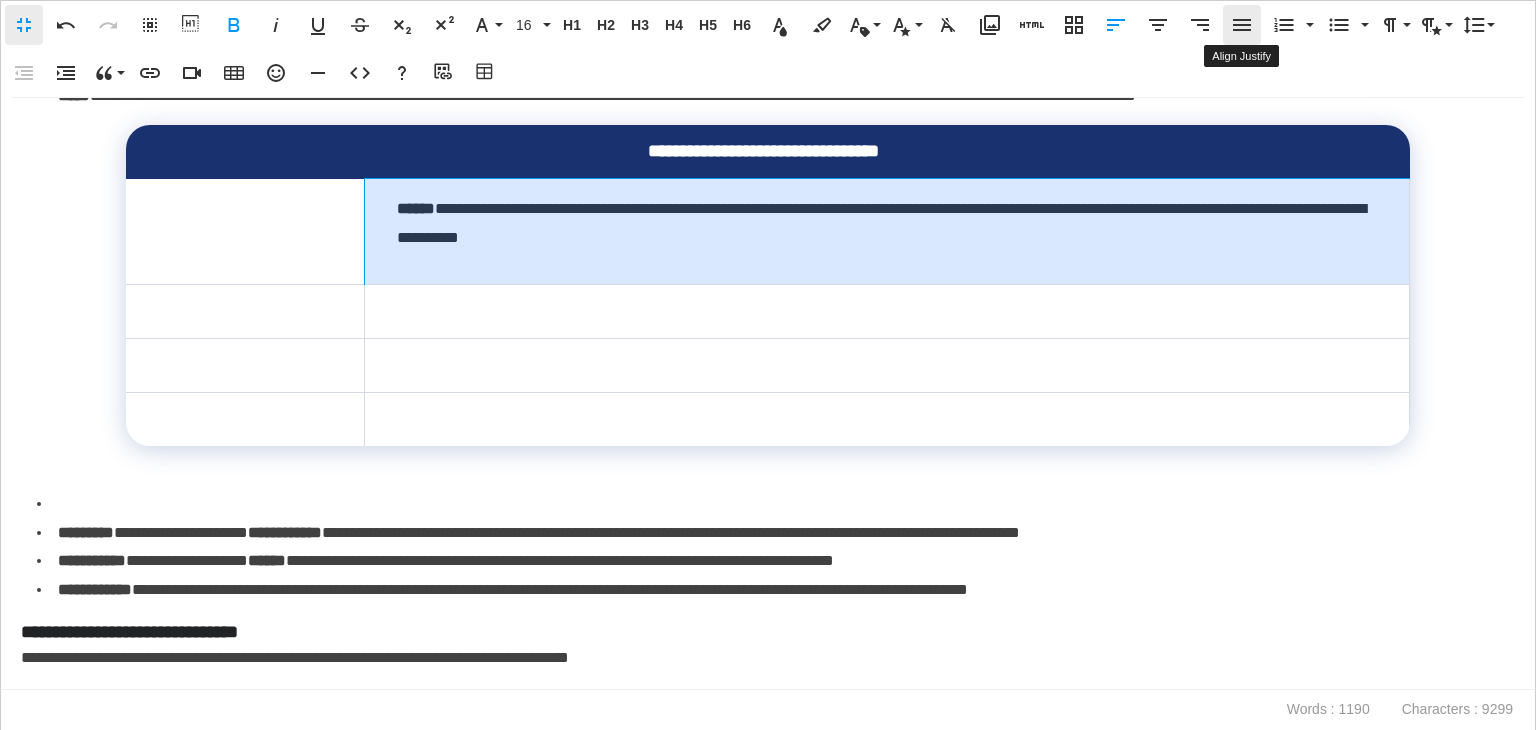 click 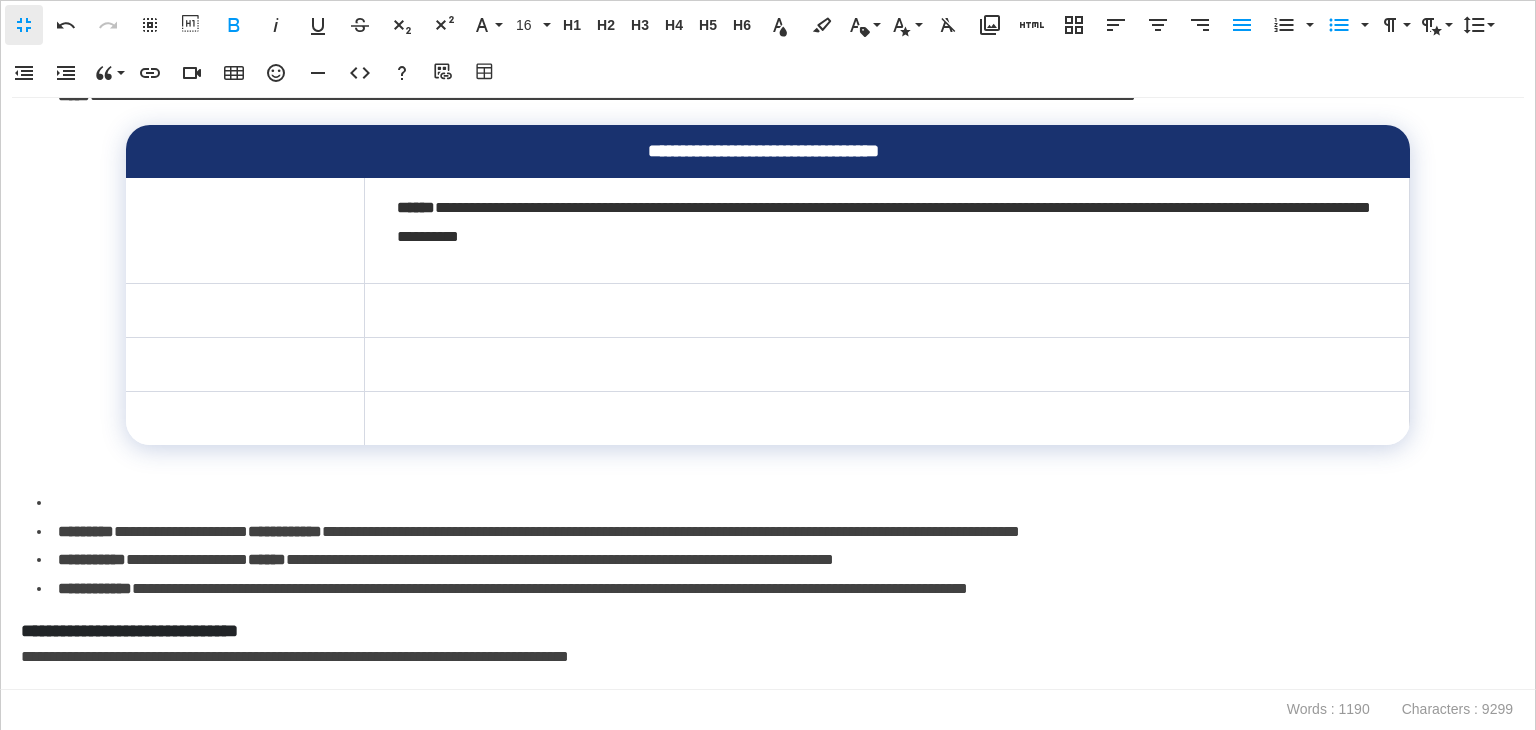 click on "**********" at bounding box center [771, 532] 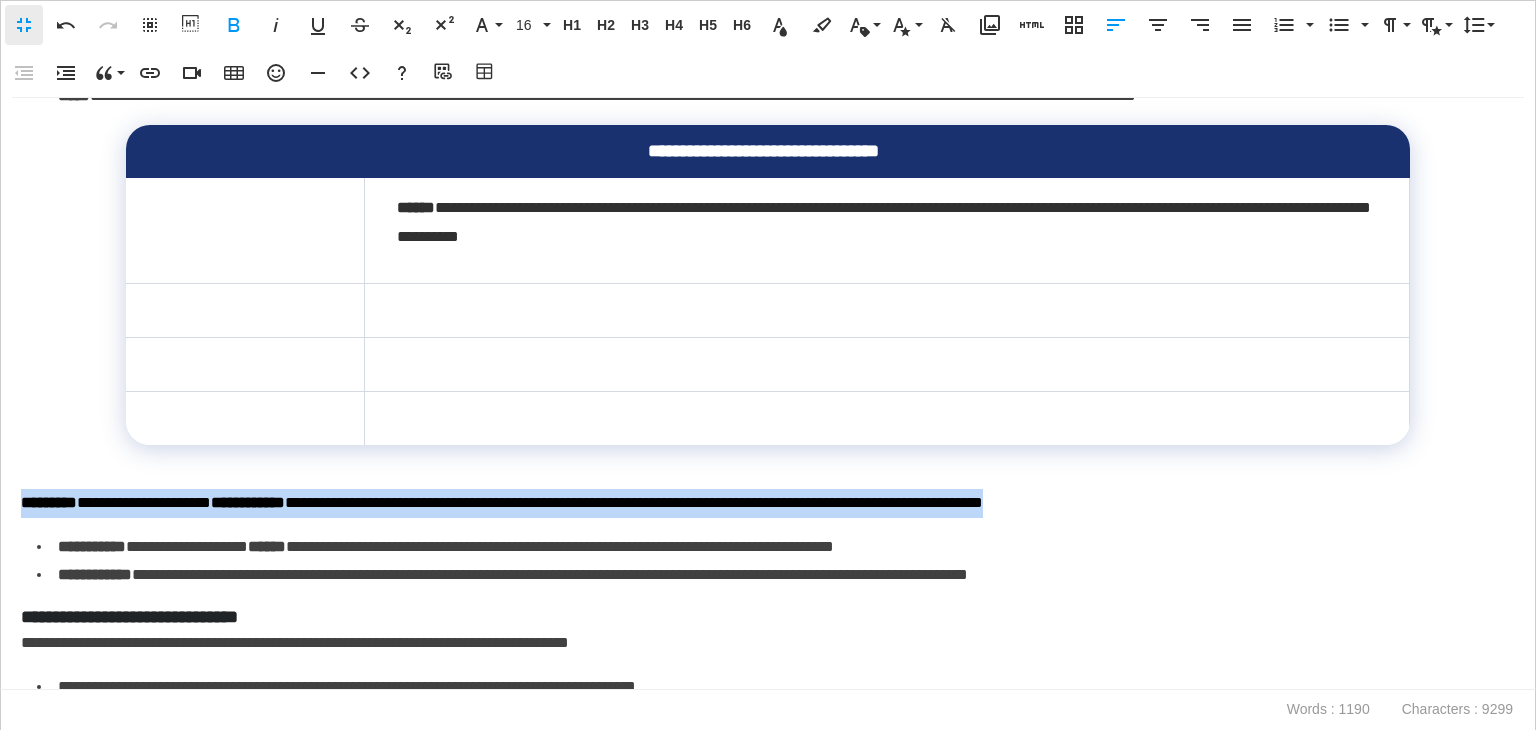 drag, startPoint x: 1286, startPoint y: 490, endPoint x: 0, endPoint y: 477, distance: 1286.0657 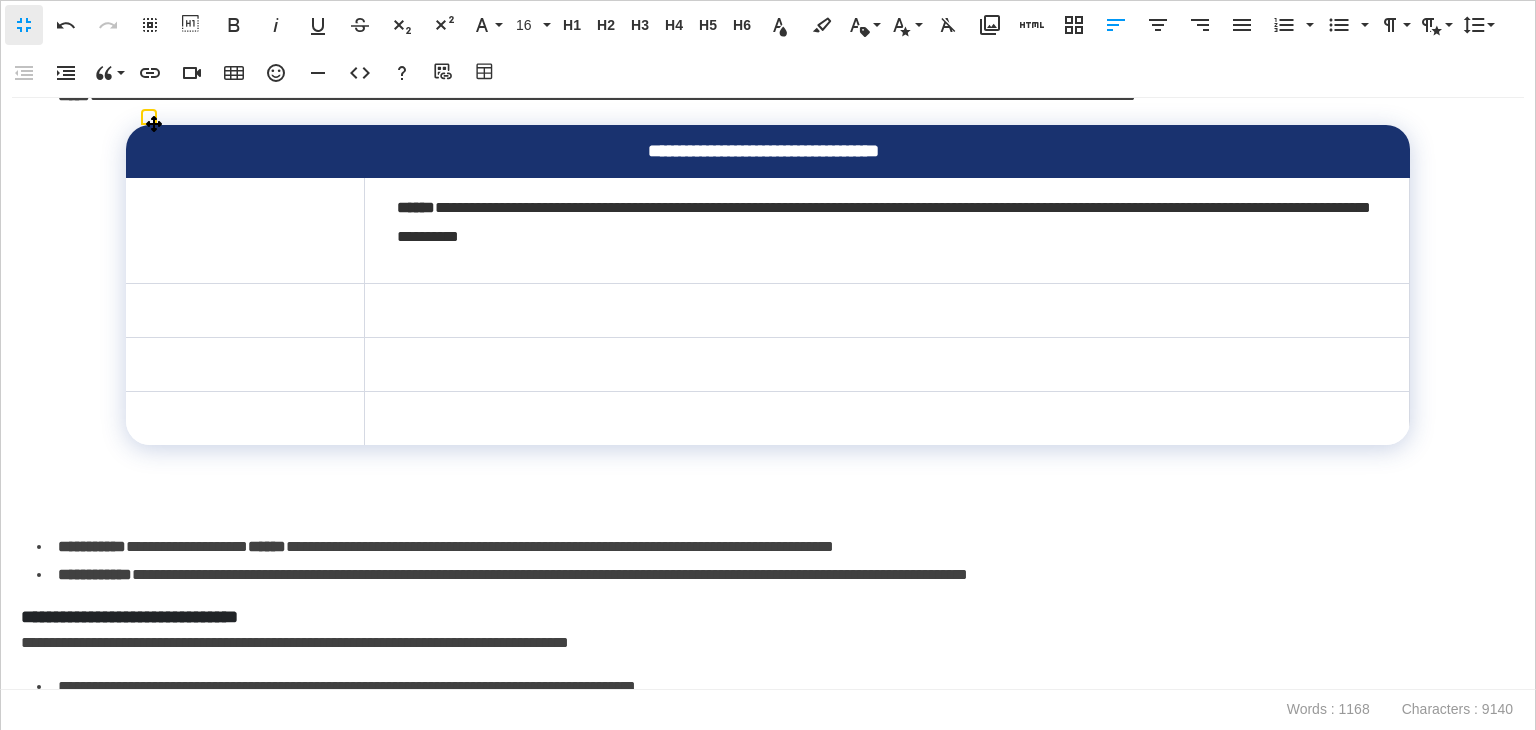 click at bounding box center (886, 311) 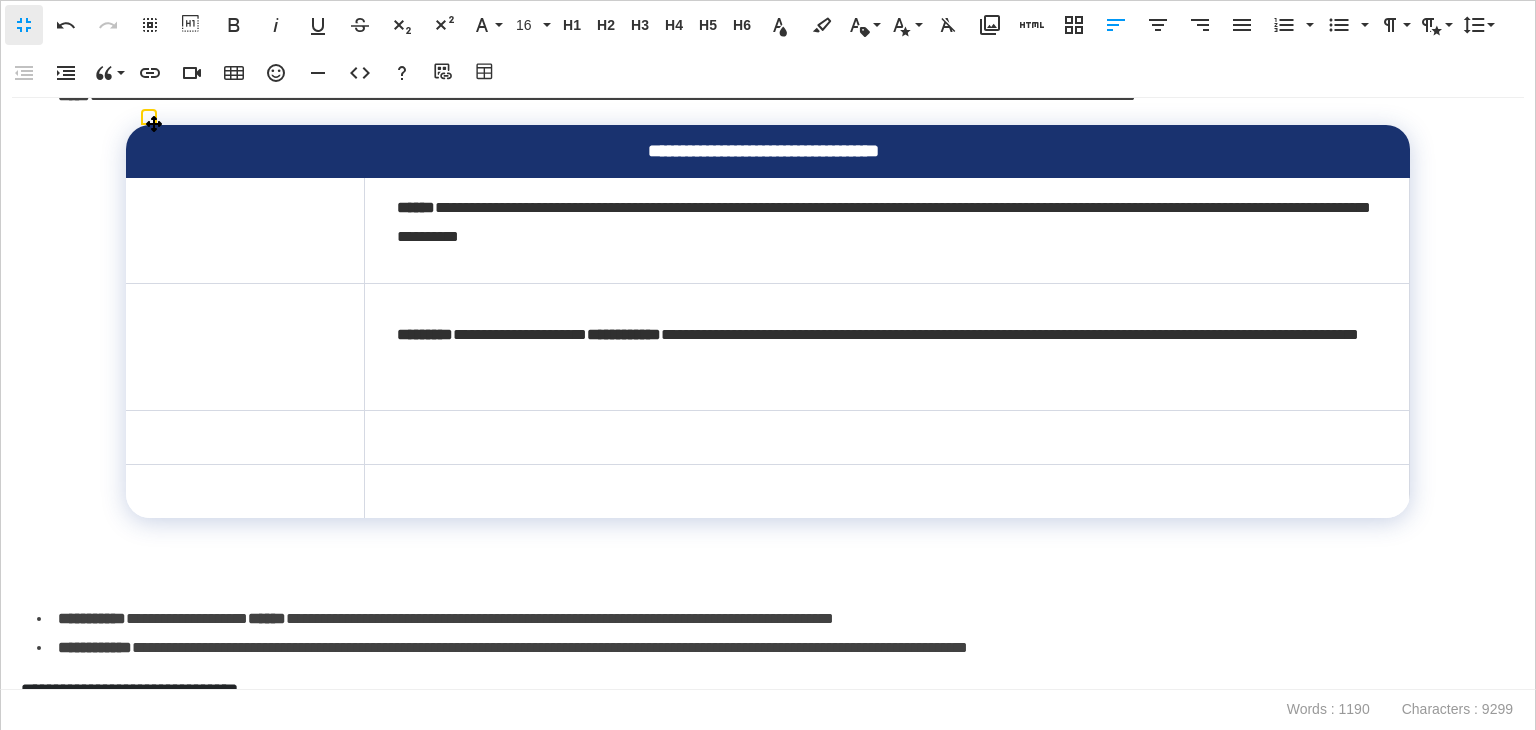 click on "**********" at bounding box center [884, 350] 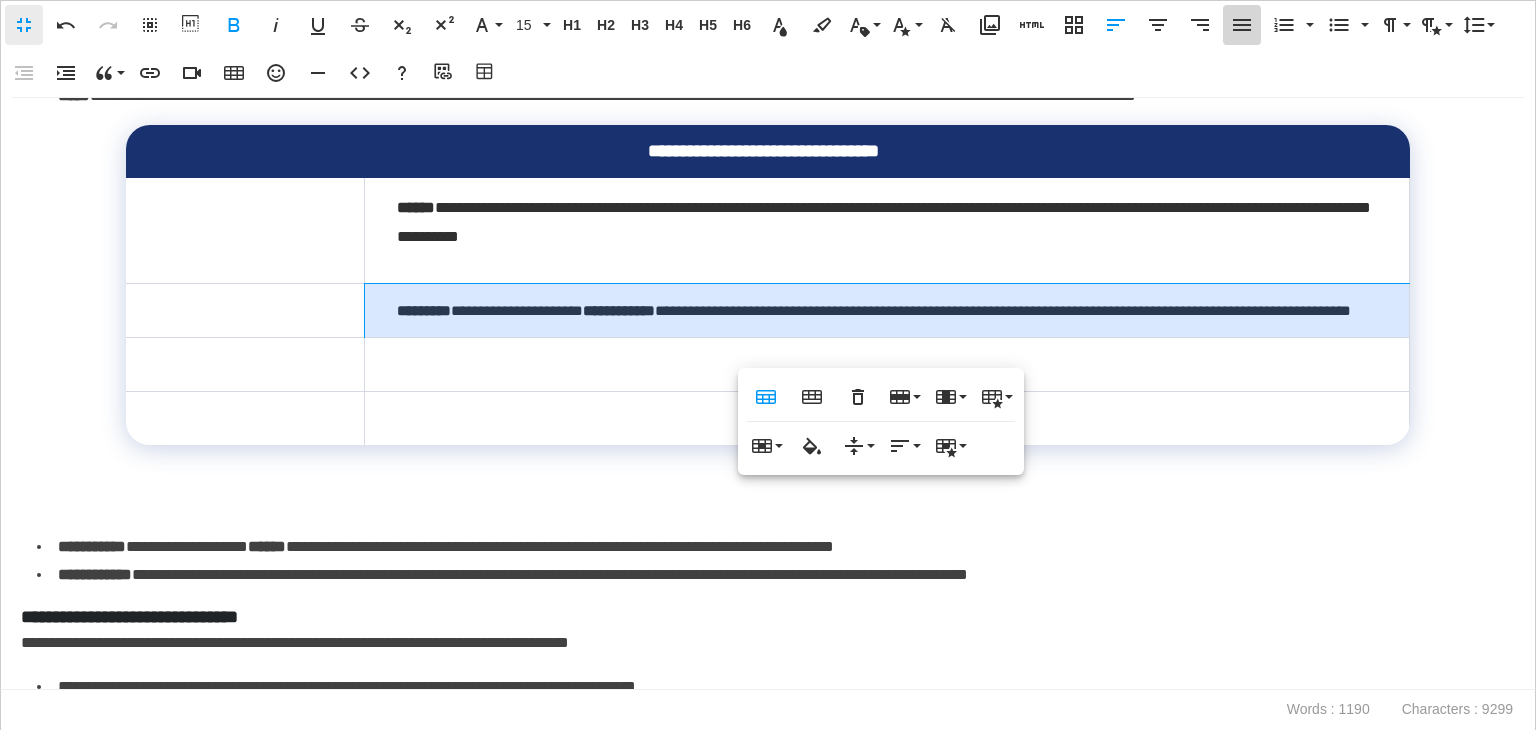 click 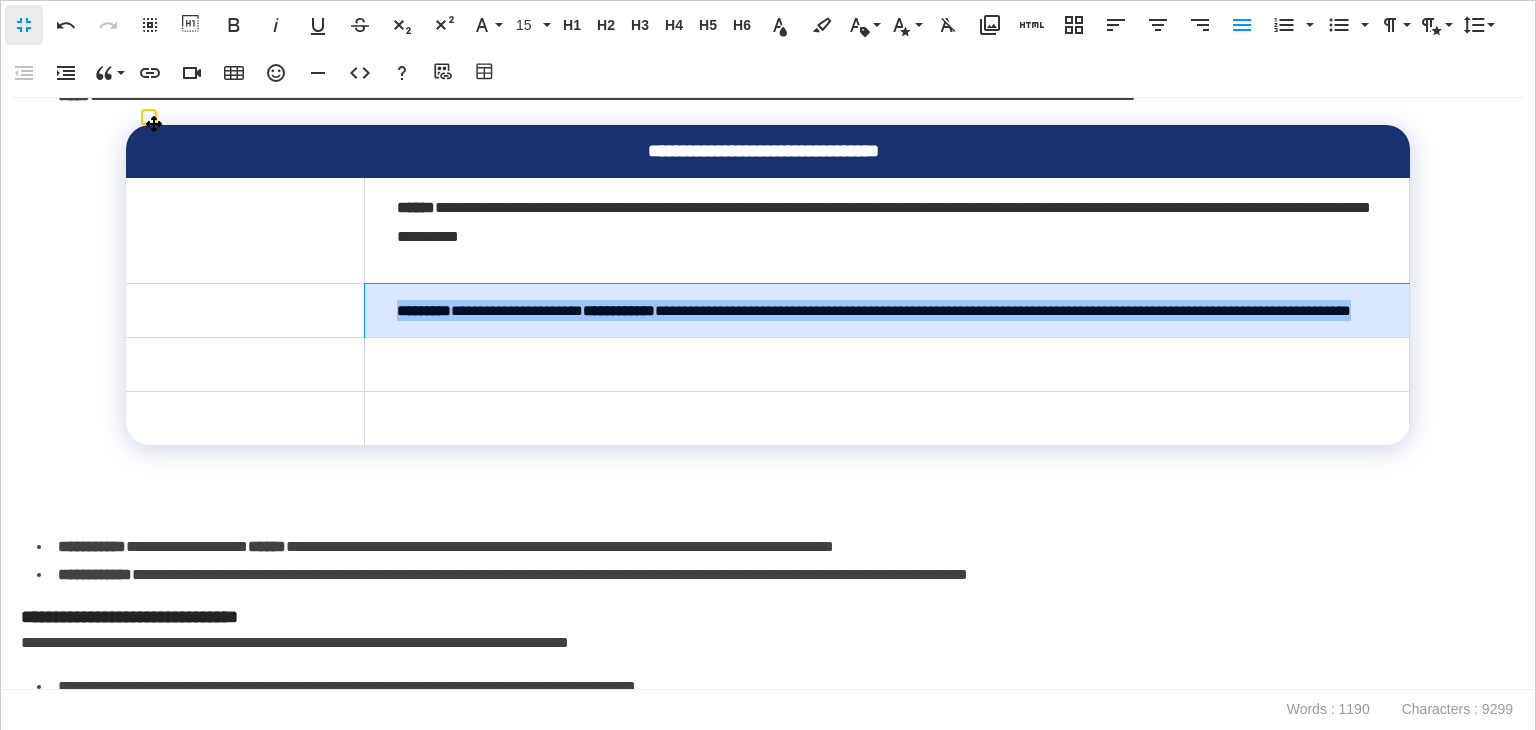 drag, startPoint x: 565, startPoint y: 333, endPoint x: 383, endPoint y: 306, distance: 183.99185 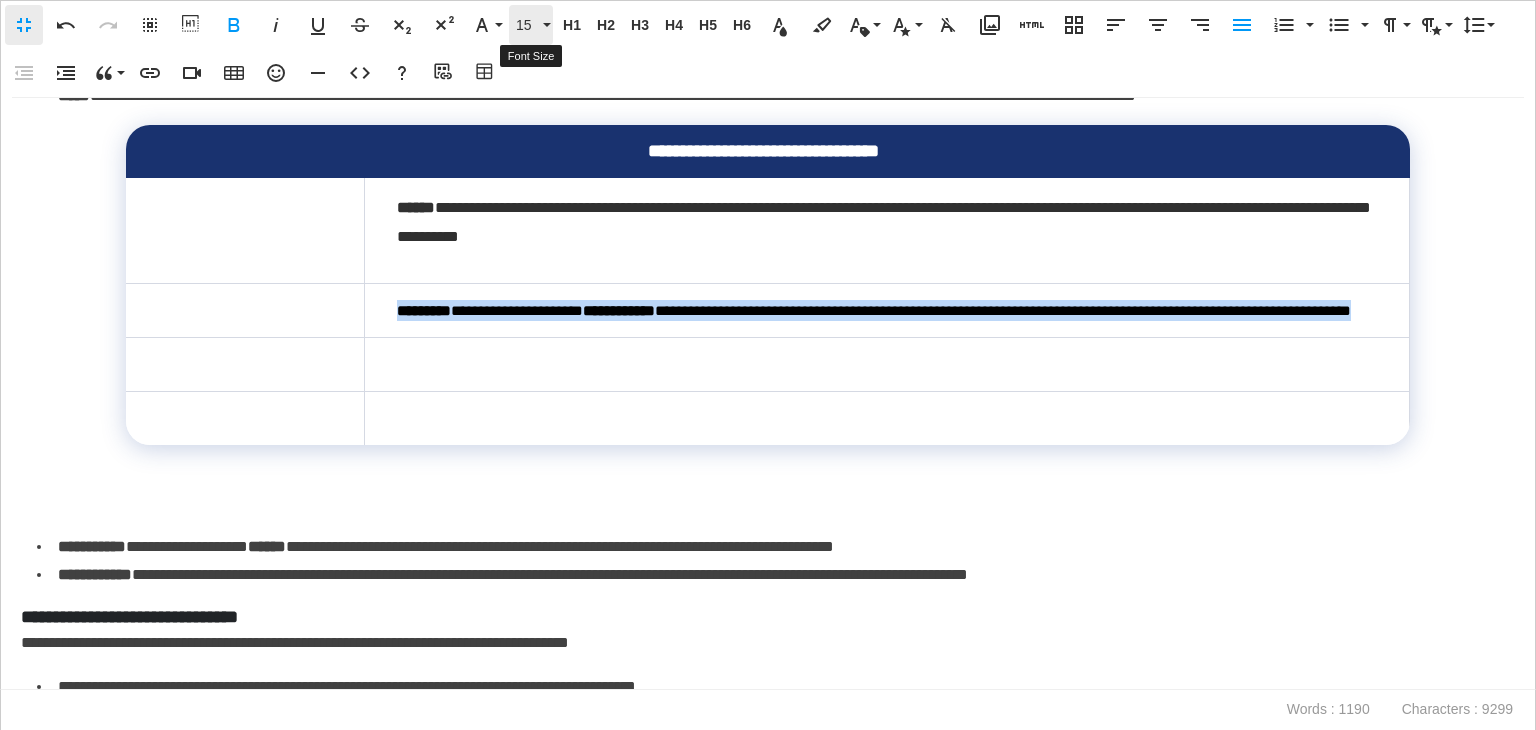 click on "15" at bounding box center [527, 25] 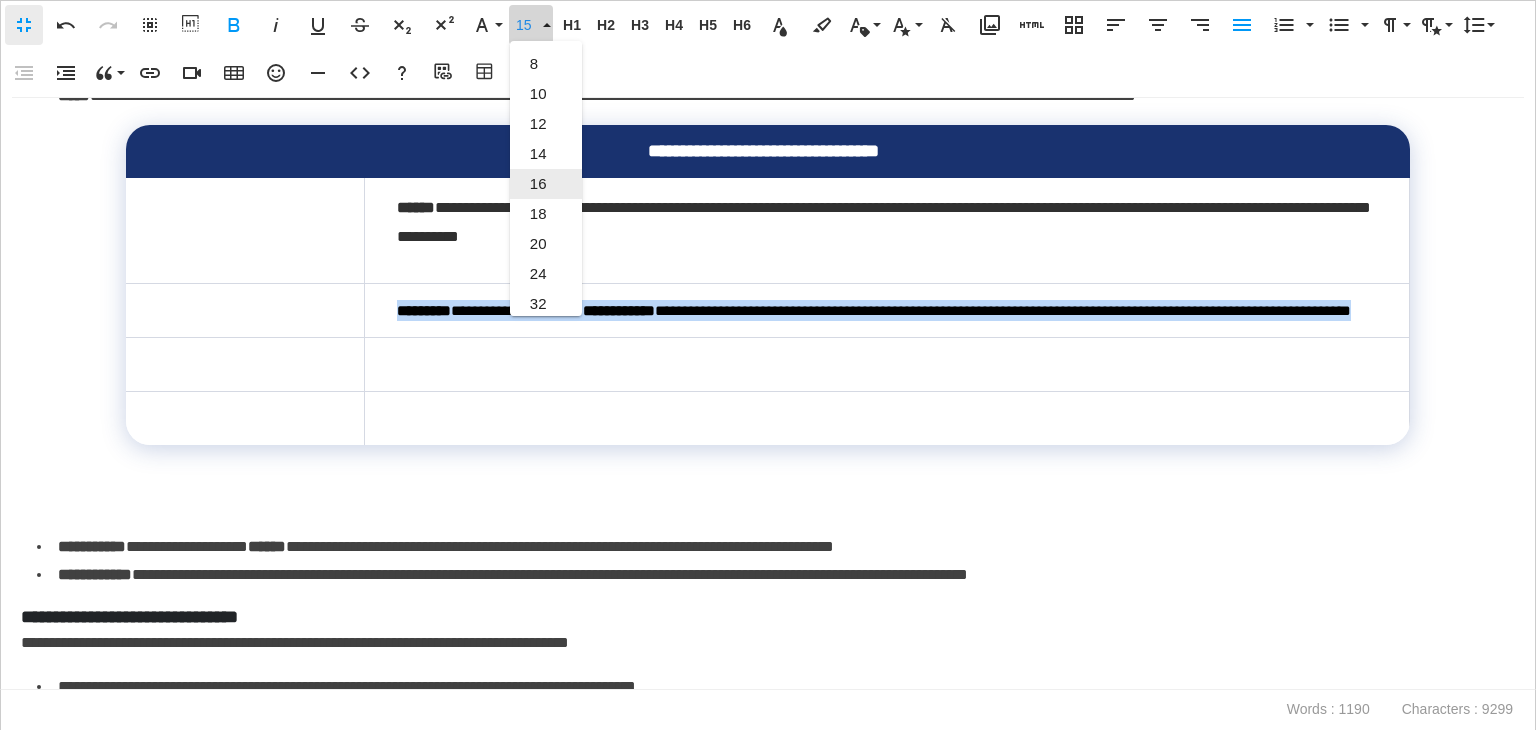 click on "16" at bounding box center (546, 184) 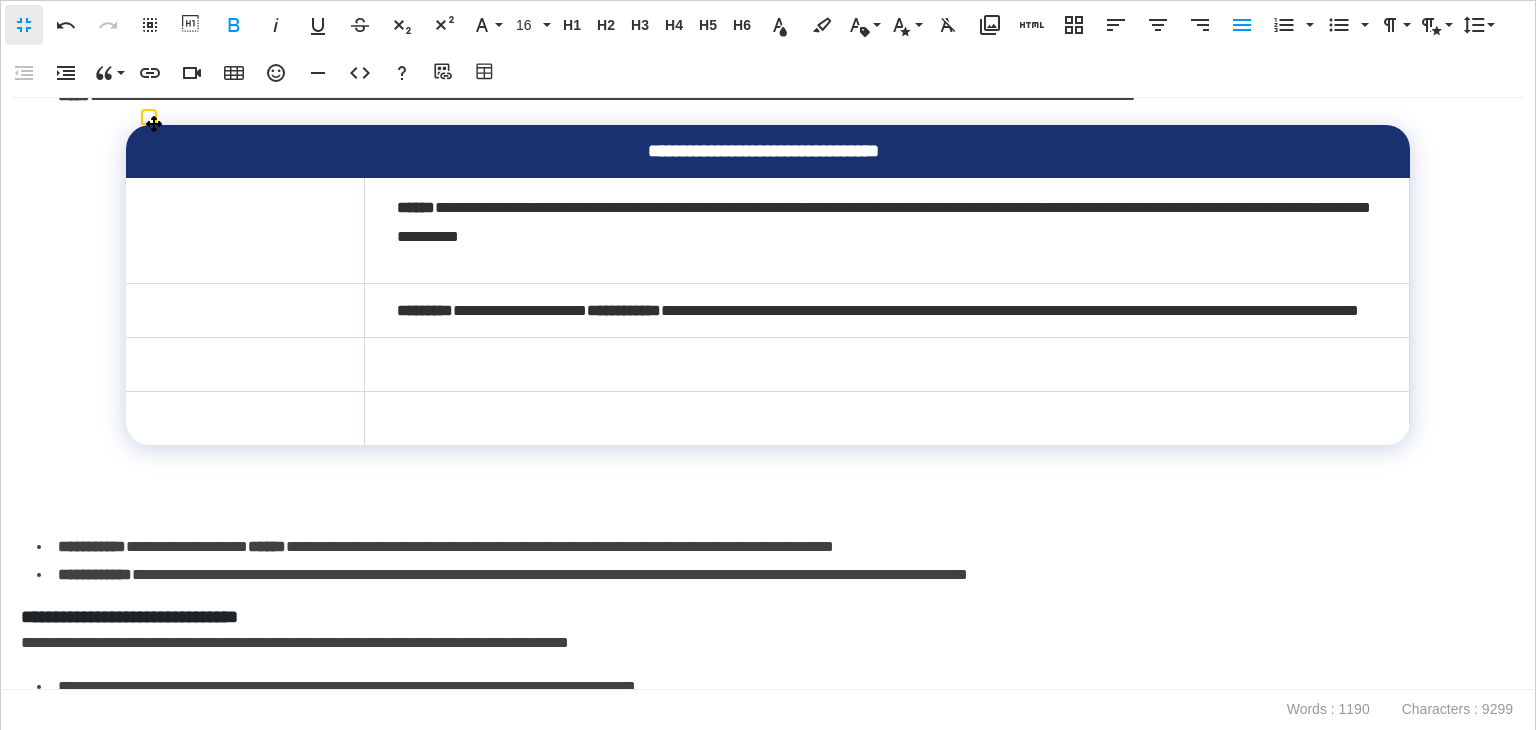 click at bounding box center [886, 365] 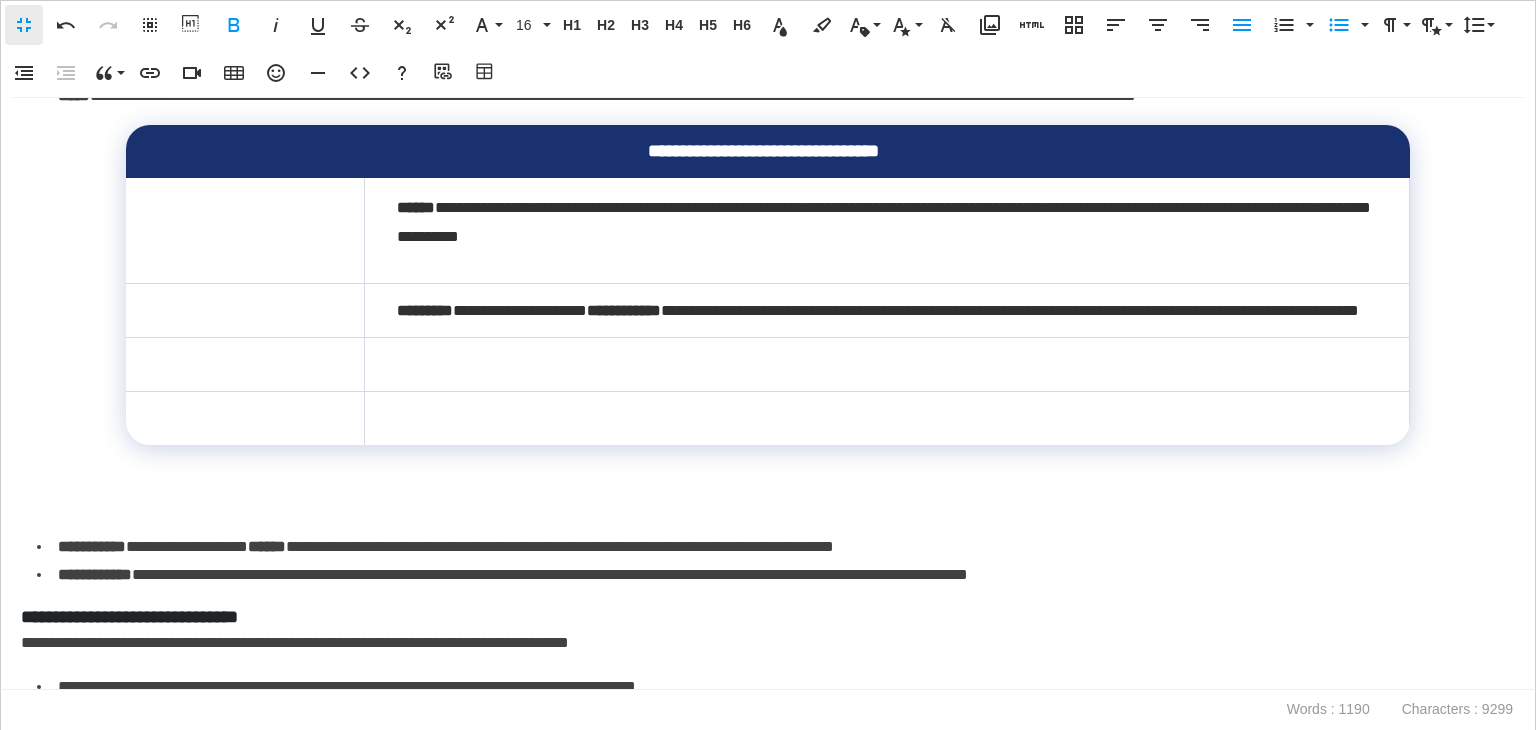 click on "**********" at bounding box center [92, 546] 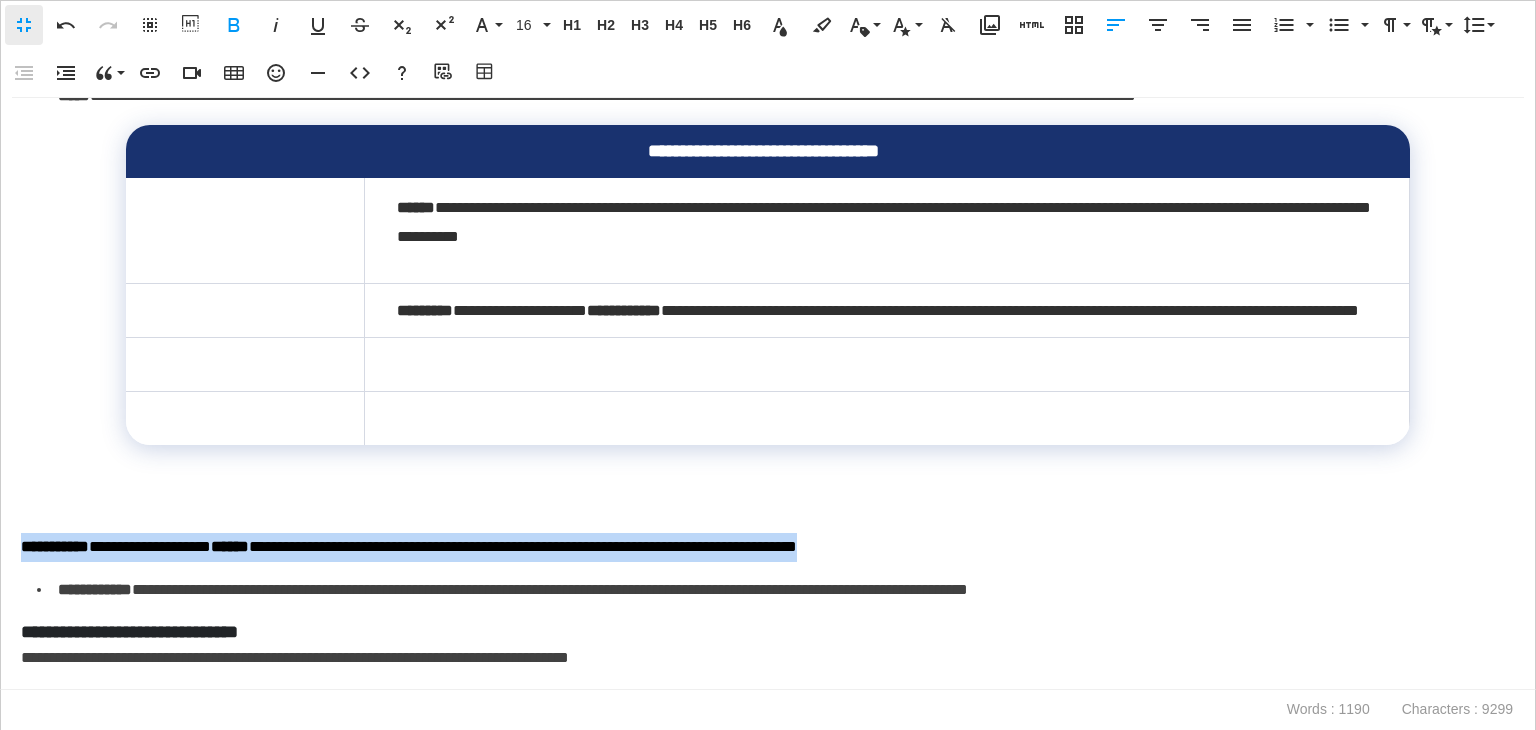 drag, startPoint x: 1022, startPoint y: 561, endPoint x: 0, endPoint y: 547, distance: 1022.0959 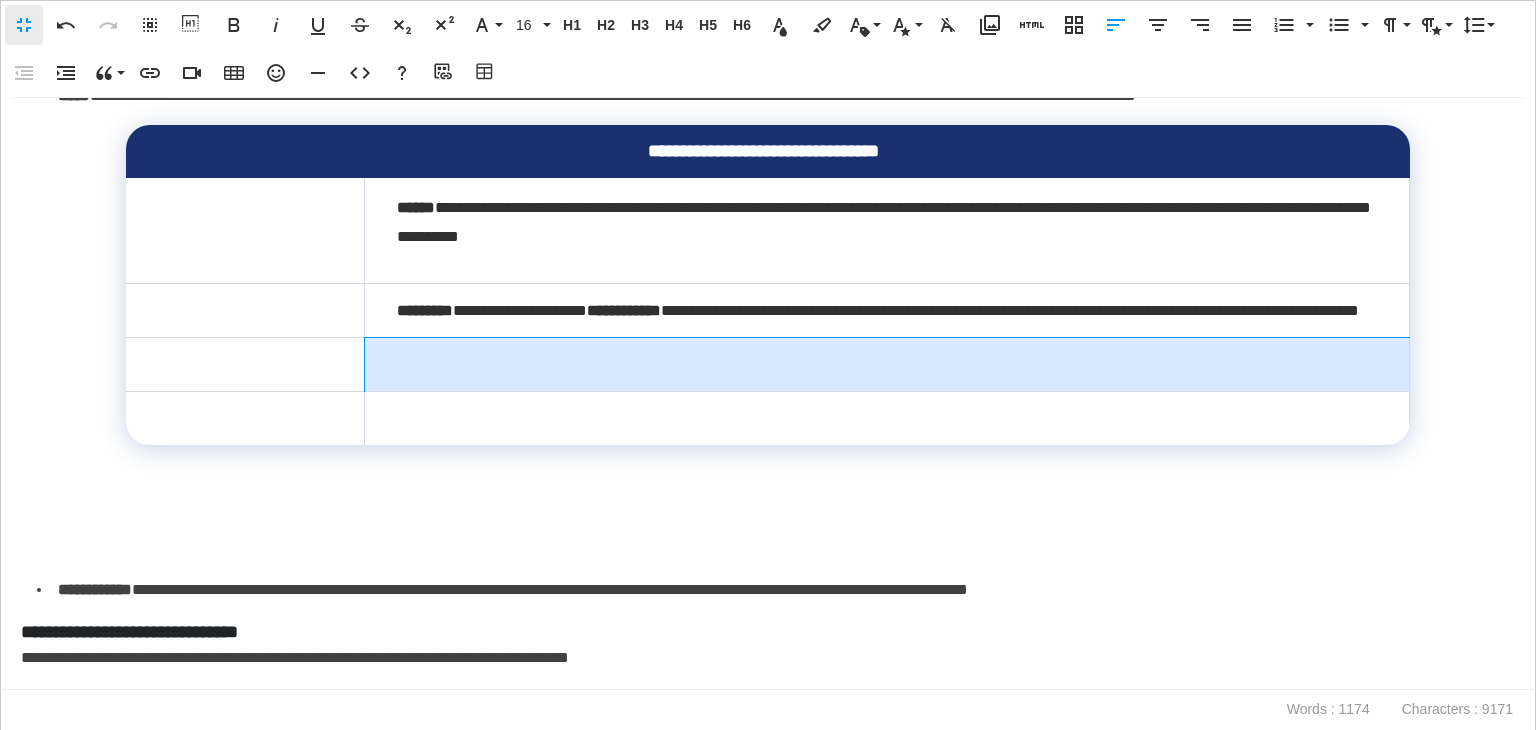 click at bounding box center (886, 365) 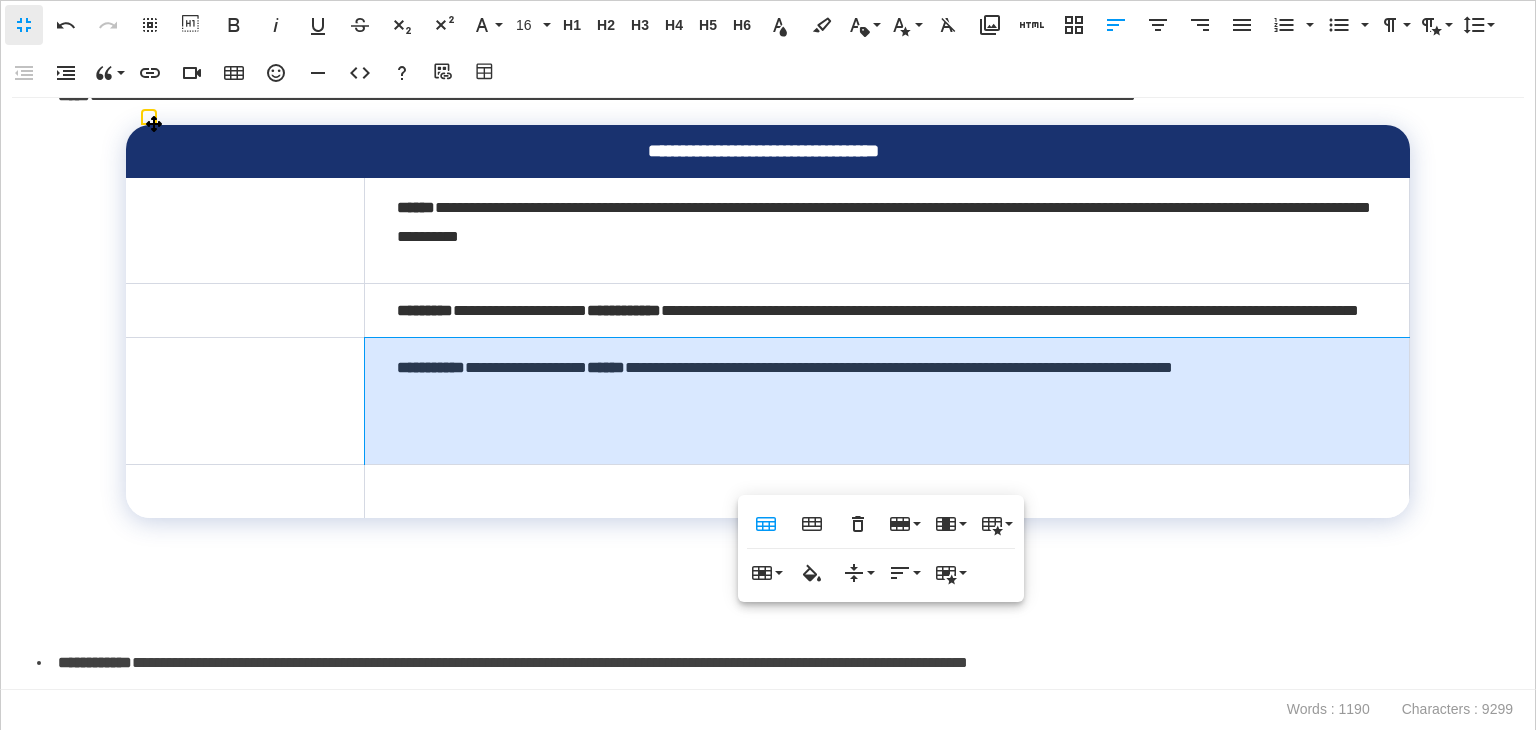 click on "**********" at bounding box center (886, 401) 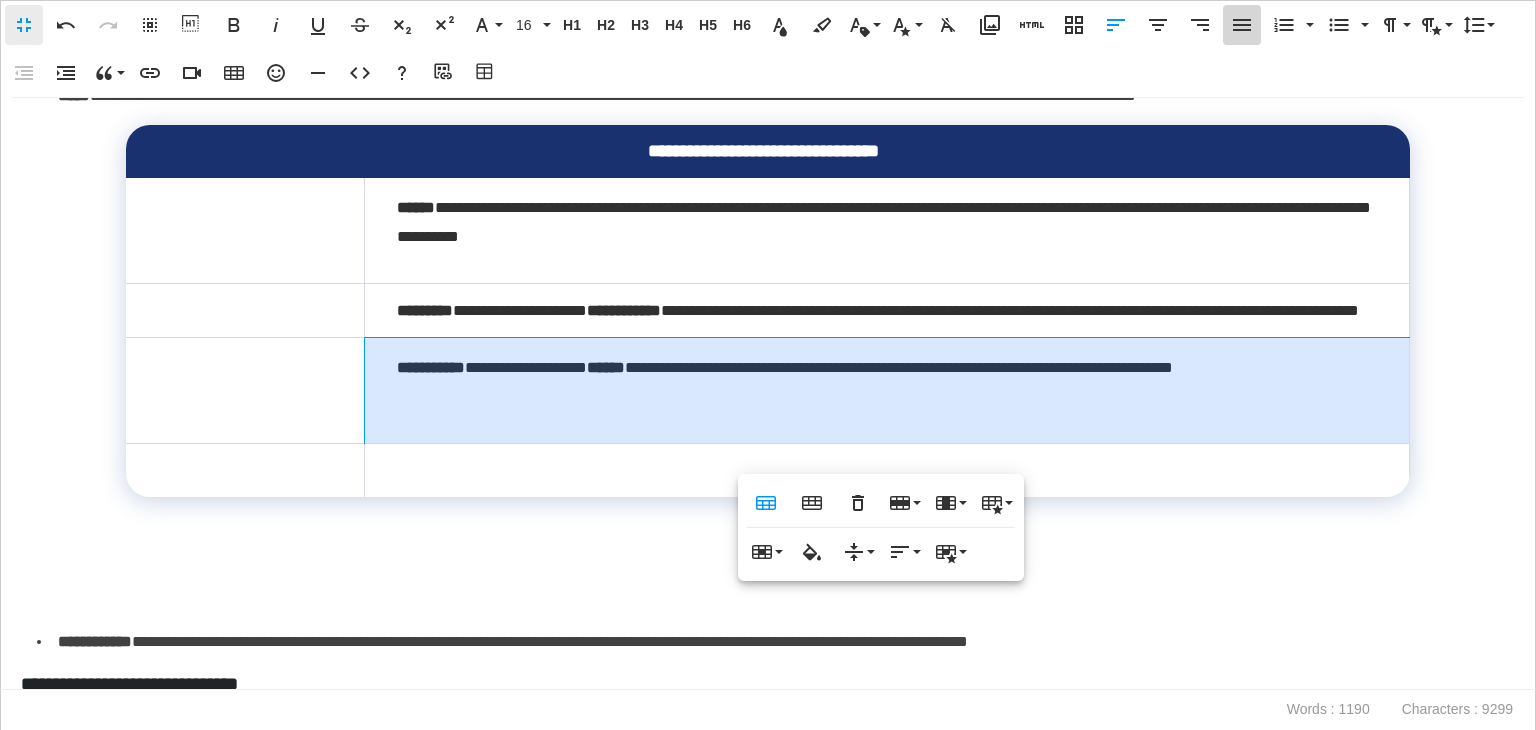 click on "Align Justify" at bounding box center (1242, 25) 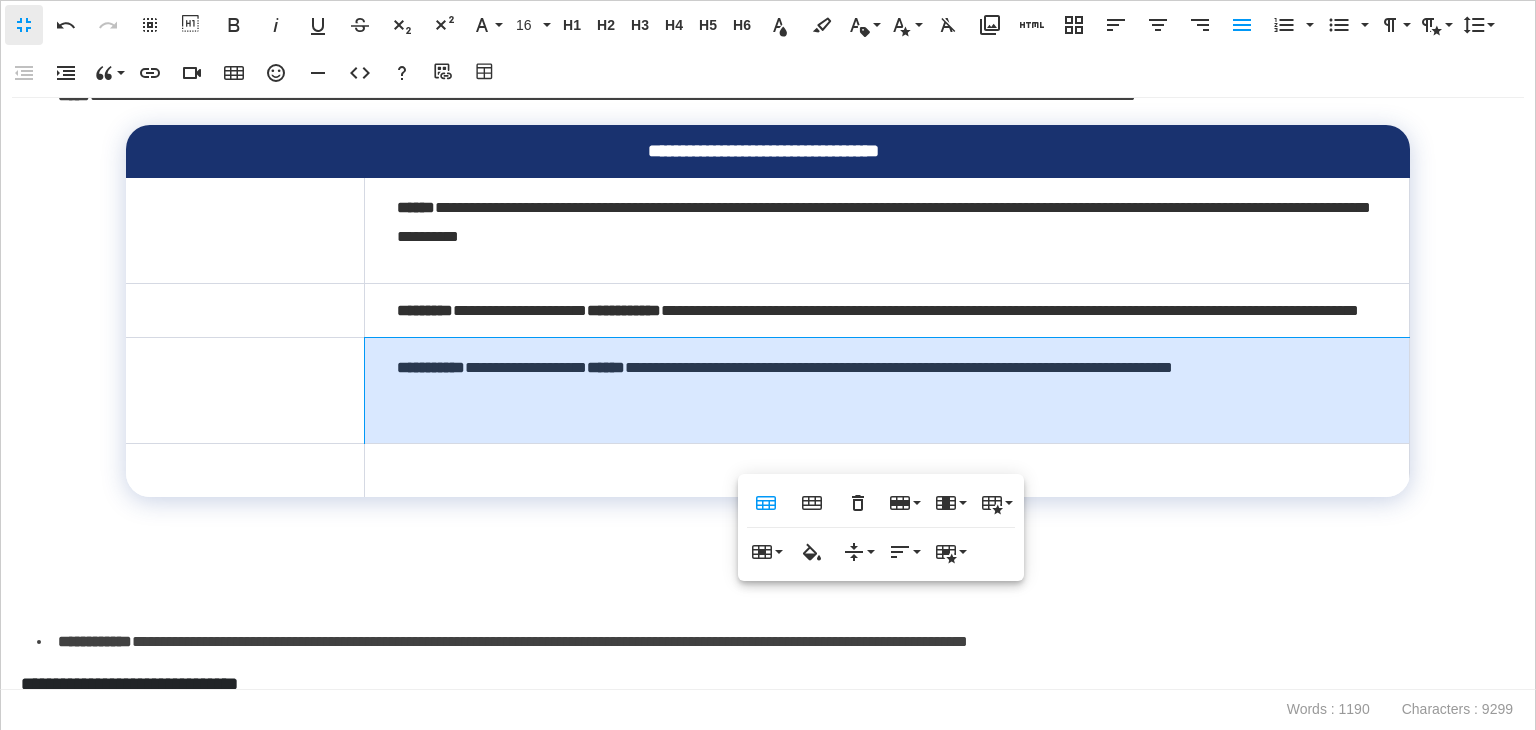 click on "**********" at bounding box center [771, 642] 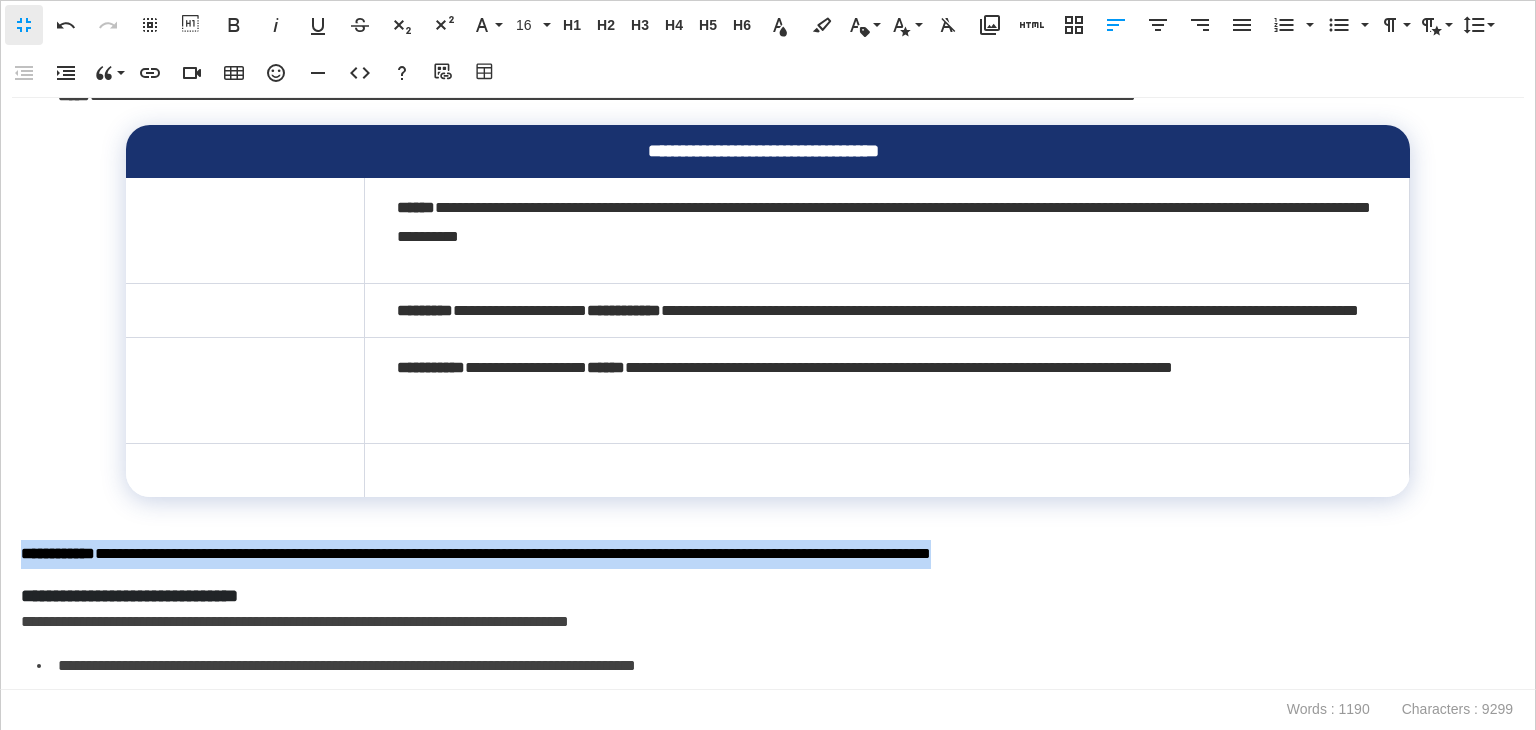 drag, startPoint x: 0, startPoint y: 598, endPoint x: 0, endPoint y: 569, distance: 29 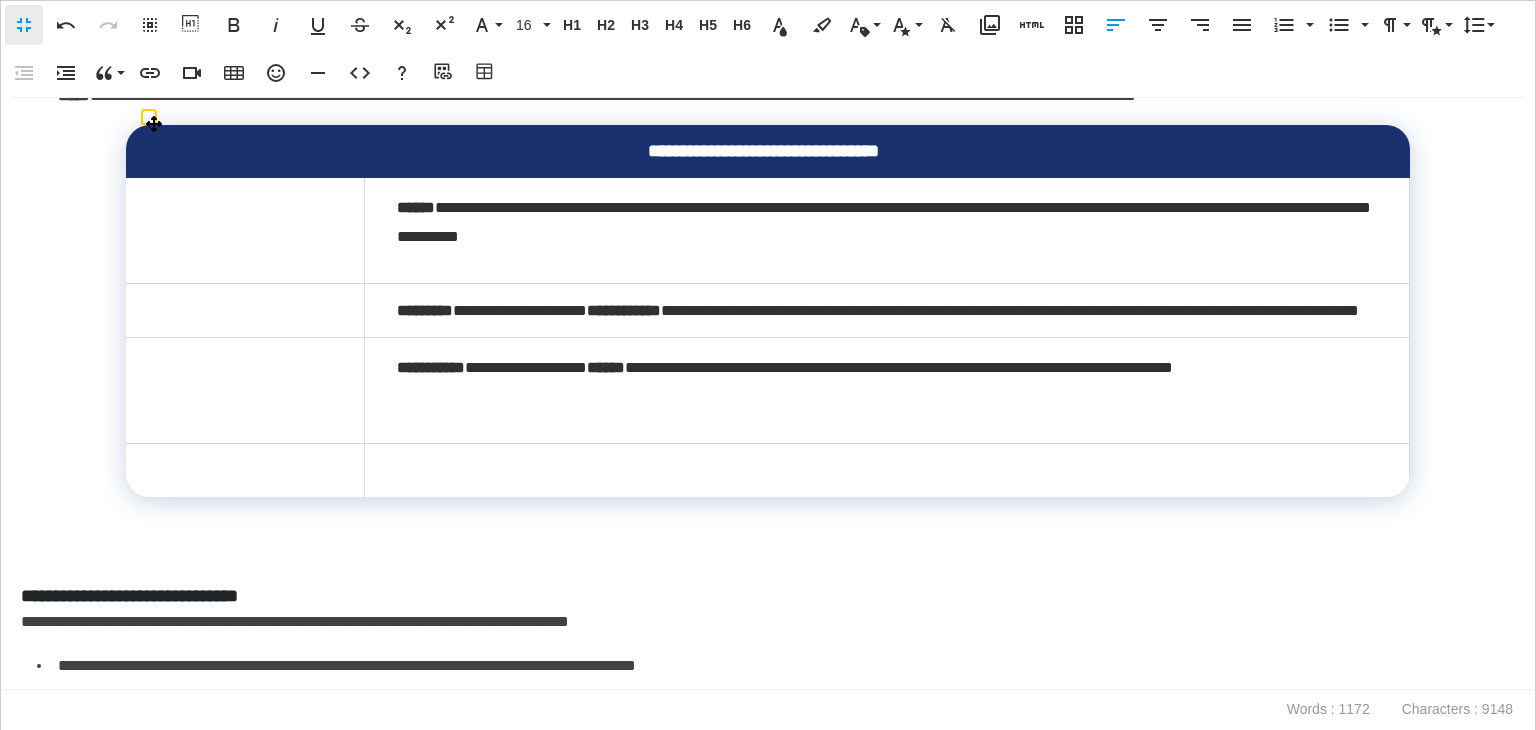 click at bounding box center (886, 470) 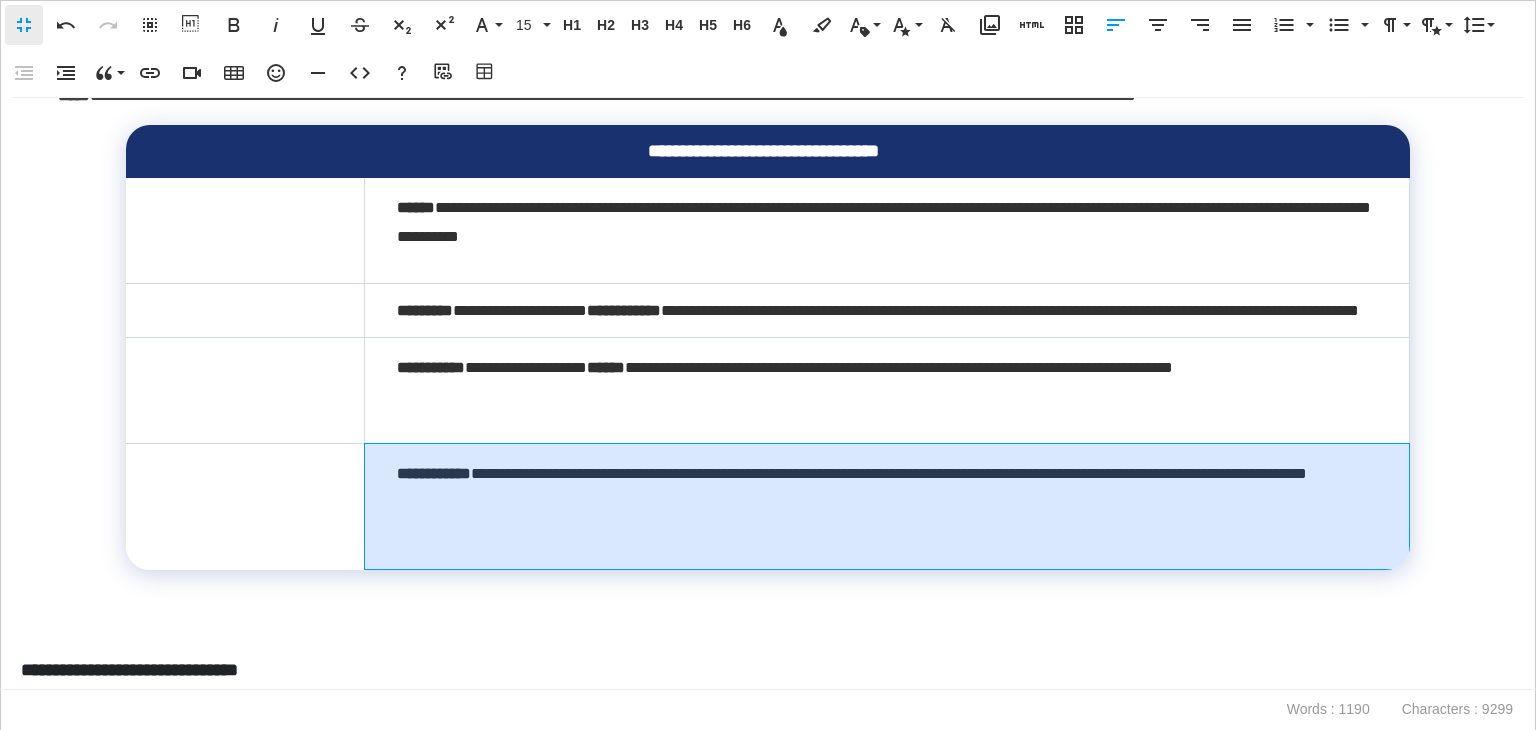 click on "**********" at bounding box center (886, 506) 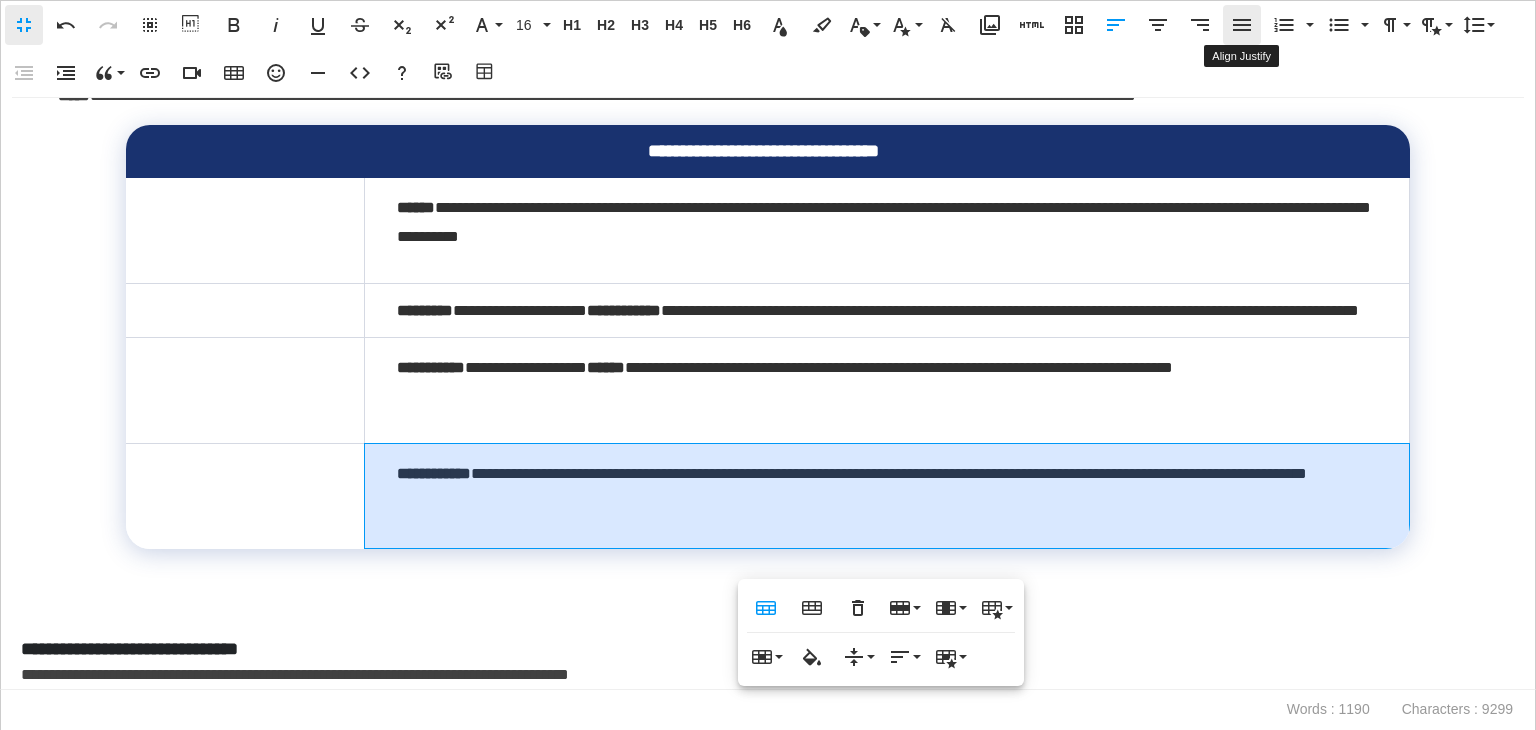 click on "Align Justify" at bounding box center (1242, 25) 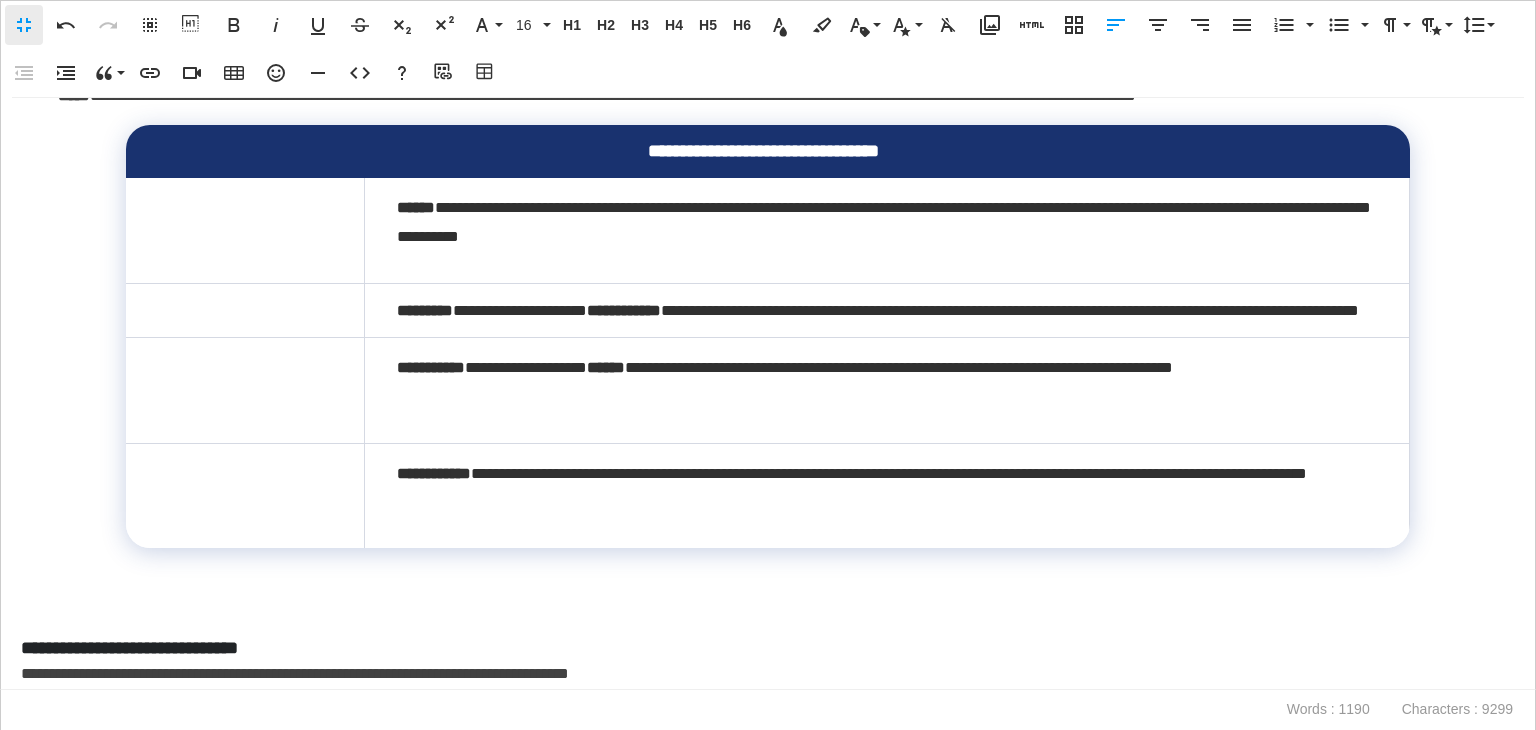click at bounding box center [763, 606] 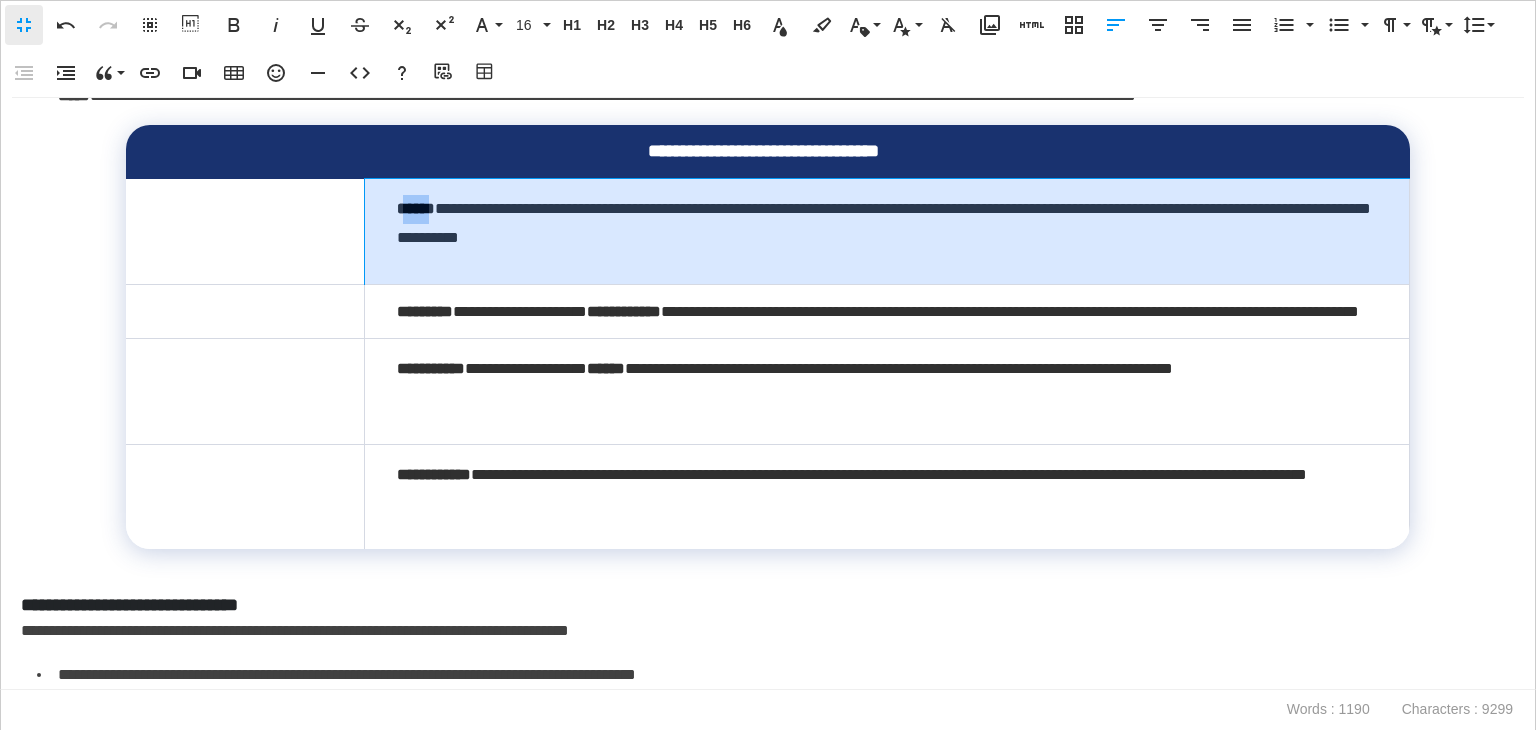 drag, startPoint x: 448, startPoint y: 201, endPoint x: 400, endPoint y: 209, distance: 48.6621 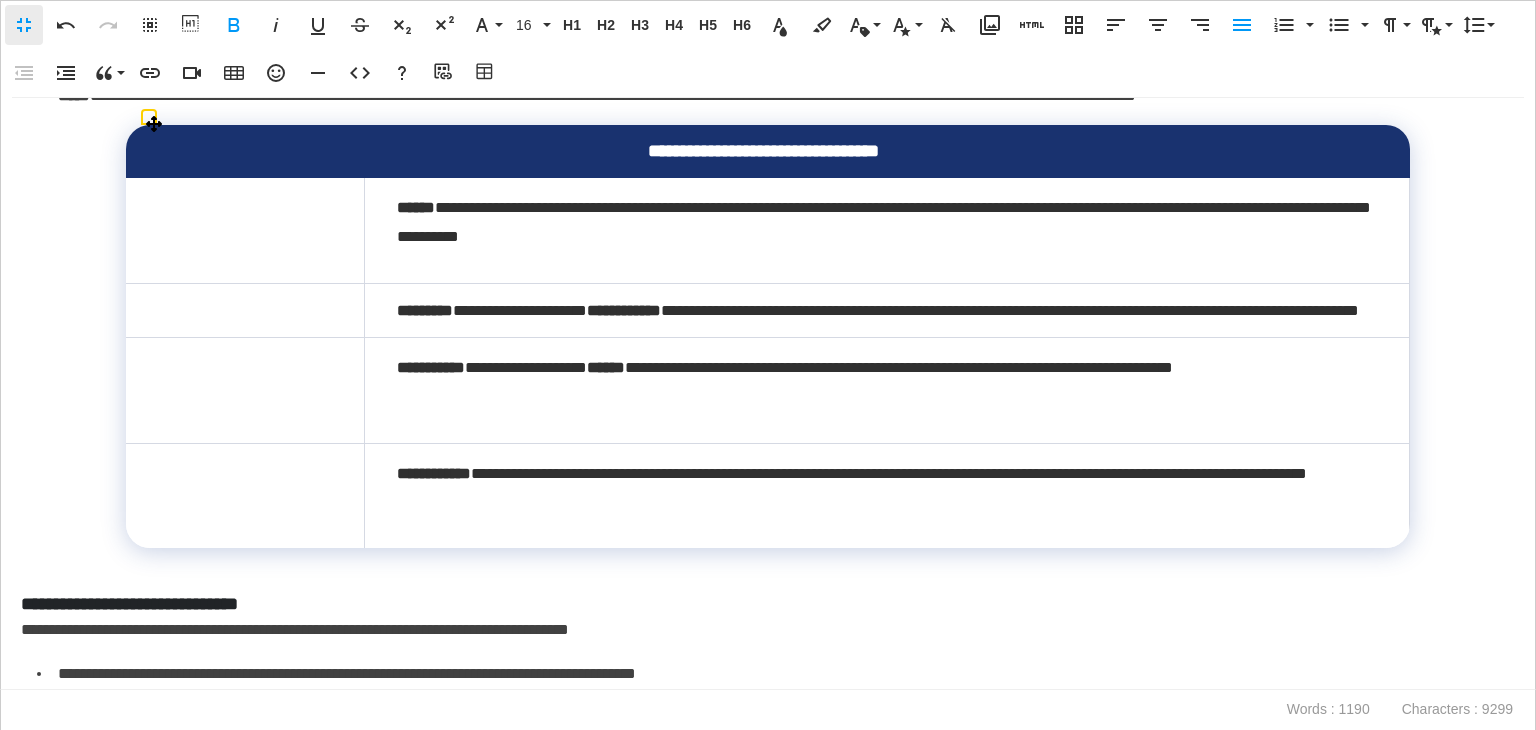 click on "******" at bounding box center (416, 207) 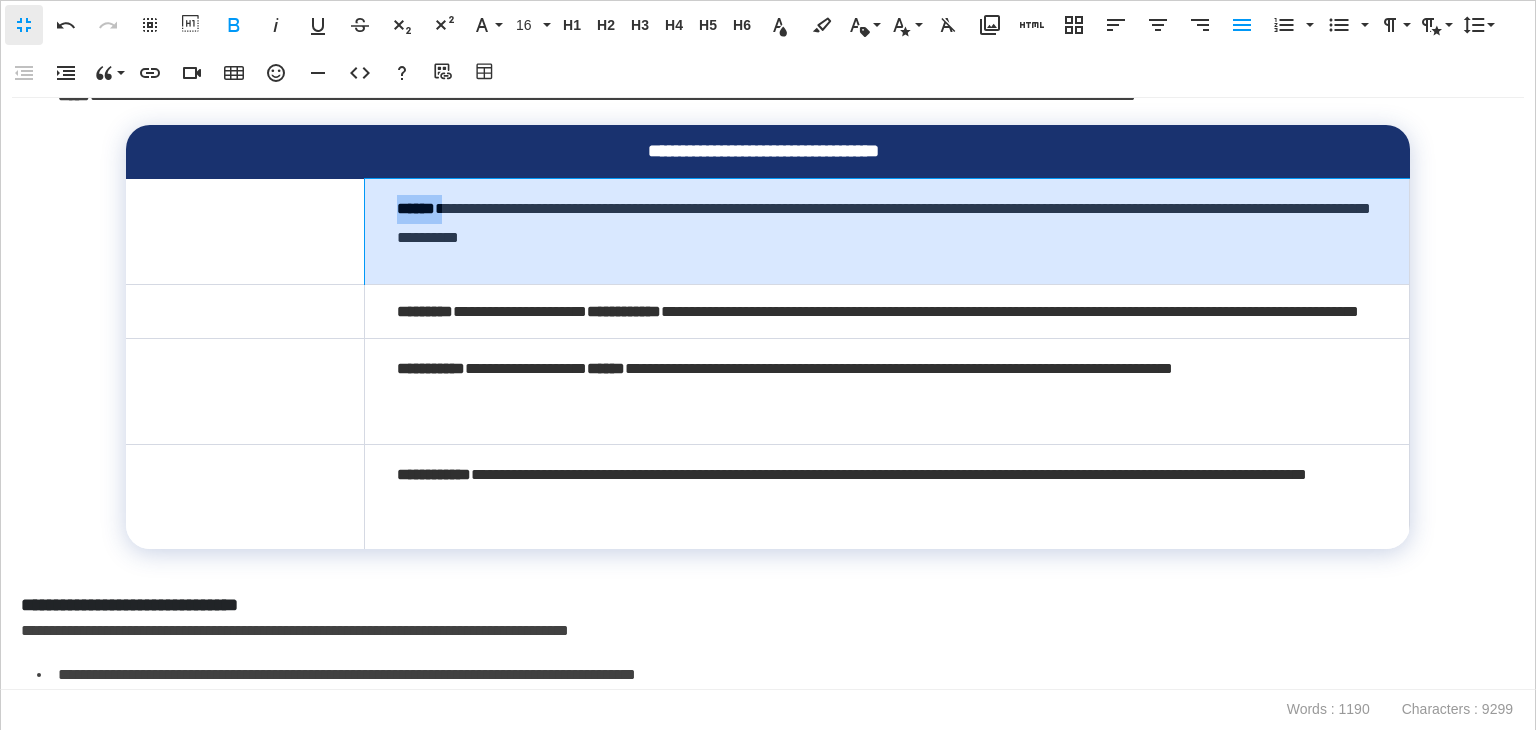 drag, startPoint x: 457, startPoint y: 212, endPoint x: 395, endPoint y: 213, distance: 62.008064 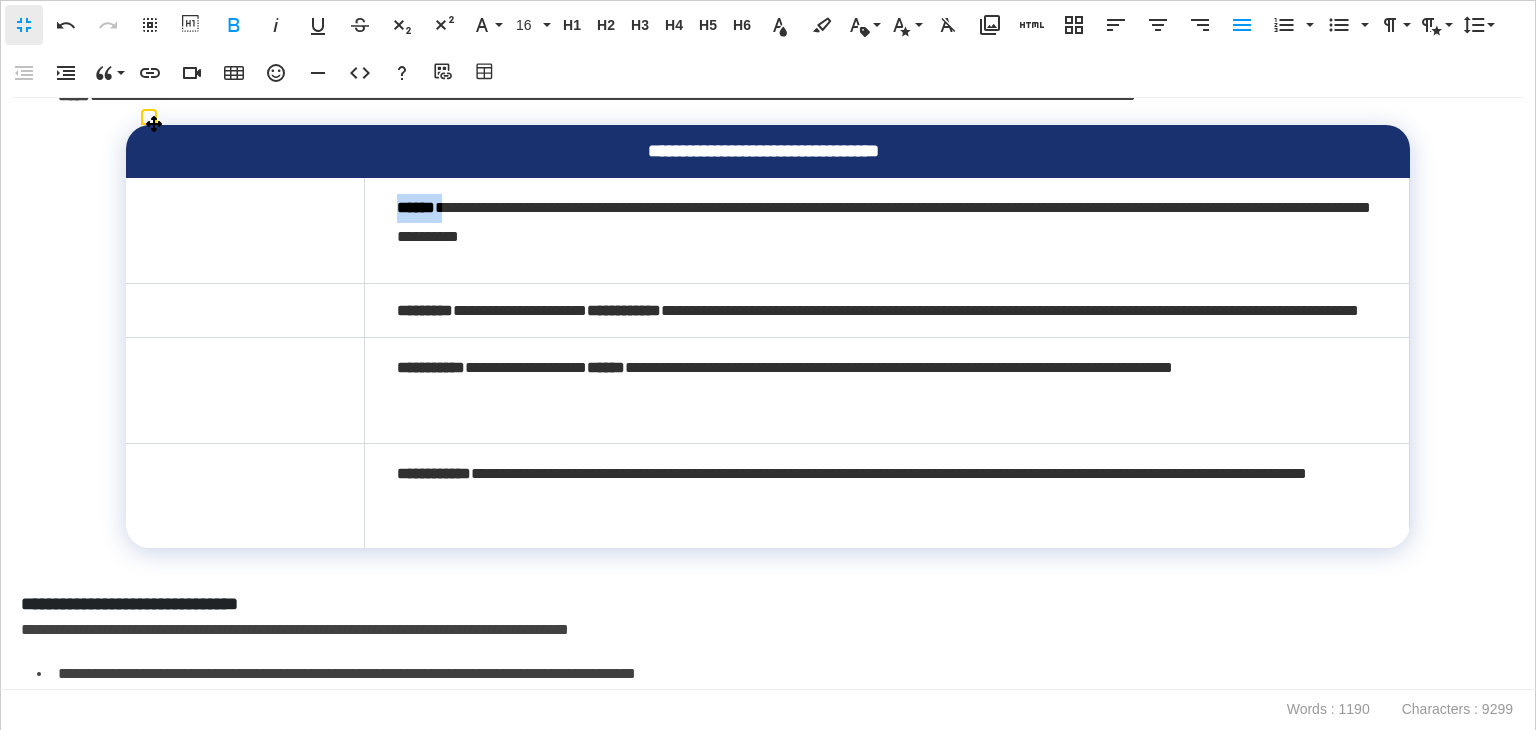copy on "****** *" 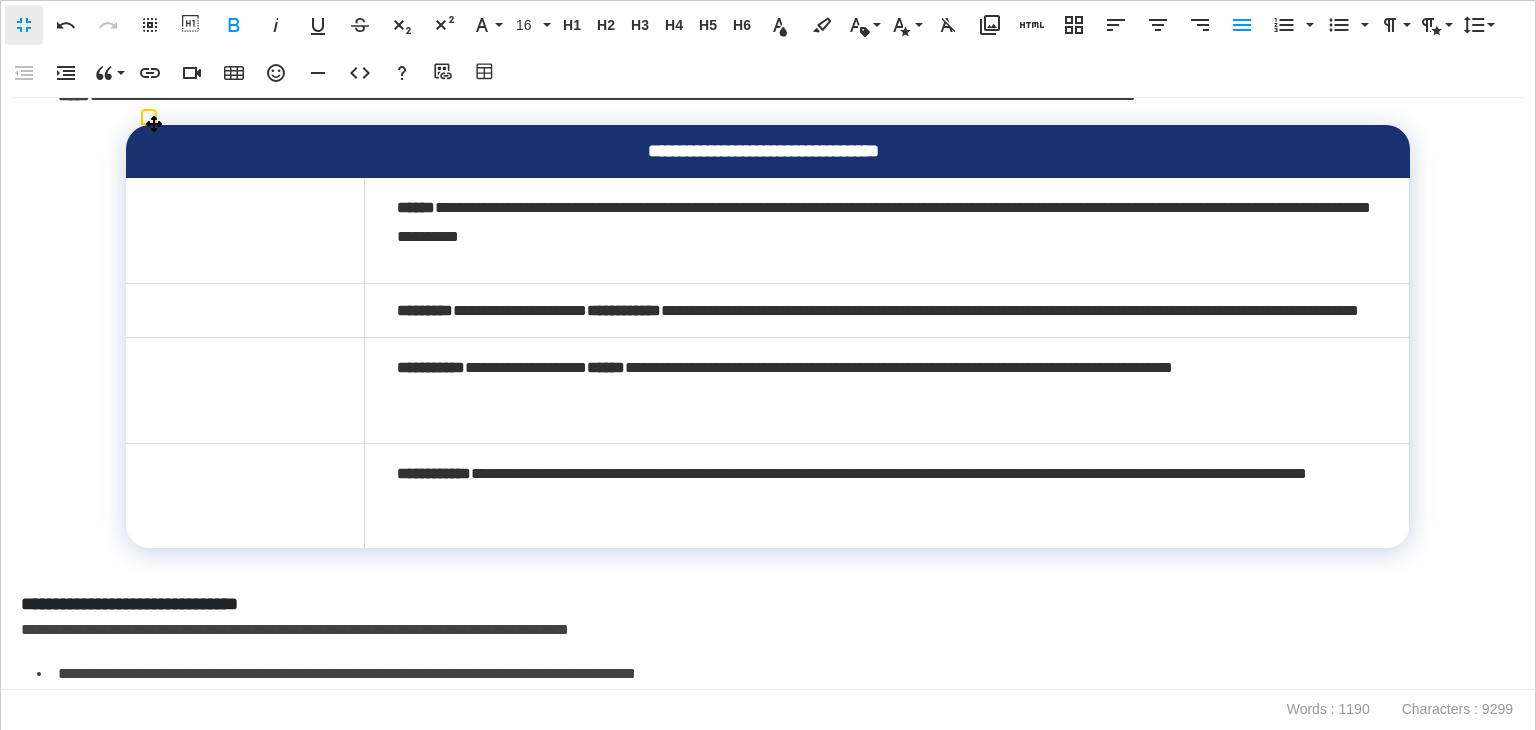 click at bounding box center [245, 230] 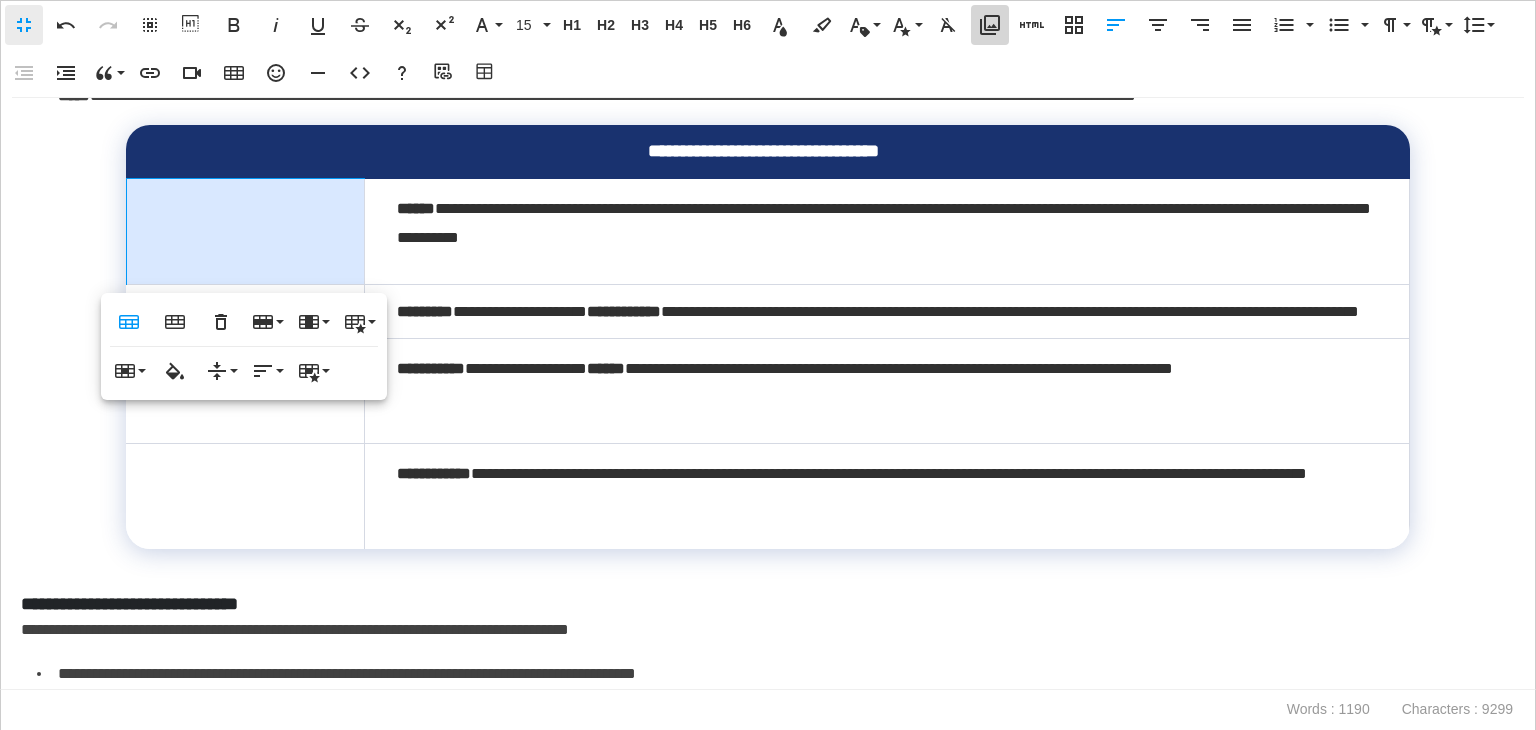 click 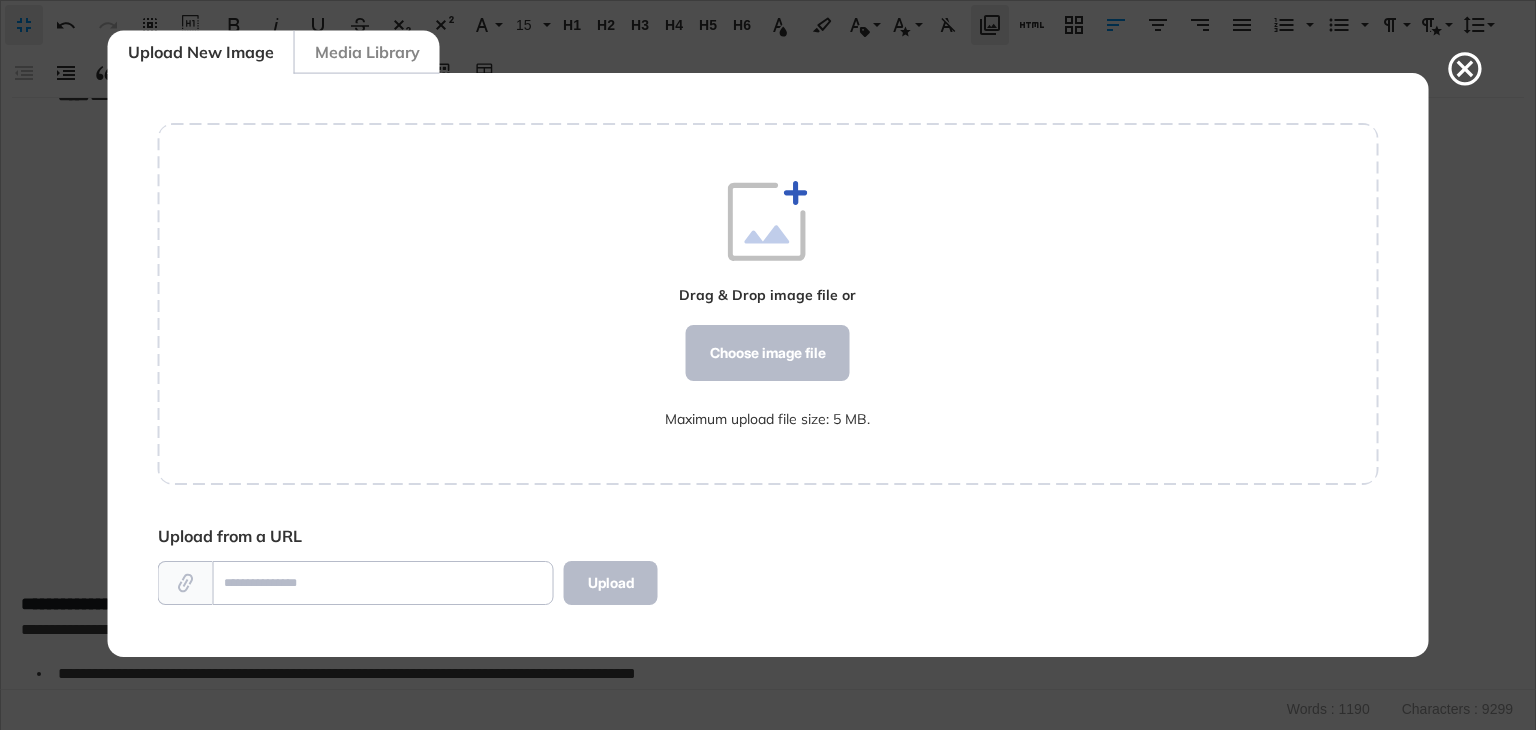 scroll, scrollTop: 583, scrollLeft: 1220, axis: both 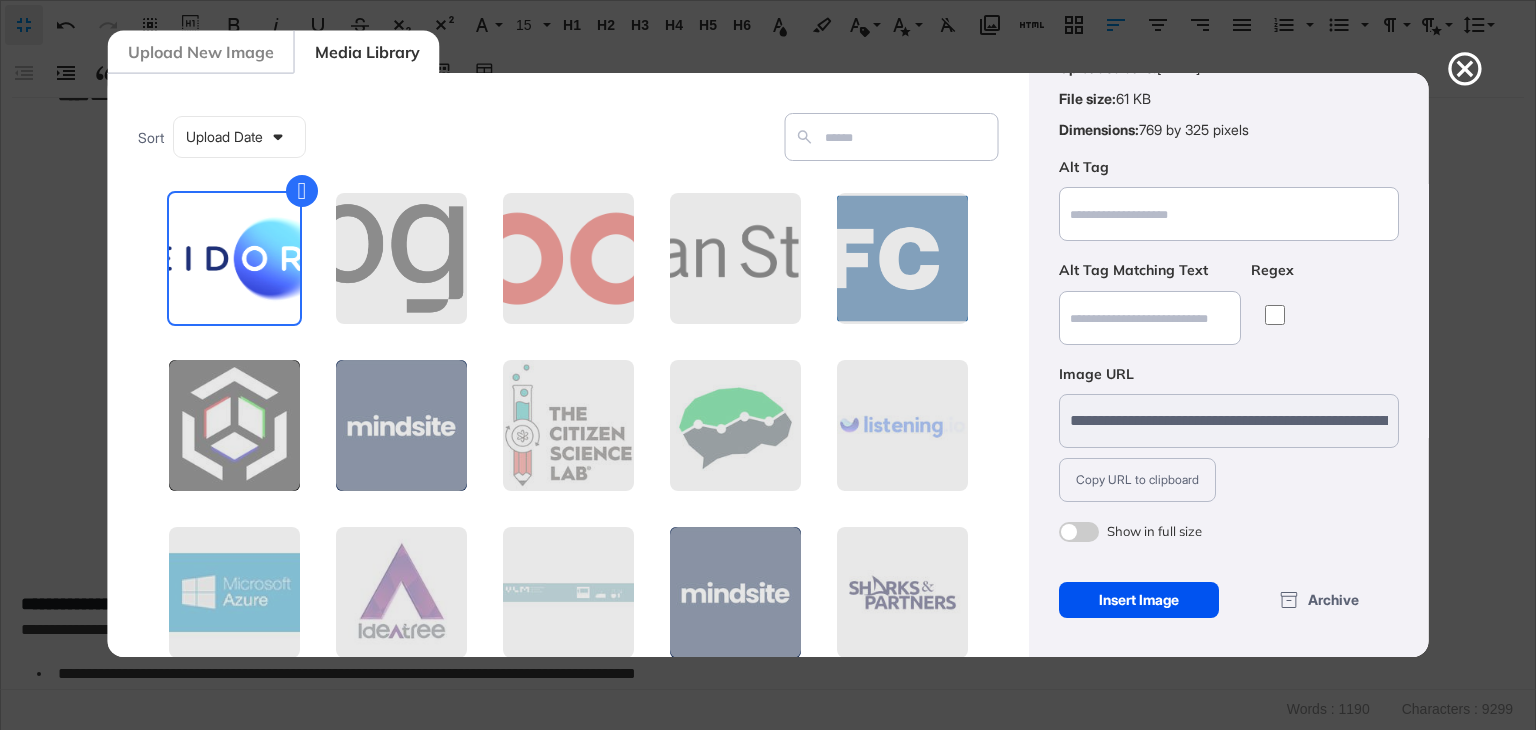 click on "Insert Image" at bounding box center (1138, 600) 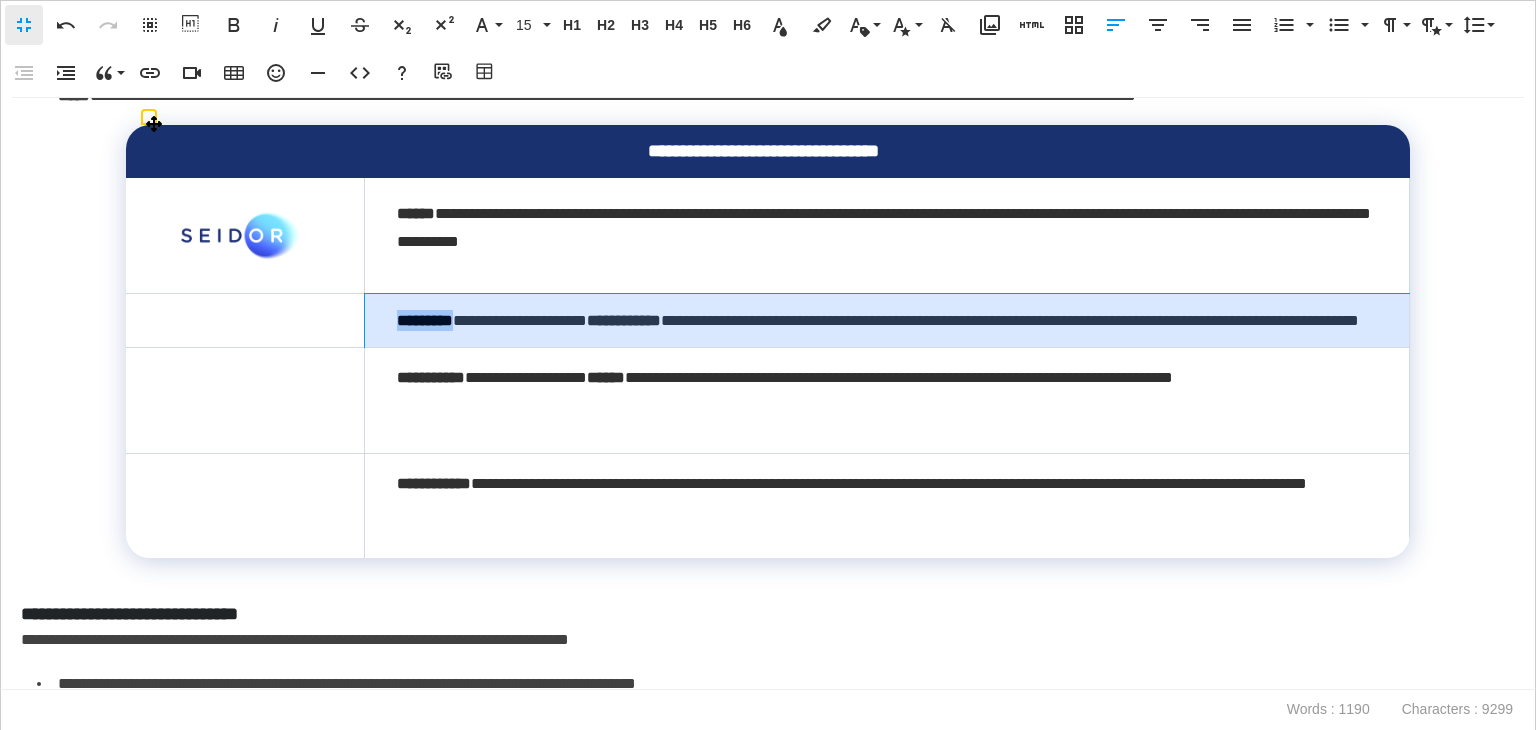 drag, startPoint x: 476, startPoint y: 313, endPoint x: 376, endPoint y: 314, distance: 100.005 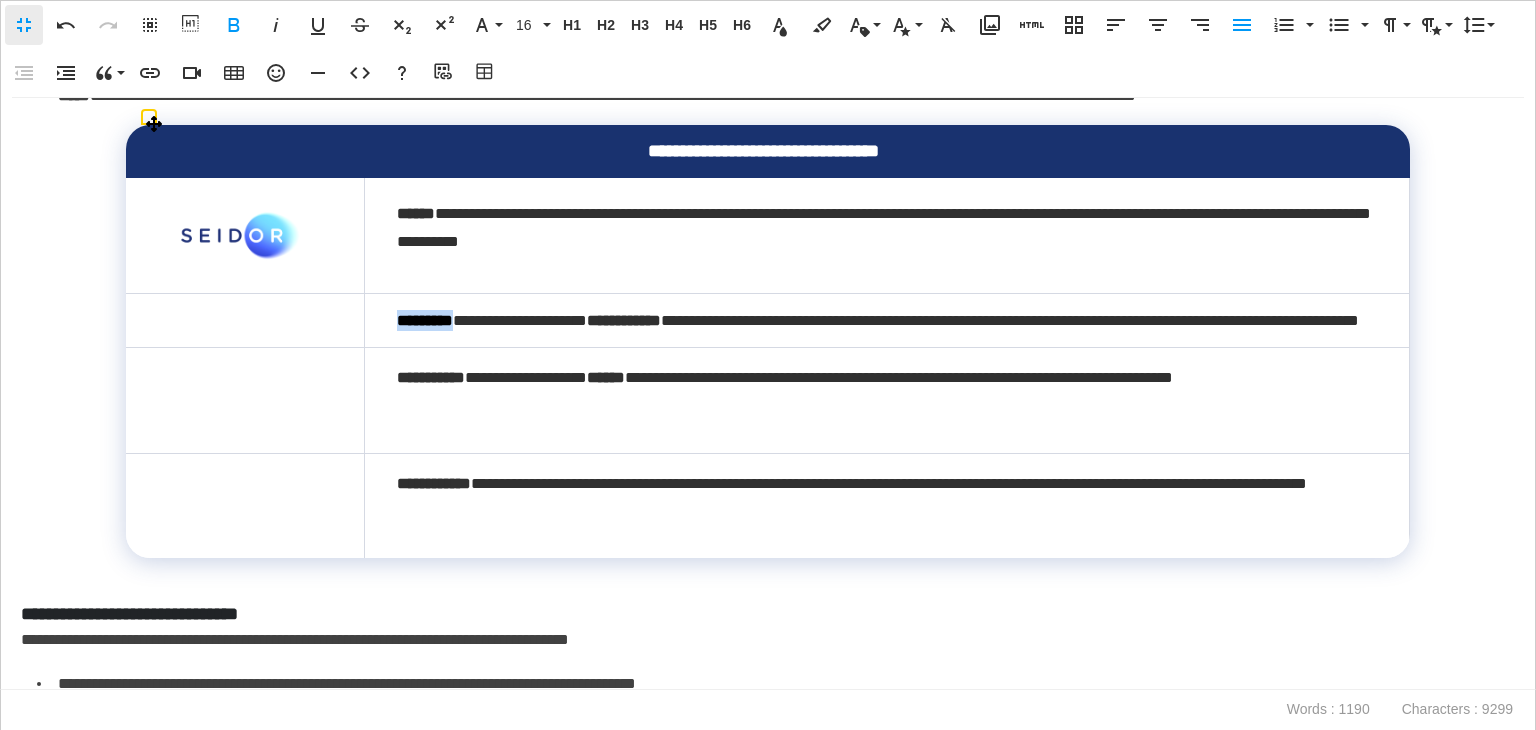 copy on "*********" 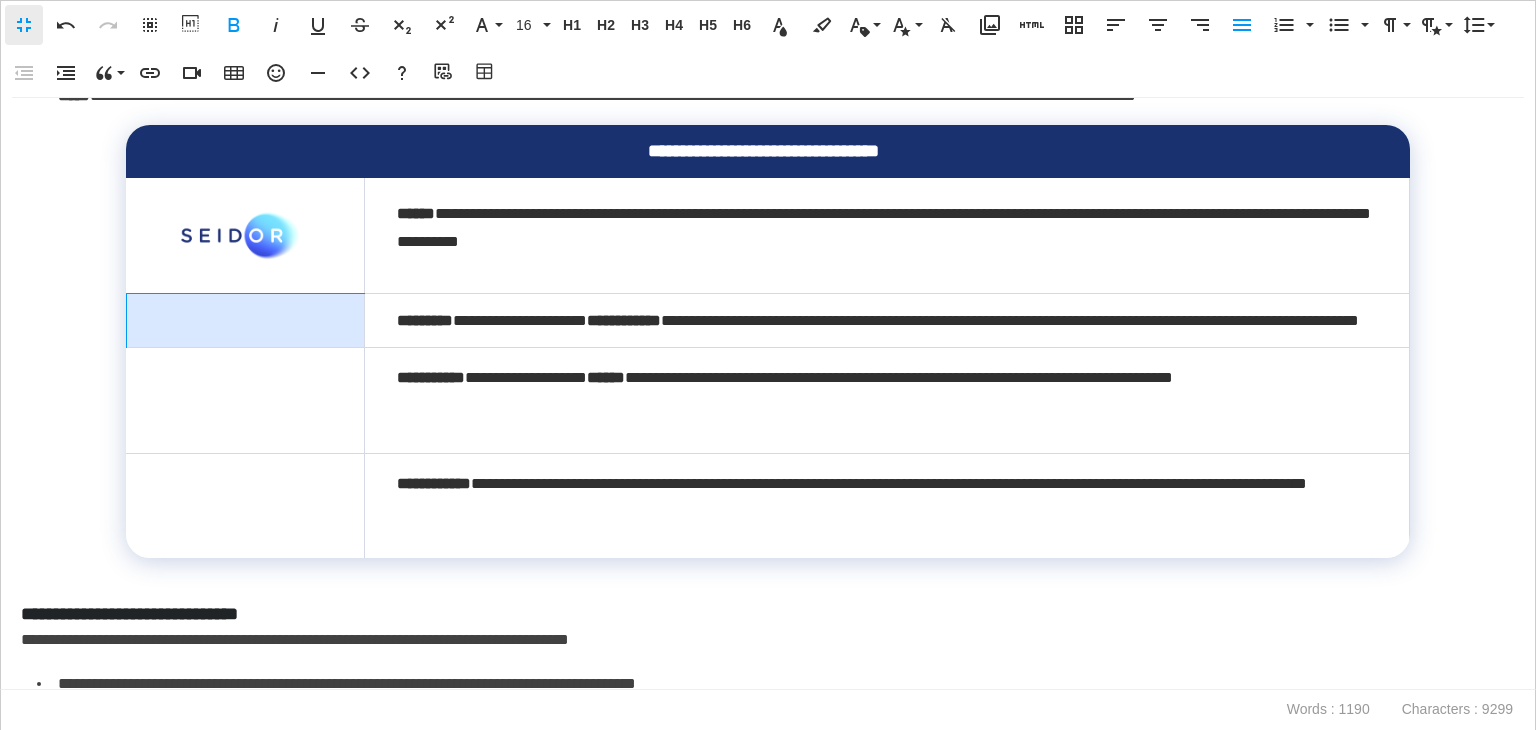 click at bounding box center (245, 321) 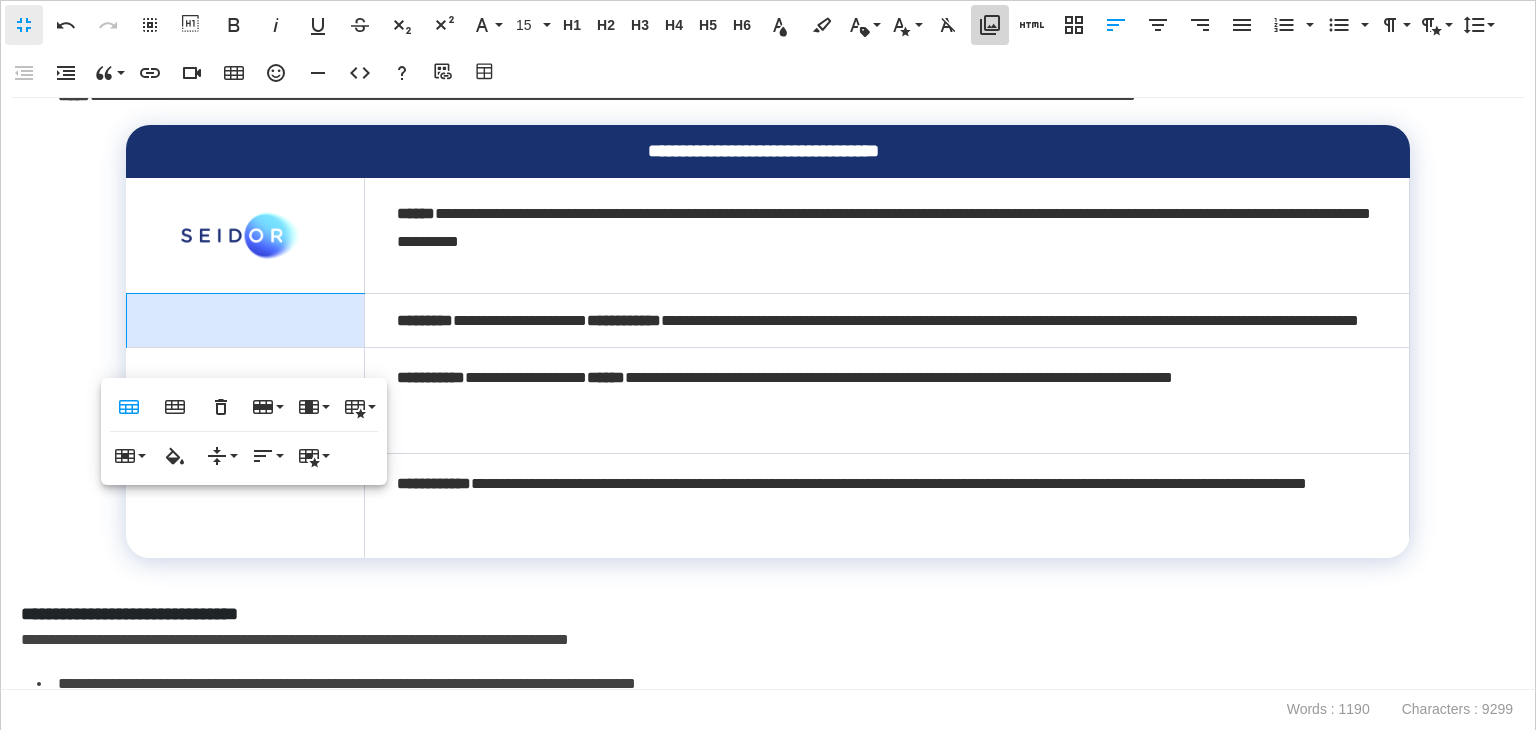 click 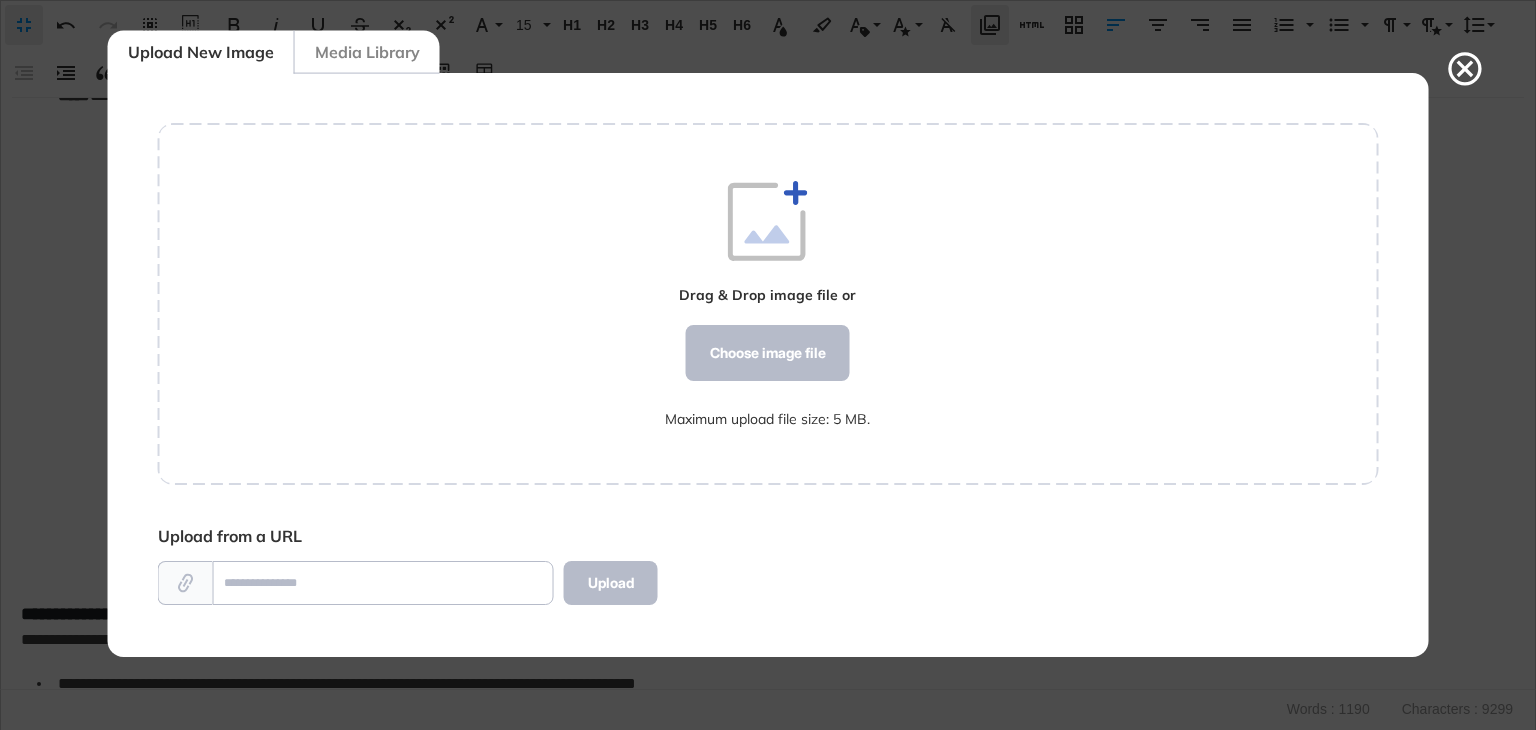 scroll, scrollTop: 583, scrollLeft: 1220, axis: both 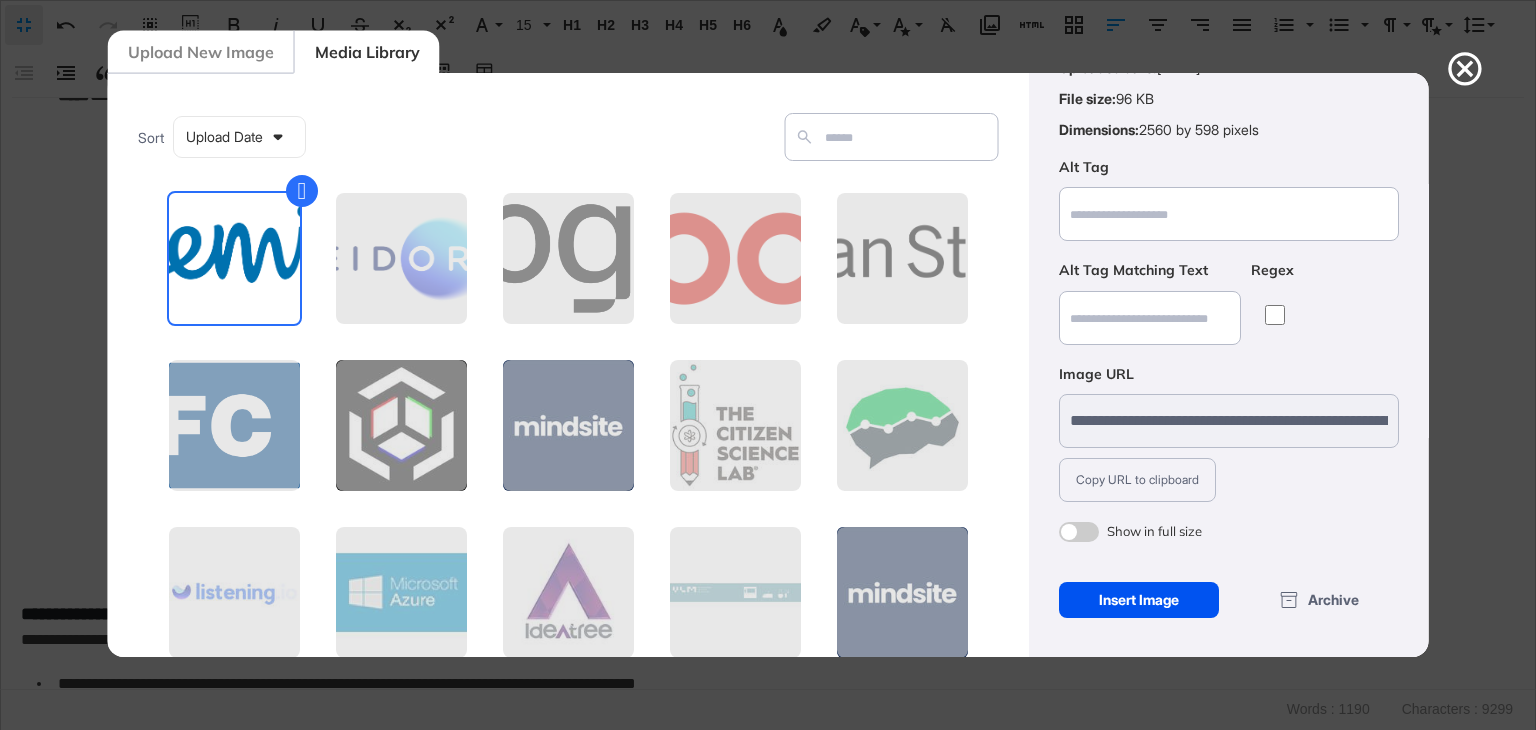 click on "Insert Image" at bounding box center [1138, 600] 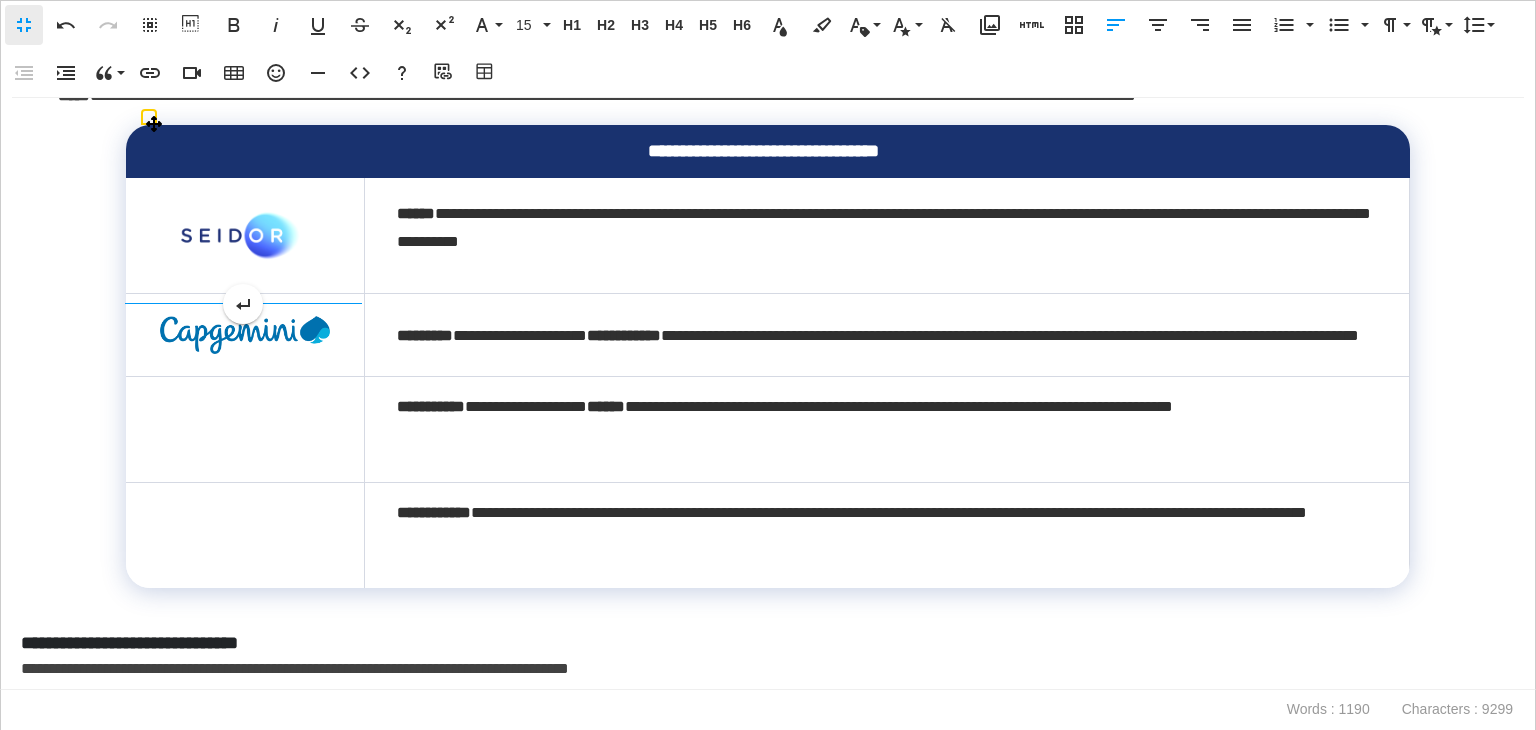 click at bounding box center (245, 335) 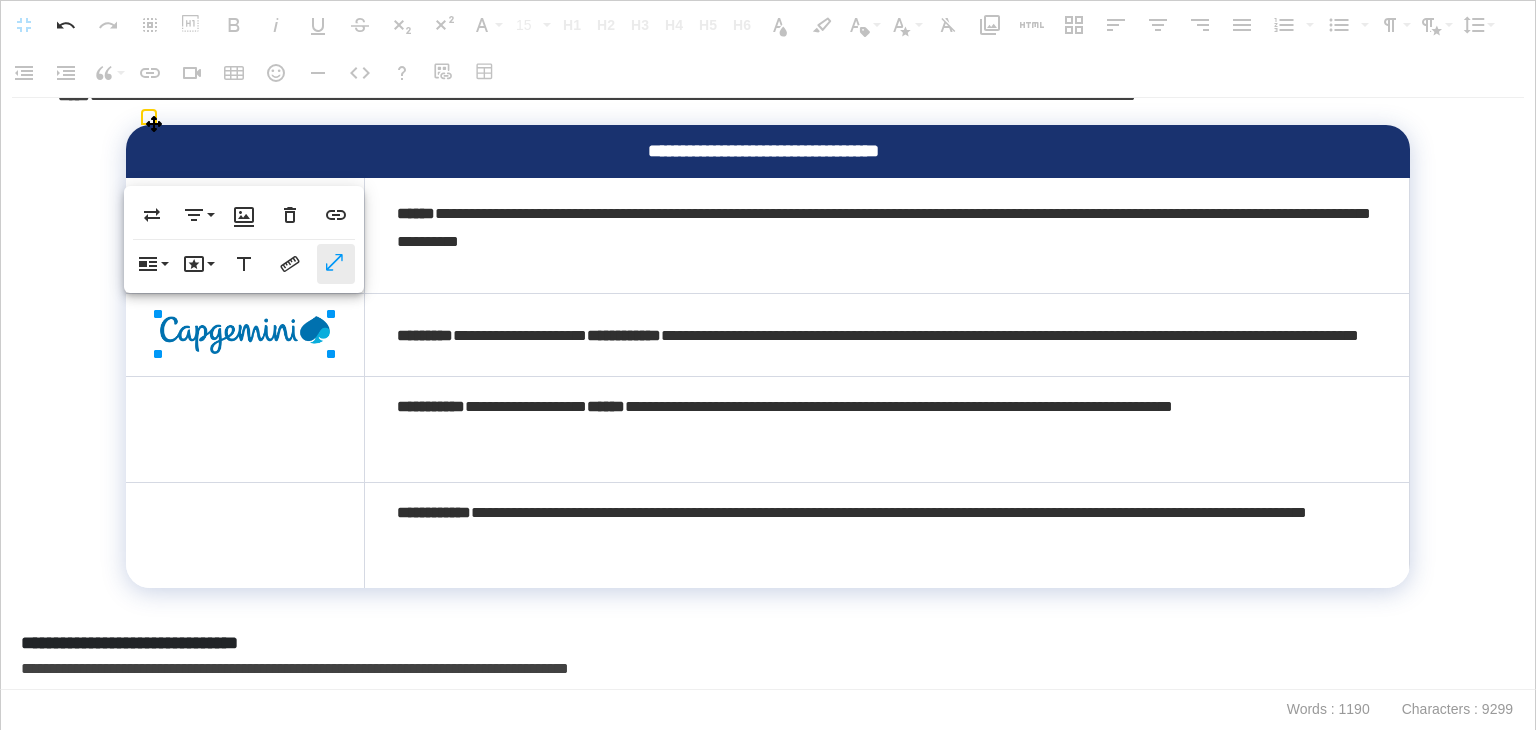click 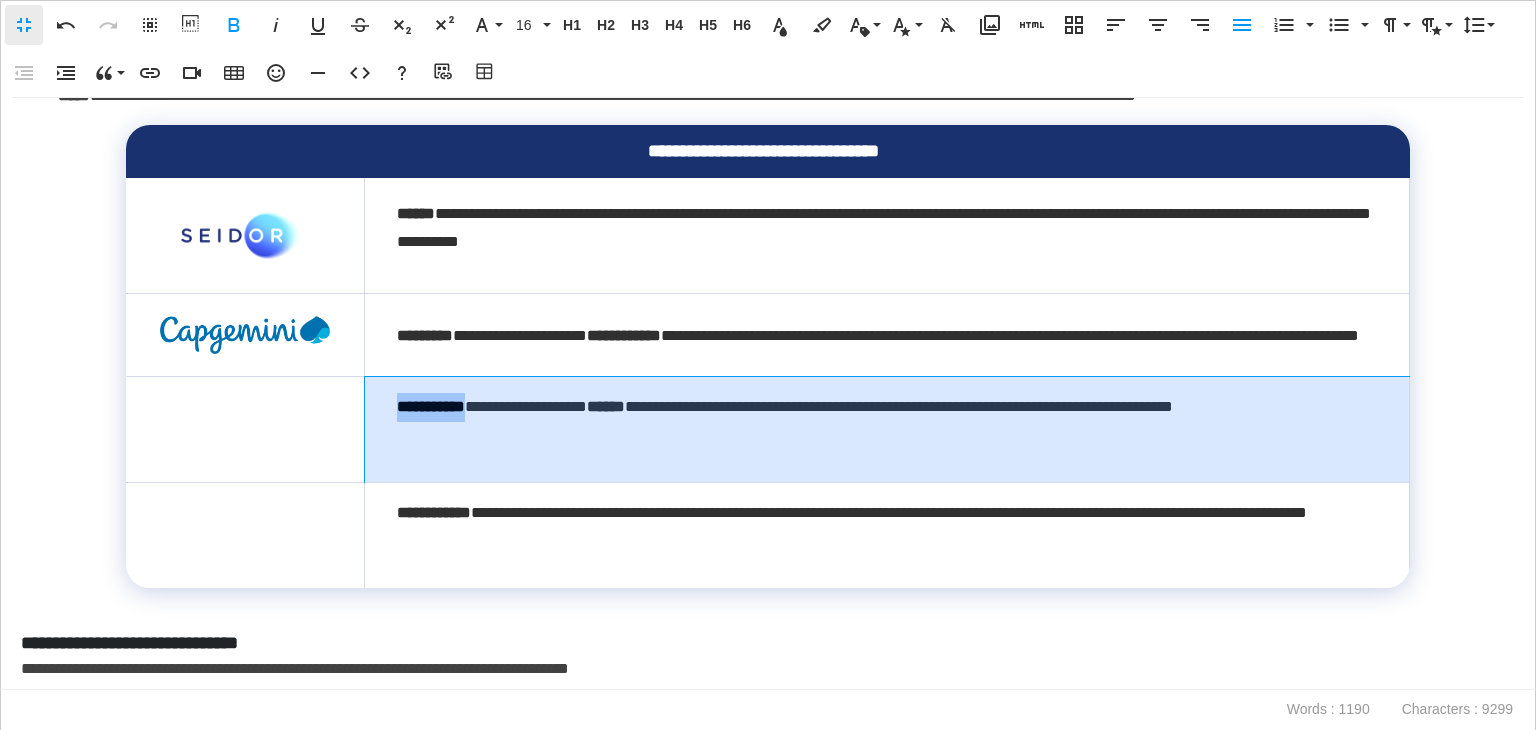 drag, startPoint x: 490, startPoint y: 401, endPoint x: 395, endPoint y: 401, distance: 95 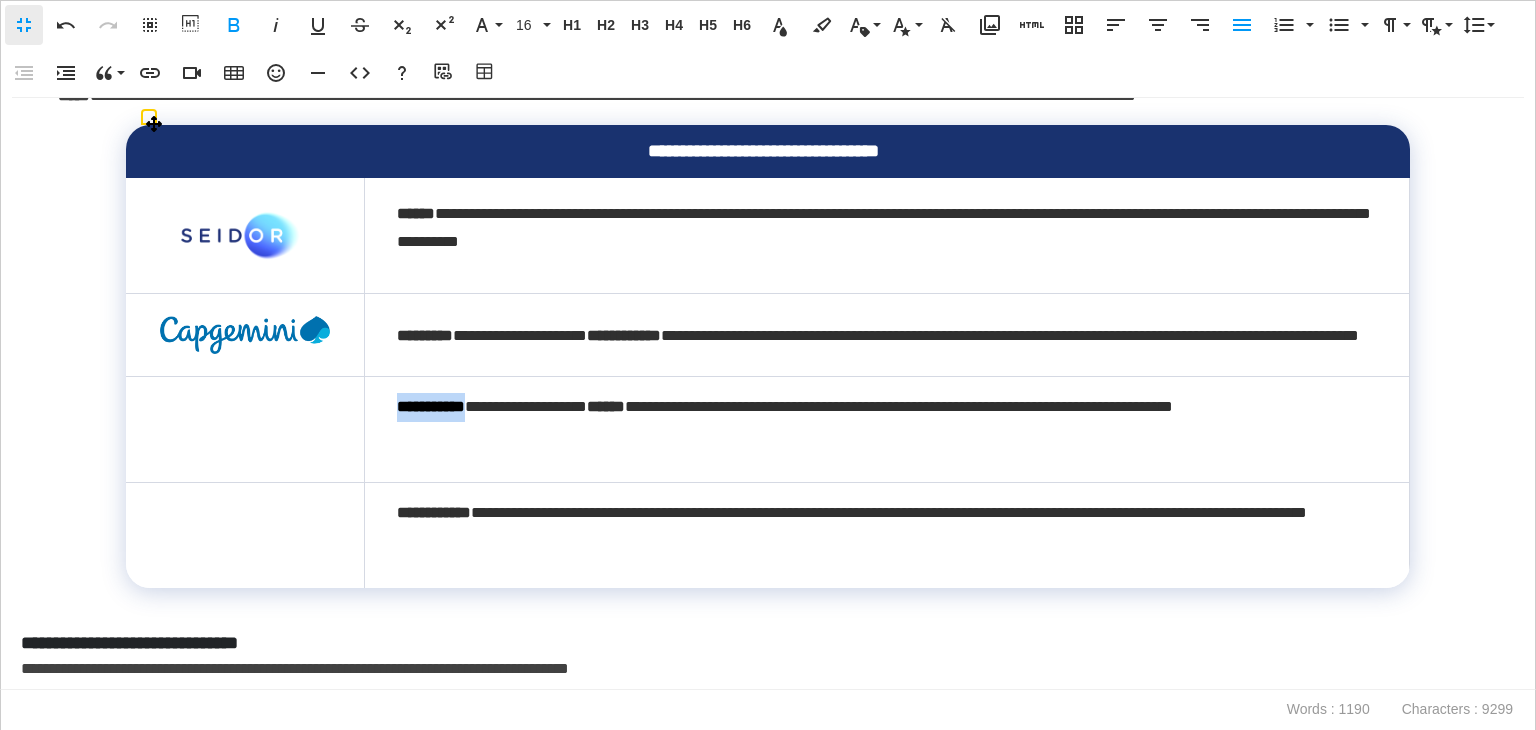 copy on "**********" 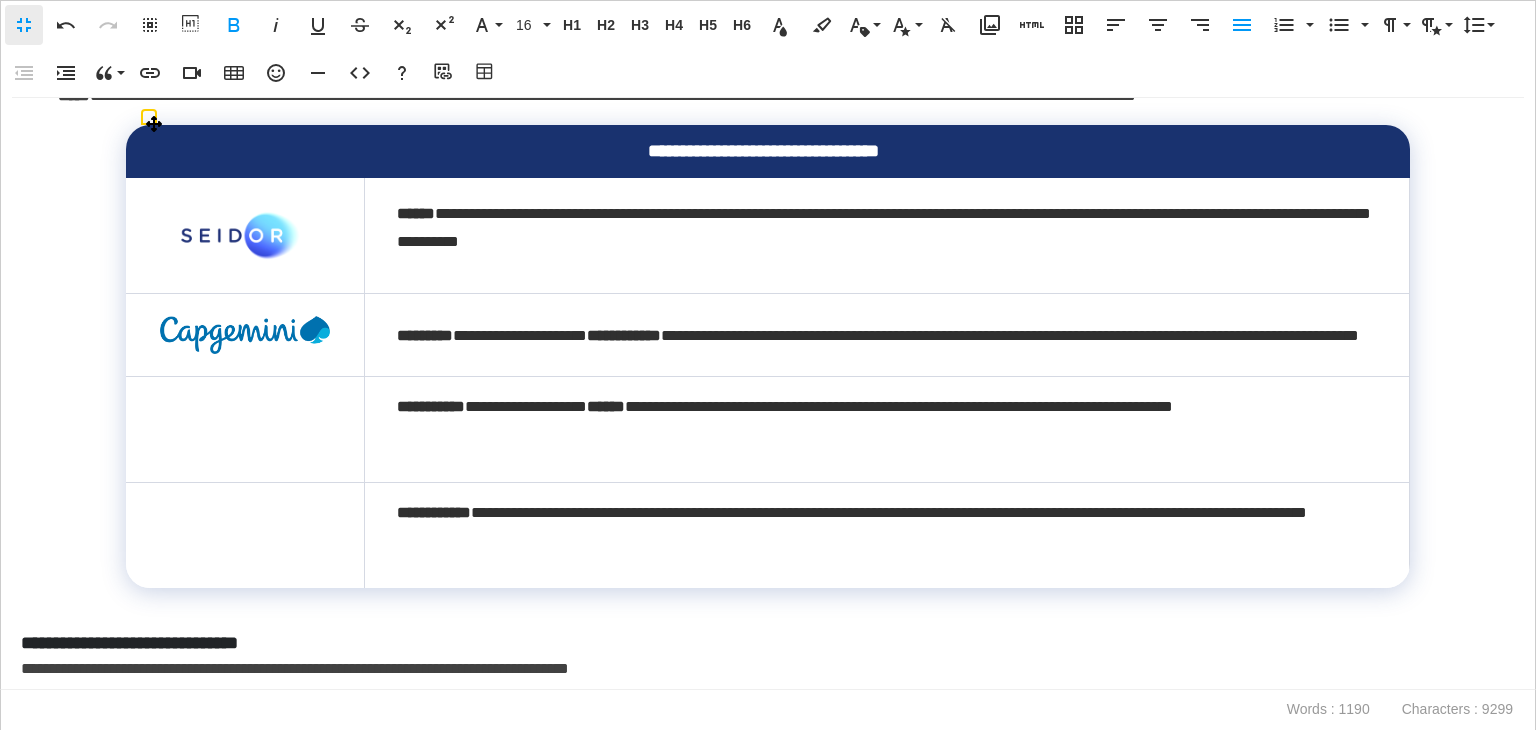 click at bounding box center [245, 430] 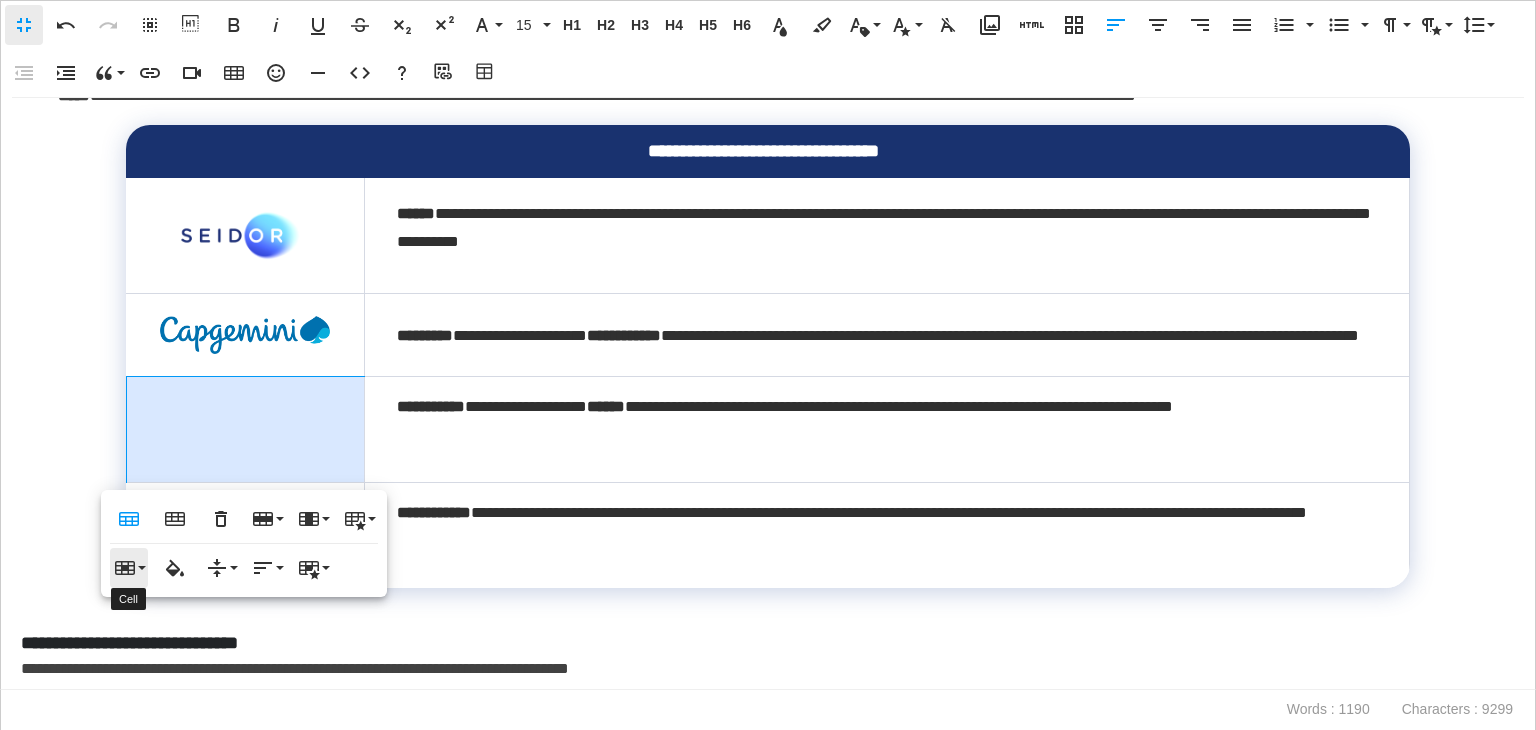 click 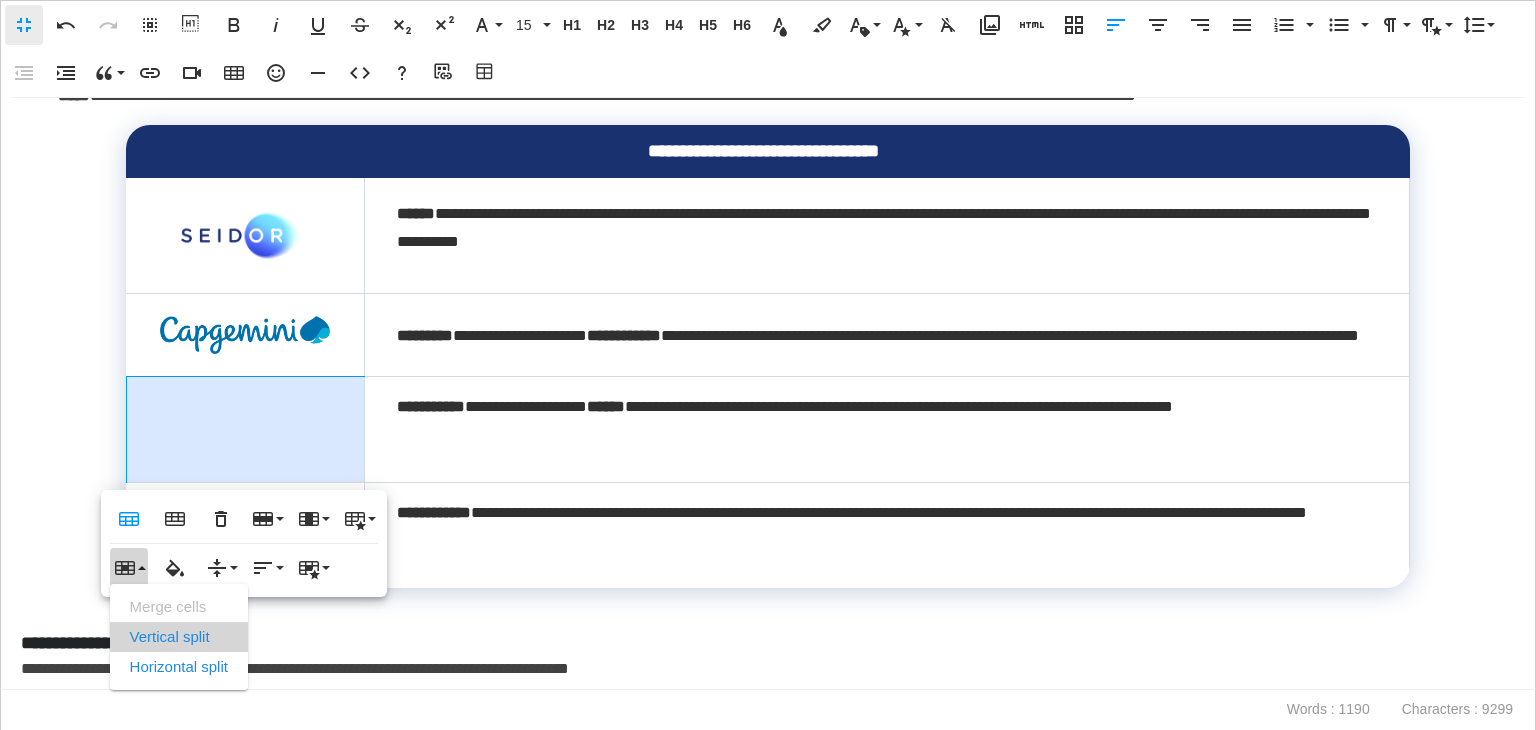 click on "Vertical split" at bounding box center [179, 637] 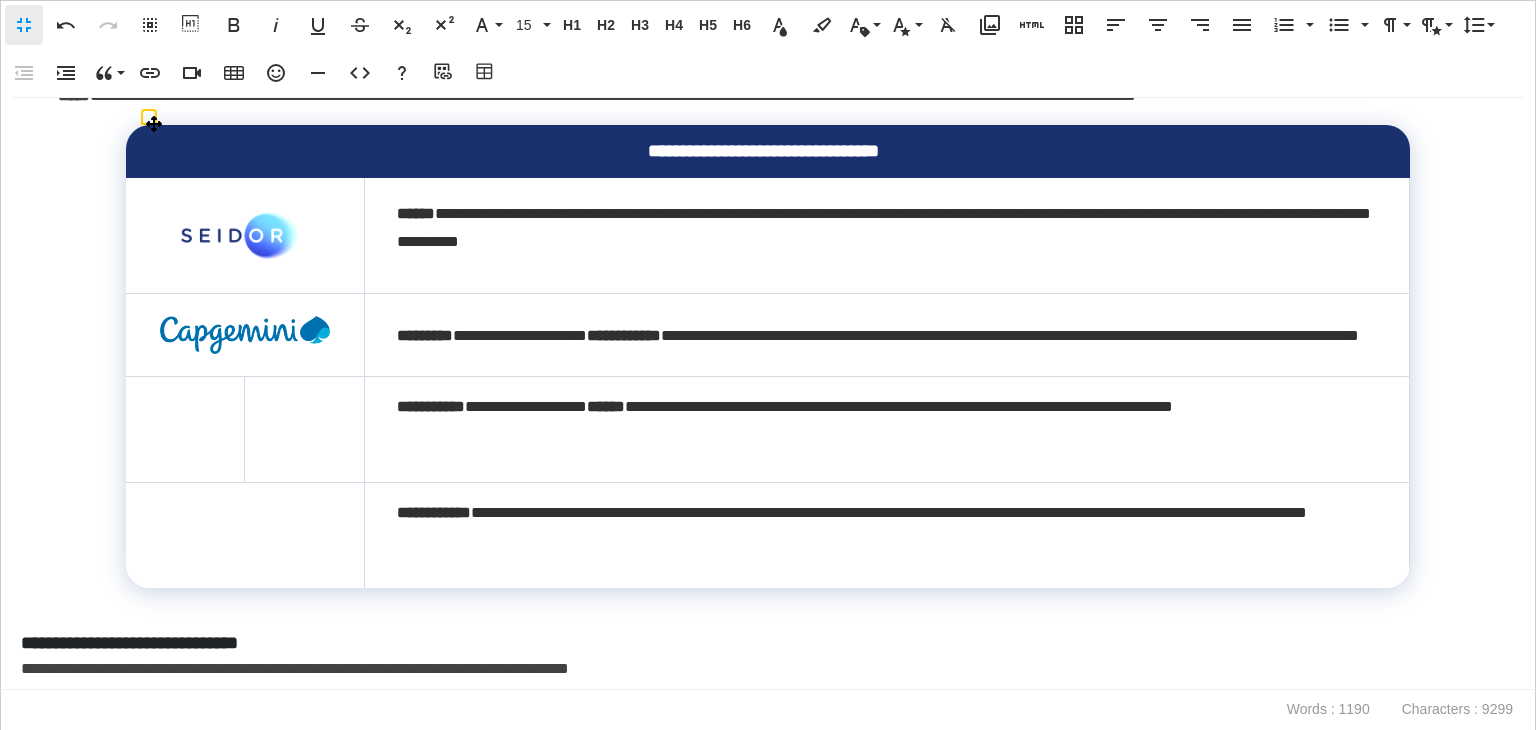 click at bounding box center [245, 335] 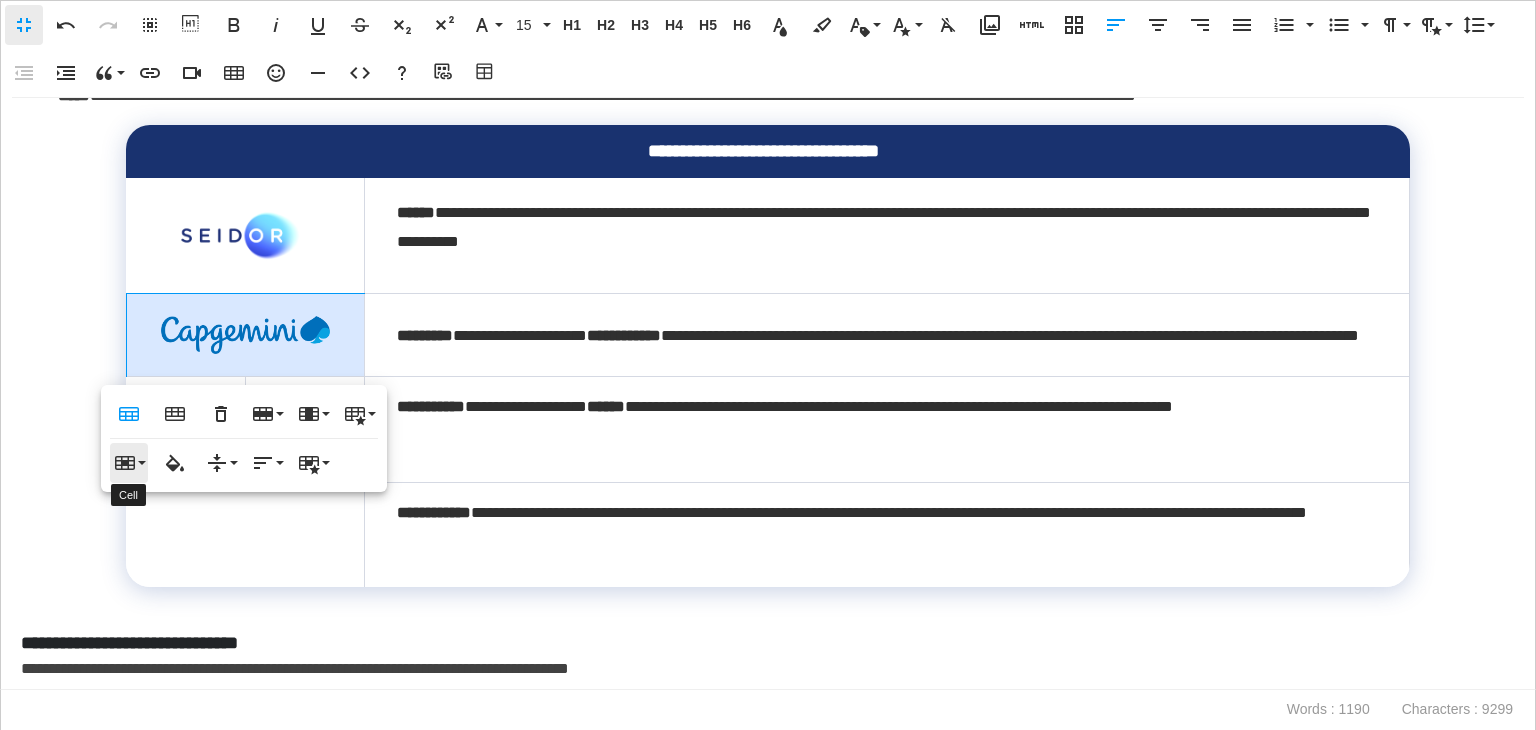 click 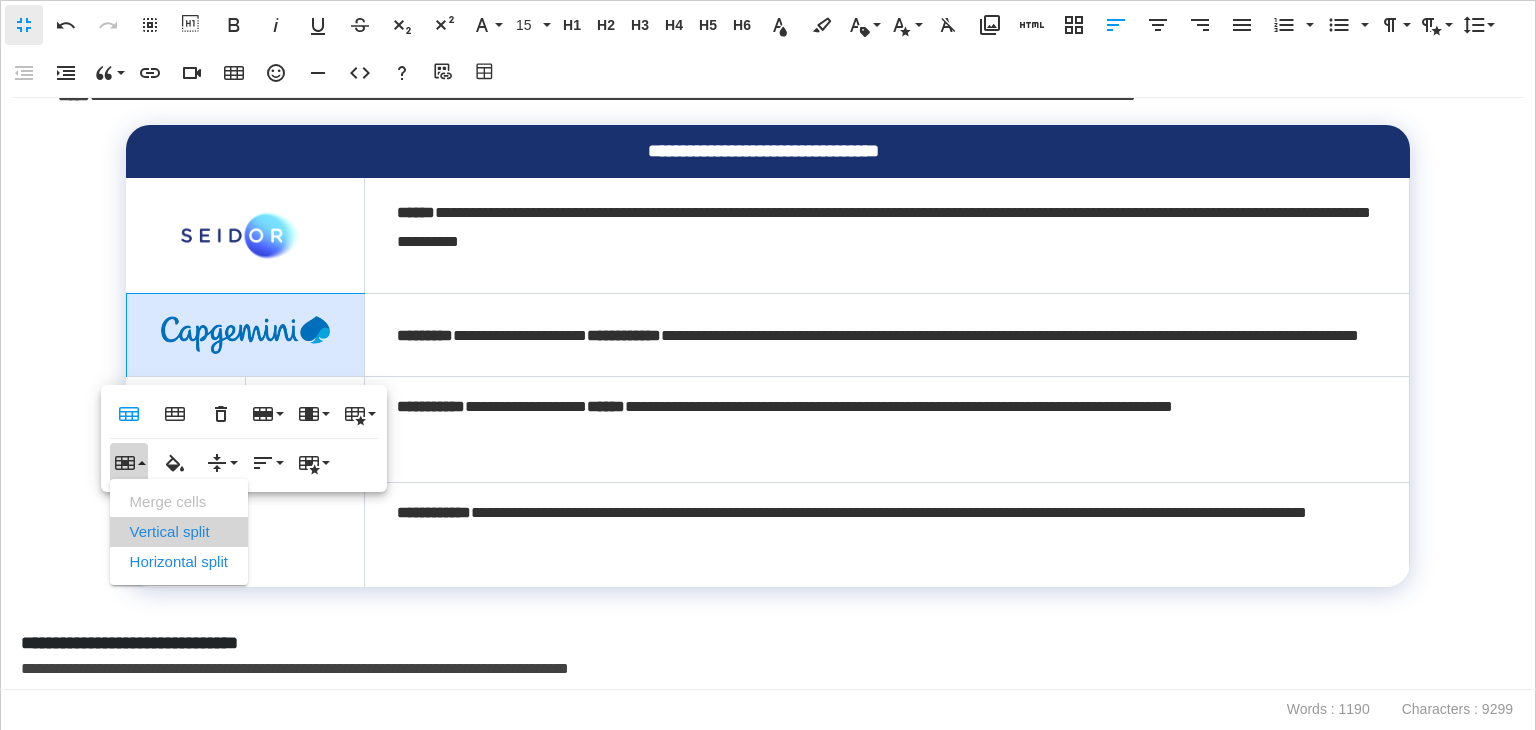 click on "Vertical split" at bounding box center (179, 532) 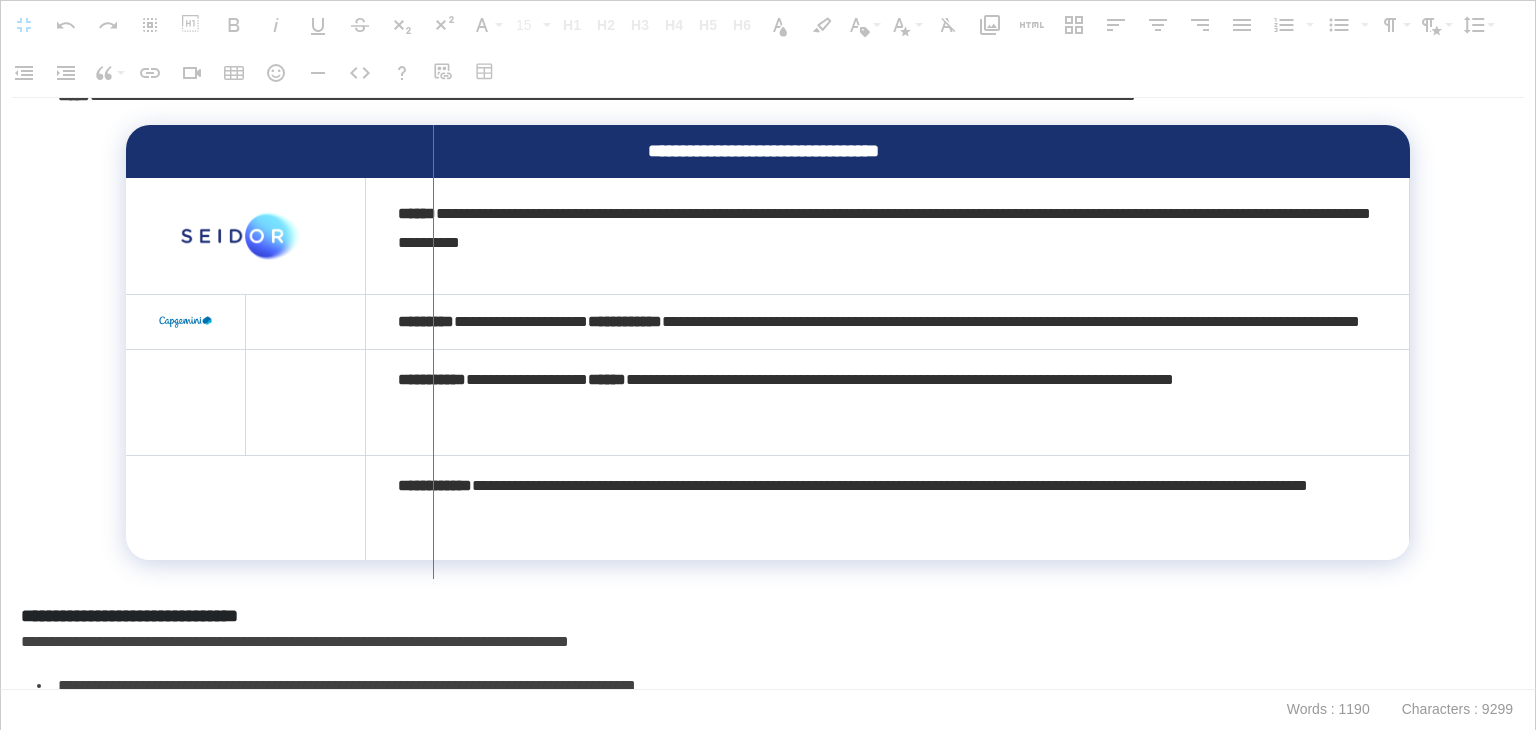 drag, startPoint x: 358, startPoint y: 339, endPoint x: 432, endPoint y: 346, distance: 74.330345 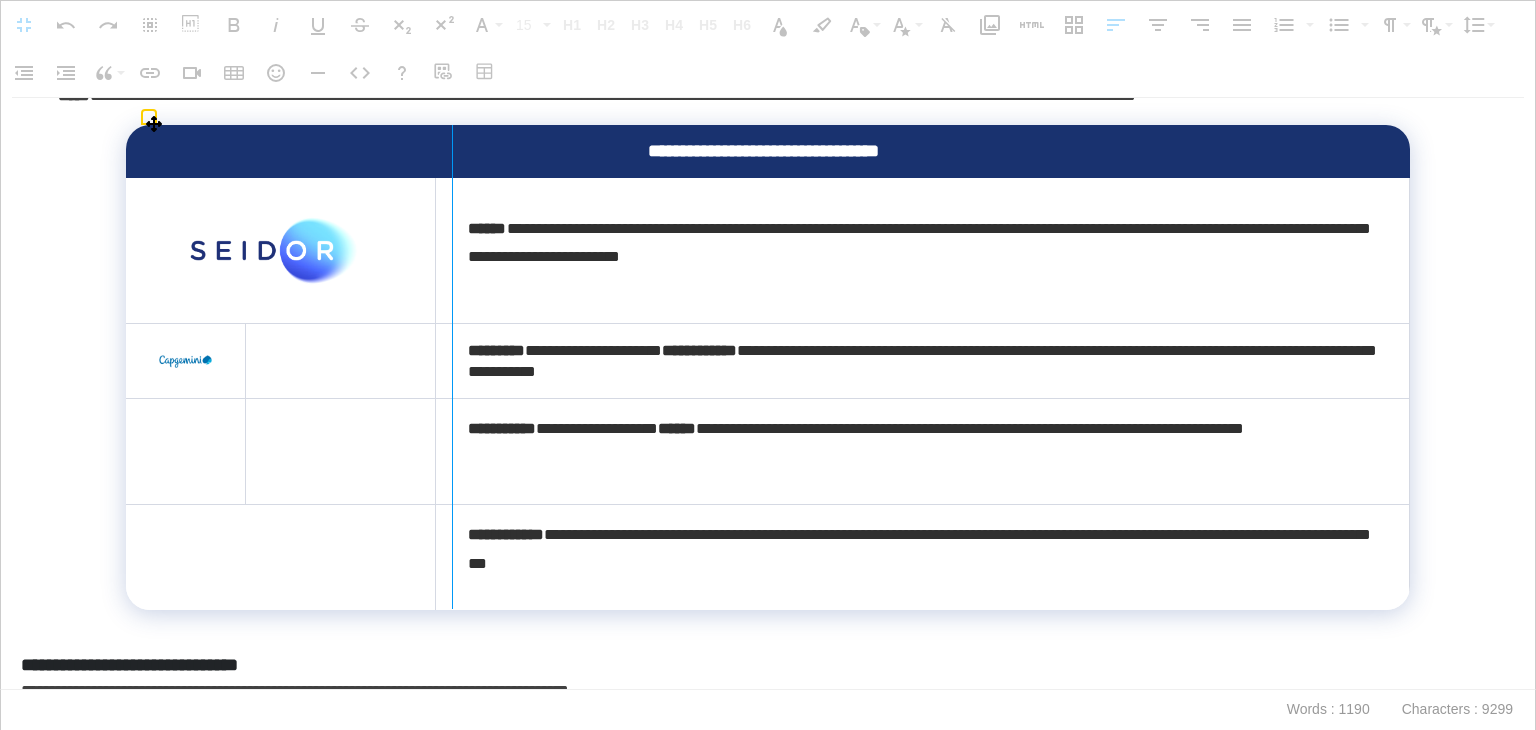 drag, startPoint x: 432, startPoint y: 346, endPoint x: 464, endPoint y: 352, distance: 32.55764 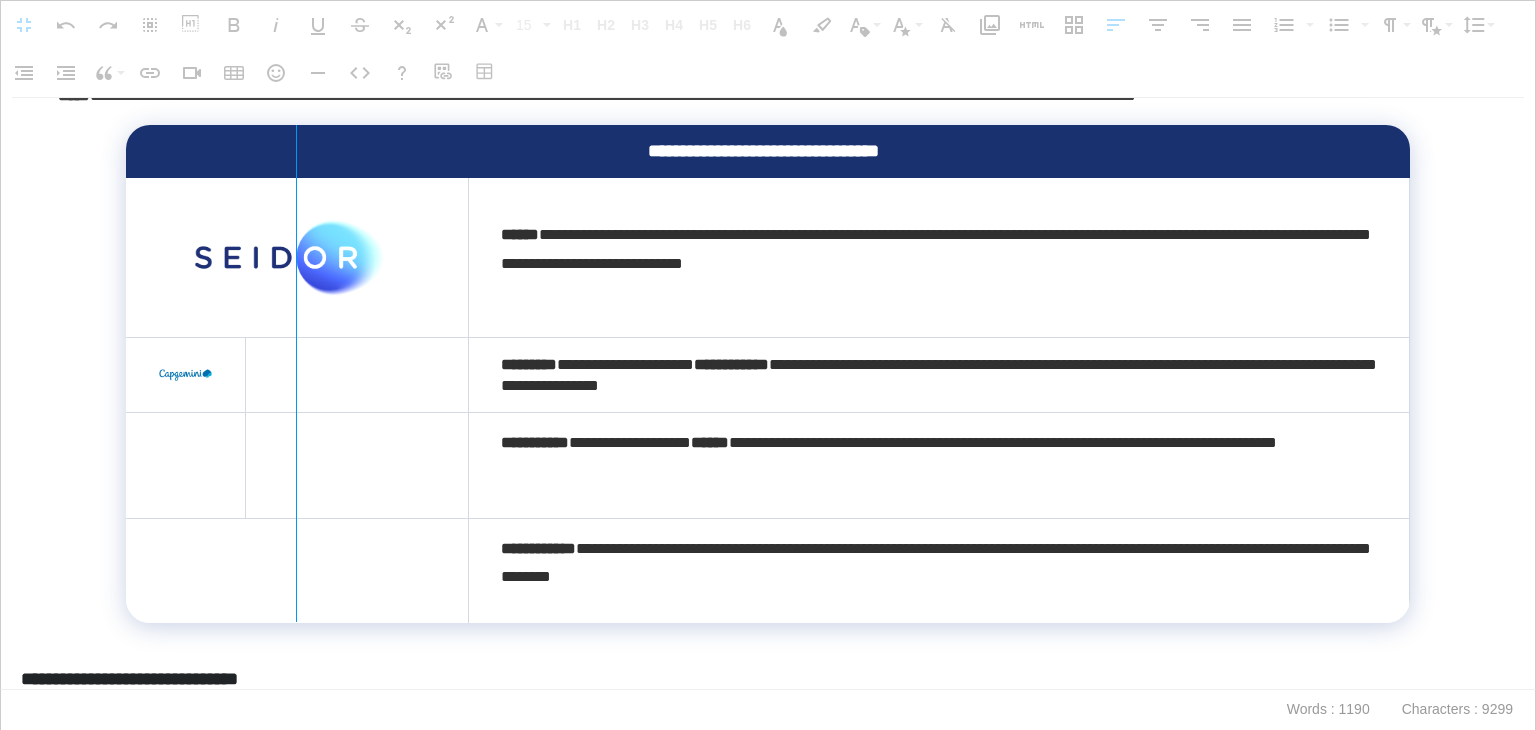drag, startPoint x: 241, startPoint y: 364, endPoint x: 295, endPoint y: 364, distance: 54 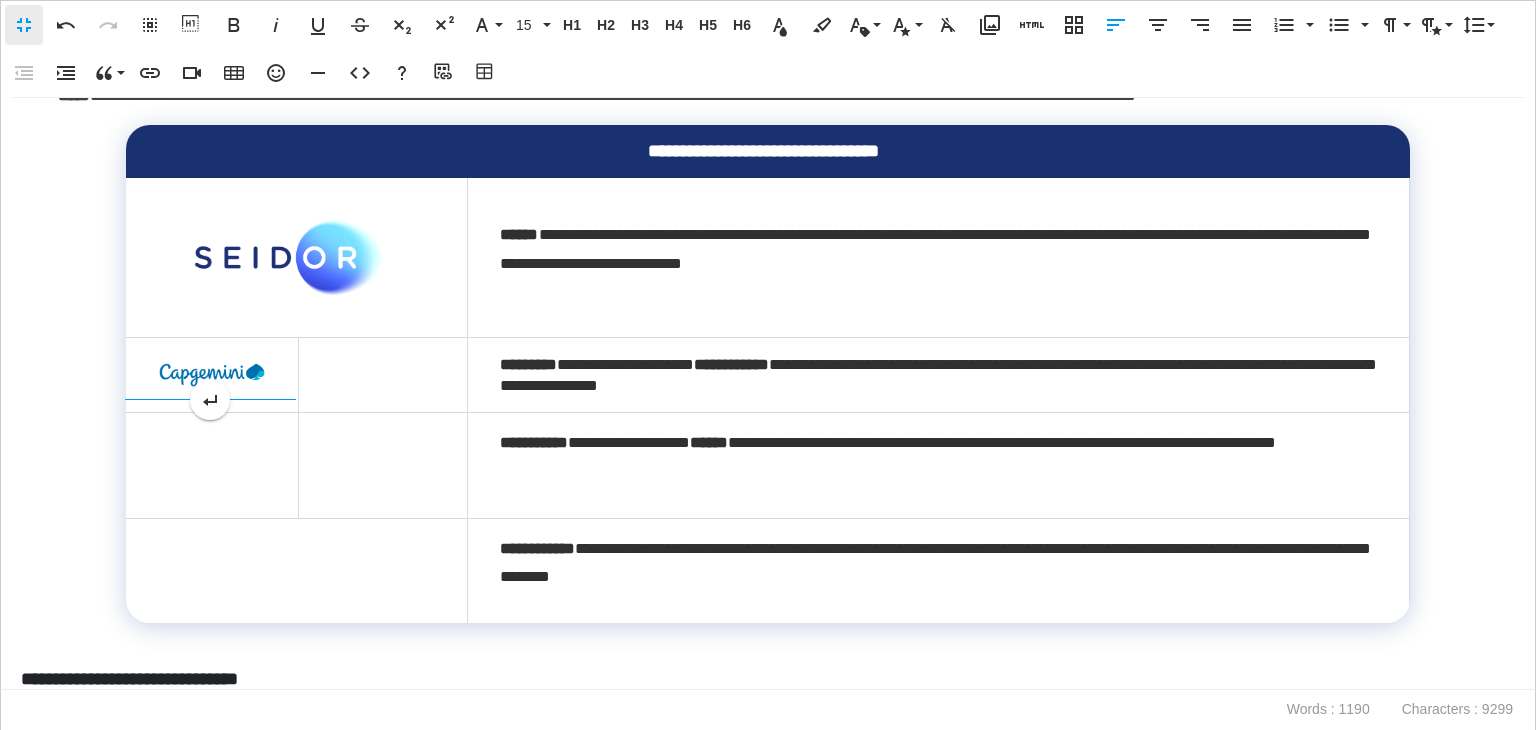 click at bounding box center (212, 375) 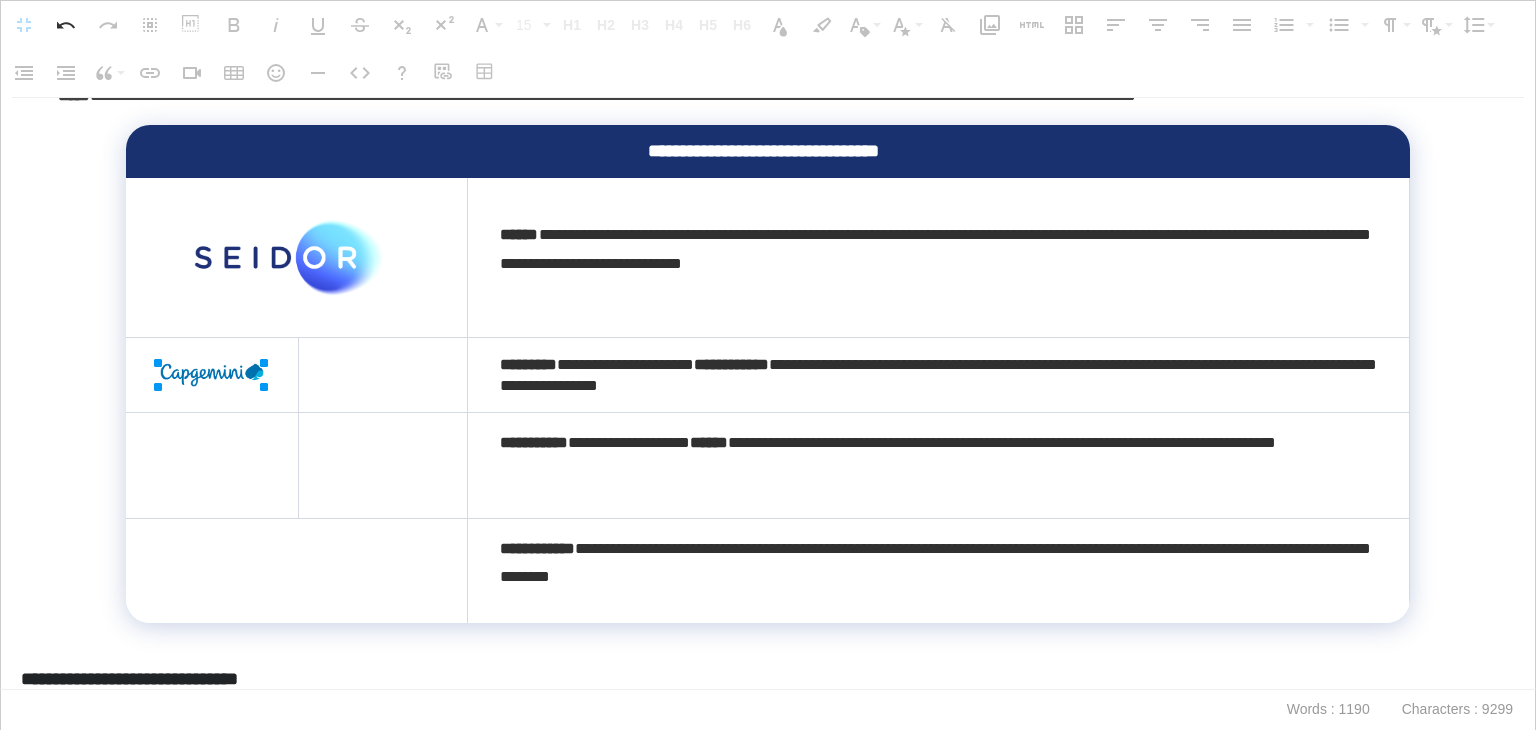 drag, startPoint x: 266, startPoint y: 360, endPoint x: 443, endPoint y: 365, distance: 177.0706 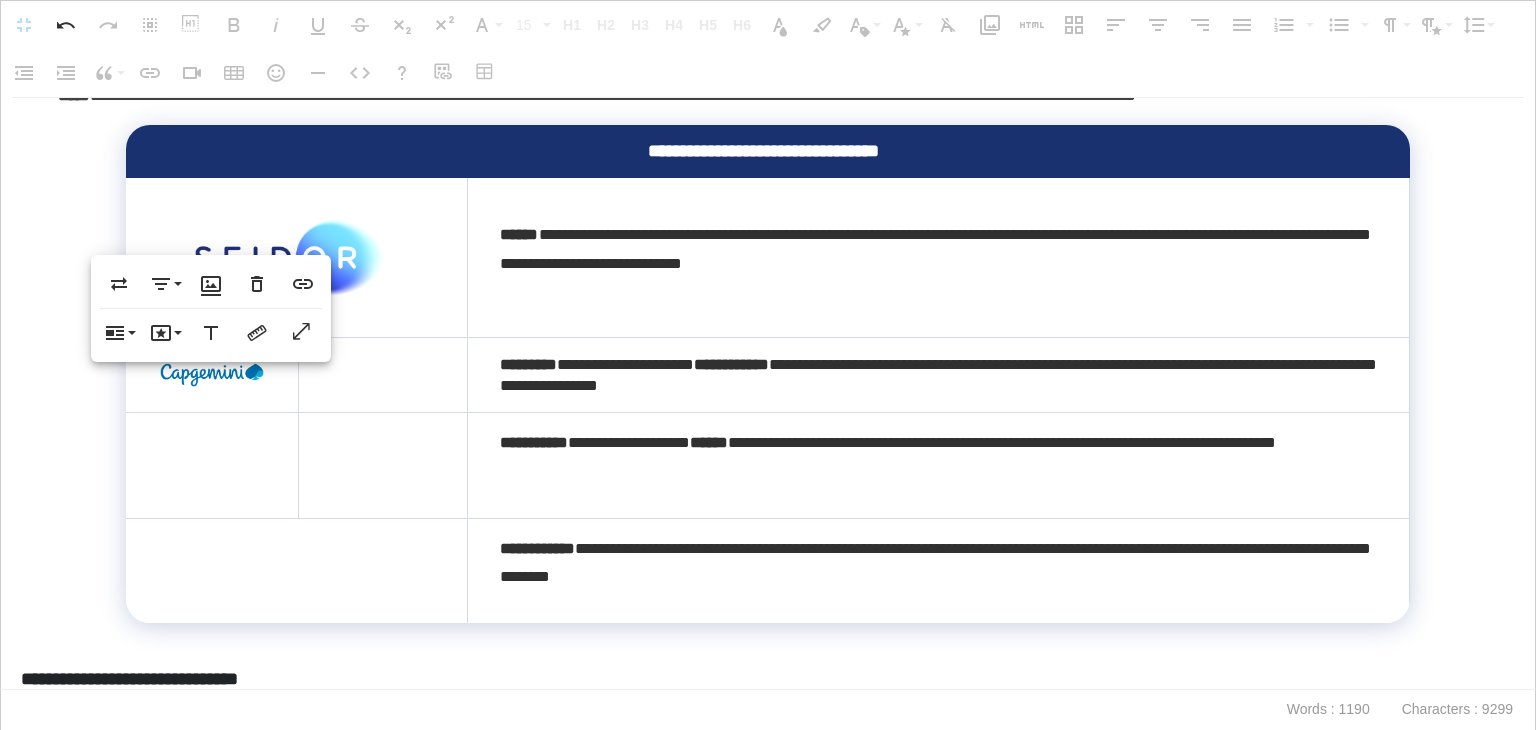 click at bounding box center (383, 374) 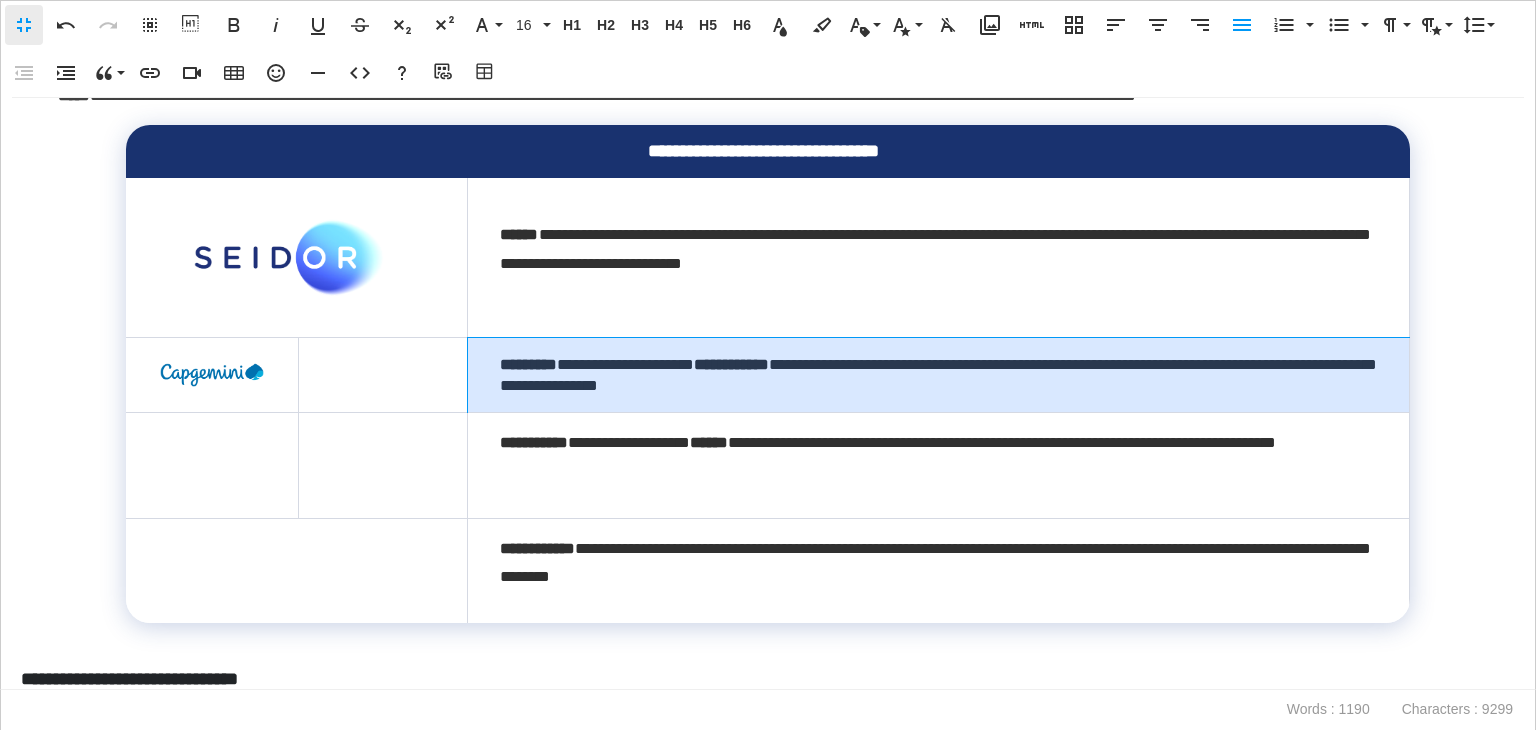 click on "**********" at bounding box center [938, 375] 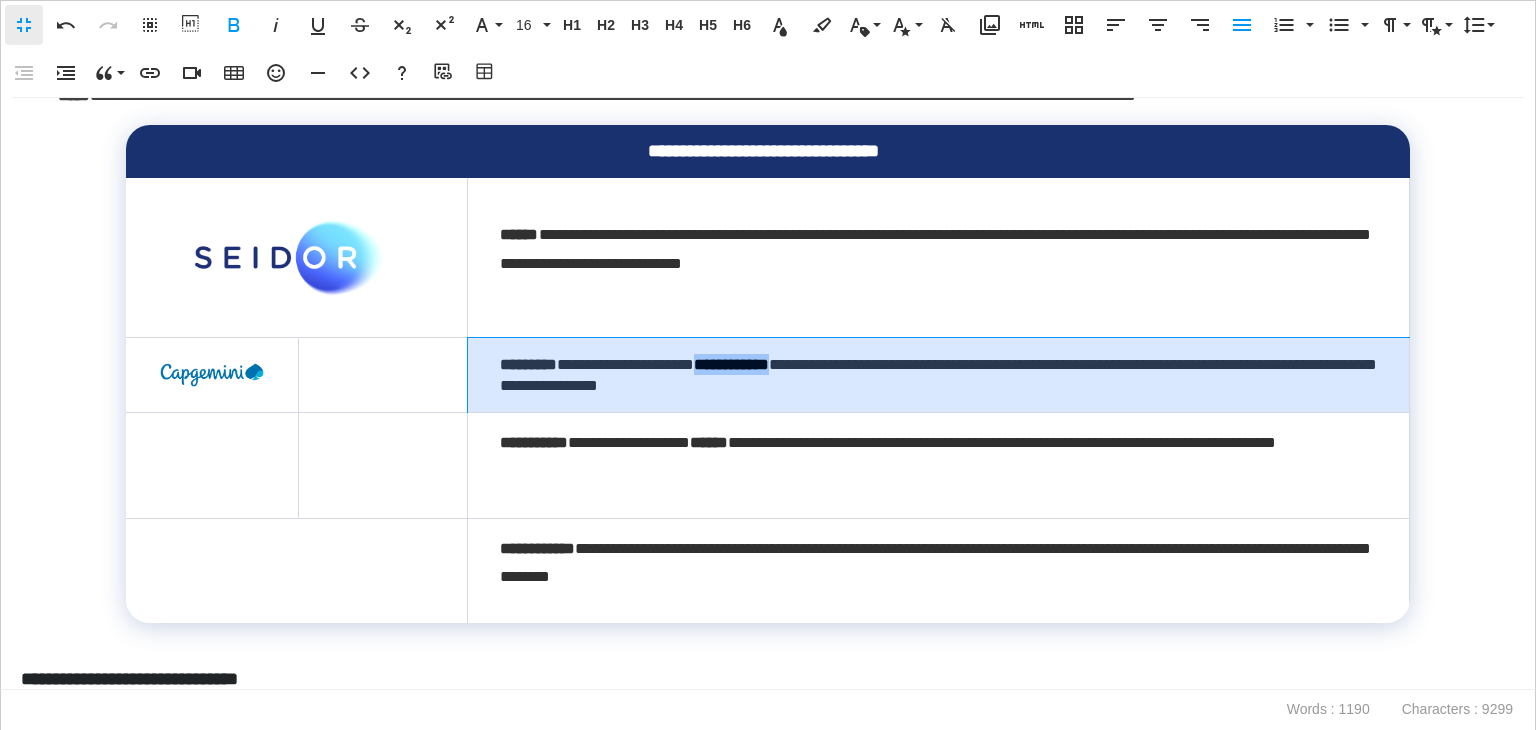 drag, startPoint x: 867, startPoint y: 353, endPoint x: 760, endPoint y: 370, distance: 108.34205 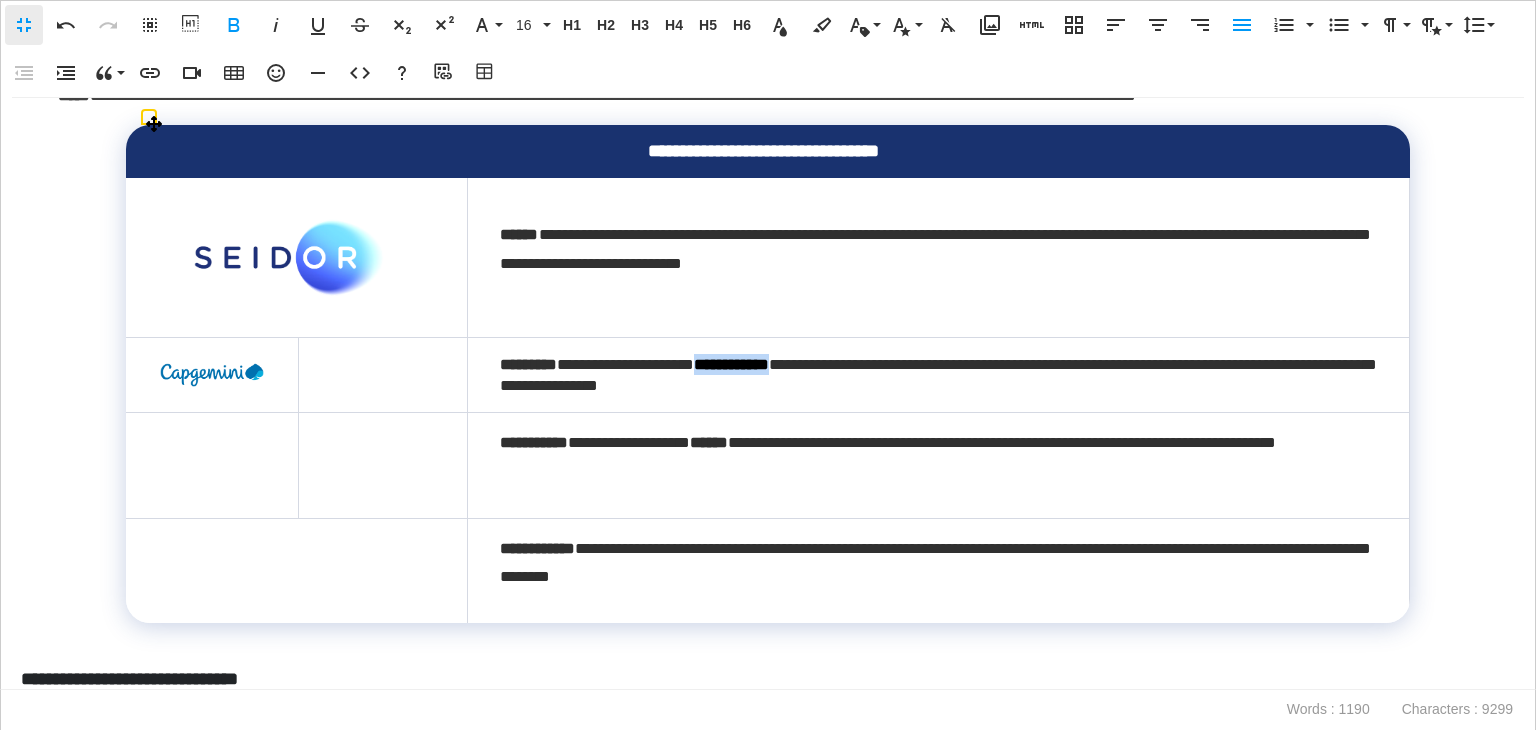 copy on "**********" 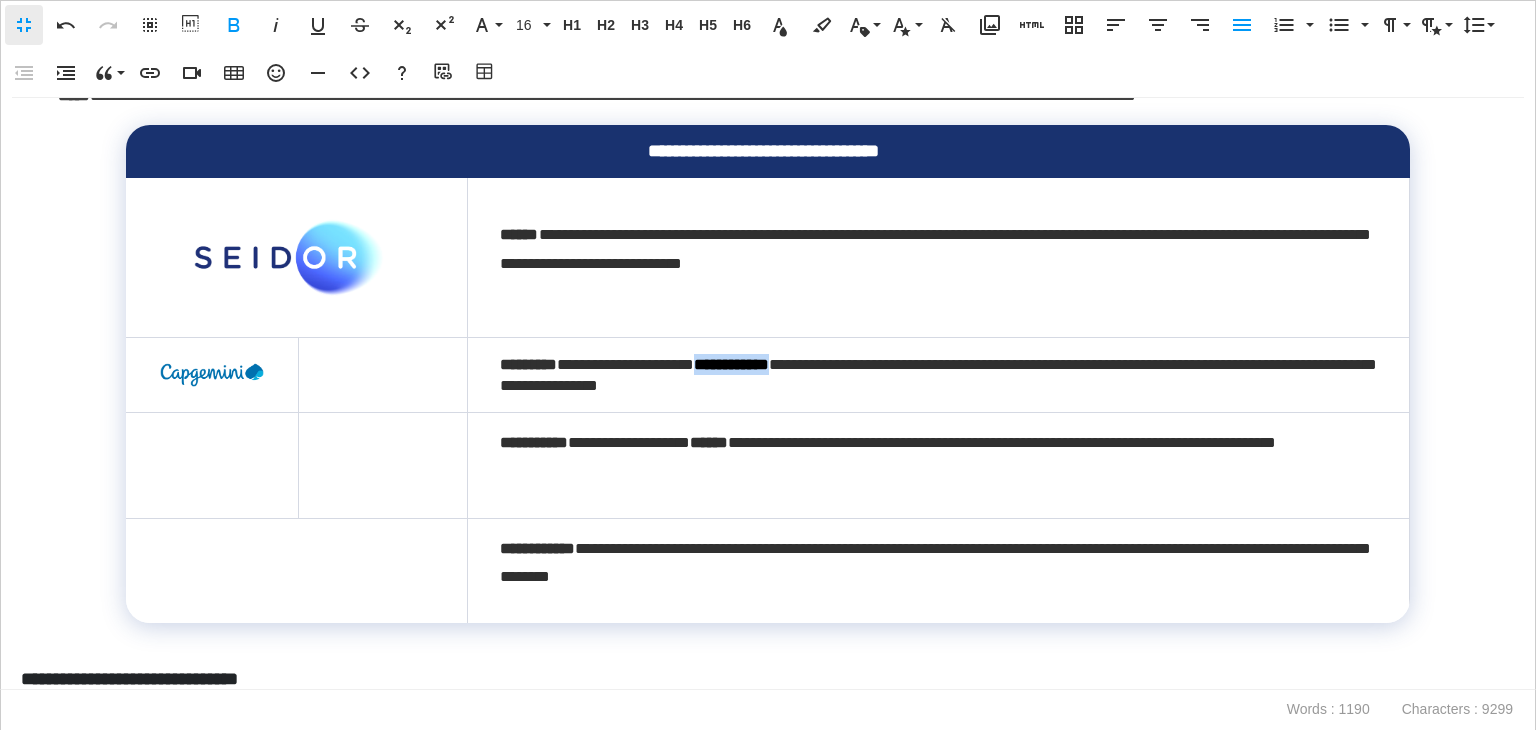 click at bounding box center (383, 374) 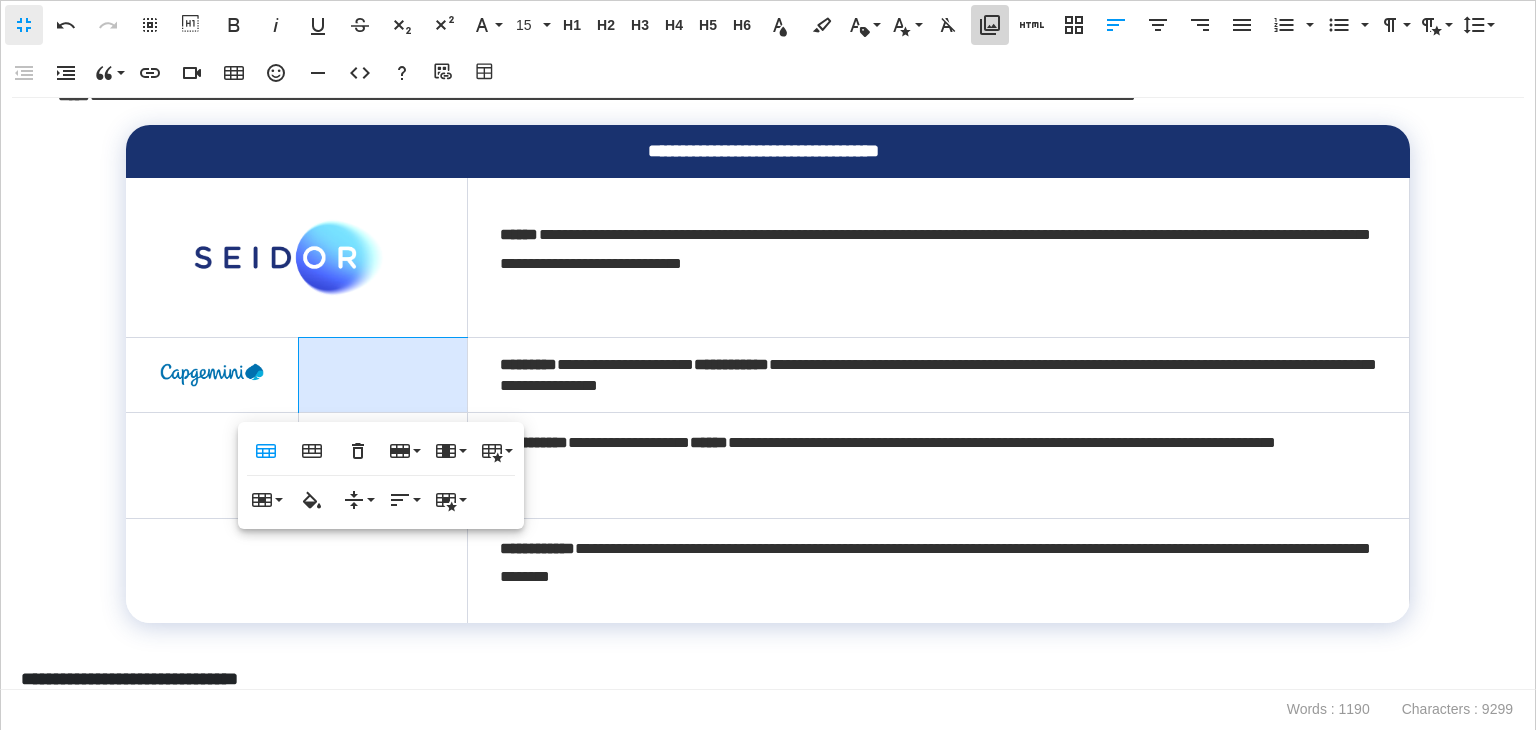 click 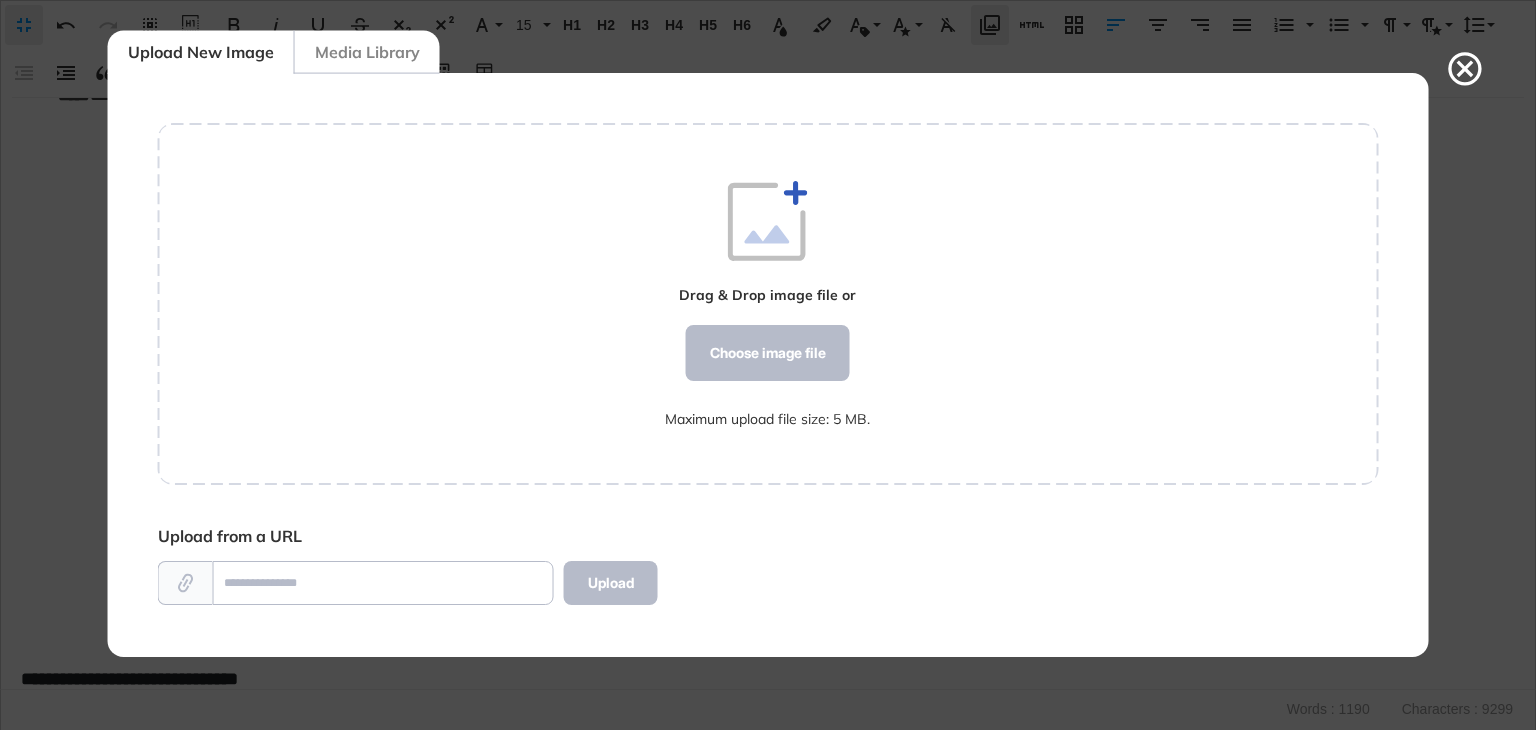 scroll, scrollTop: 583, scrollLeft: 1220, axis: both 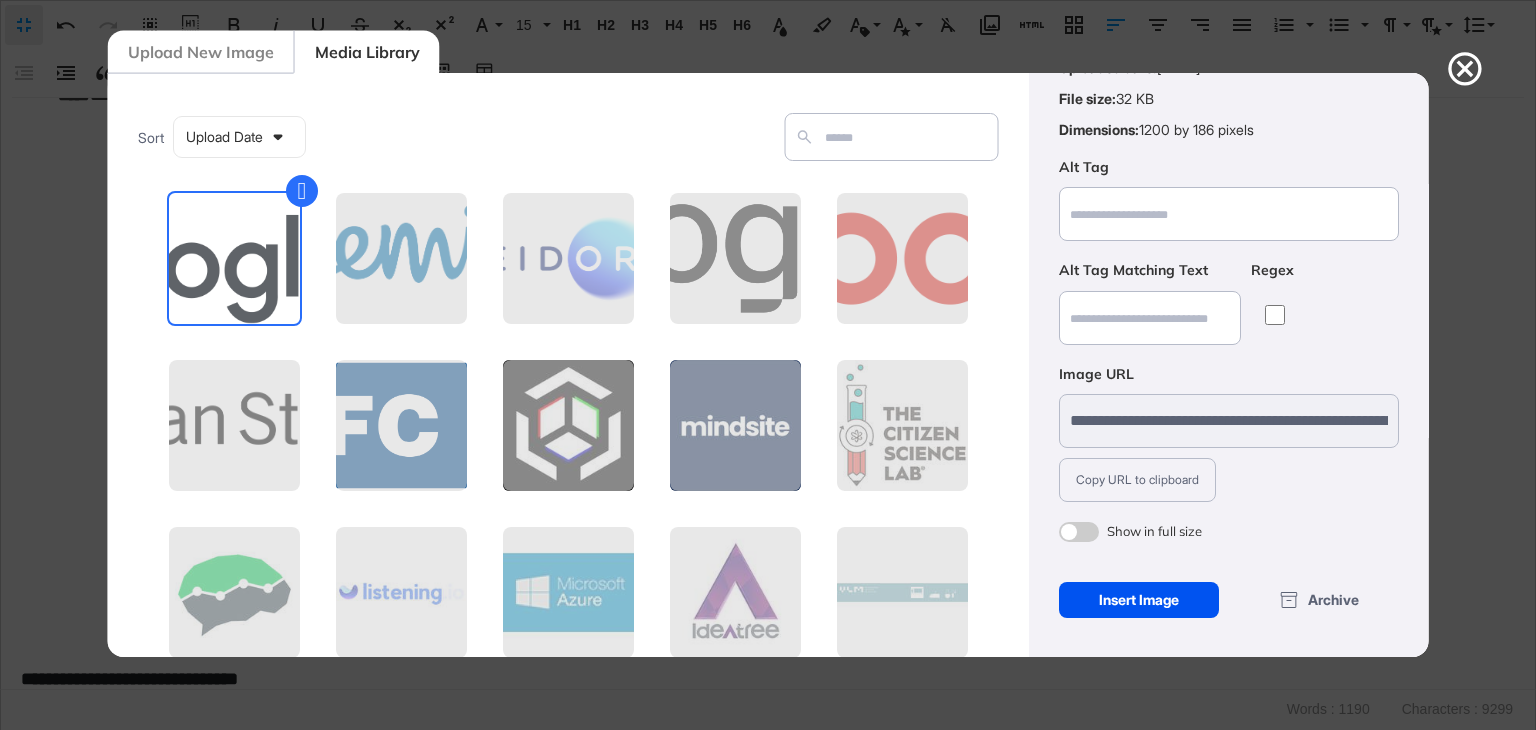 click on "Insert Image" at bounding box center (1138, 600) 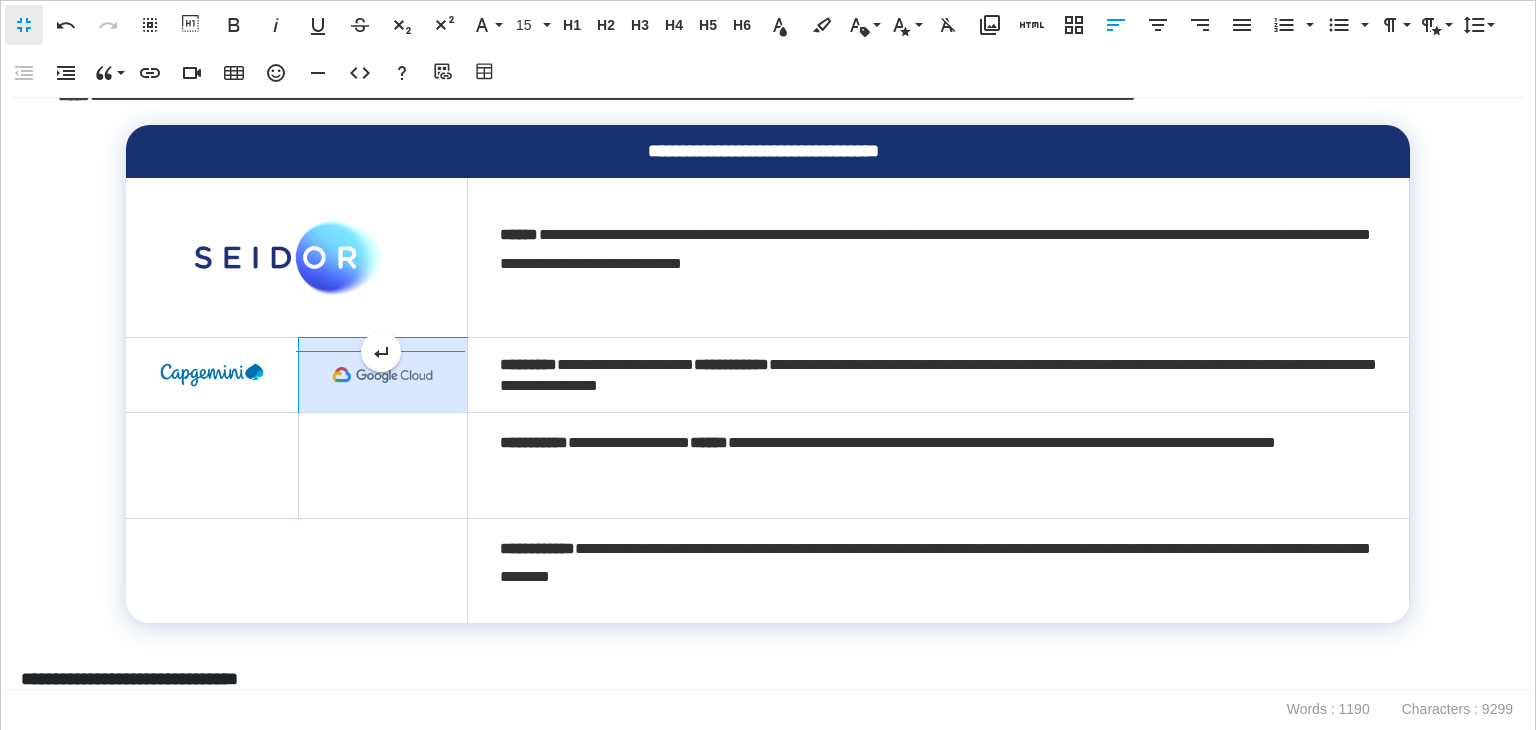 click on "Fullscreen Undo Redo Select All Show blocks Bold Italic Underline Strikethrough Subscript Superscript Font Family Playfair Mulish Inter 15 8 10 12 14 16 18 20 24 32 36 40 48 72 80 H1 Heading 1 H2 Heading 2 H3 Heading 3 H4 Heading 4 H5 Heading 5 H6 Heading 6 Text Color Background Color Inline Class Heading 1 Heading 2 Heading 3 Heading 4 Heading 5 Heading 6 Paragraph Secondary Text Inline Style font-weight 700 font-weight 900 Clear Formatting Media Library Add HTML Responsive Layout Align Left Align Center Align Right Align Justify Ordered List   Default Lower Alpha Lower Greek Lower Roman Upper Alpha Upper Roman    Unordered List   Default Circle Disc Square    Paragraph Format Normal Heading 1 Heading 2 Heading 3 Heading 4 Code Paragraph Style Gray Bordered Spaced Uppercase Line Height Default Single 1.15 1.5 Double Decrease Indent Increase Indent Quote Increase Ctrl+' Decrease Ctrl+Shift+' Insert Link Insert Video Insert Table Emoticons Insert Horizontal Line Code View Help Add source URL Table Builder ***" at bounding box center [768, 365] 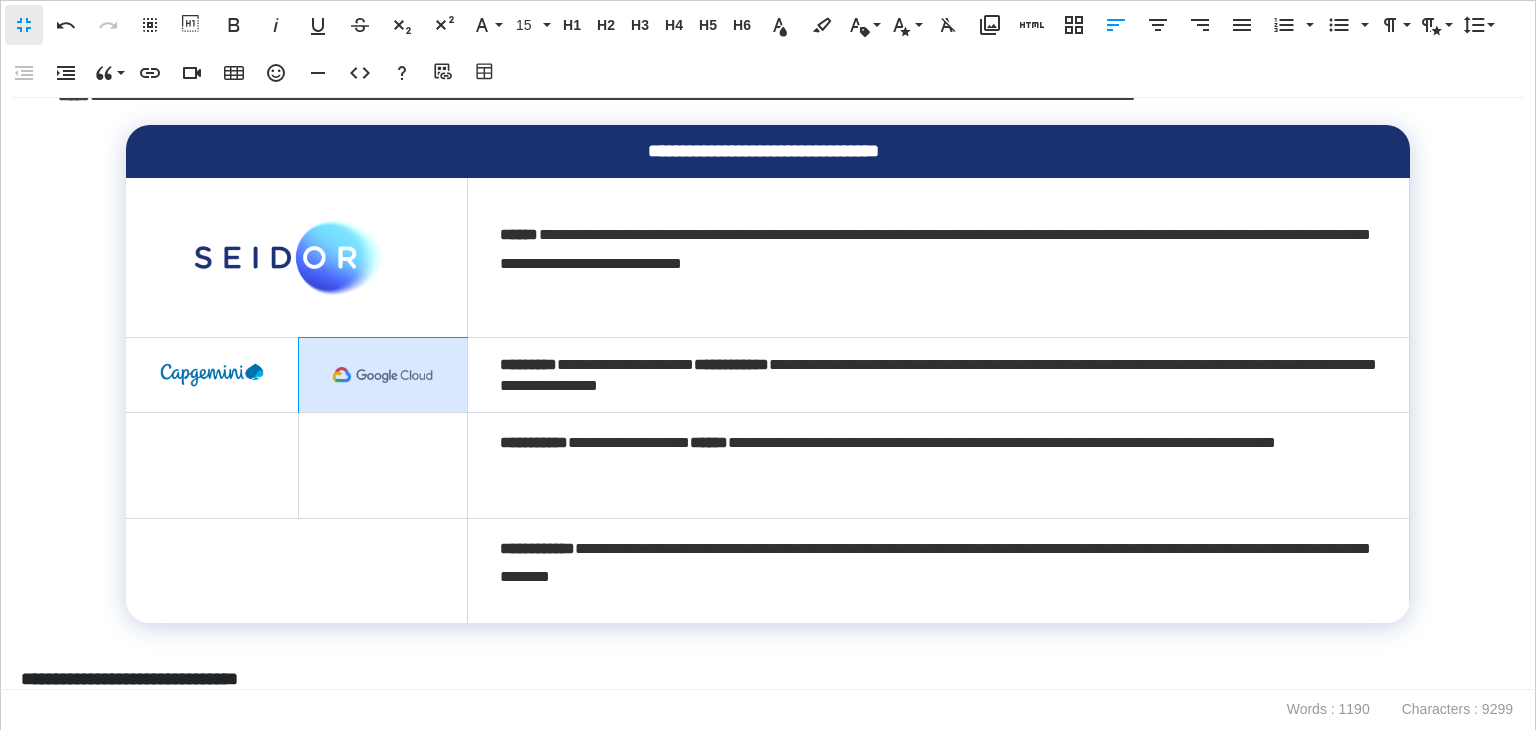 click at bounding box center (383, 375) 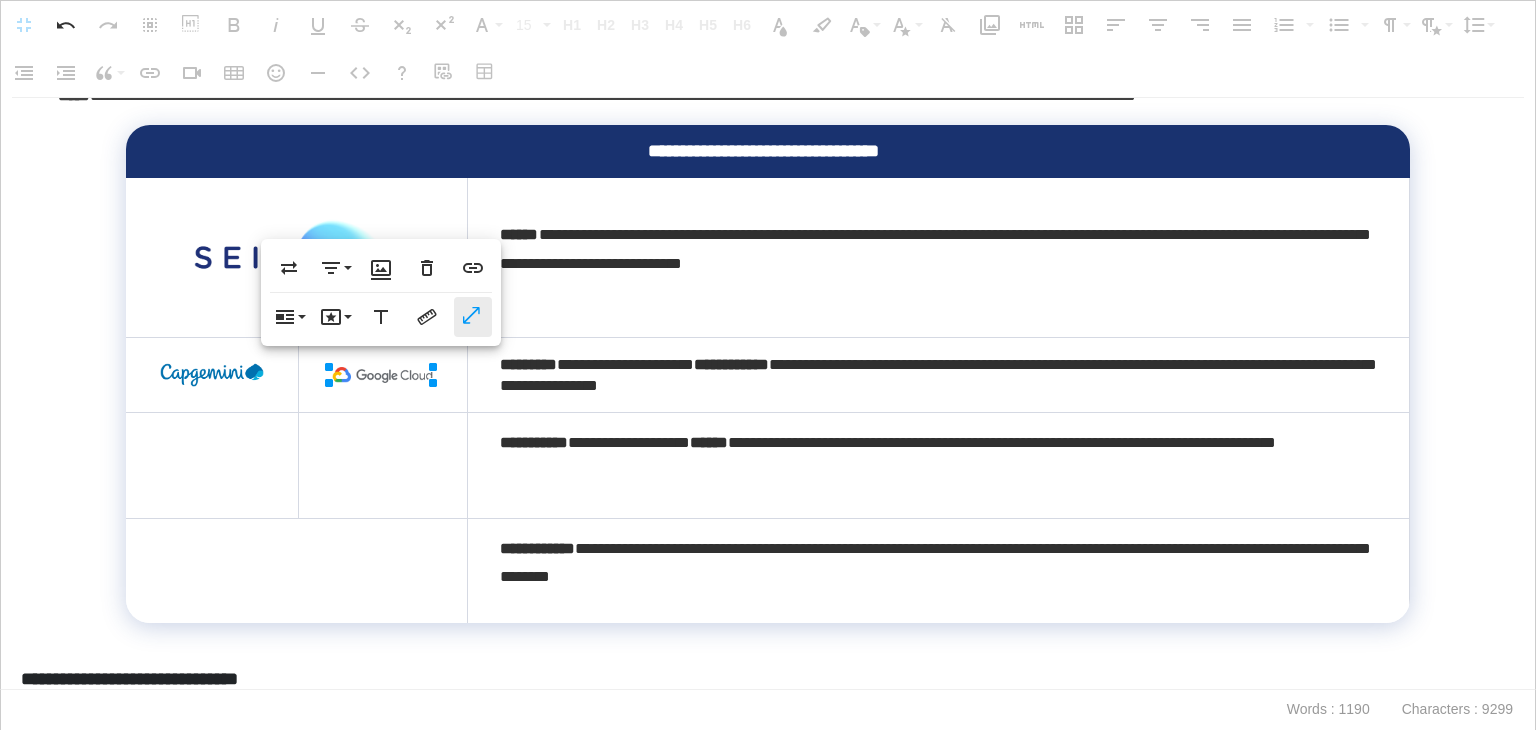 click on "Show in full size" at bounding box center (473, 317) 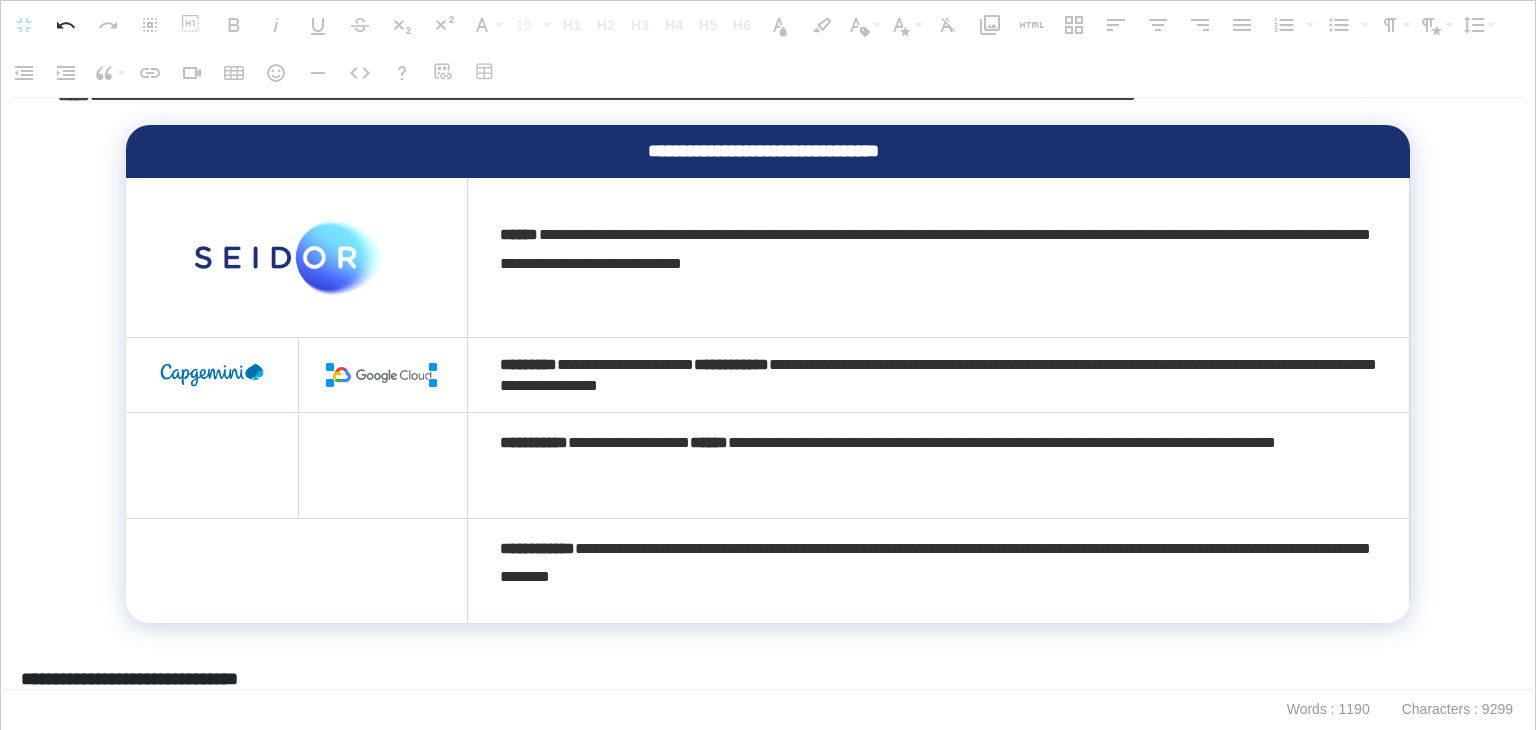 drag, startPoint x: 434, startPoint y: 383, endPoint x: 490, endPoint y: 399, distance: 58.24088 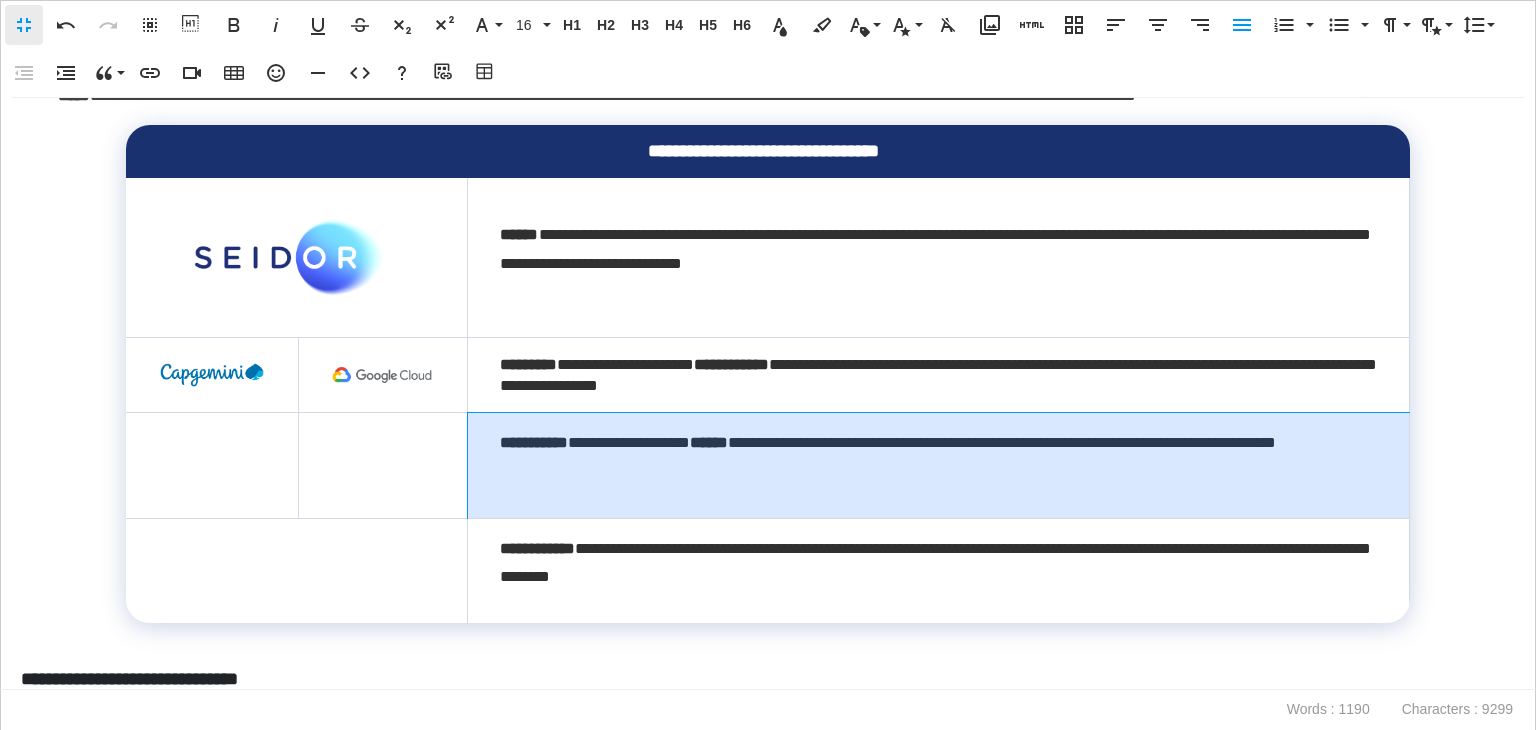 click on "**********" at bounding box center (935, 458) 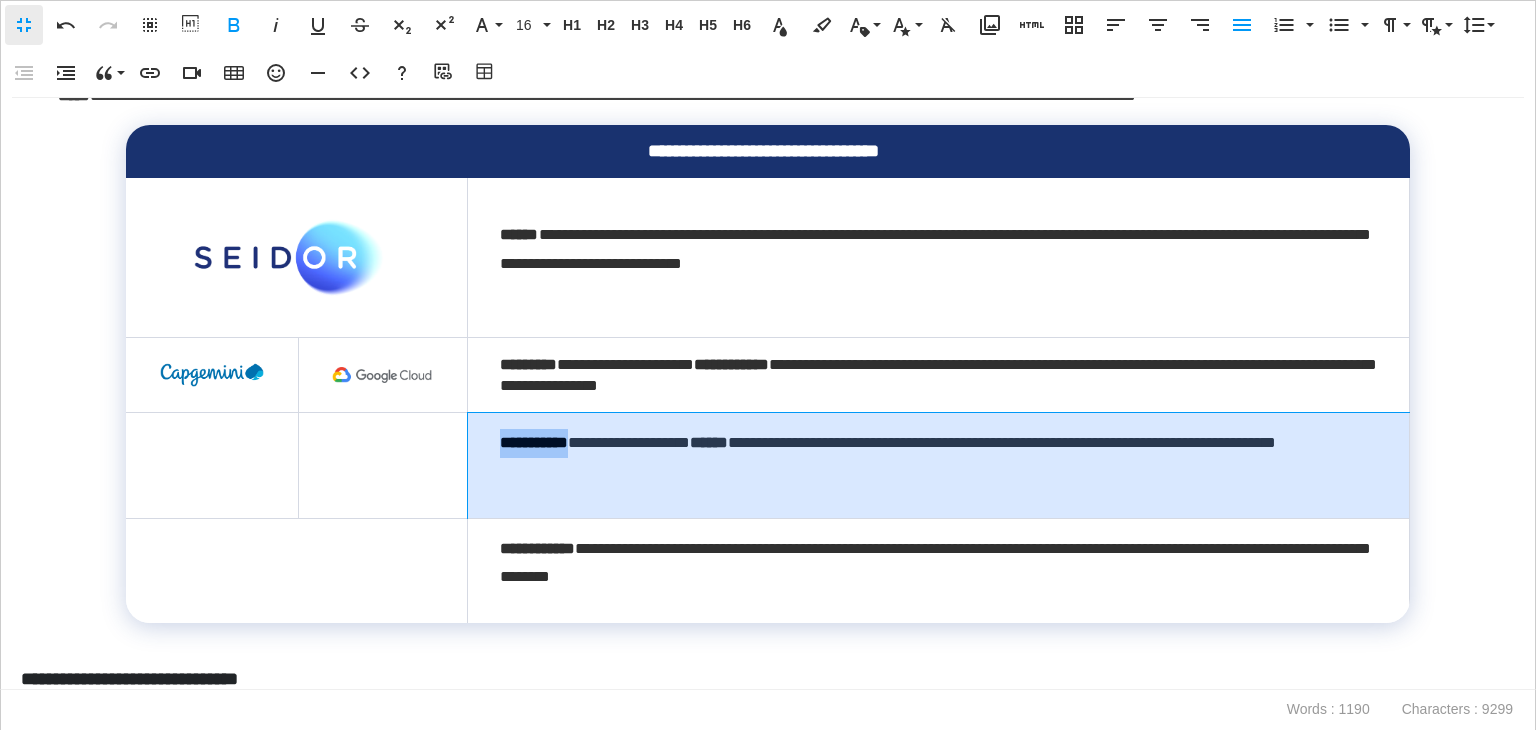 drag, startPoint x: 589, startPoint y: 445, endPoint x: 466, endPoint y: 437, distance: 123.25989 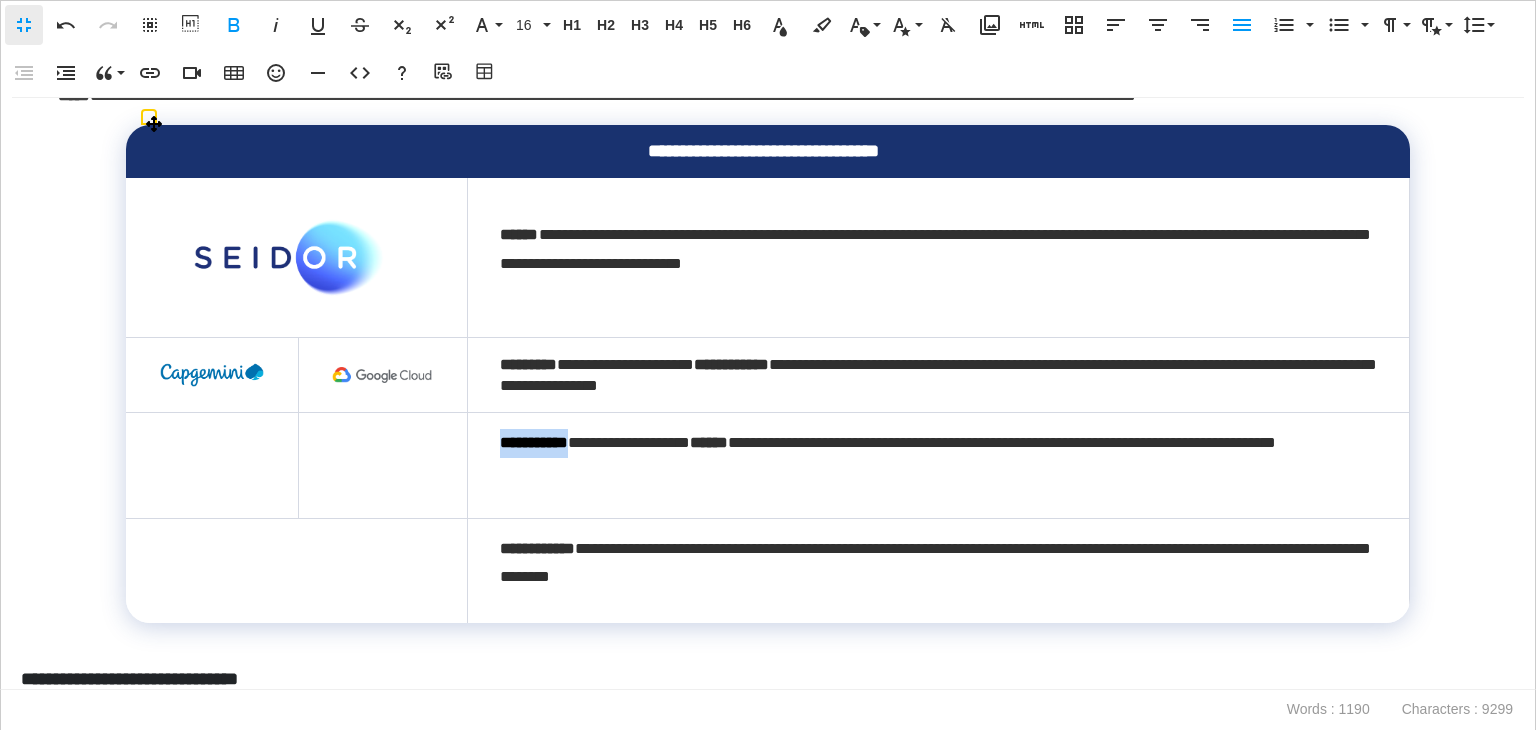 copy on "**********" 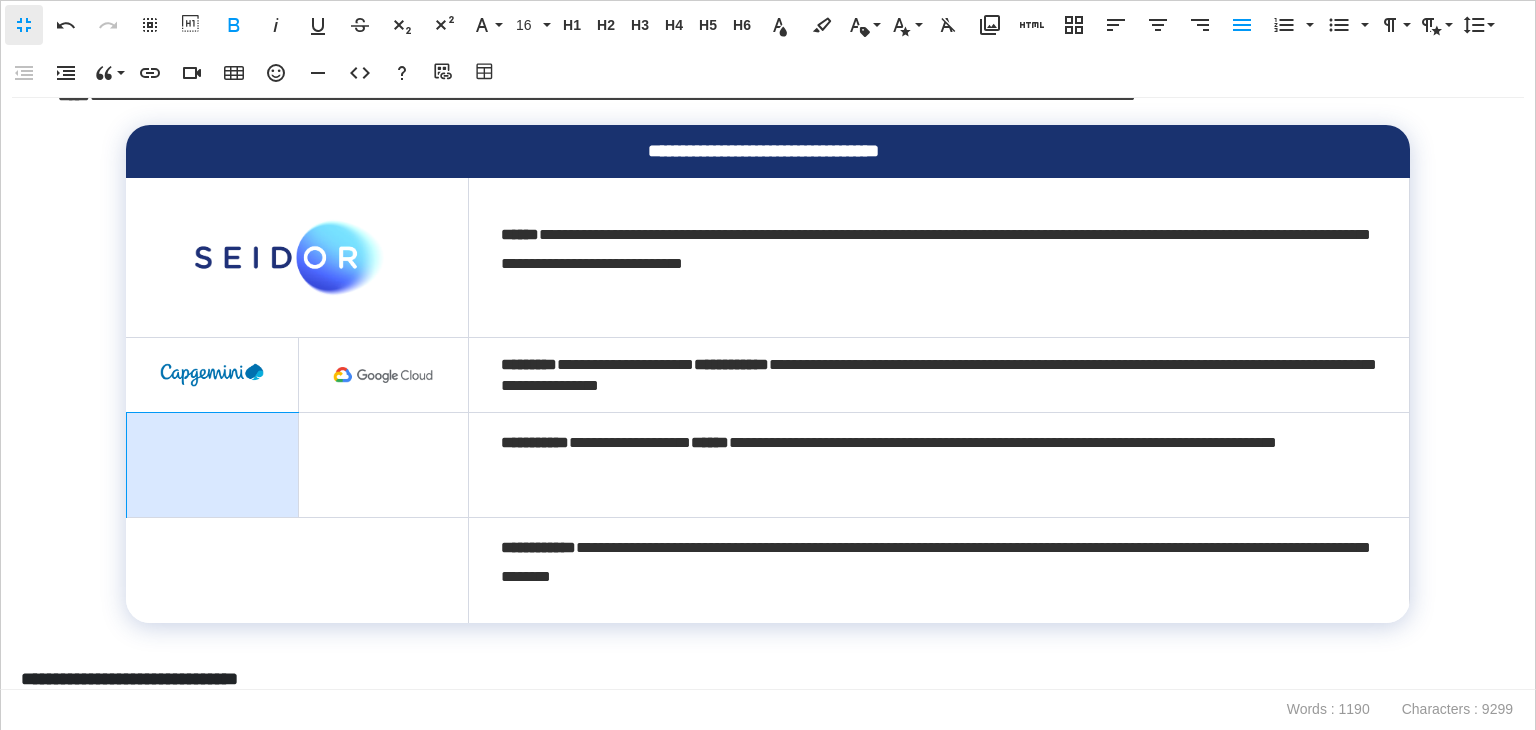 click at bounding box center [212, 465] 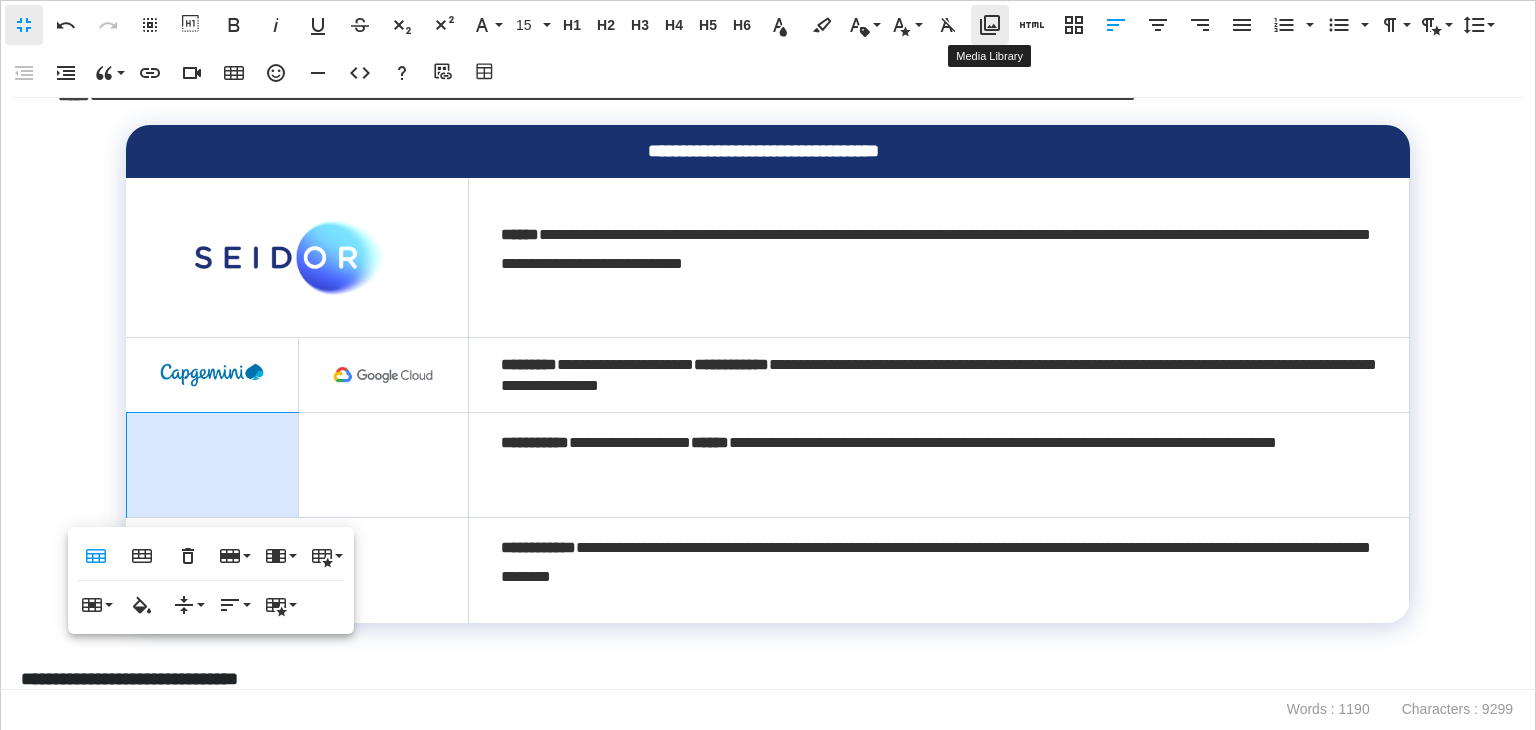 click 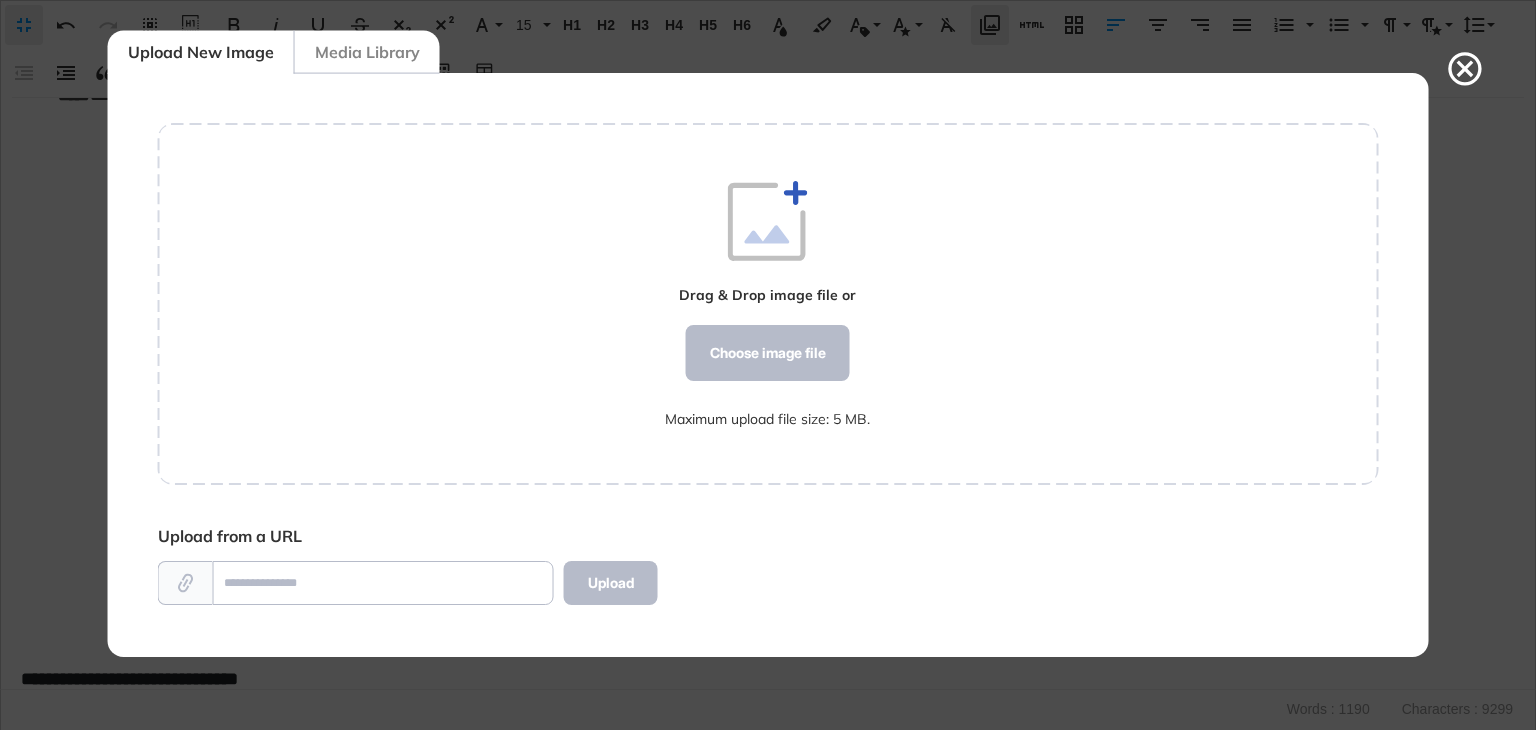 scroll, scrollTop: 583, scrollLeft: 1220, axis: both 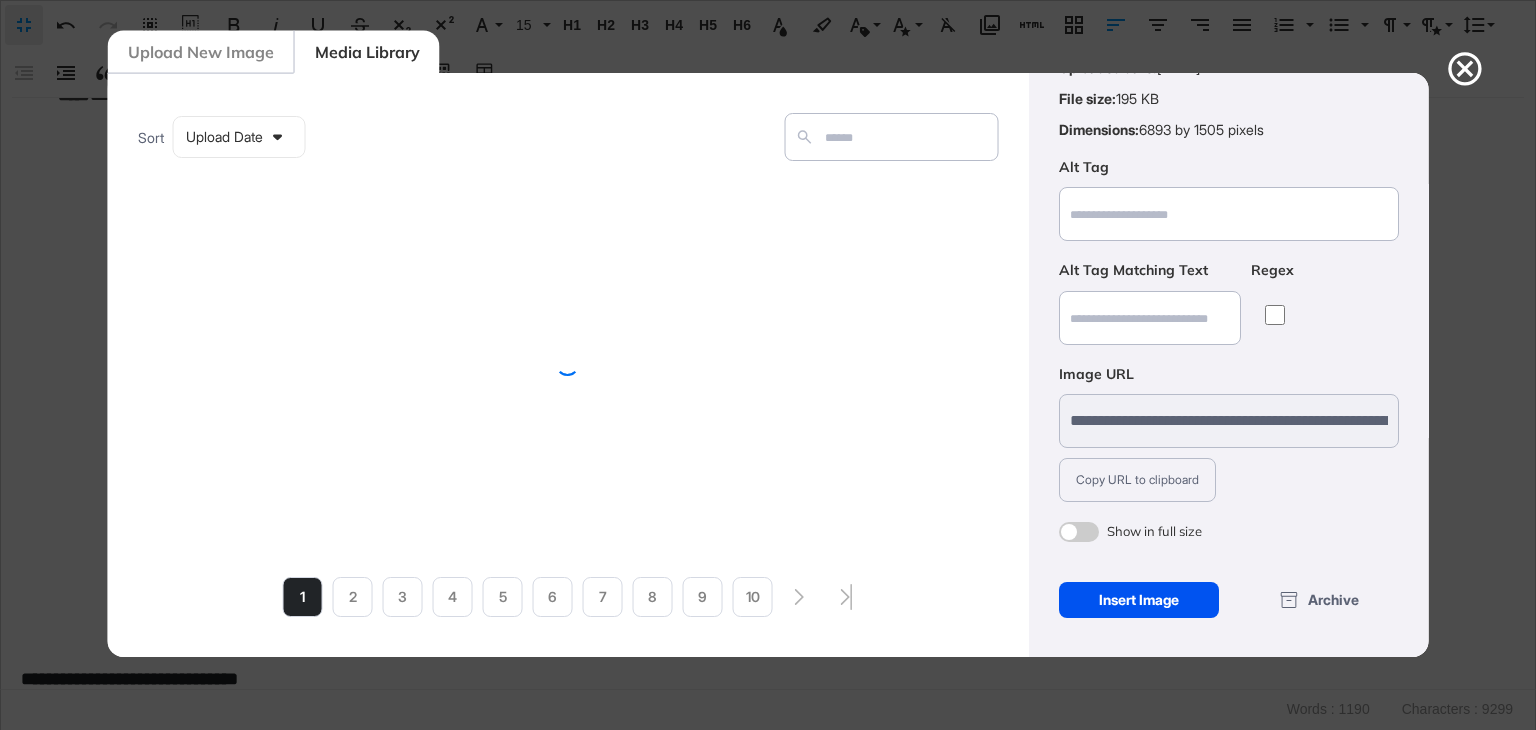 click on "Insert Image" at bounding box center [1138, 600] 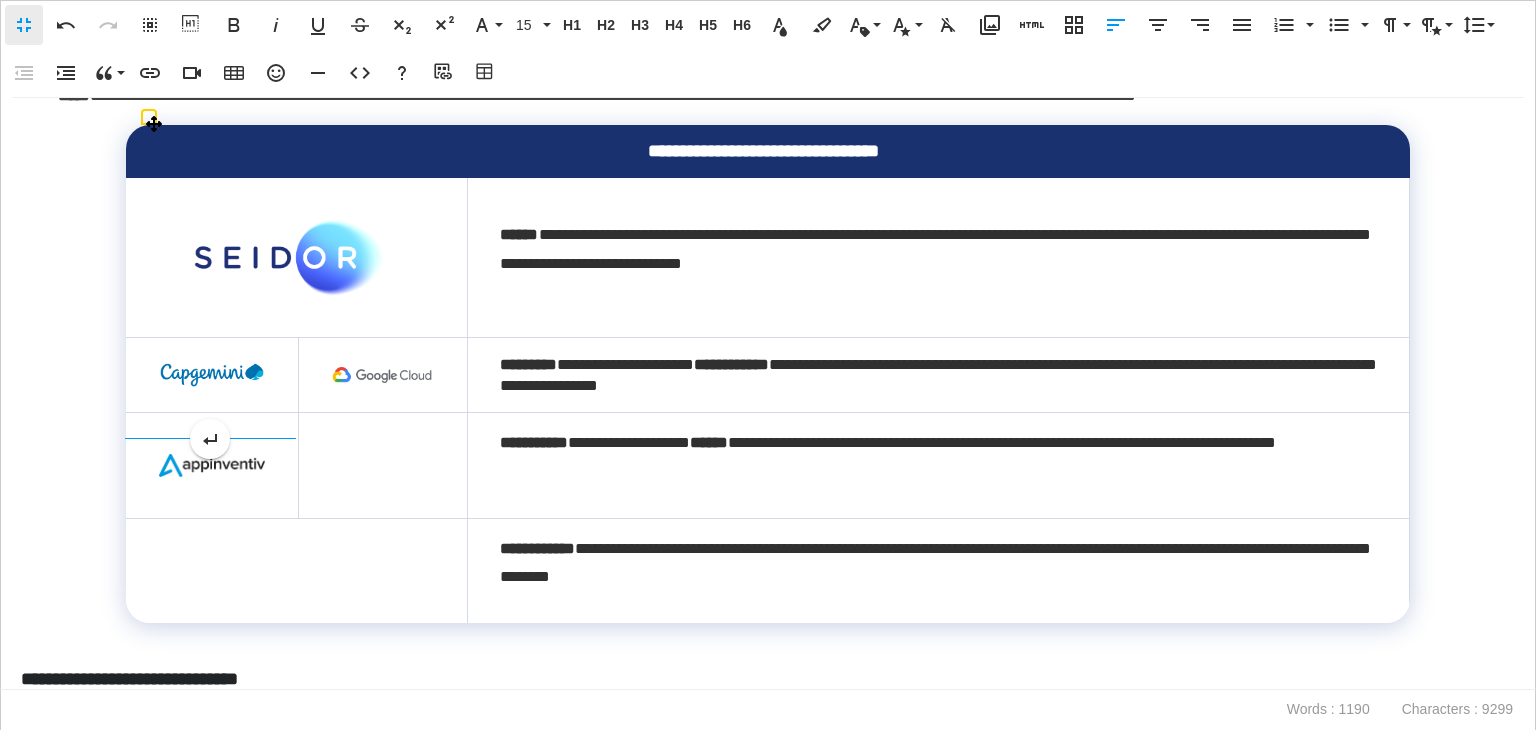 click at bounding box center [212, 465] 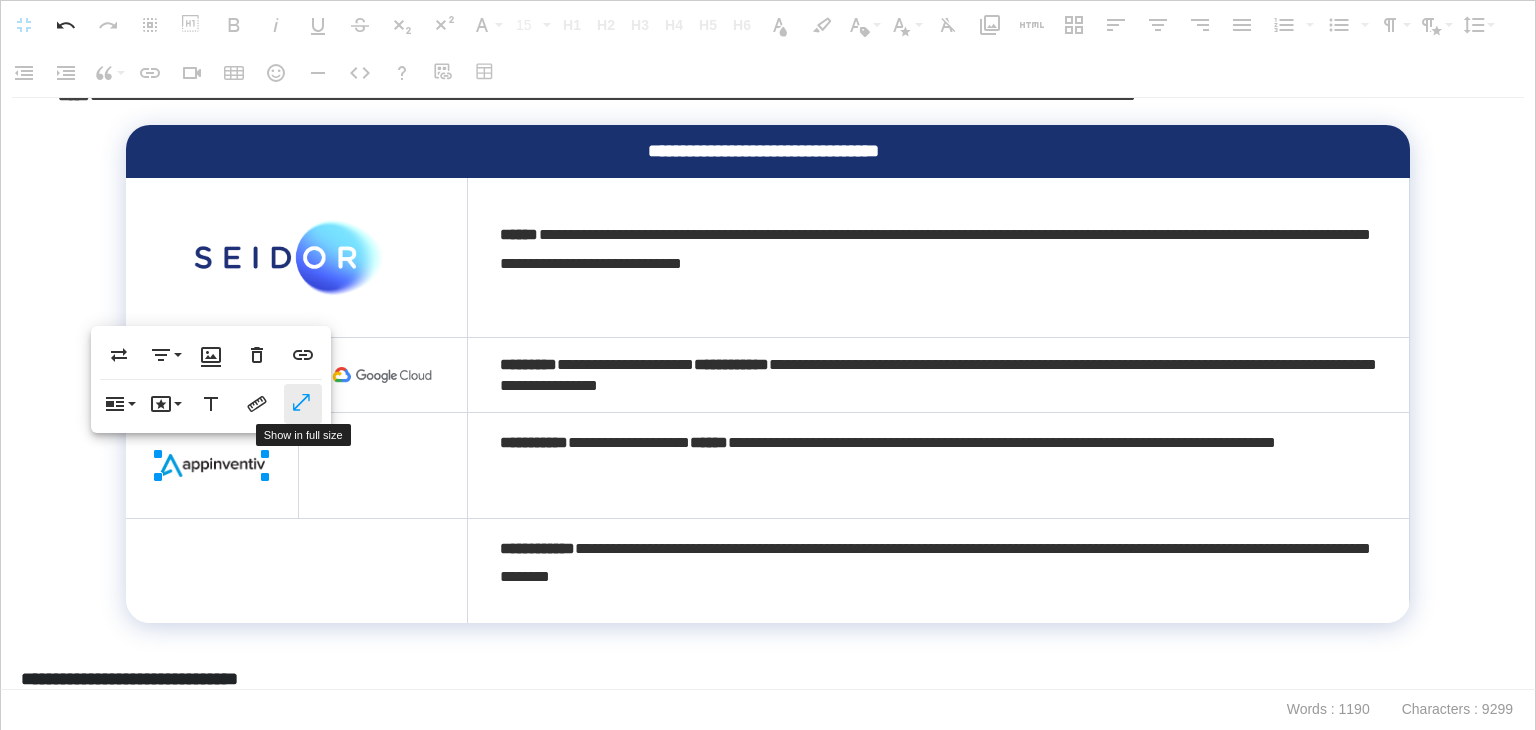 click 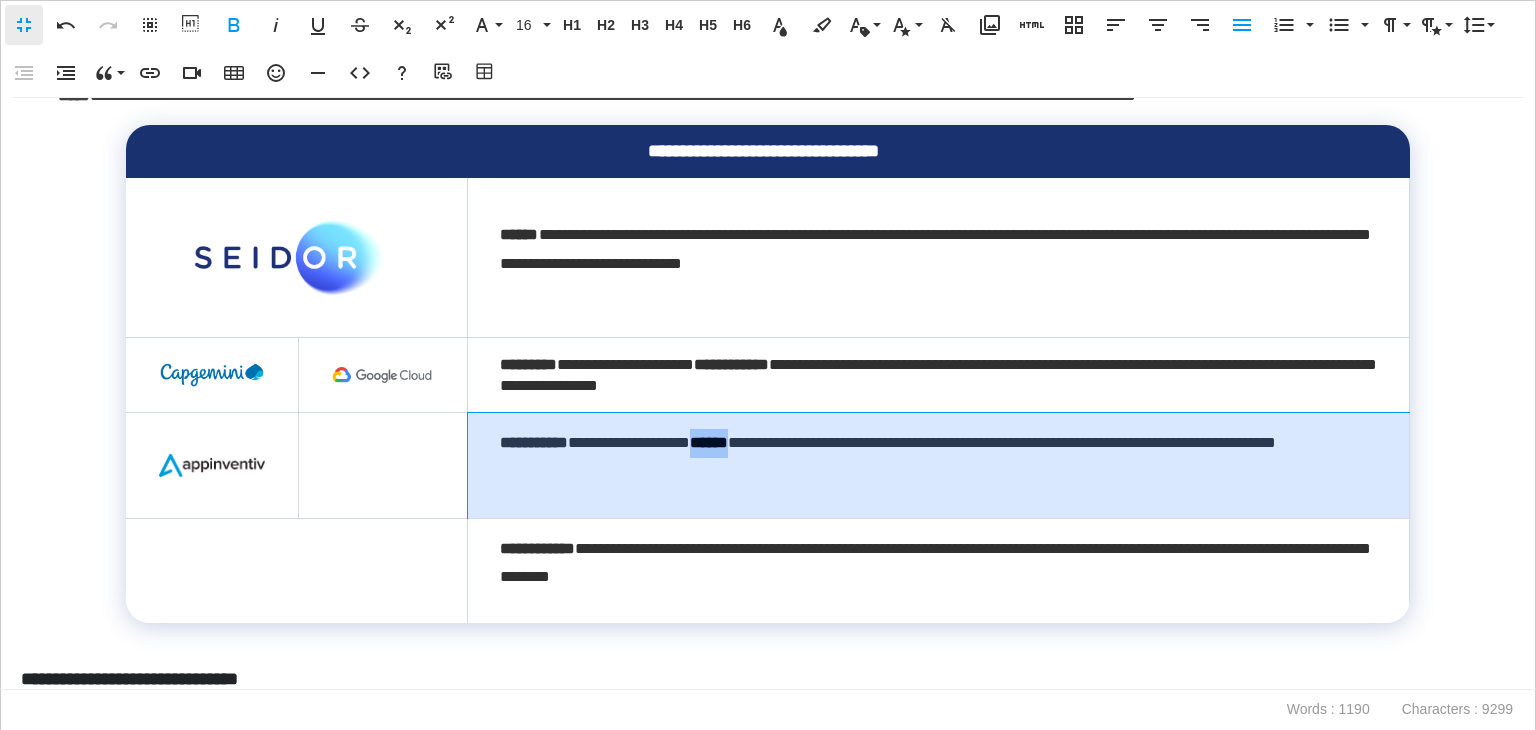 drag, startPoint x: 780, startPoint y: 441, endPoint x: 760, endPoint y: 445, distance: 20.396078 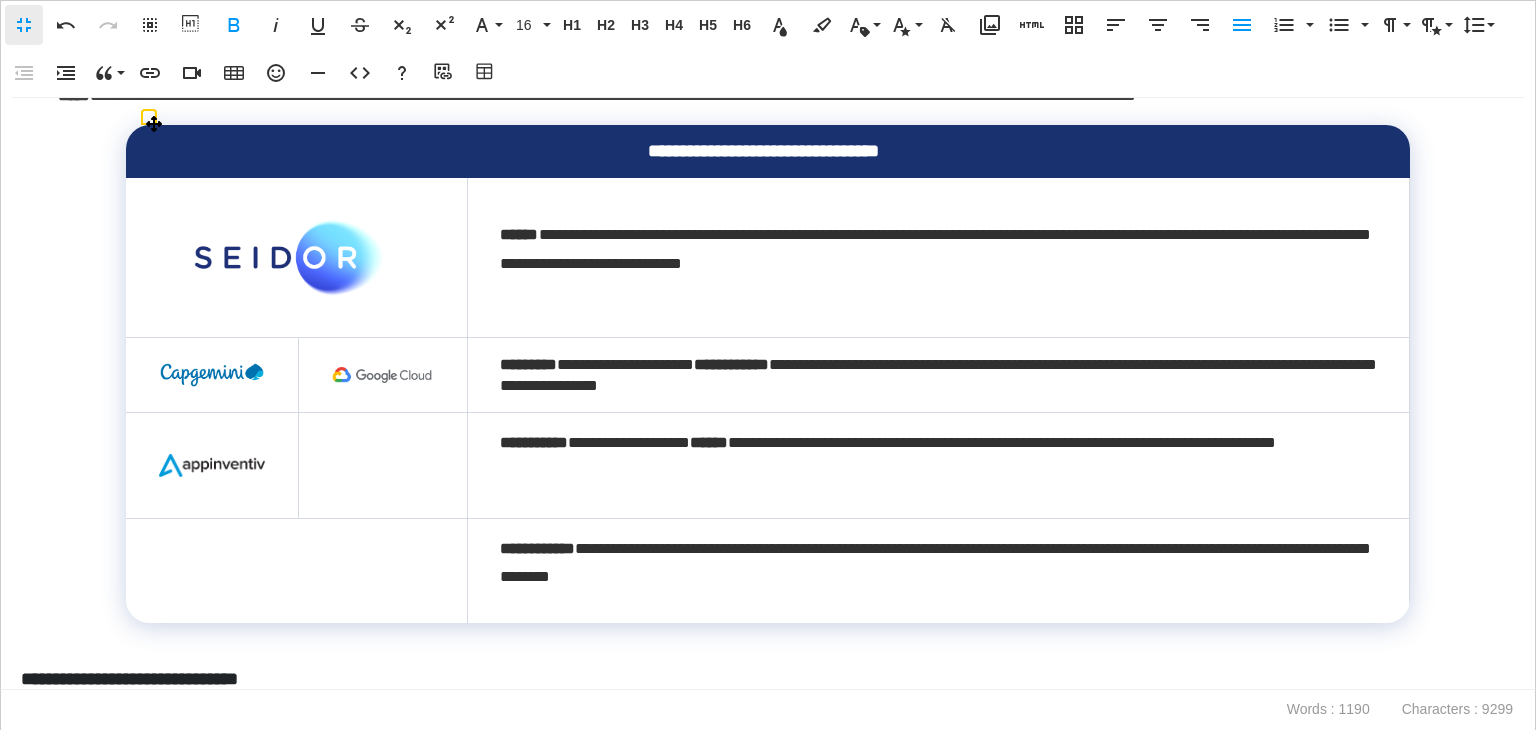 click at bounding box center [383, 465] 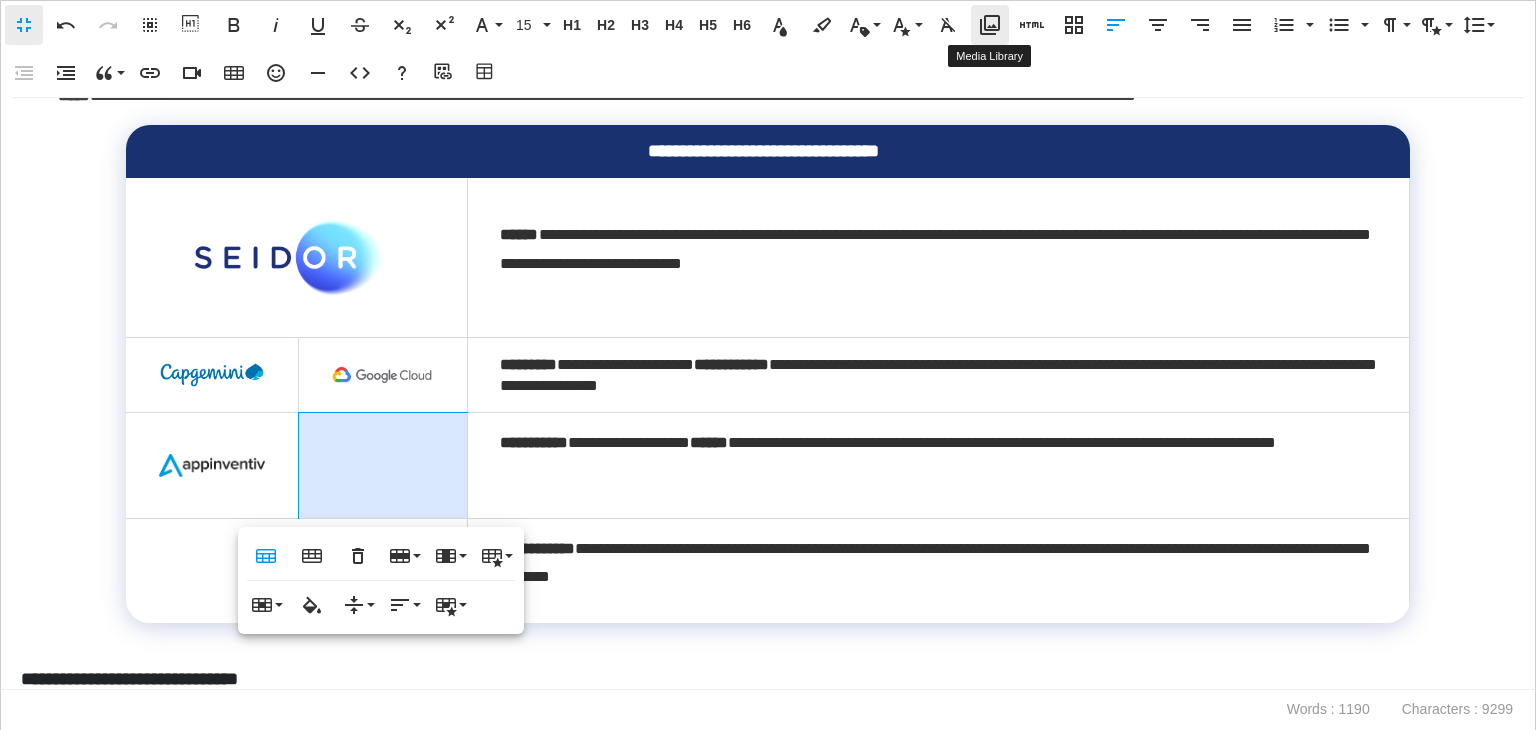 click on "Media Library" at bounding box center [990, 25] 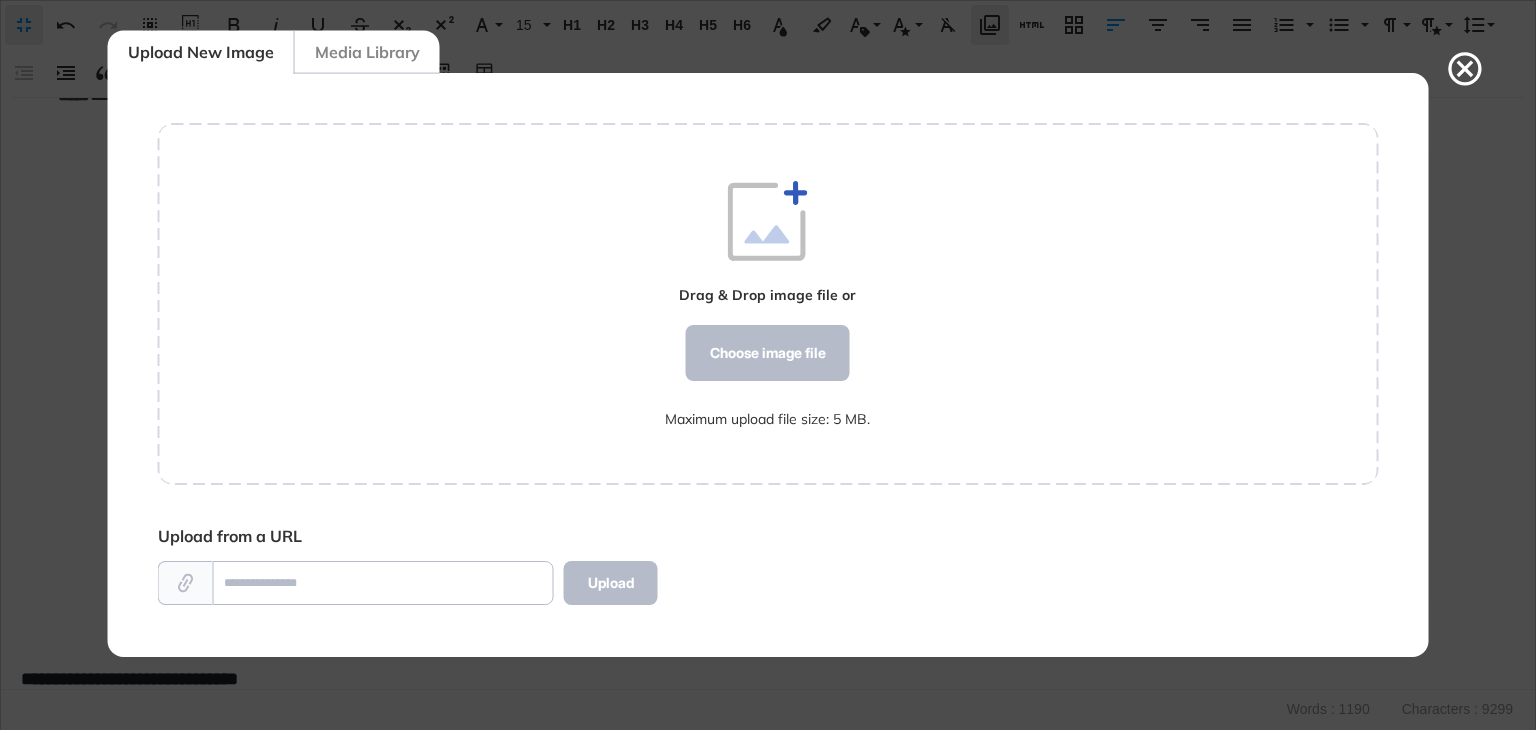 scroll, scrollTop: 583, scrollLeft: 1220, axis: both 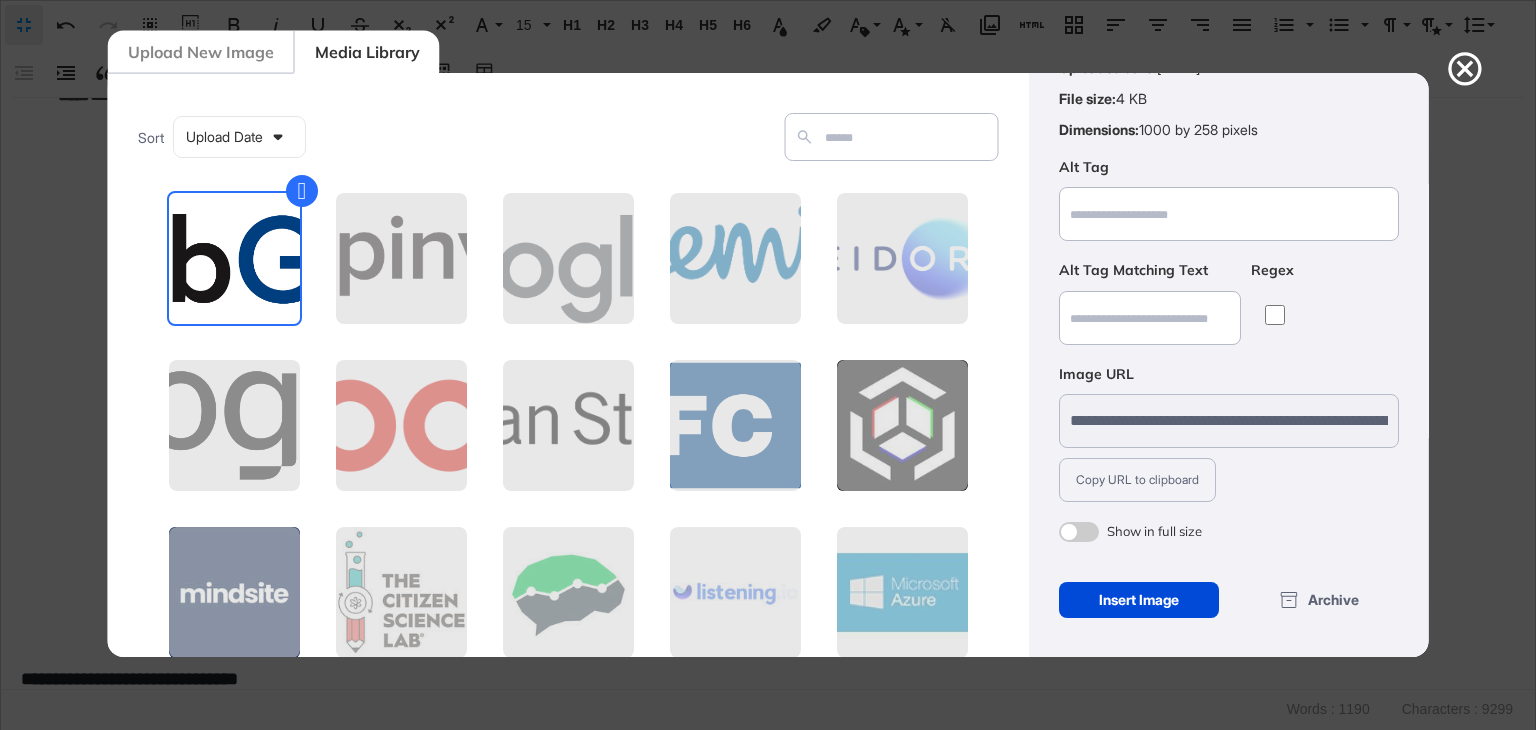 click on "Insert Image" at bounding box center (1138, 600) 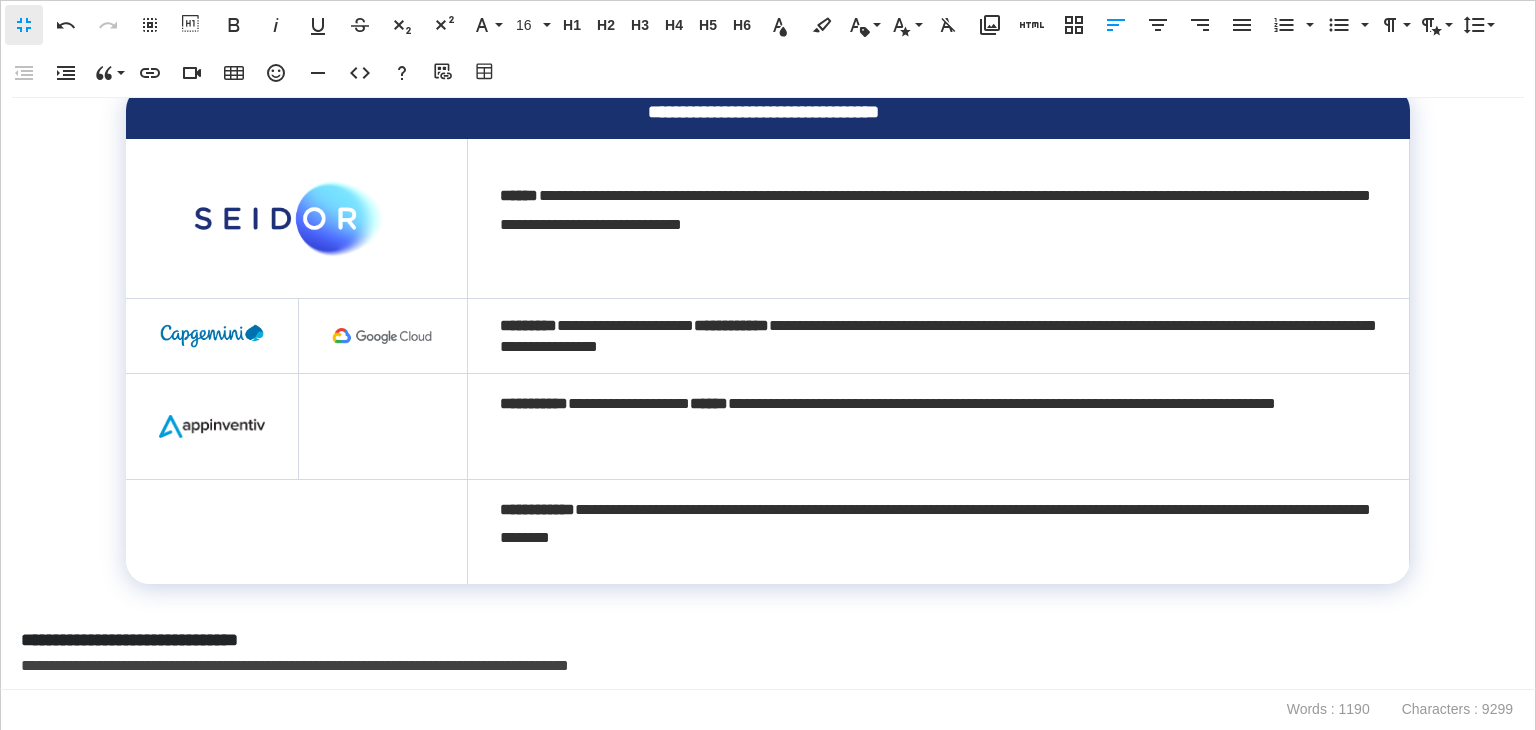 scroll, scrollTop: 943, scrollLeft: 0, axis: vertical 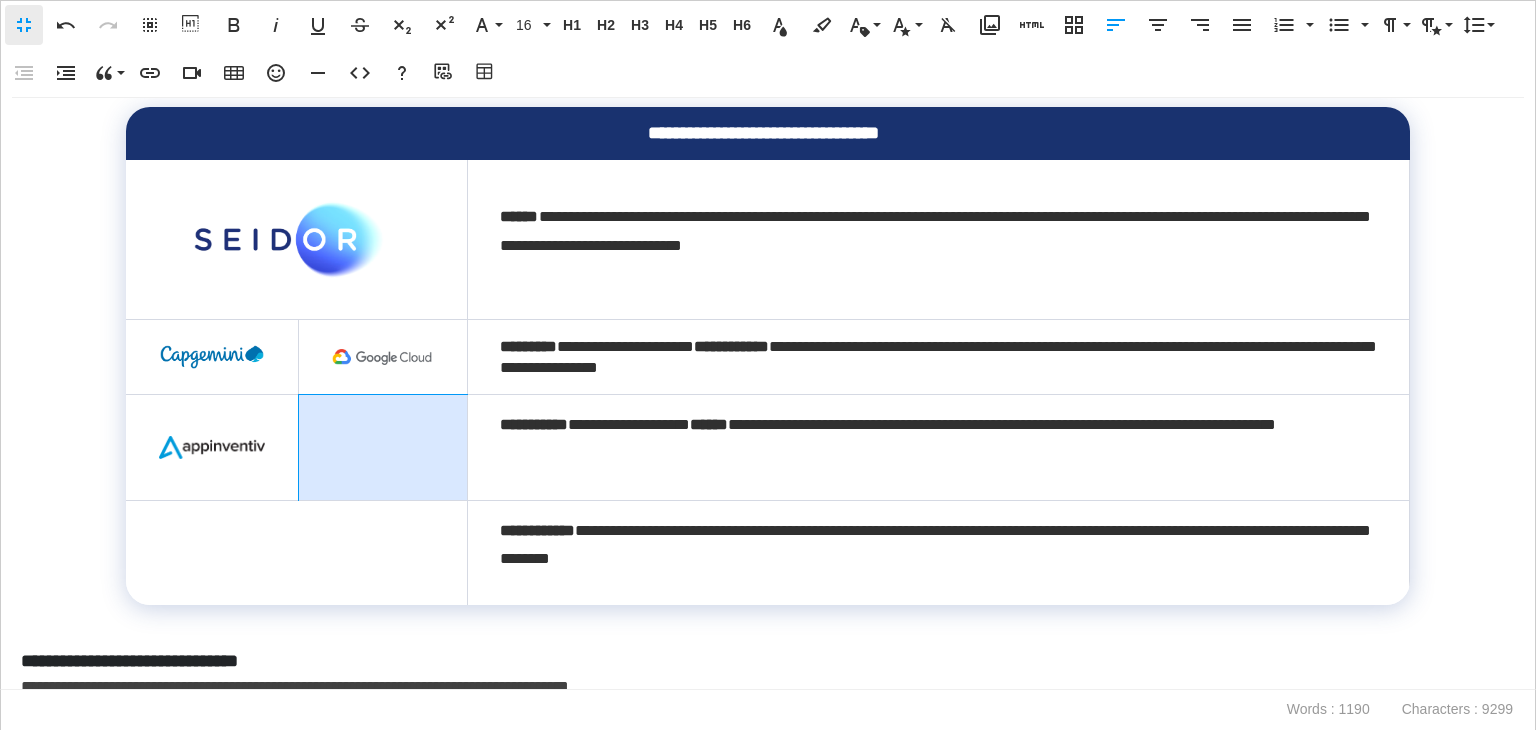 click at bounding box center [383, 447] 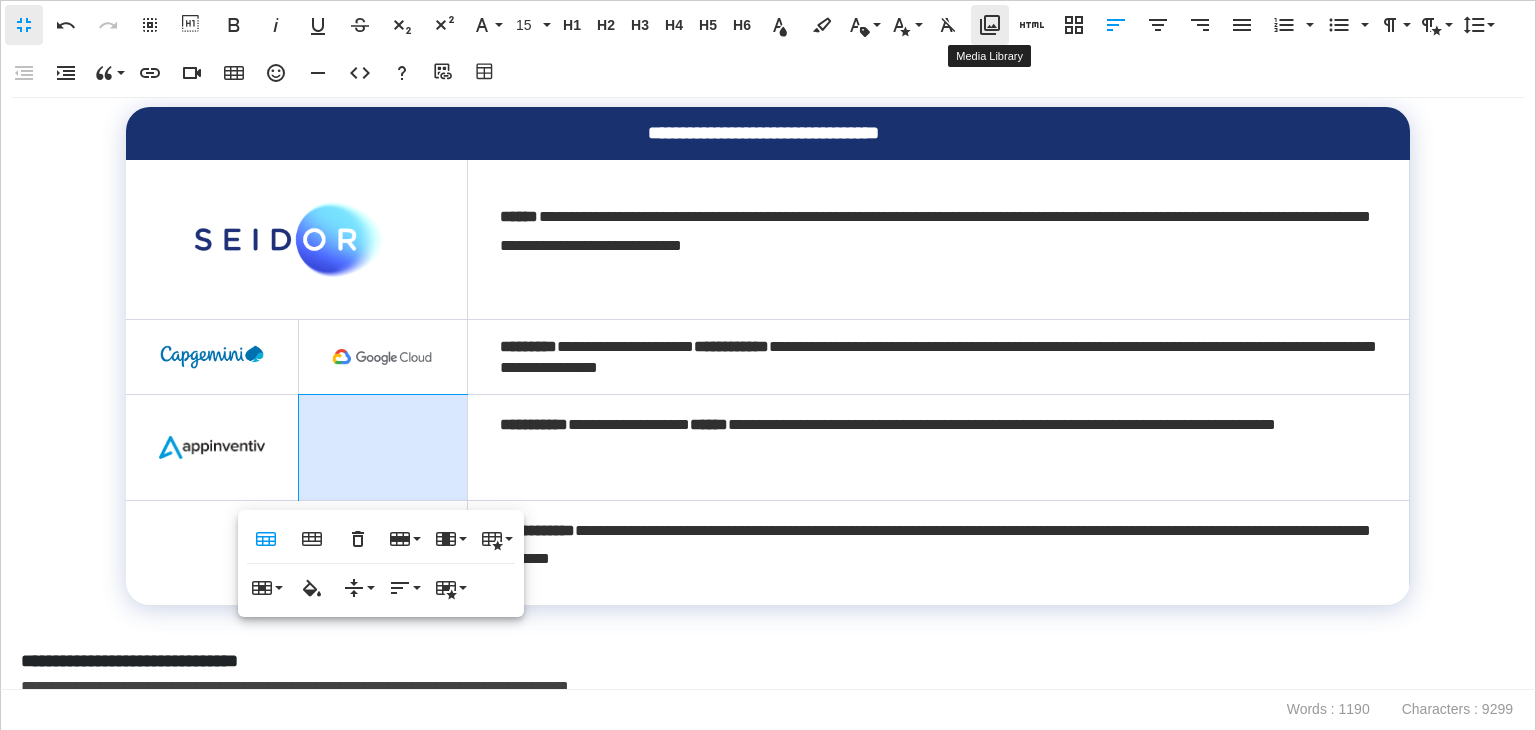 click 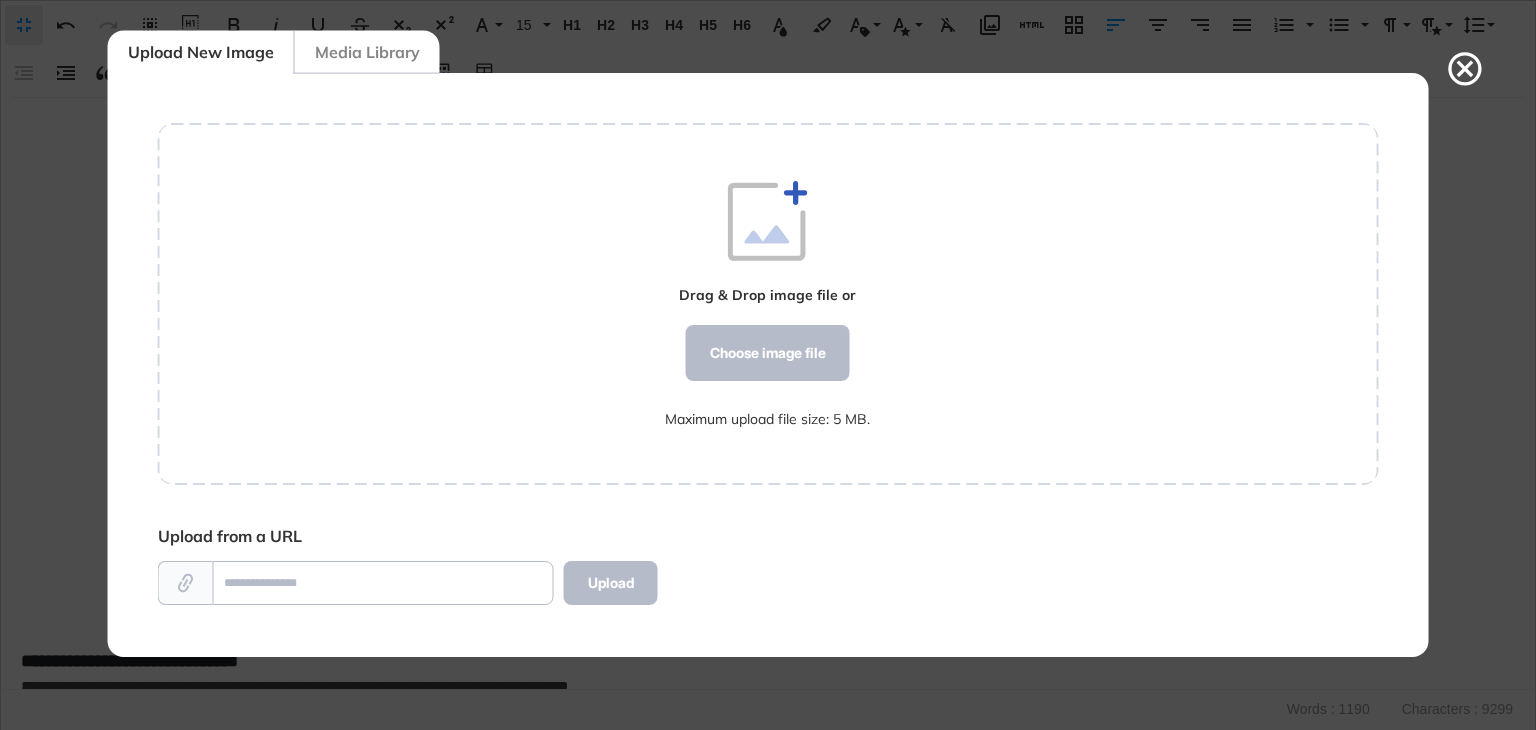 scroll, scrollTop: 9, scrollLeft: 0, axis: vertical 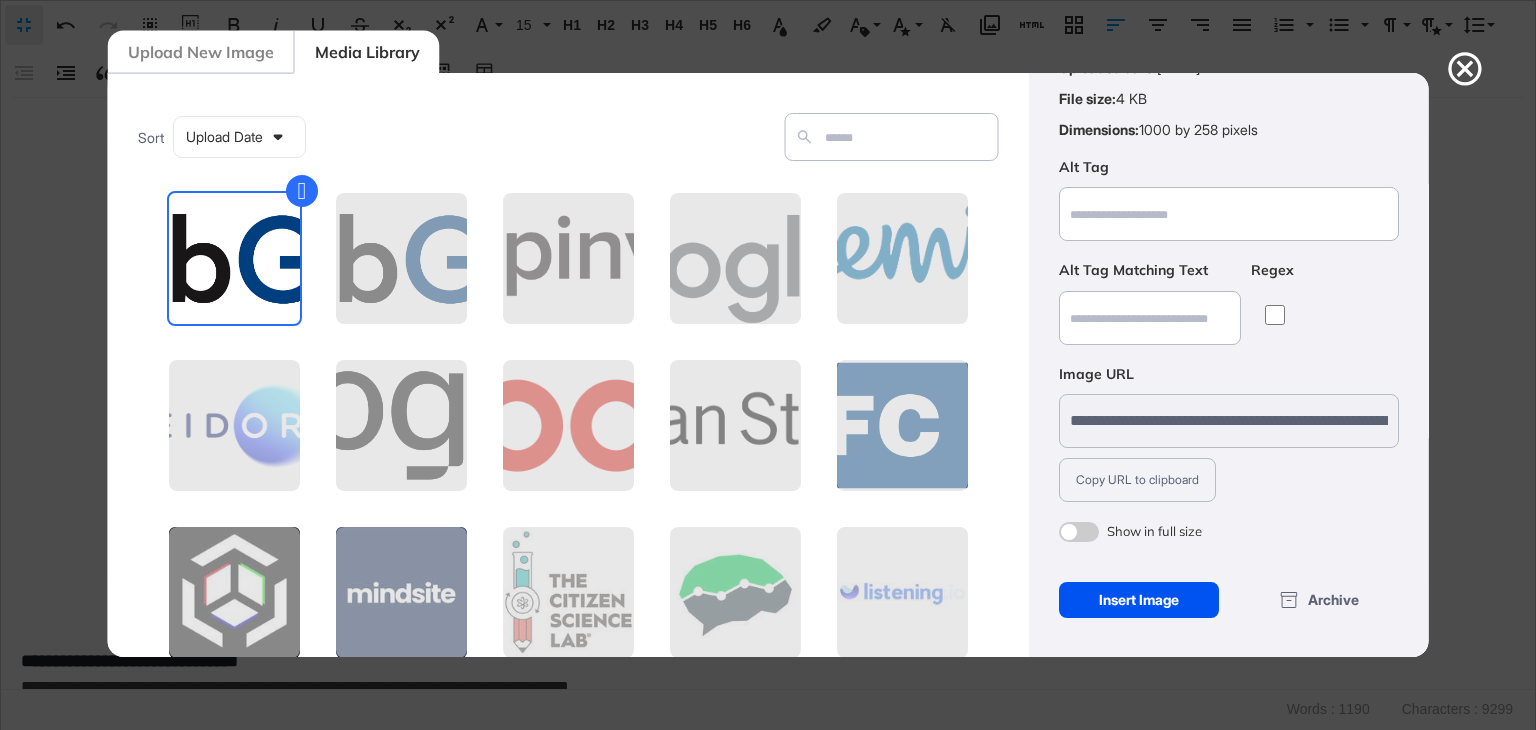 click on "Insert Image" at bounding box center [1138, 600] 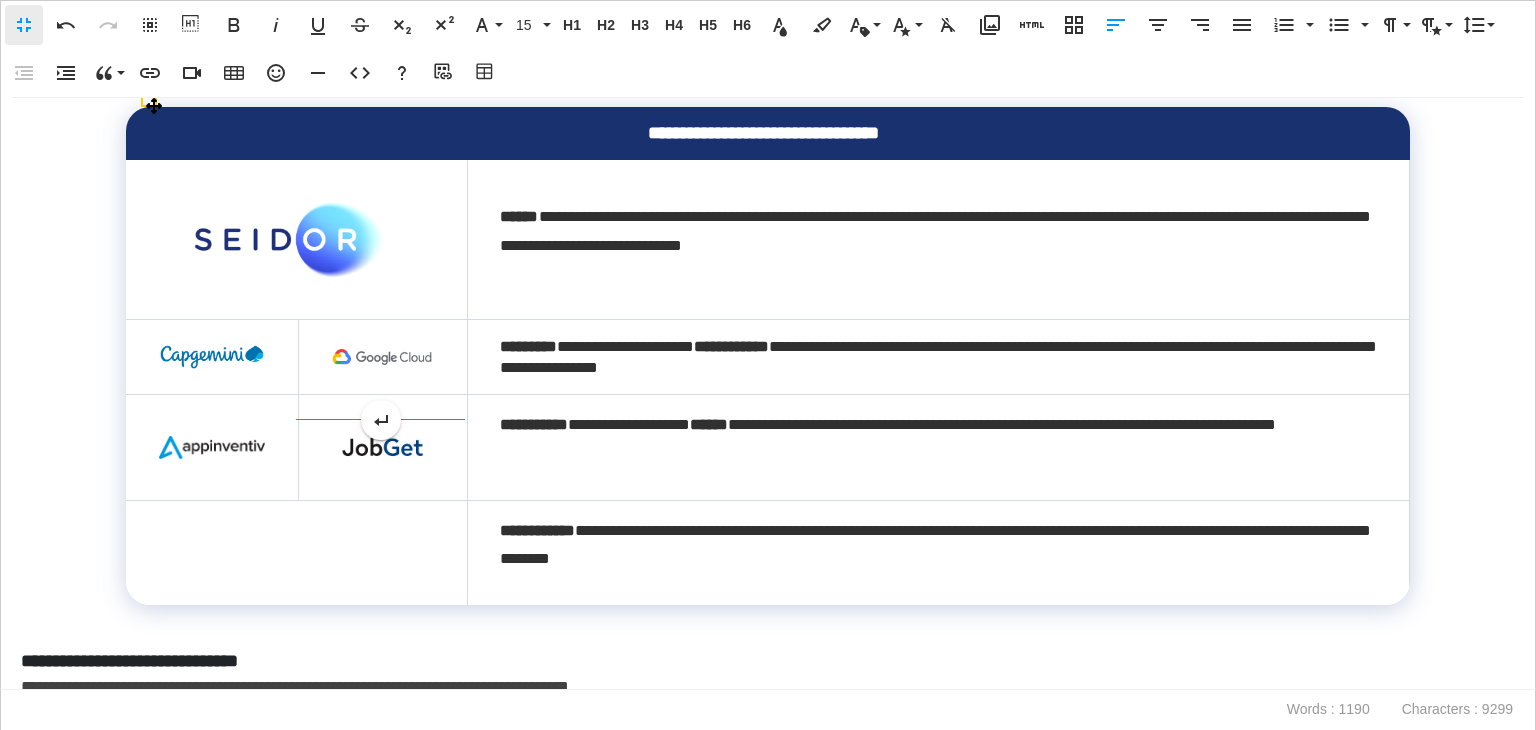 click at bounding box center [383, 447] 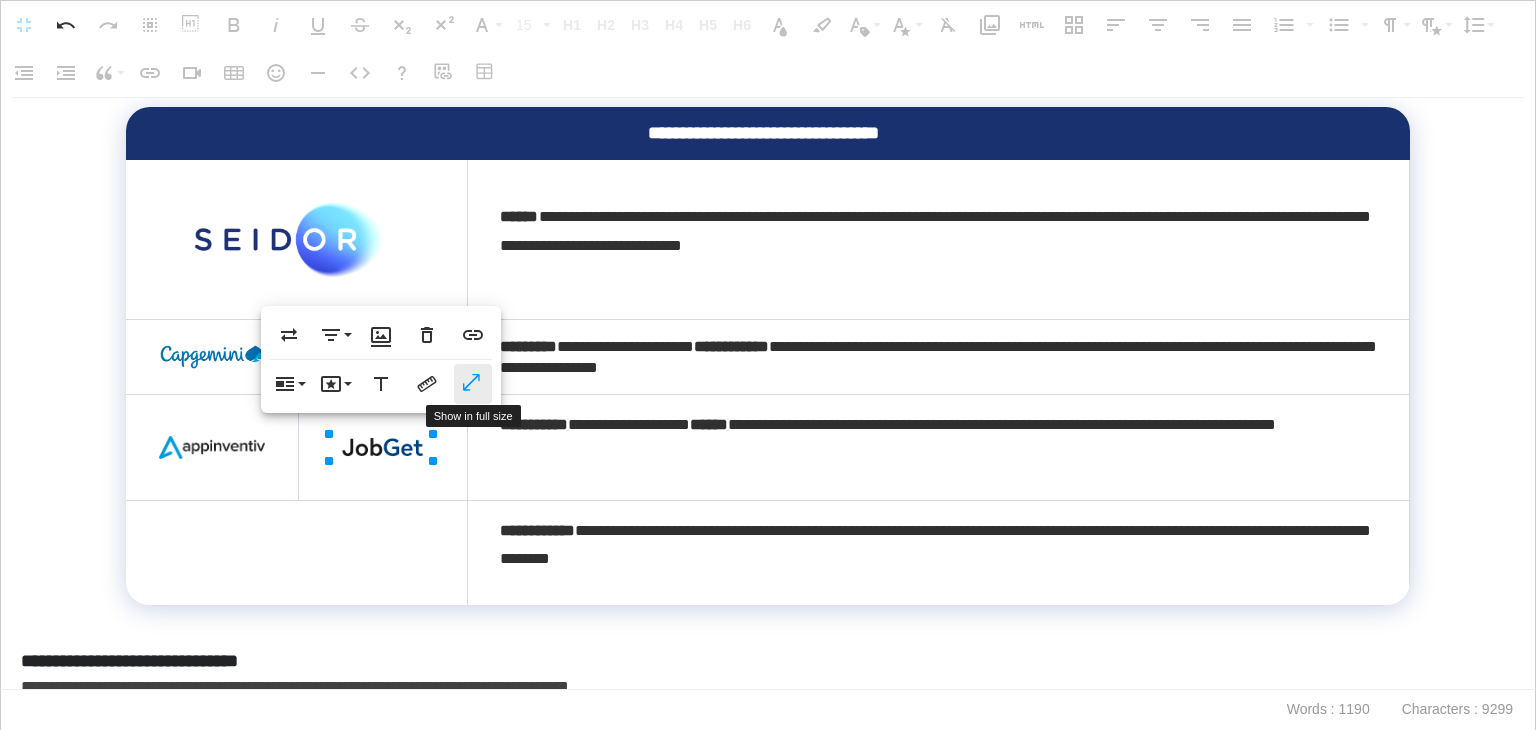 click 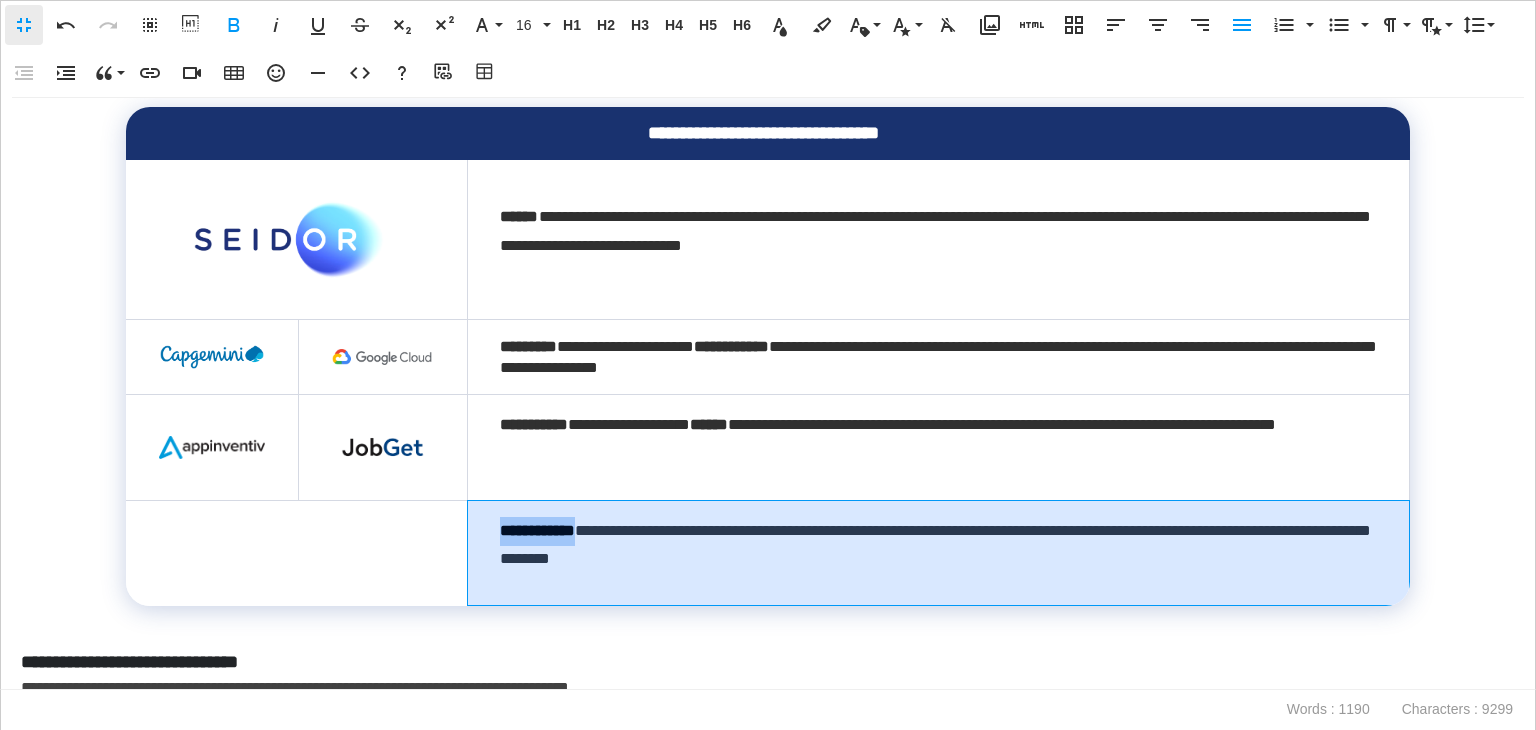 drag, startPoint x: 601, startPoint y: 532, endPoint x: 495, endPoint y: 527, distance: 106.11786 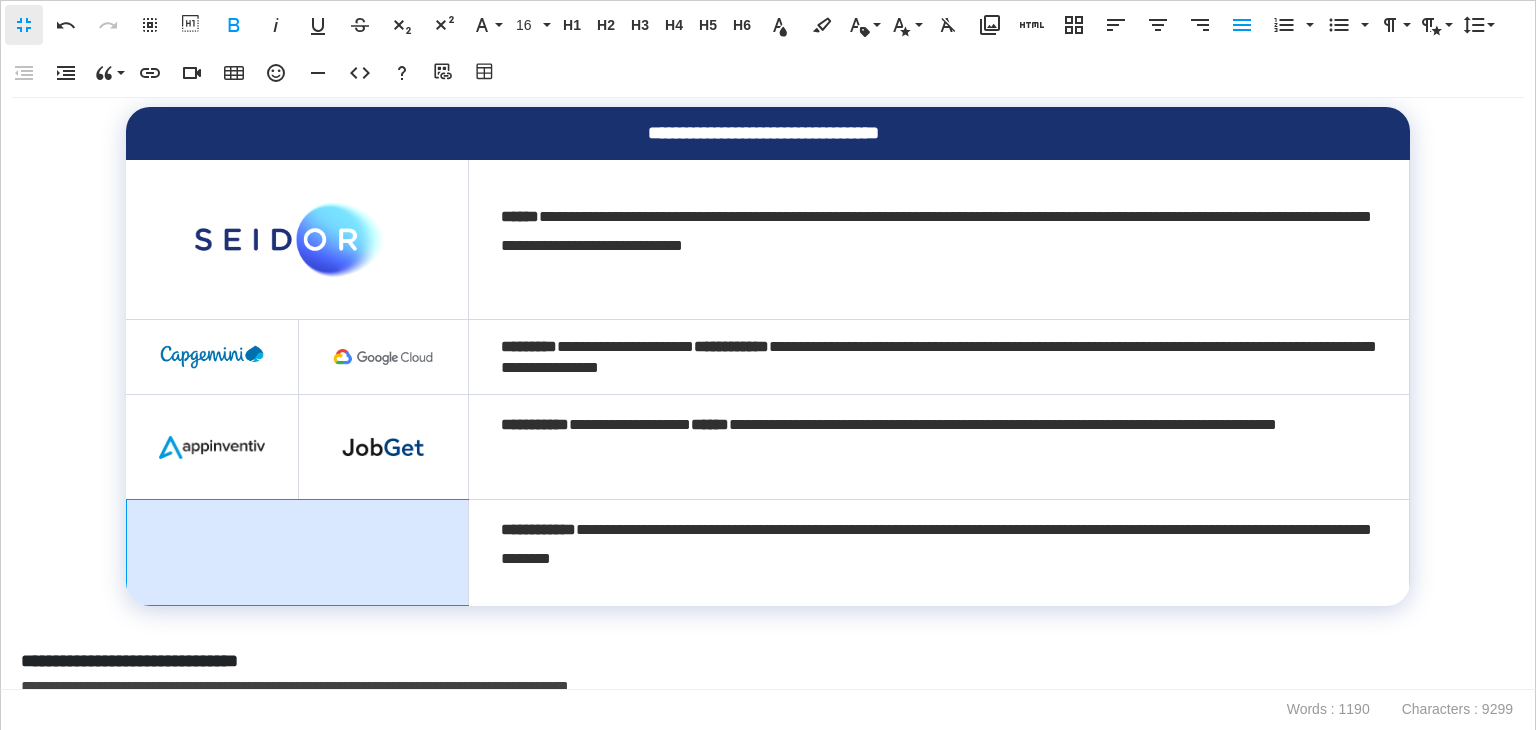 click at bounding box center (297, 552) 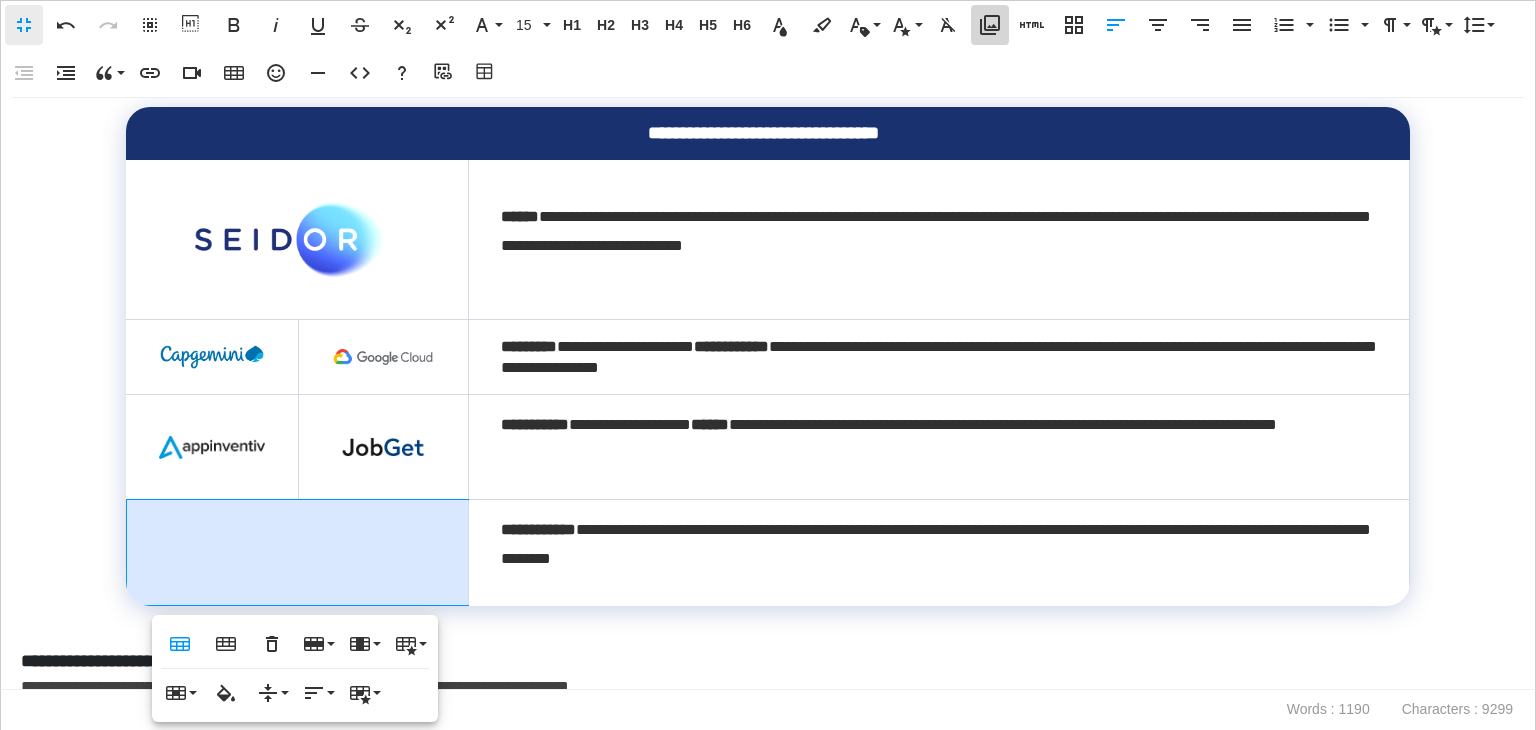 click on "Media Library" at bounding box center [990, 25] 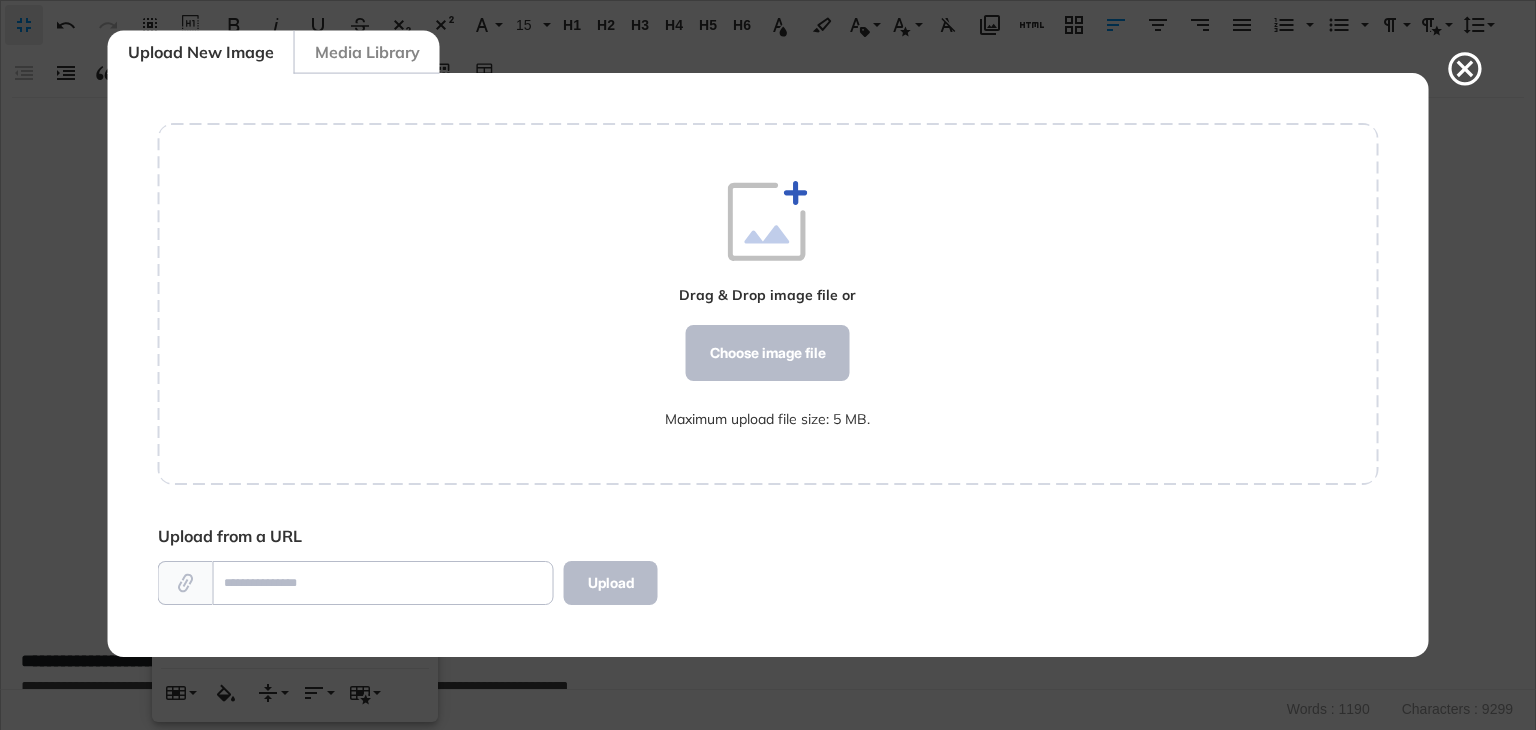 scroll, scrollTop: 583, scrollLeft: 1220, axis: both 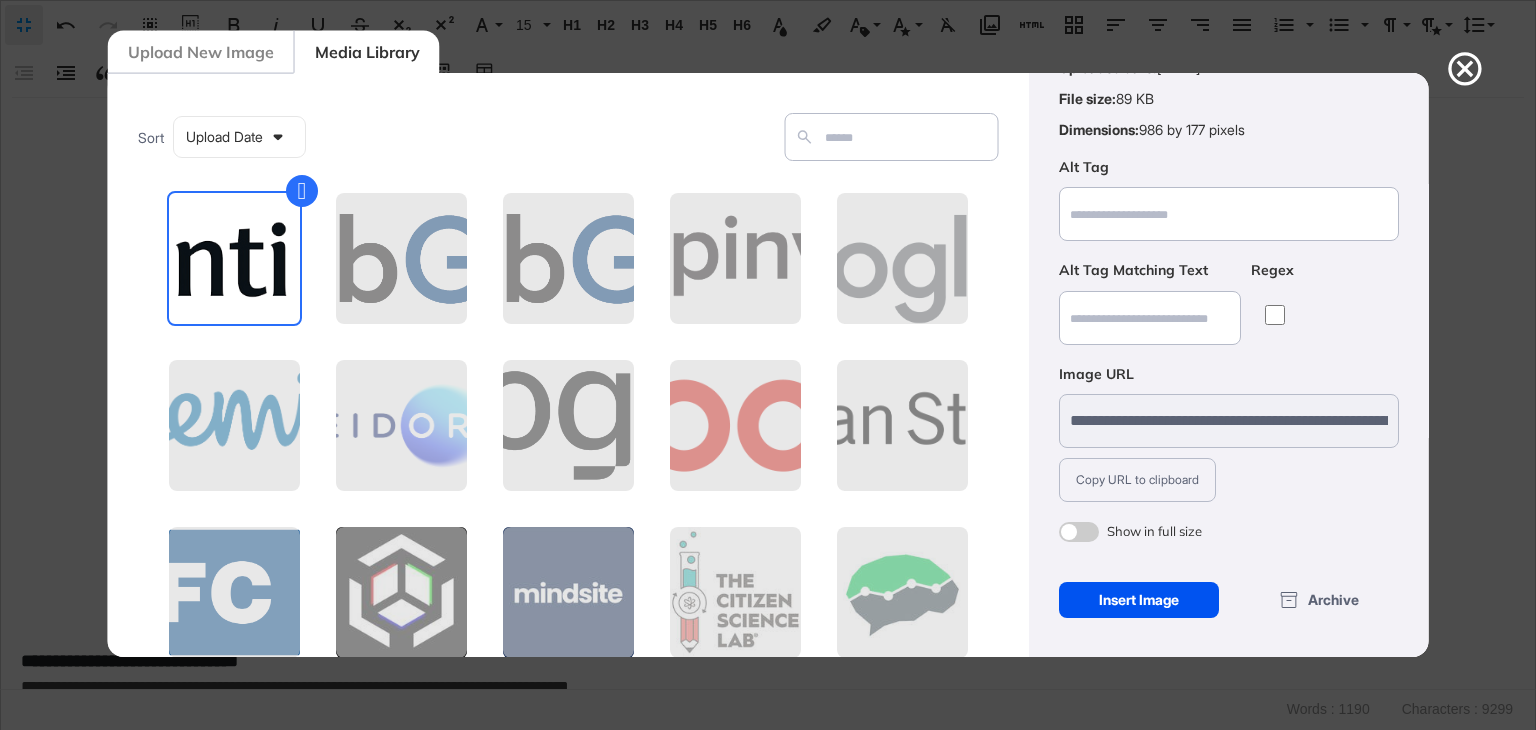 click on "Insert Image" at bounding box center [1138, 600] 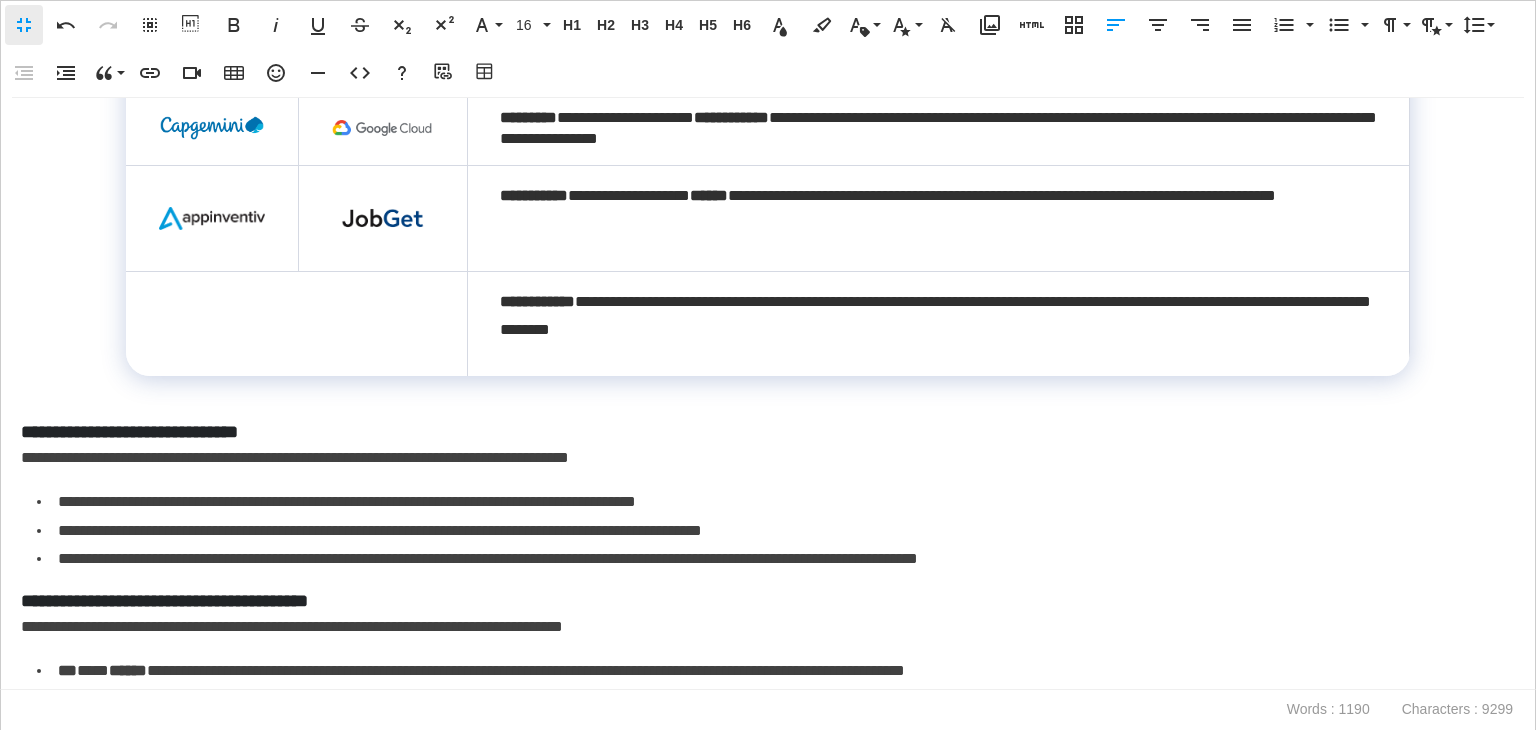 scroll, scrollTop: 1187, scrollLeft: 0, axis: vertical 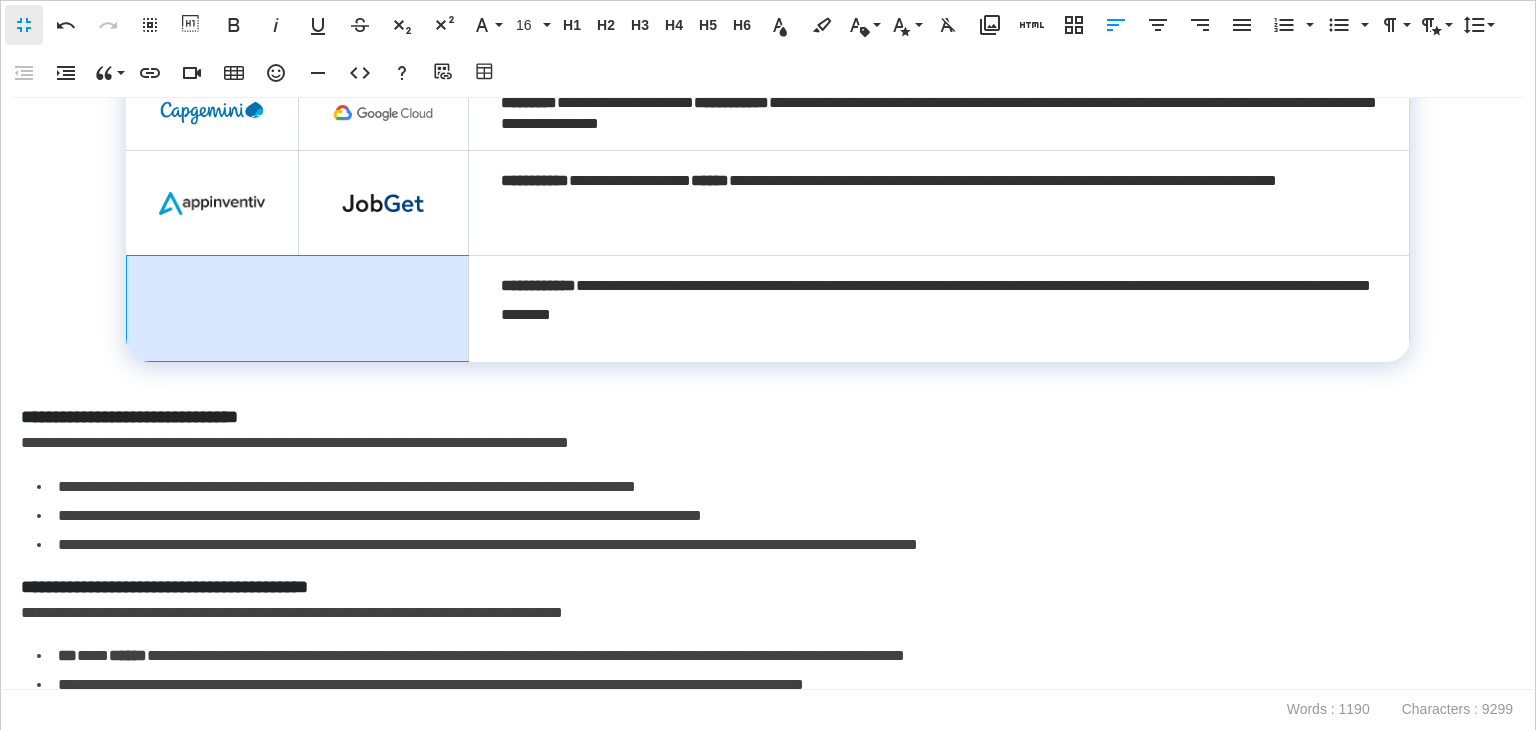 click at bounding box center [297, 308] 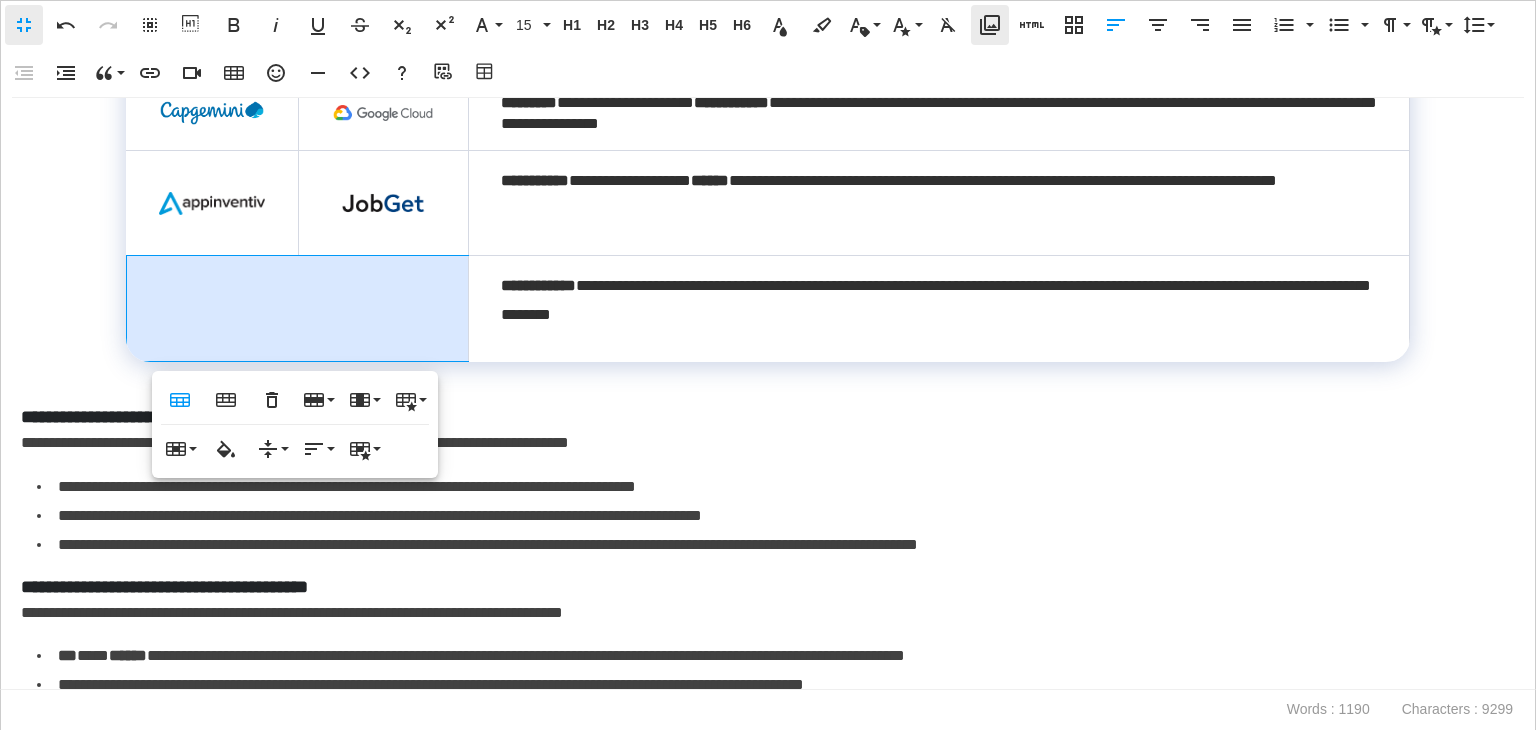 click 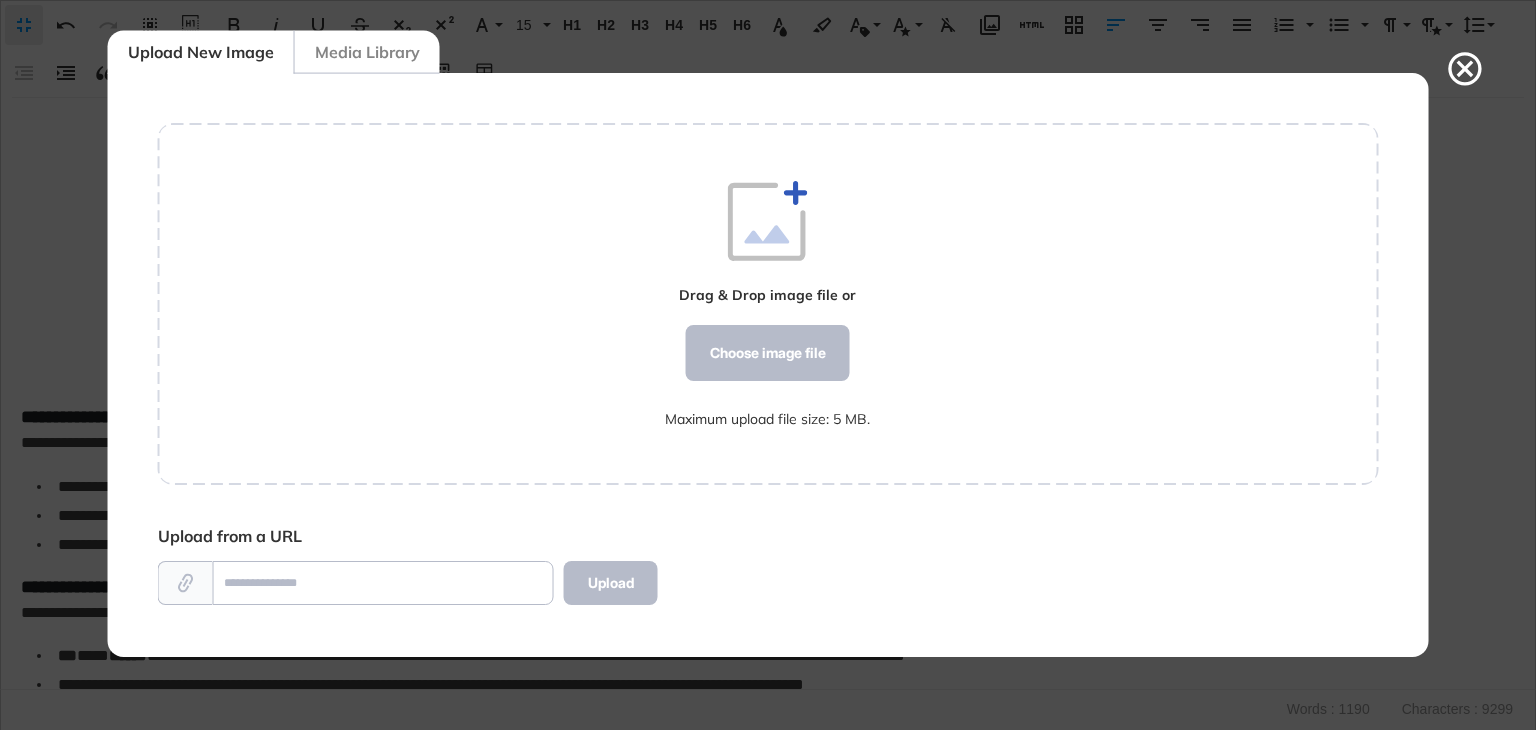 scroll, scrollTop: 9, scrollLeft: 0, axis: vertical 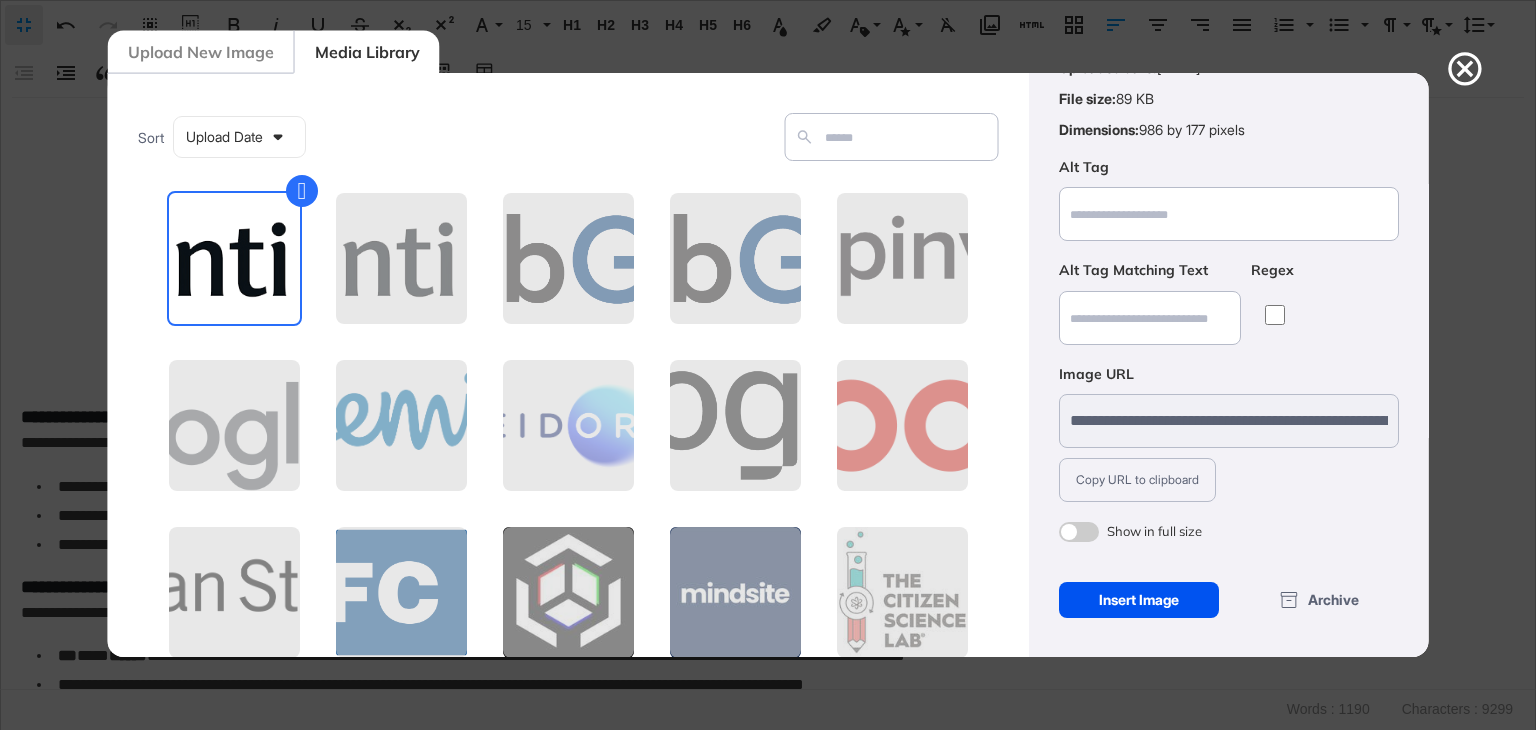 click on "Insert Image" at bounding box center [1138, 600] 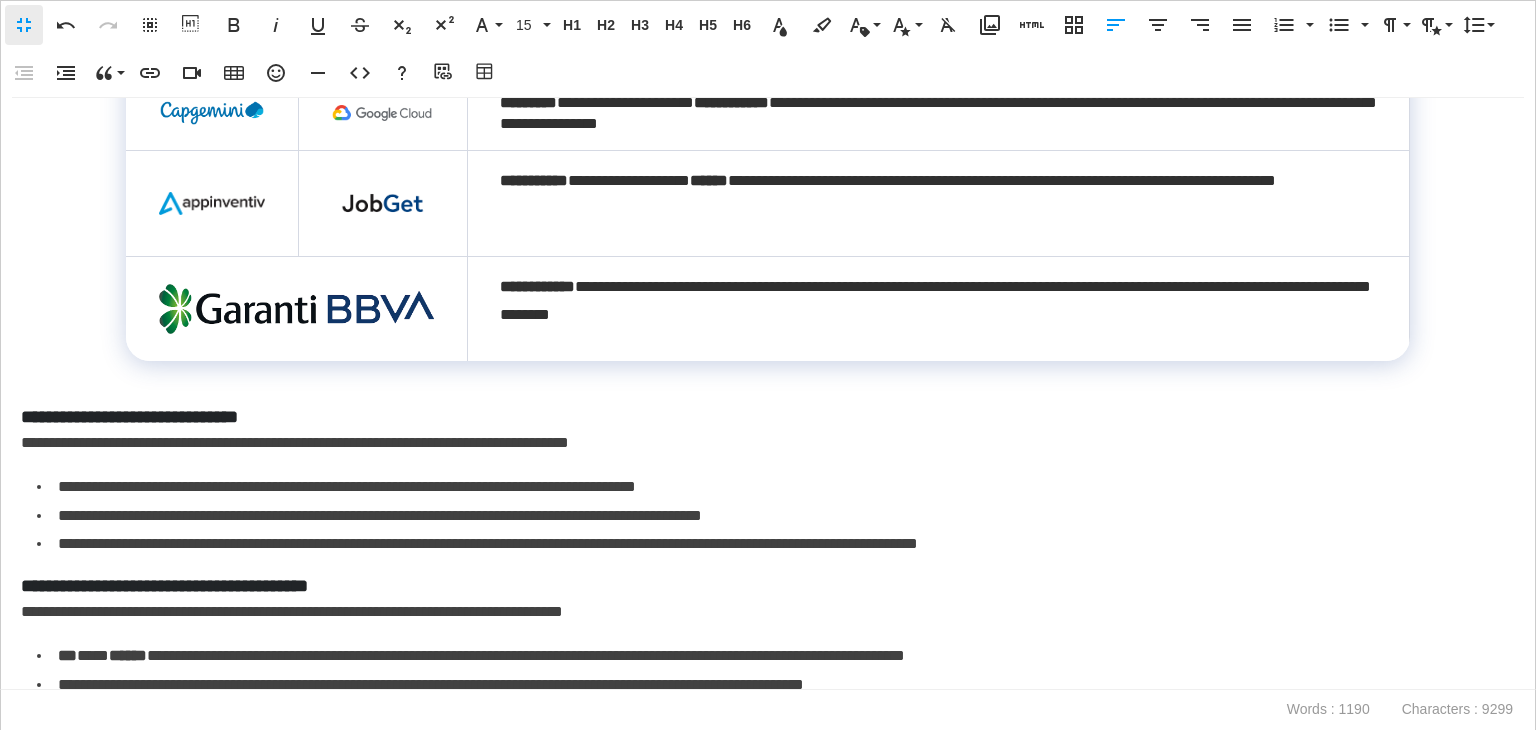 click at bounding box center [297, 309] 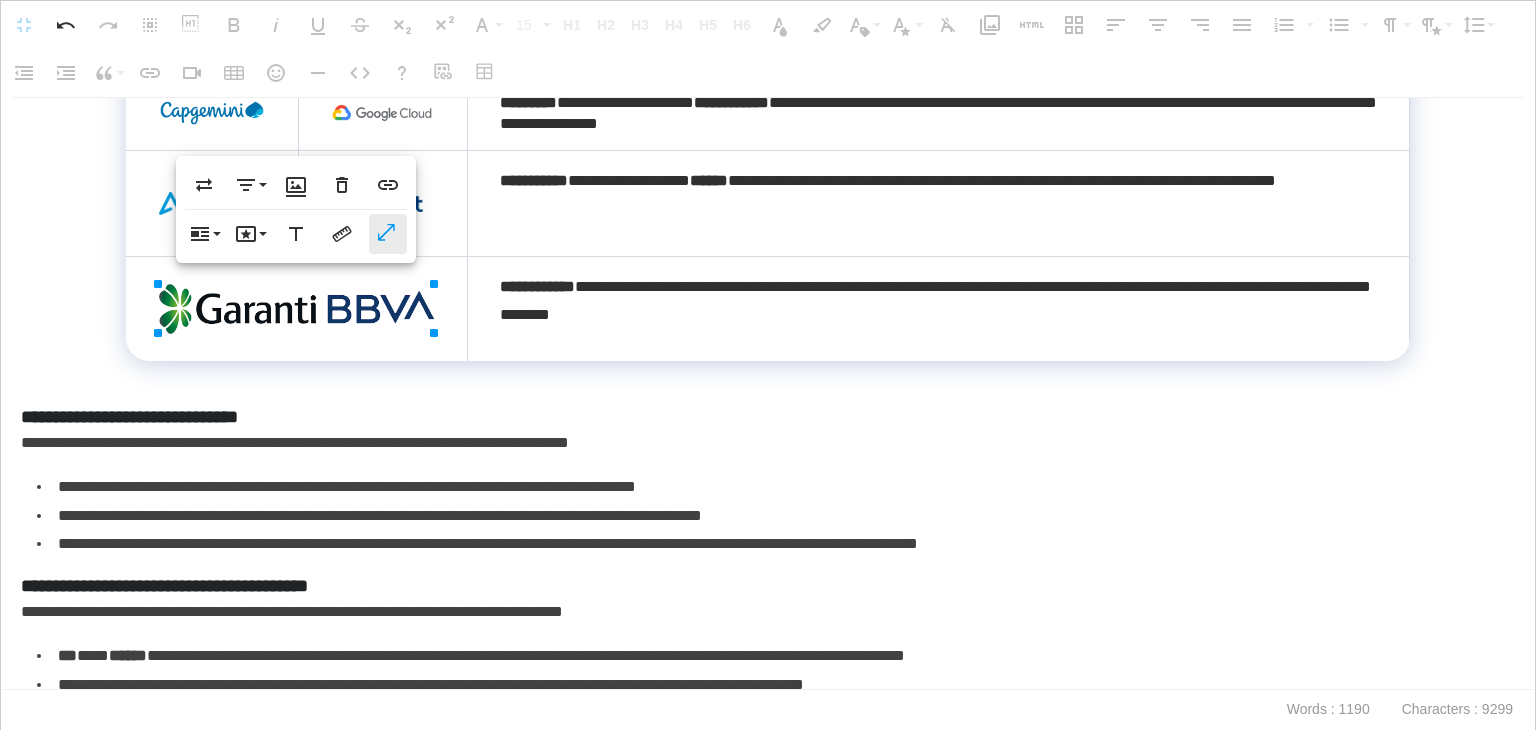 click 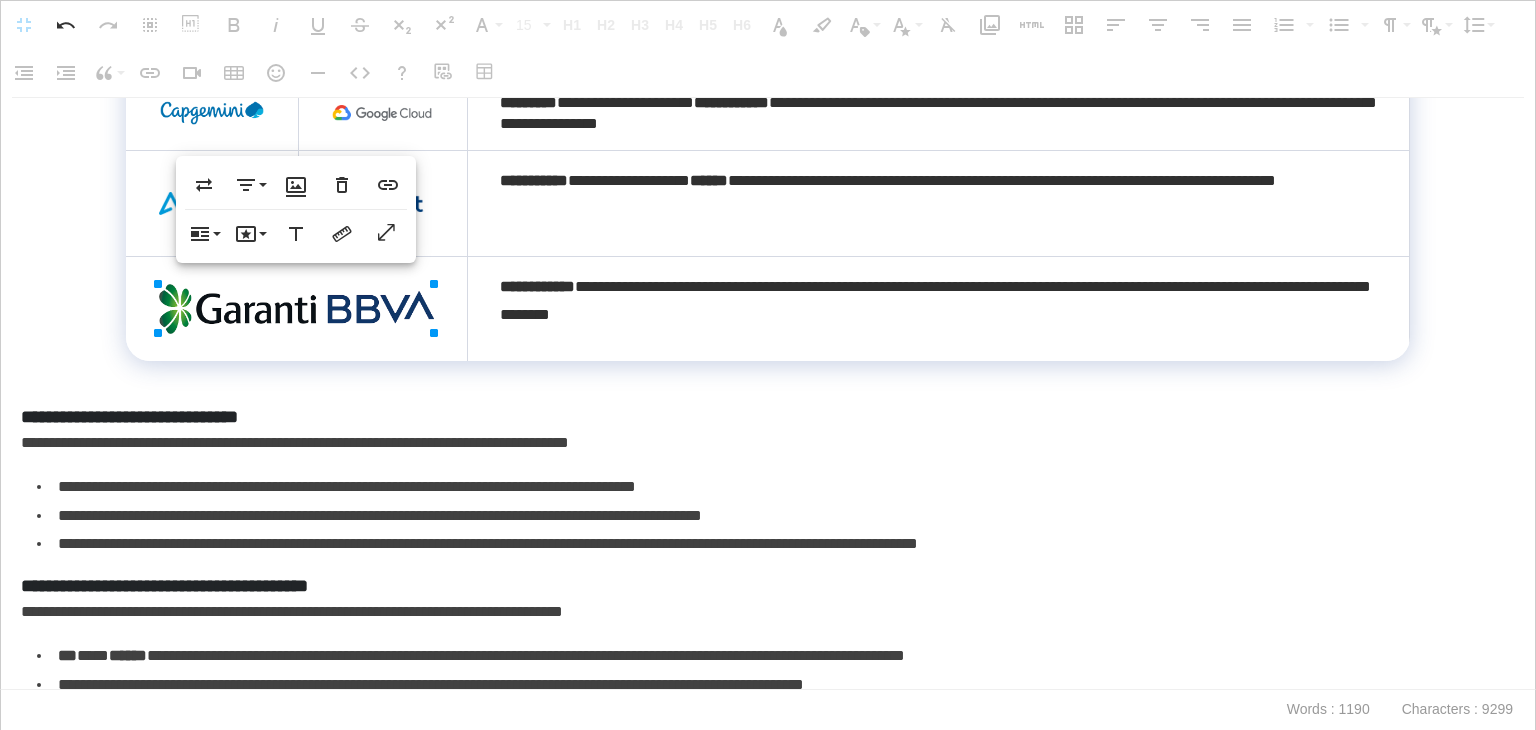 click on "**********" at bounding box center [763, 417] 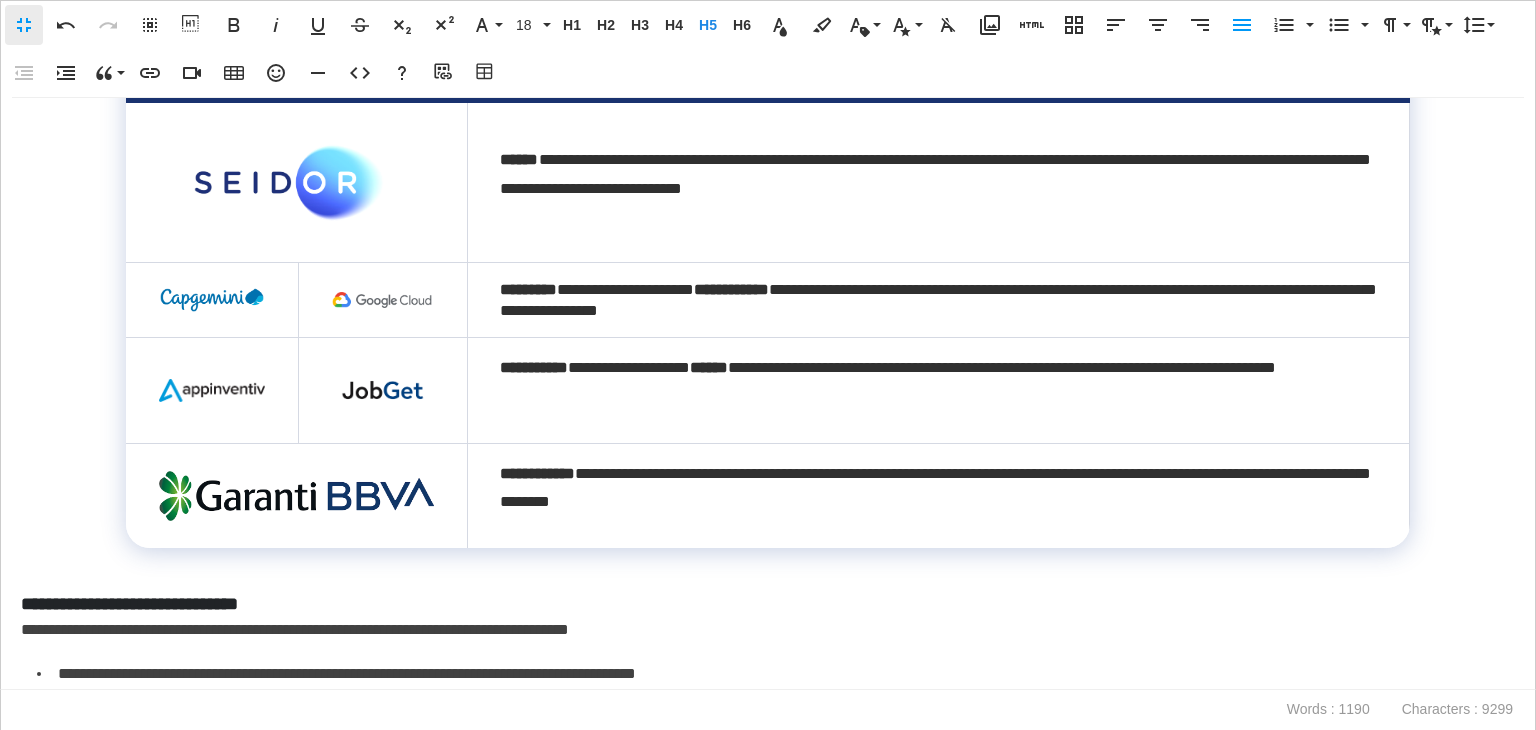 scroll, scrollTop: 987, scrollLeft: 0, axis: vertical 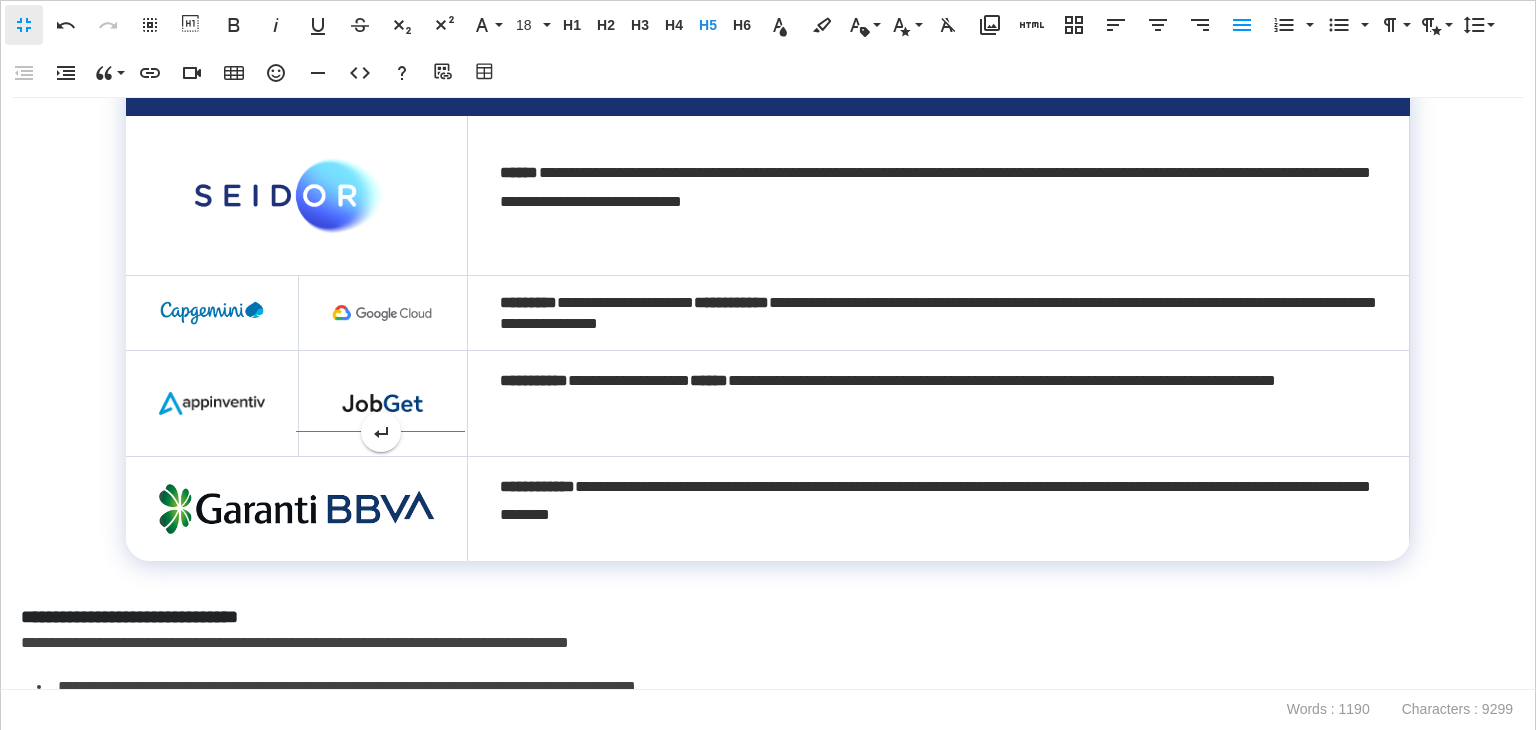 click at bounding box center [383, 403] 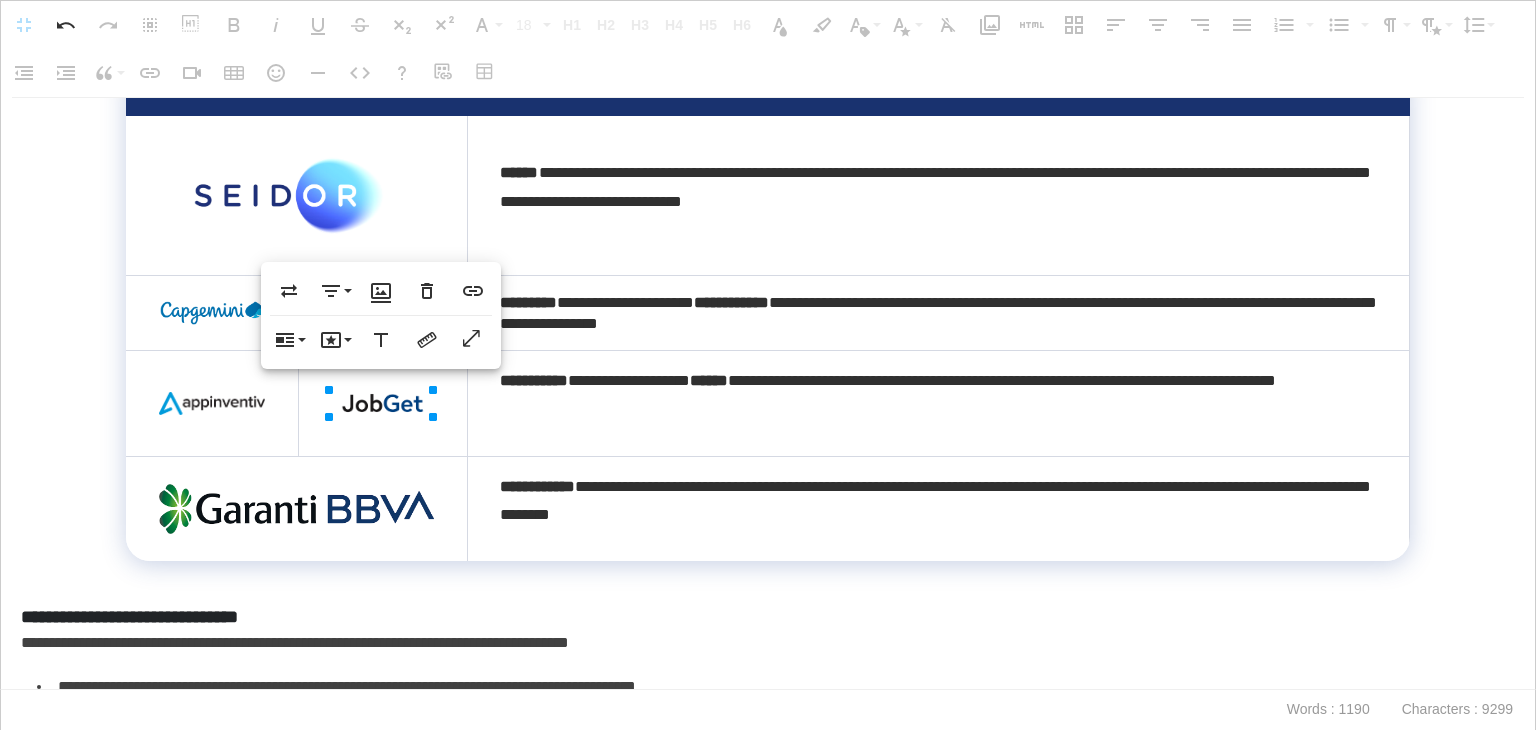 click at bounding box center (212, 403) 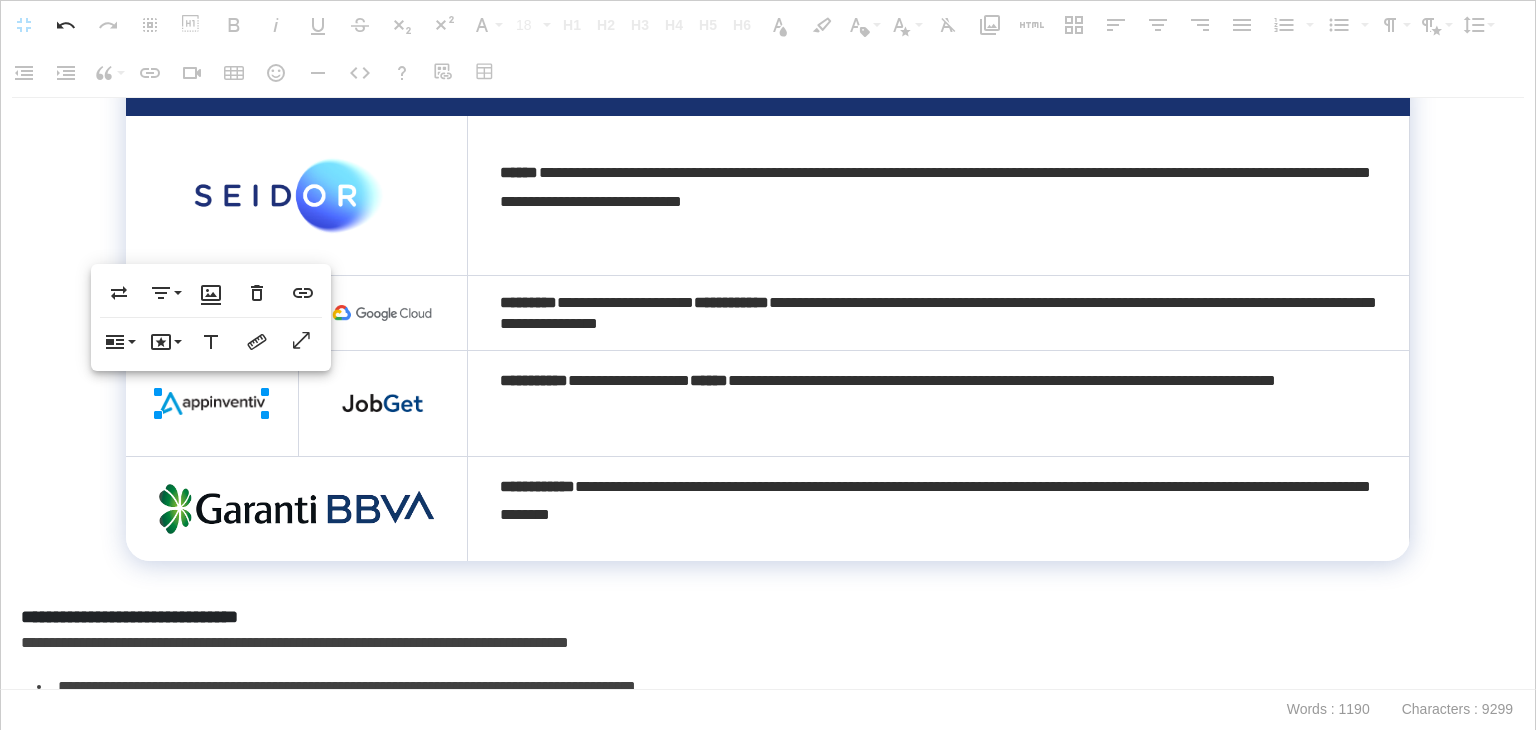 click on "**********" at bounding box center [763, 617] 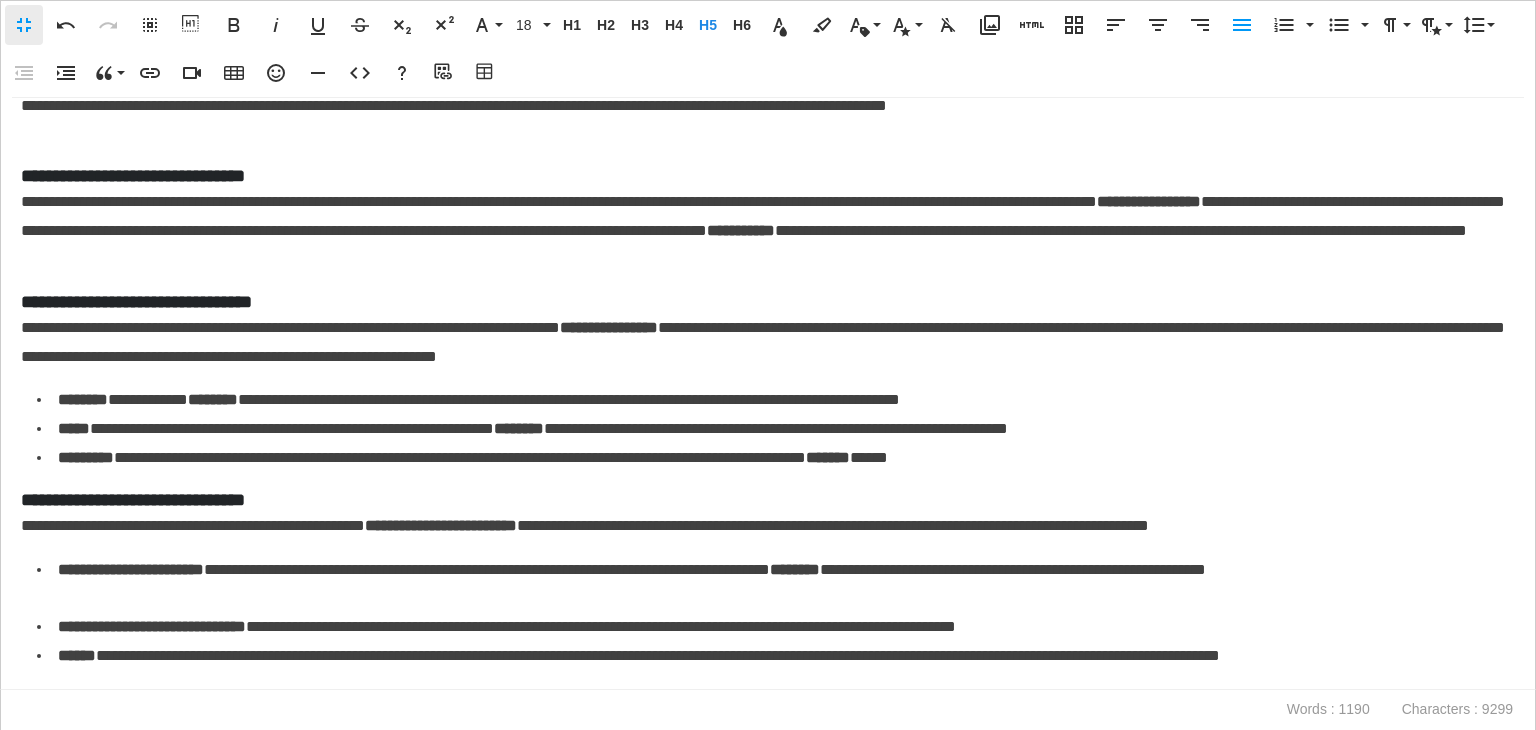 scroll, scrollTop: 0, scrollLeft: 0, axis: both 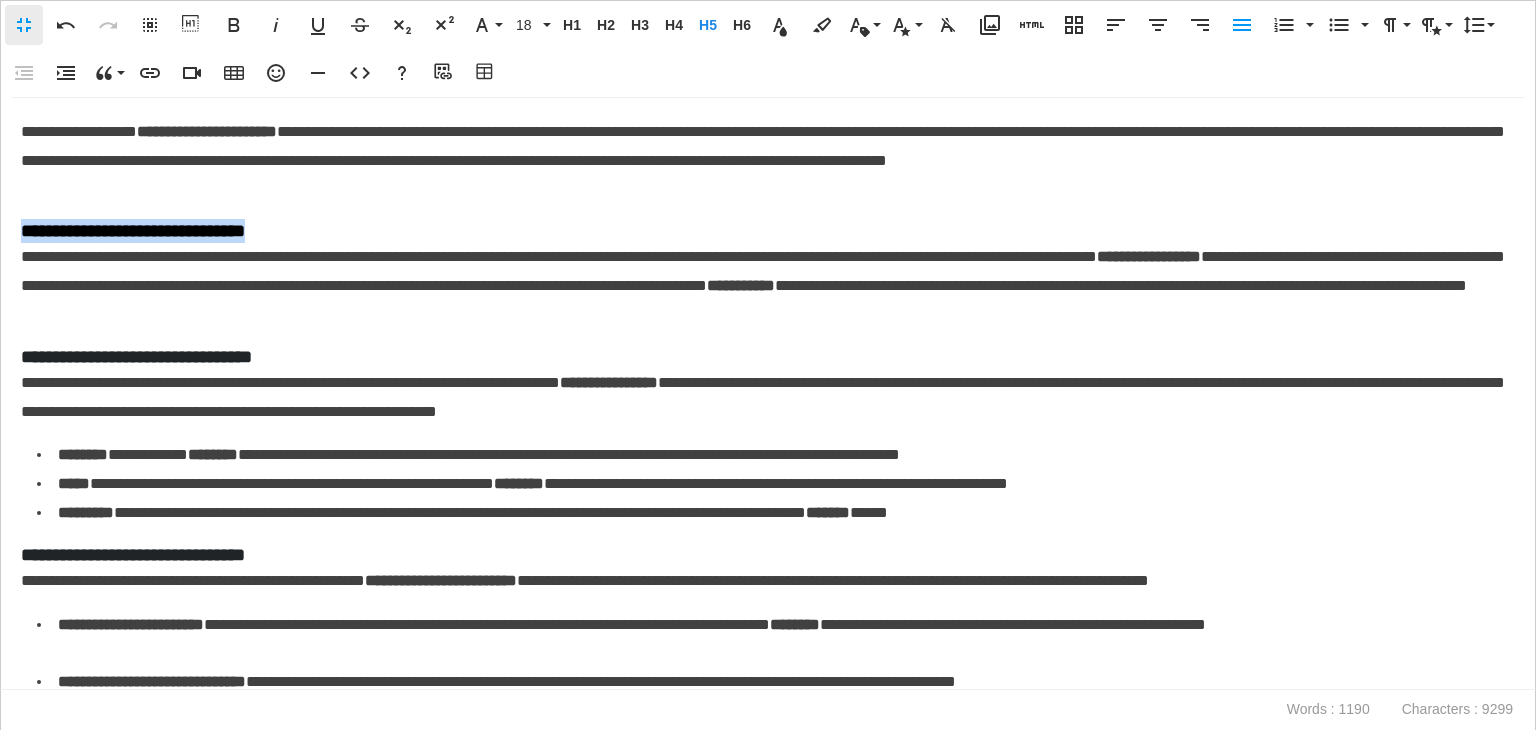 drag, startPoint x: 324, startPoint y: 223, endPoint x: 0, endPoint y: 226, distance: 324.0139 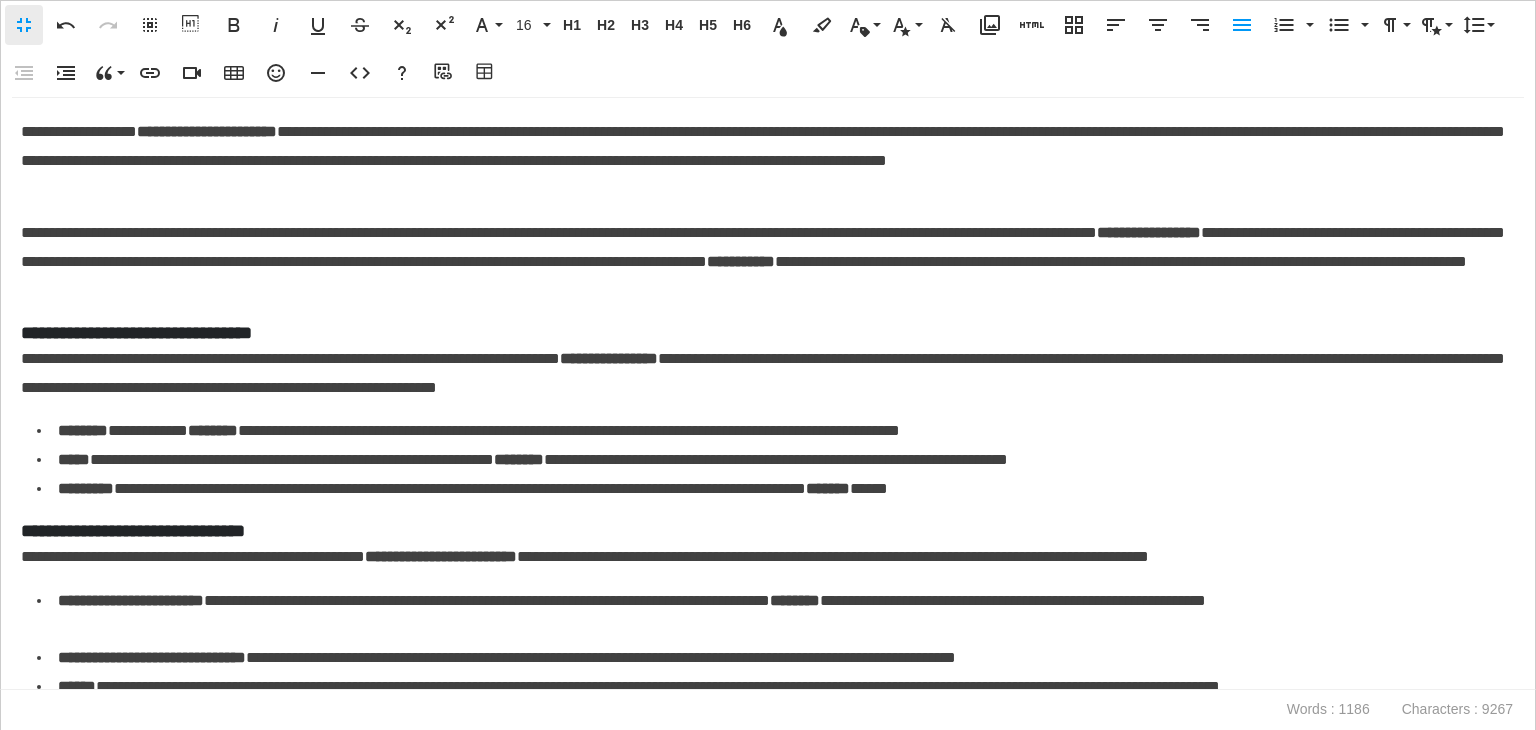 click on "**********" at bounding box center (763, 262) 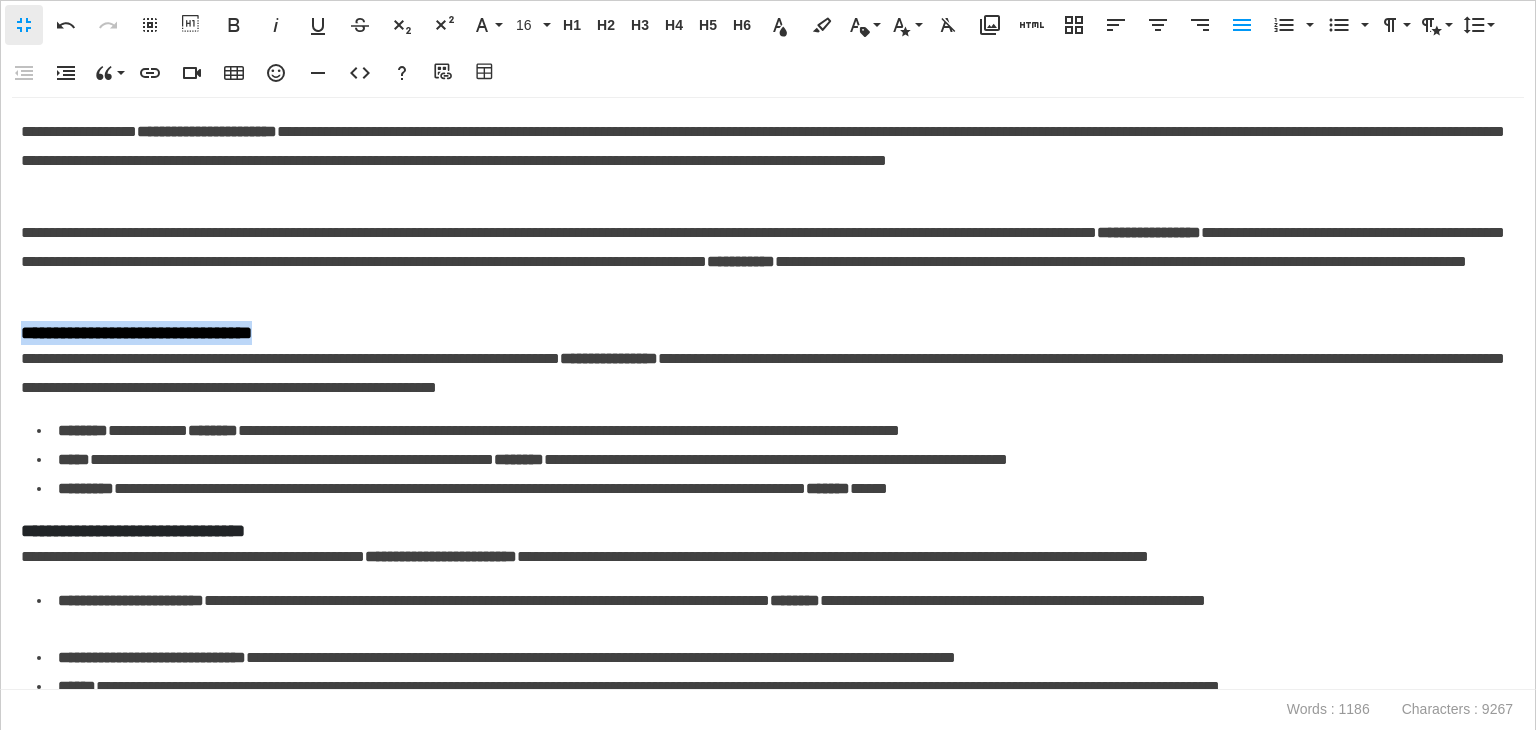drag, startPoint x: 367, startPoint y: 325, endPoint x: 0, endPoint y: 321, distance: 367.0218 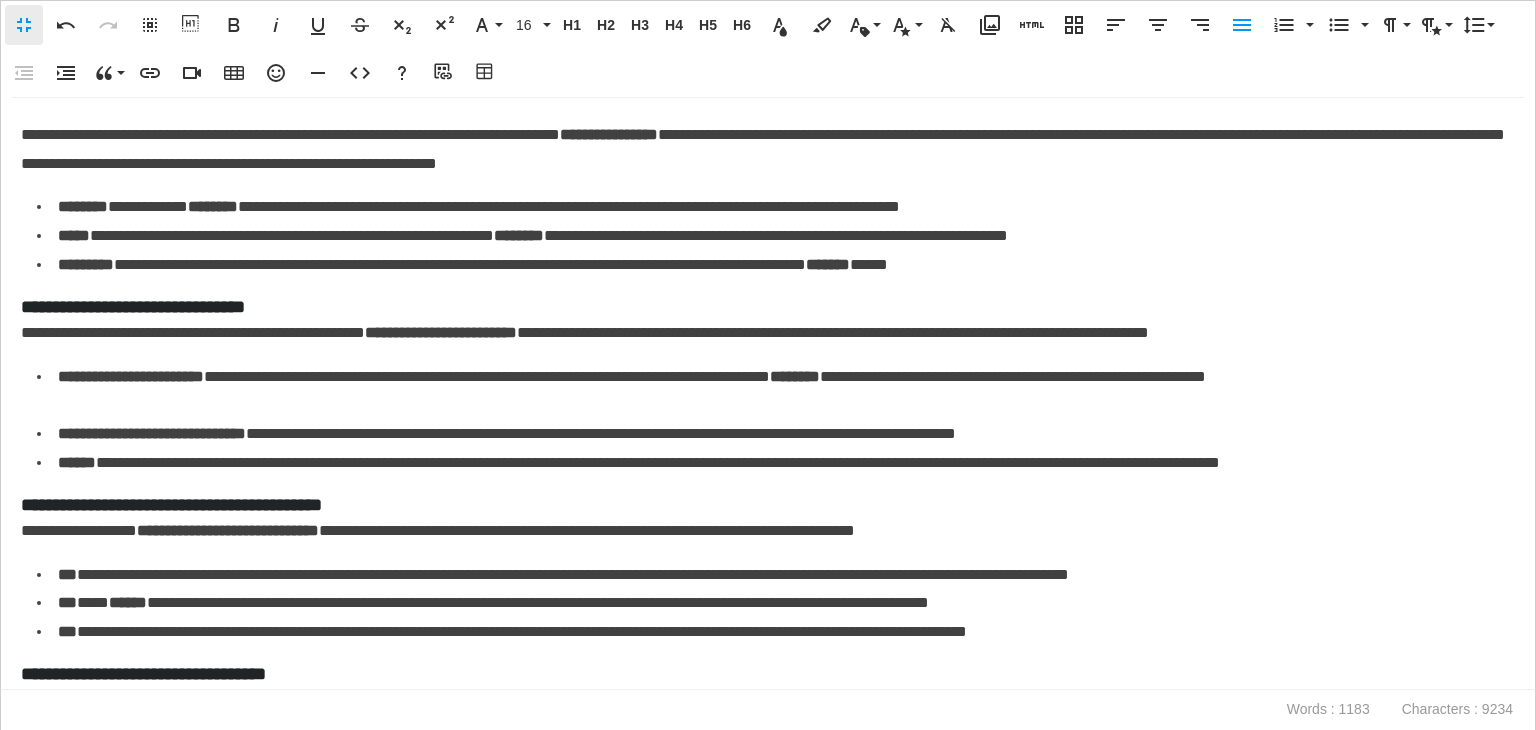 scroll, scrollTop: 100, scrollLeft: 0, axis: vertical 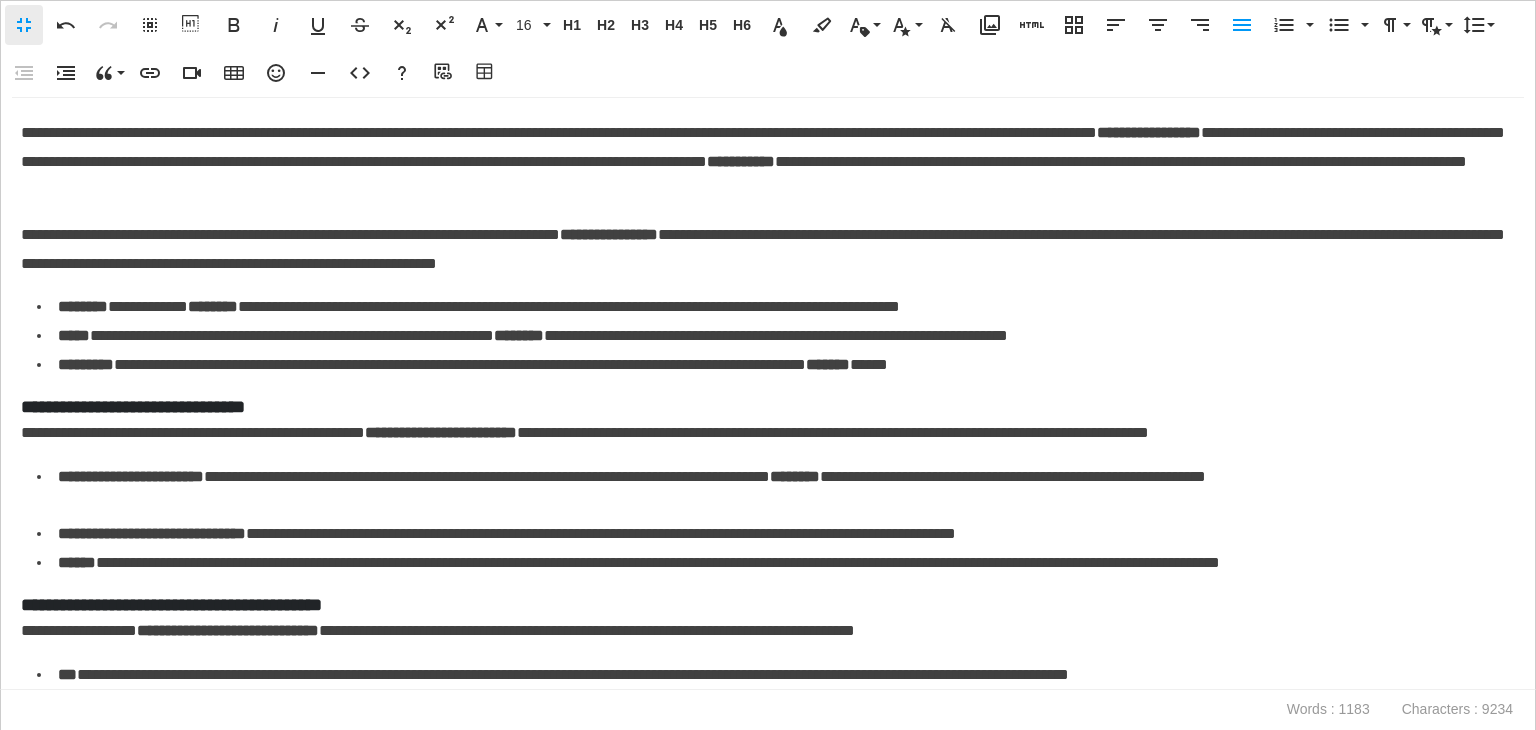 click on "**********" at bounding box center [763, 250] 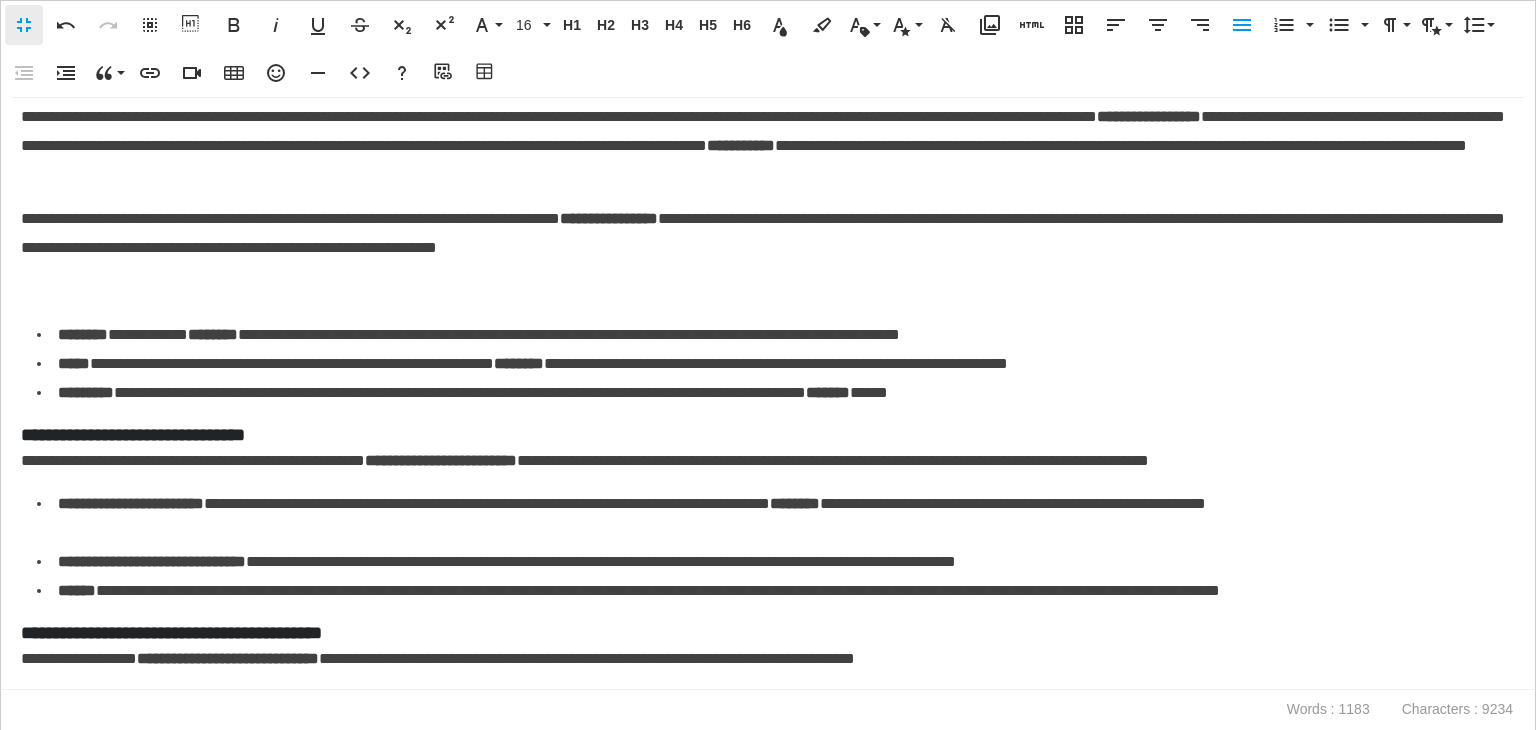 scroll, scrollTop: 0, scrollLeft: 0, axis: both 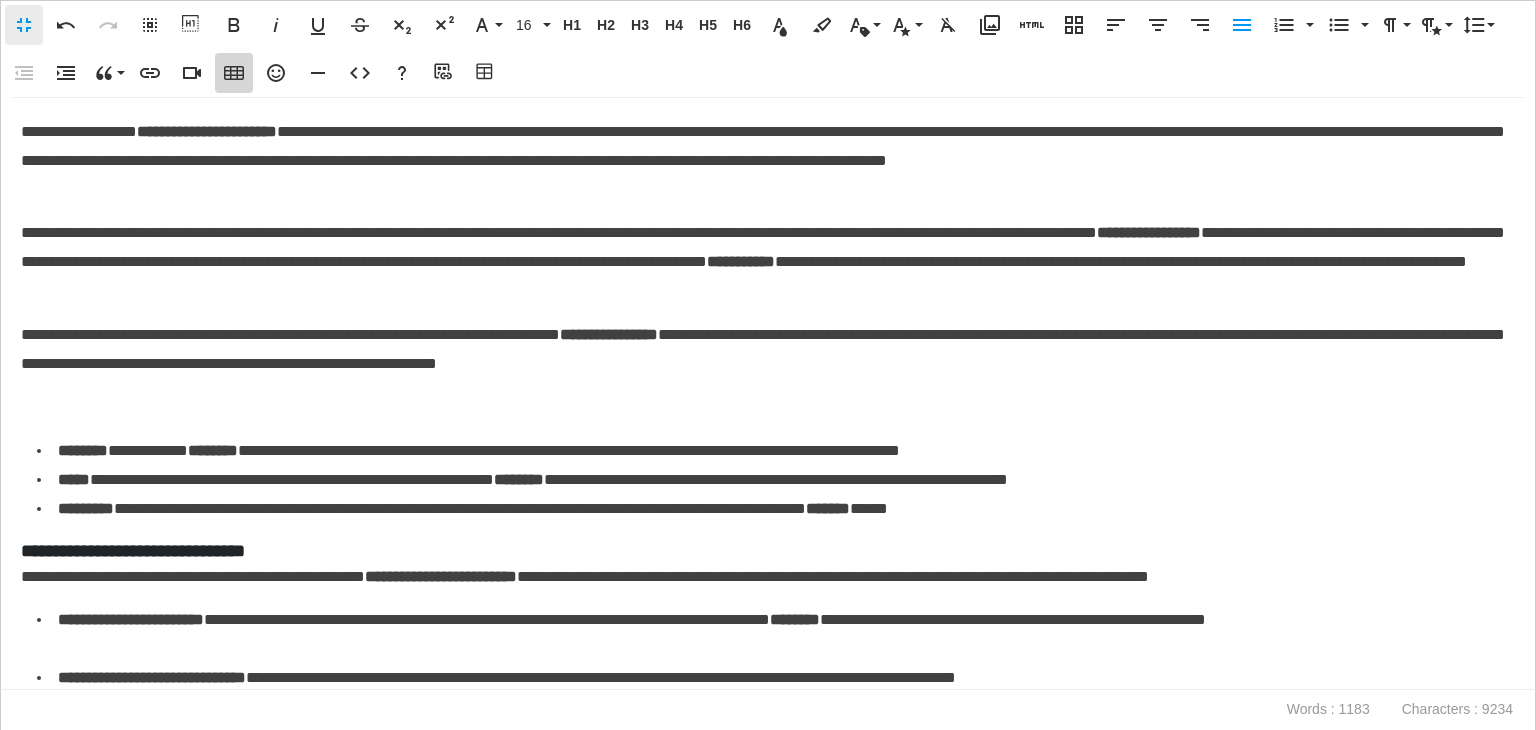 click 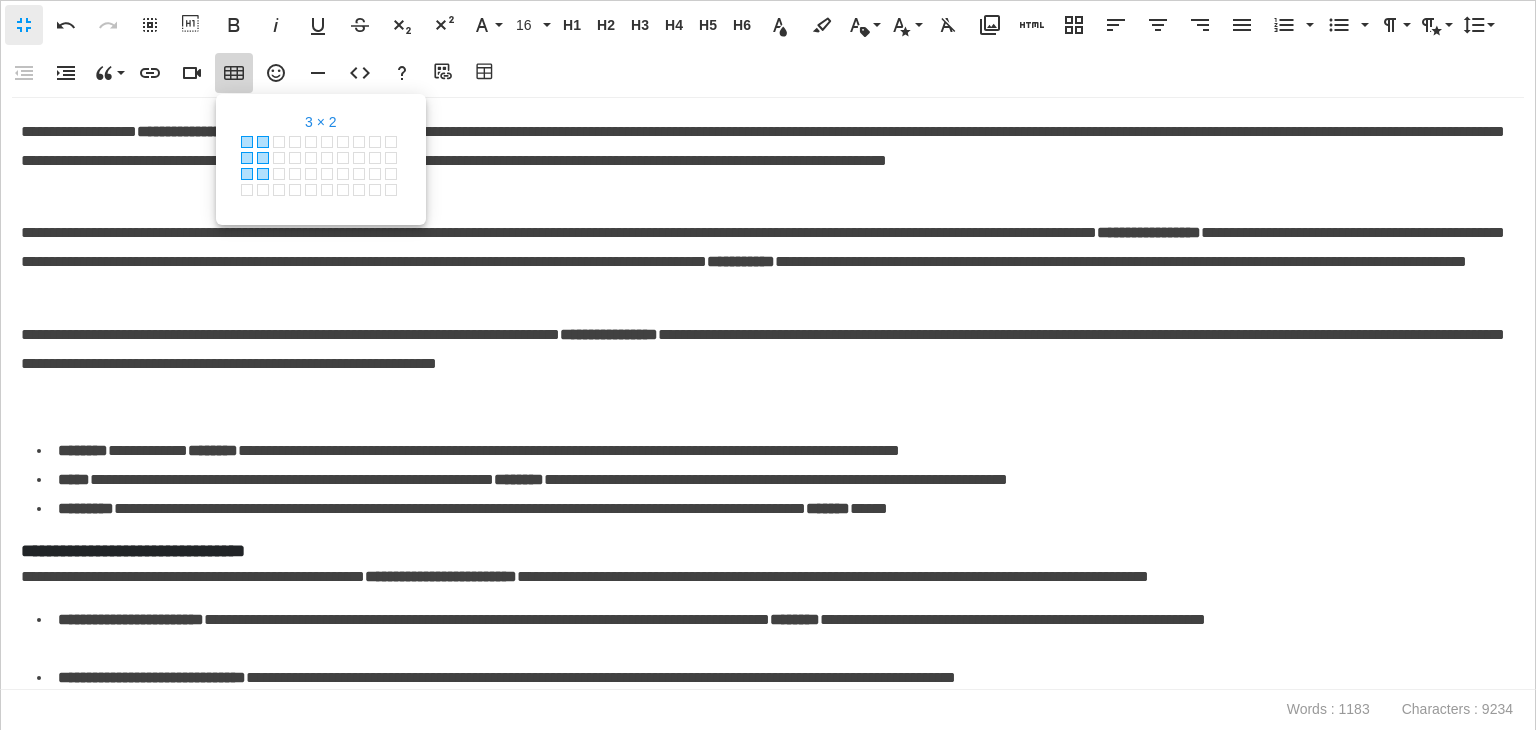 click at bounding box center [263, 174] 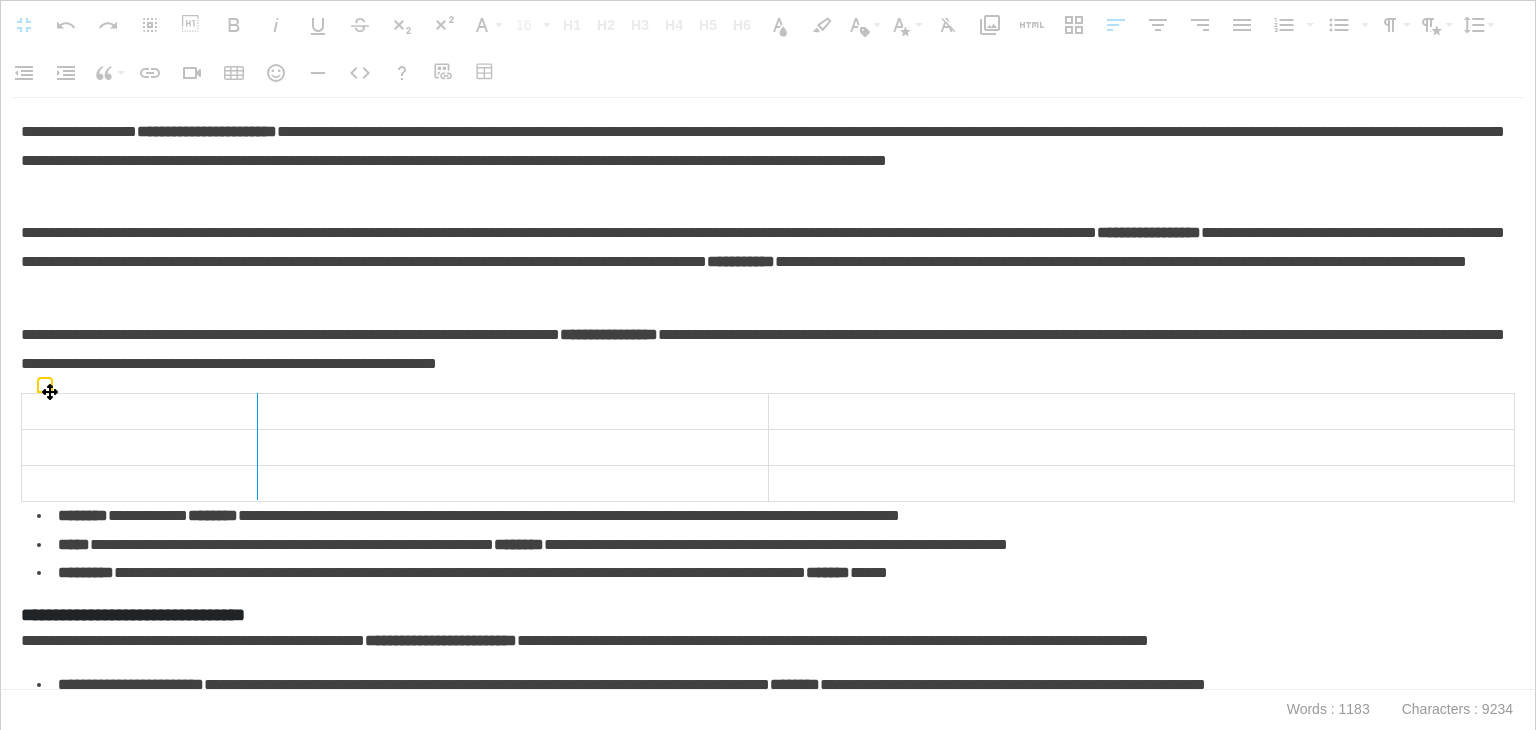 drag, startPoint x: 763, startPoint y: 412, endPoint x: 256, endPoint y: 452, distance: 508.57547 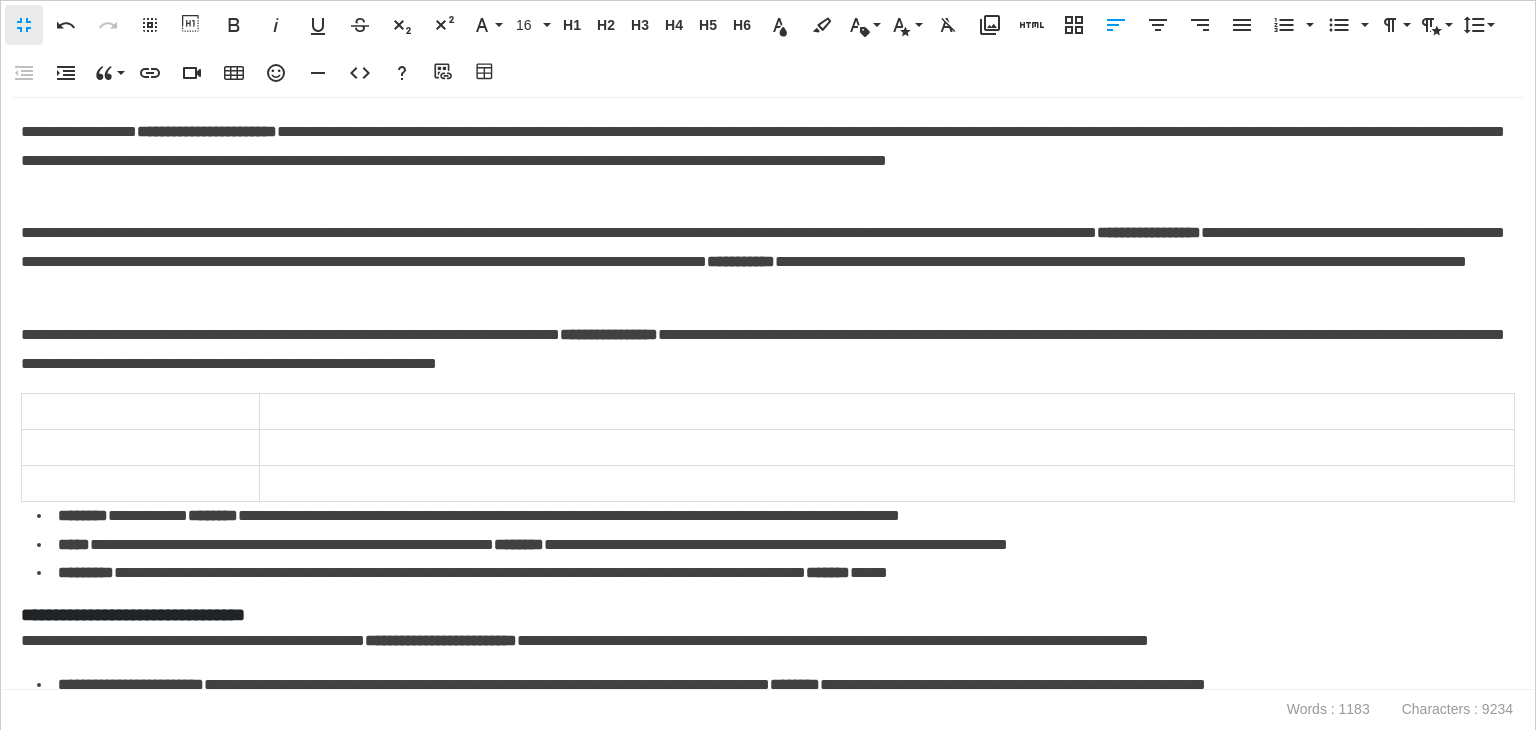 click on "********" at bounding box center [83, 515] 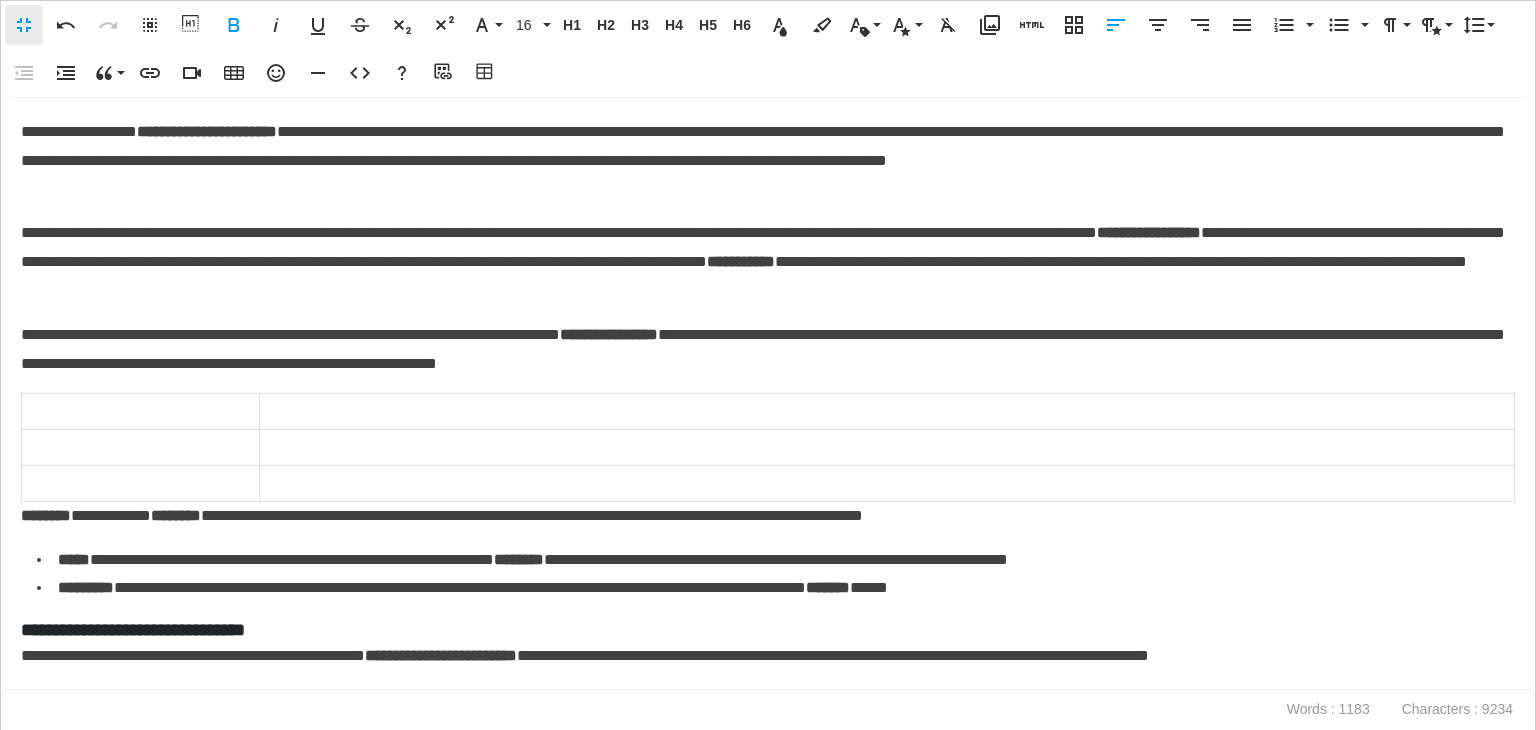 click on "*****" at bounding box center [74, 559] 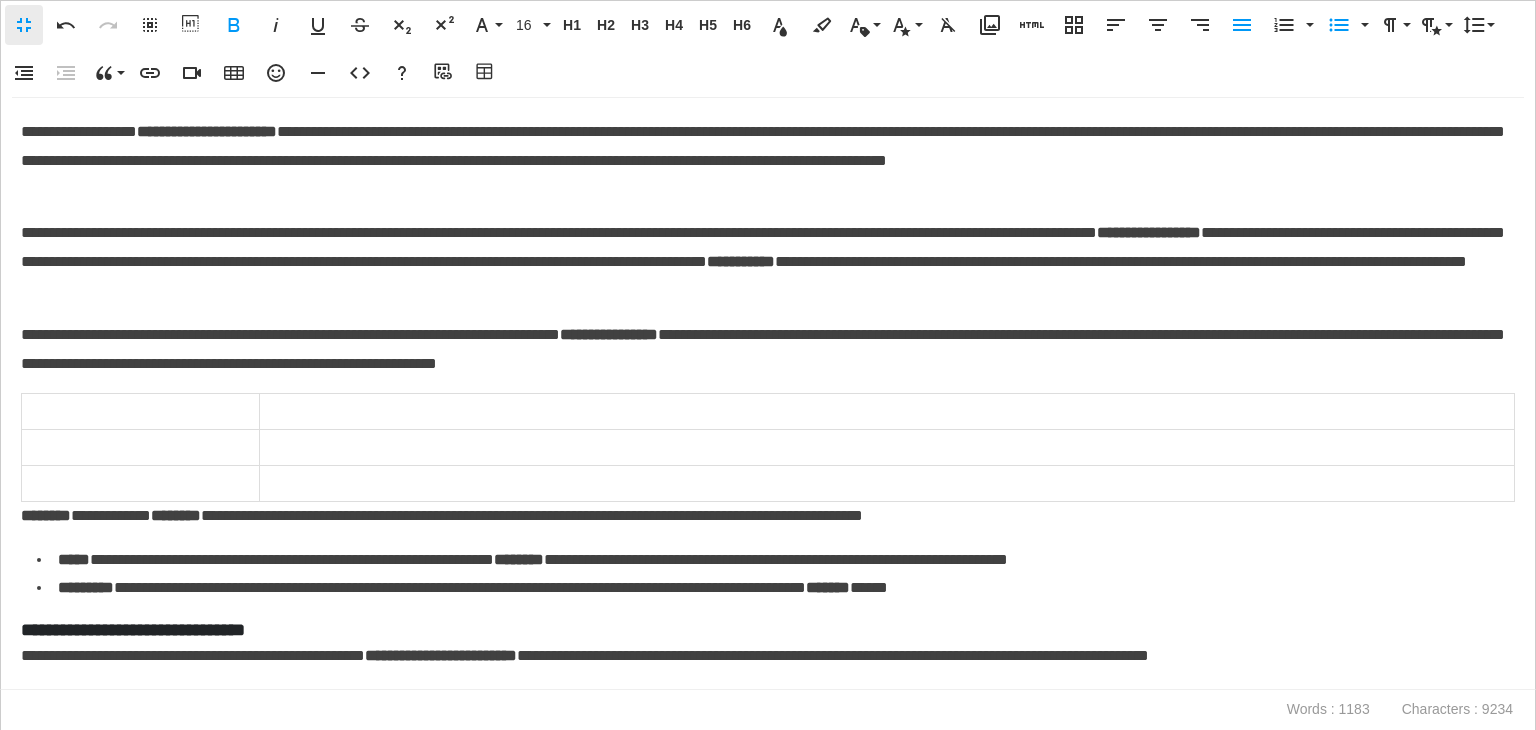 click on "**********" at bounding box center (771, 560) 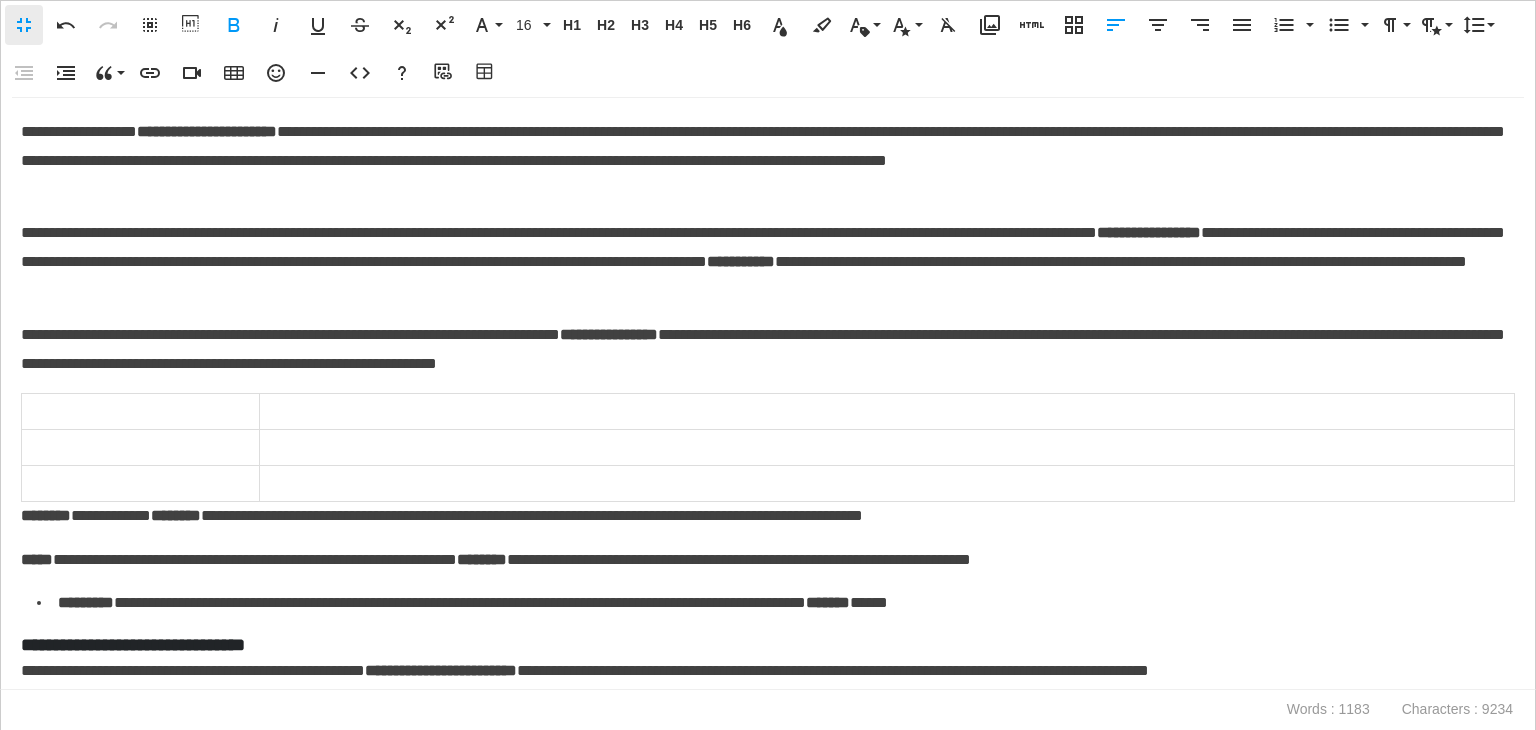 click on "*********" at bounding box center [86, 602] 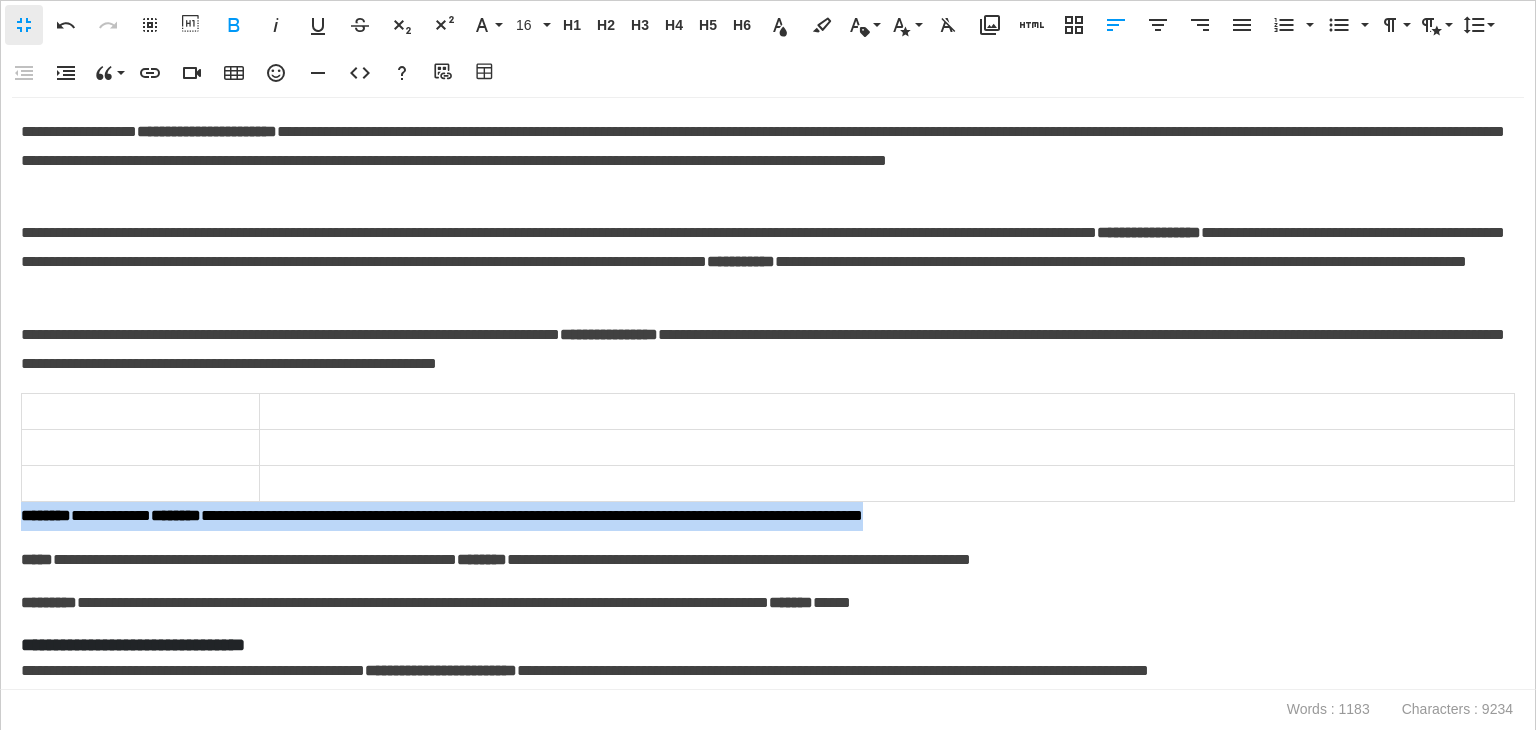 drag, startPoint x: 1122, startPoint y: 519, endPoint x: 0, endPoint y: 525, distance: 1122.016 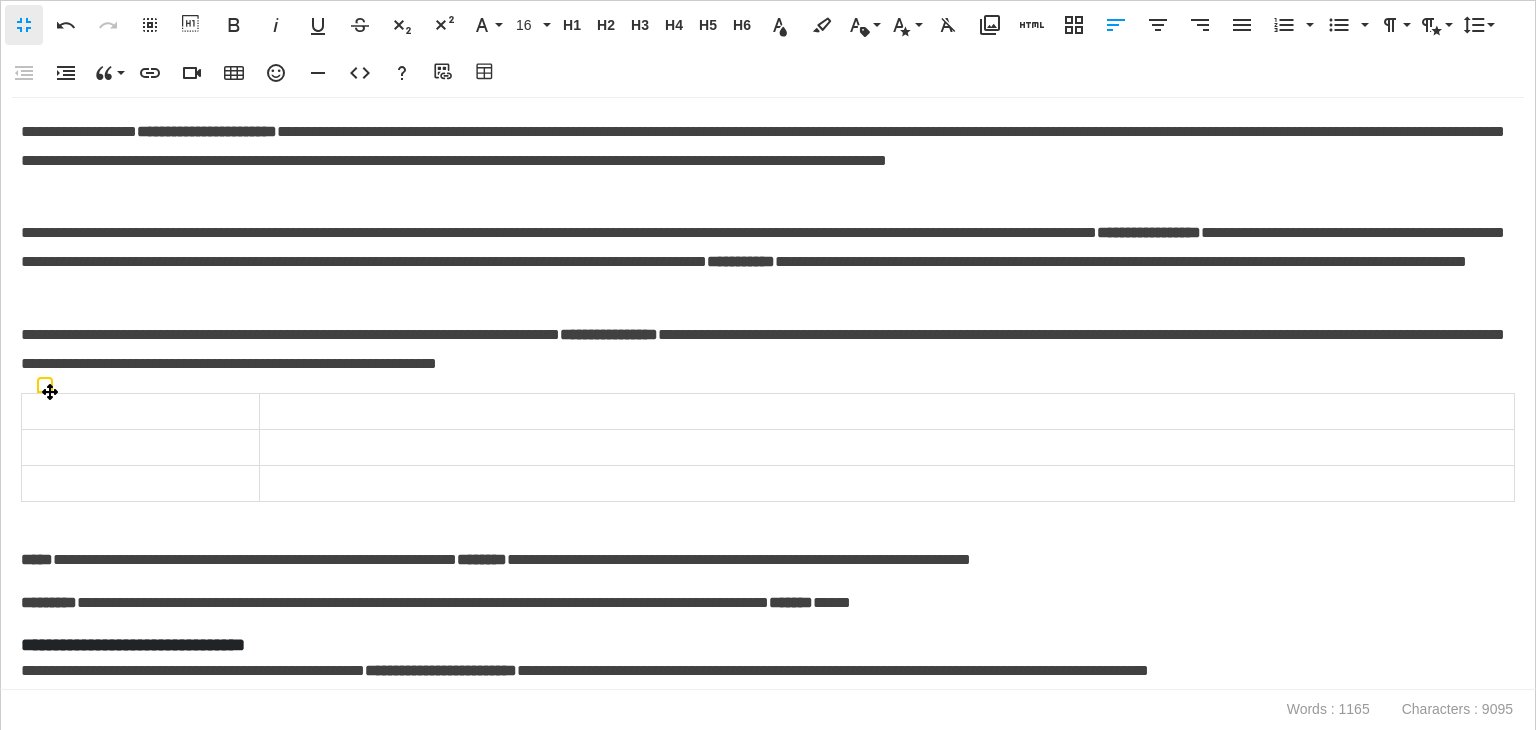 click at bounding box center [886, 412] 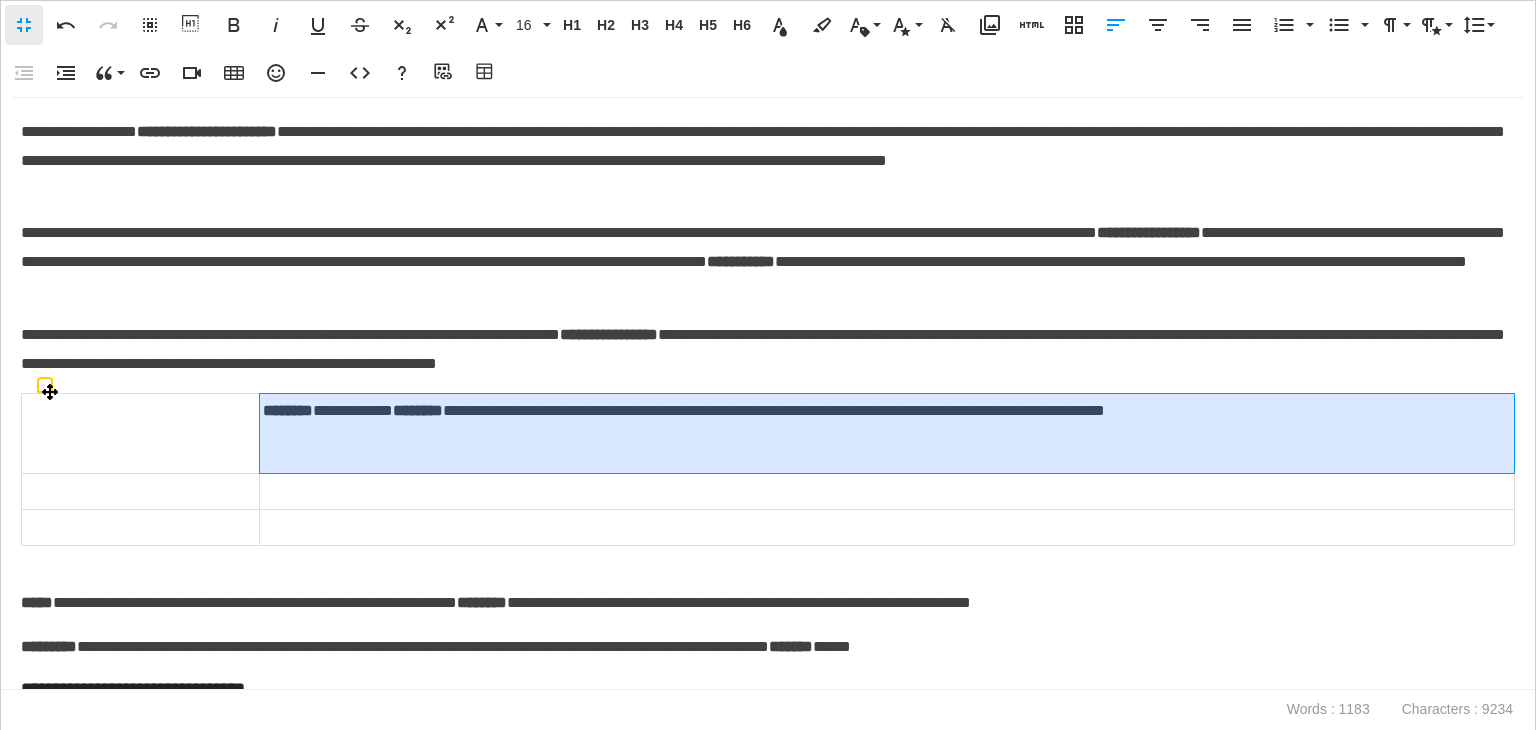 click on "**********" at bounding box center (886, 434) 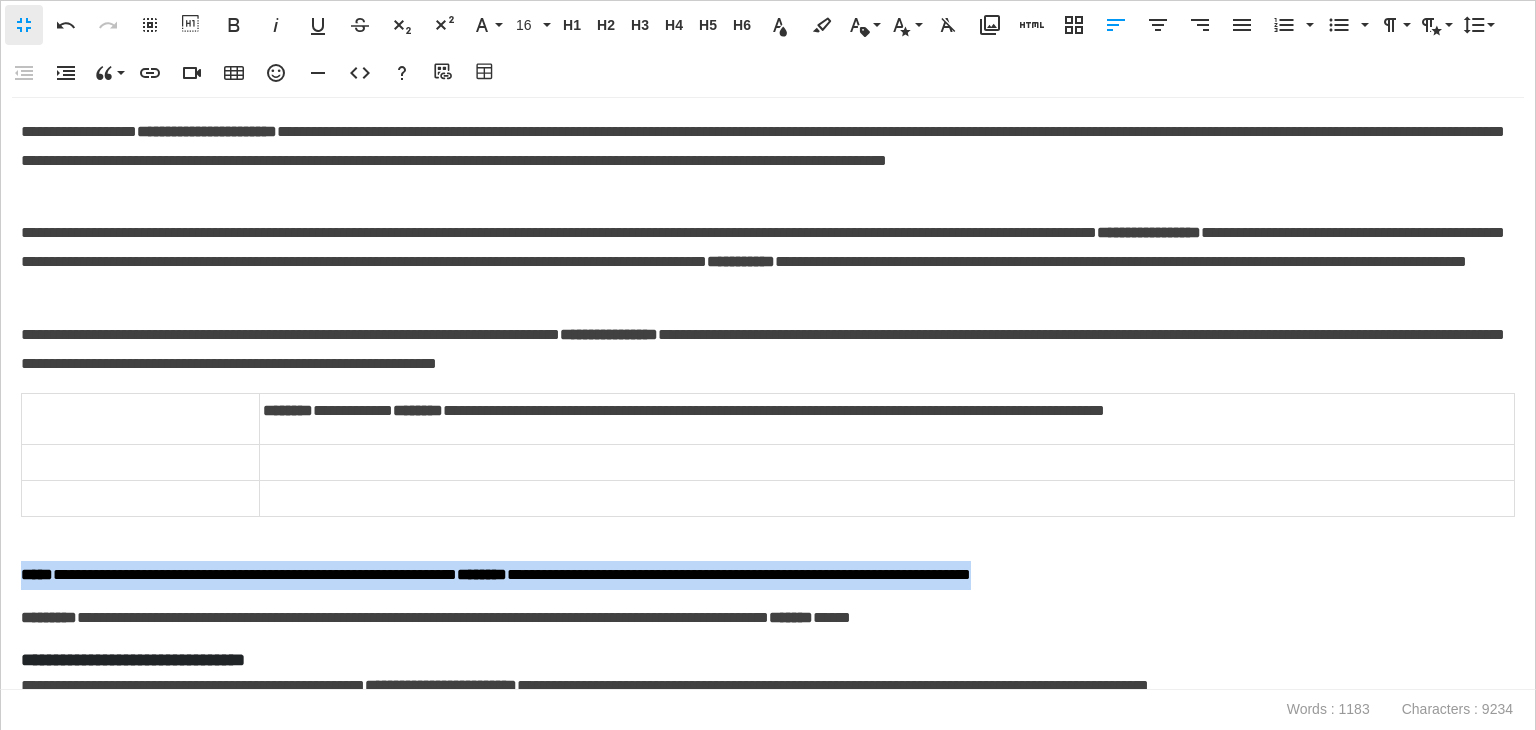 drag, startPoint x: 1284, startPoint y: 582, endPoint x: 0, endPoint y: 586, distance: 1284.0062 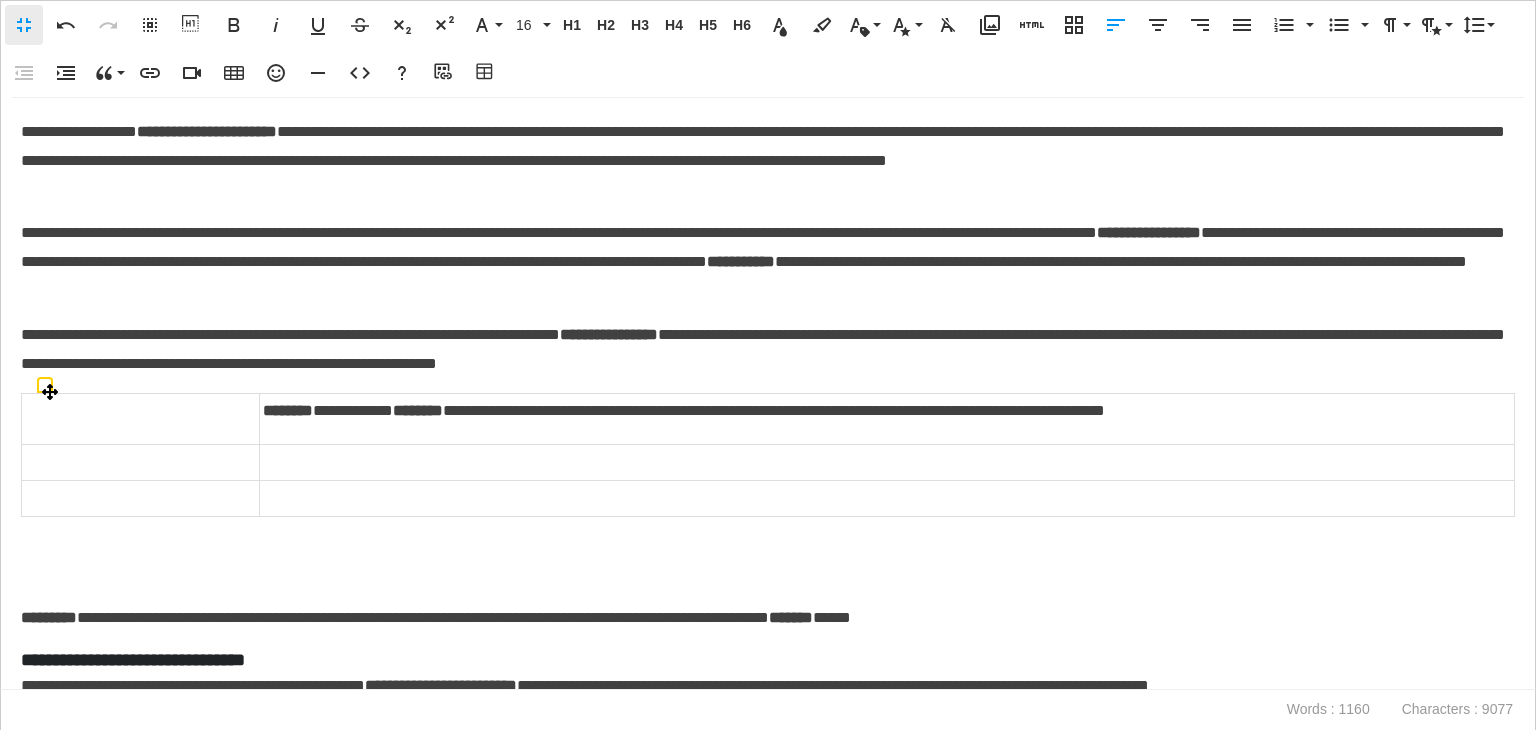 click at bounding box center [886, 463] 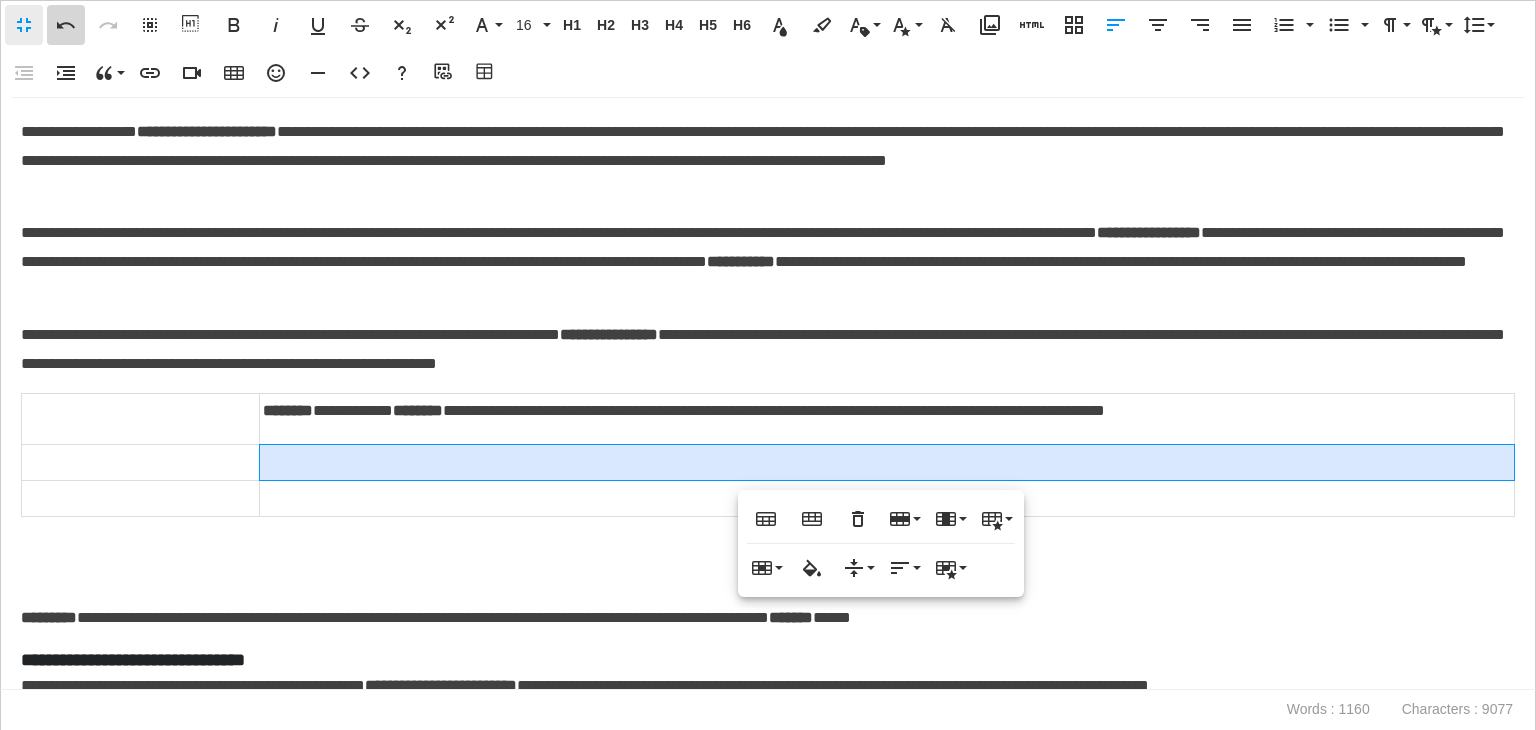 click 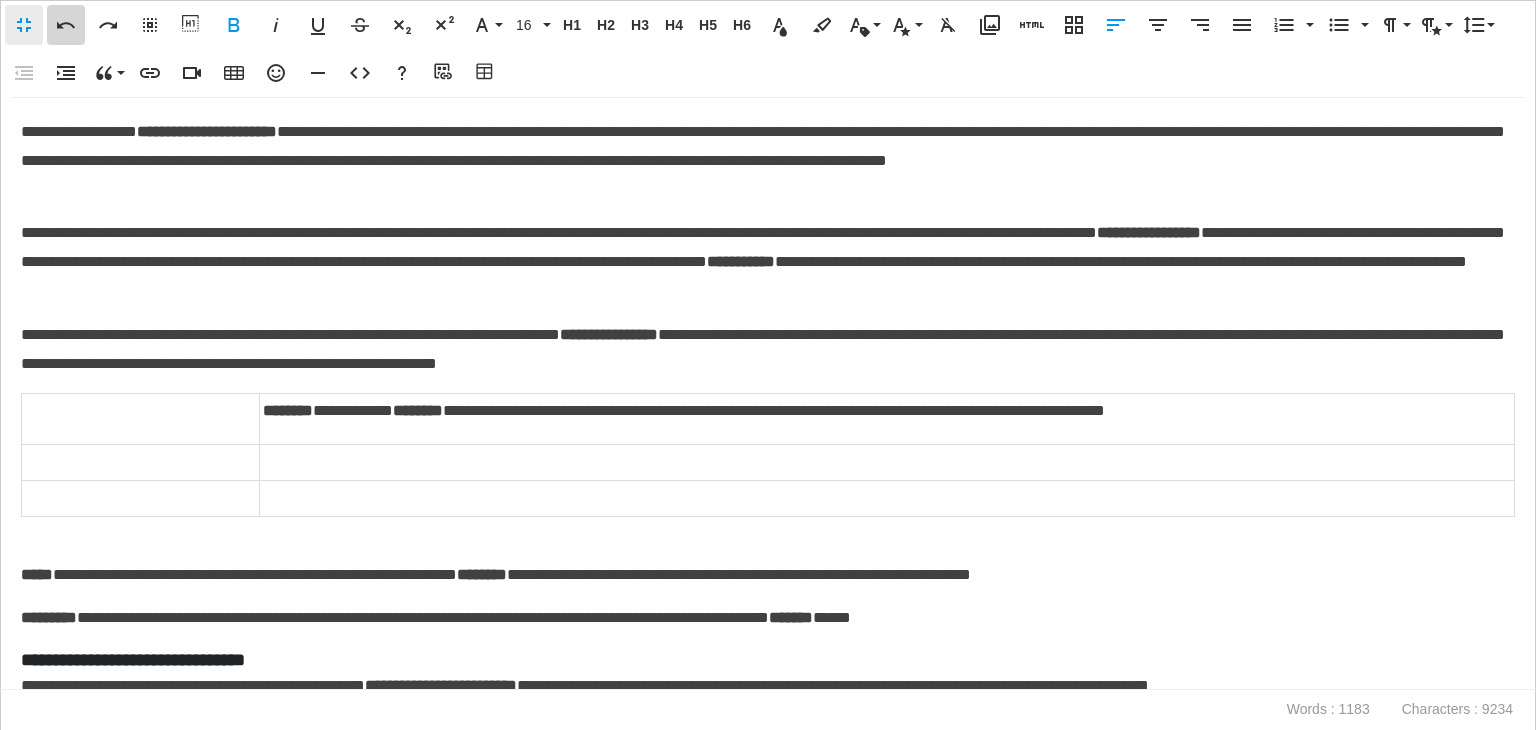click 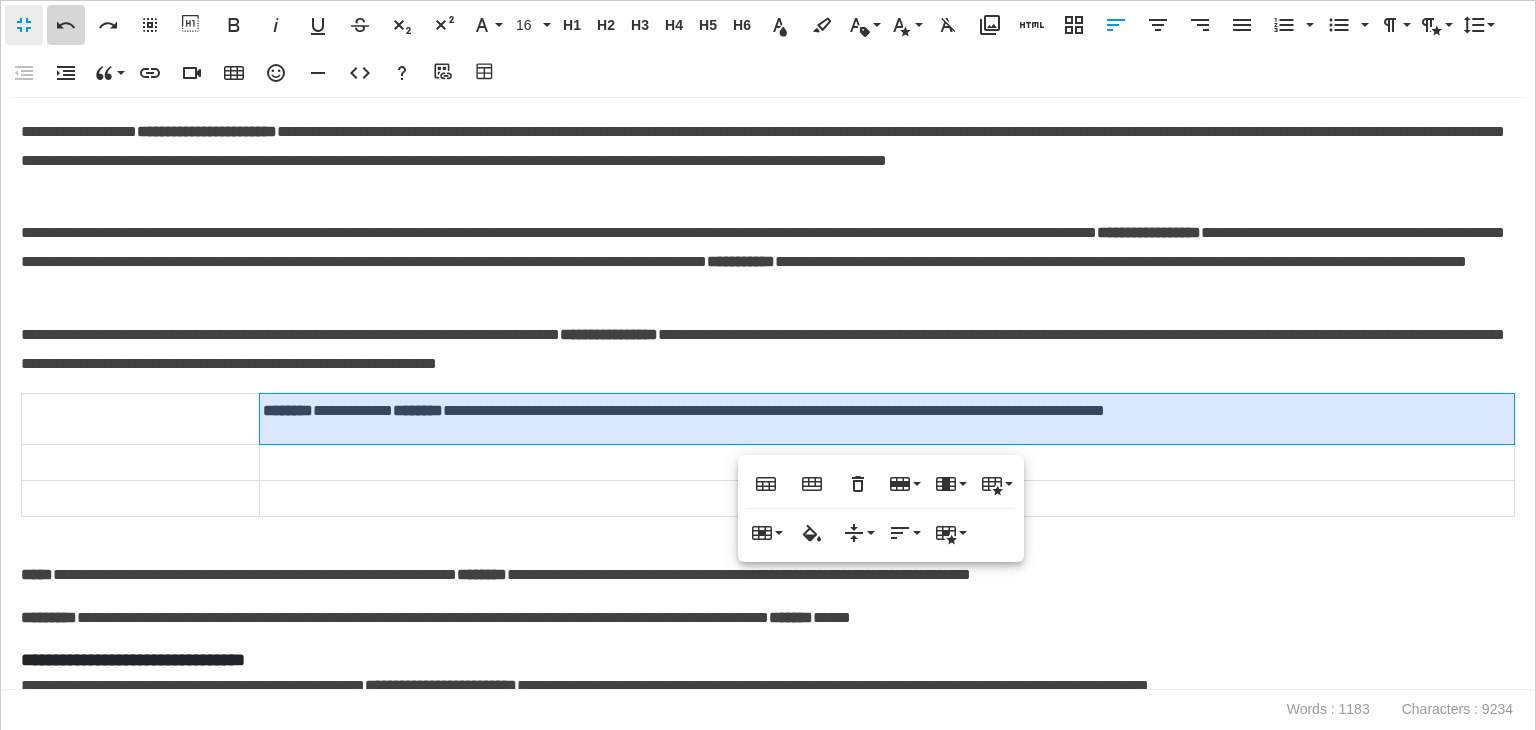 click 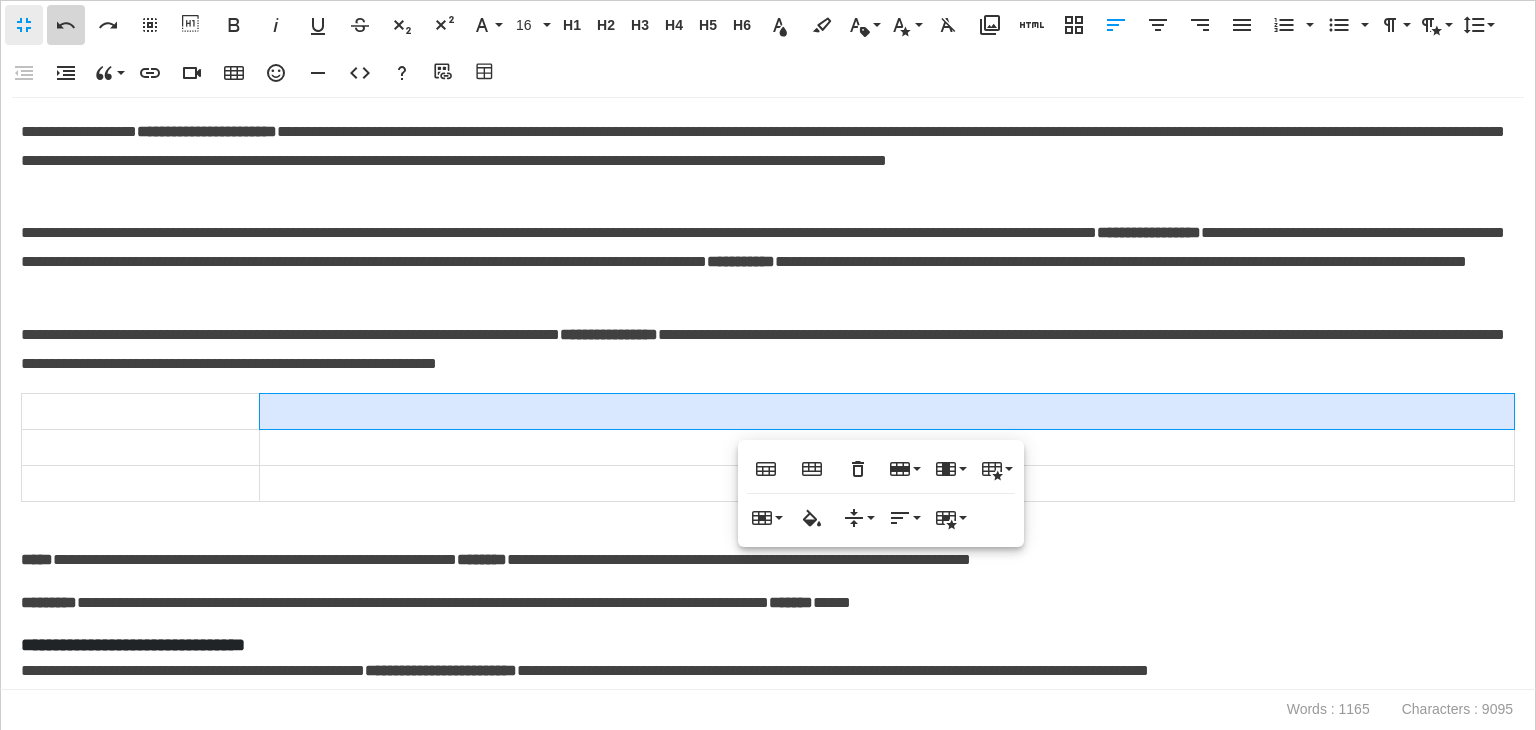 click 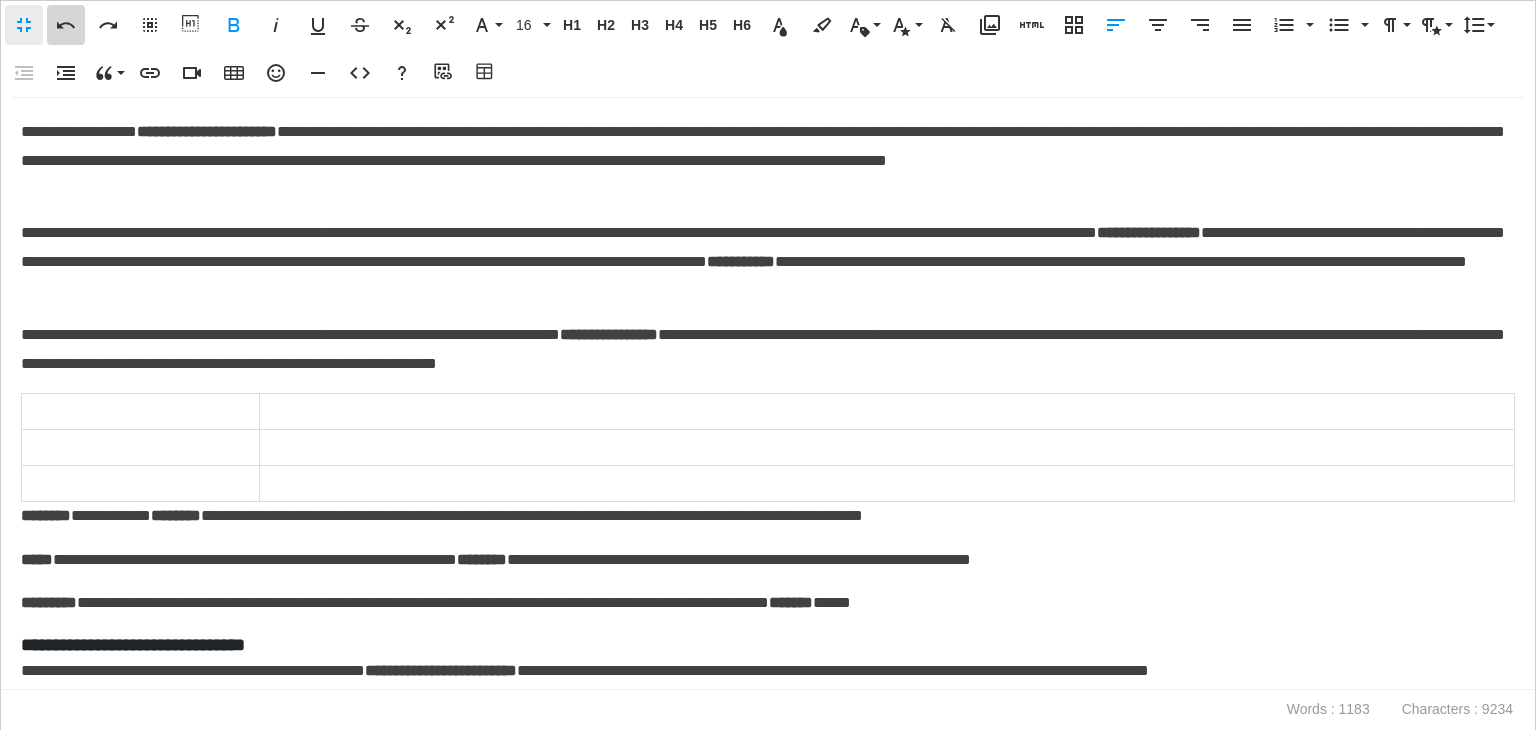 click 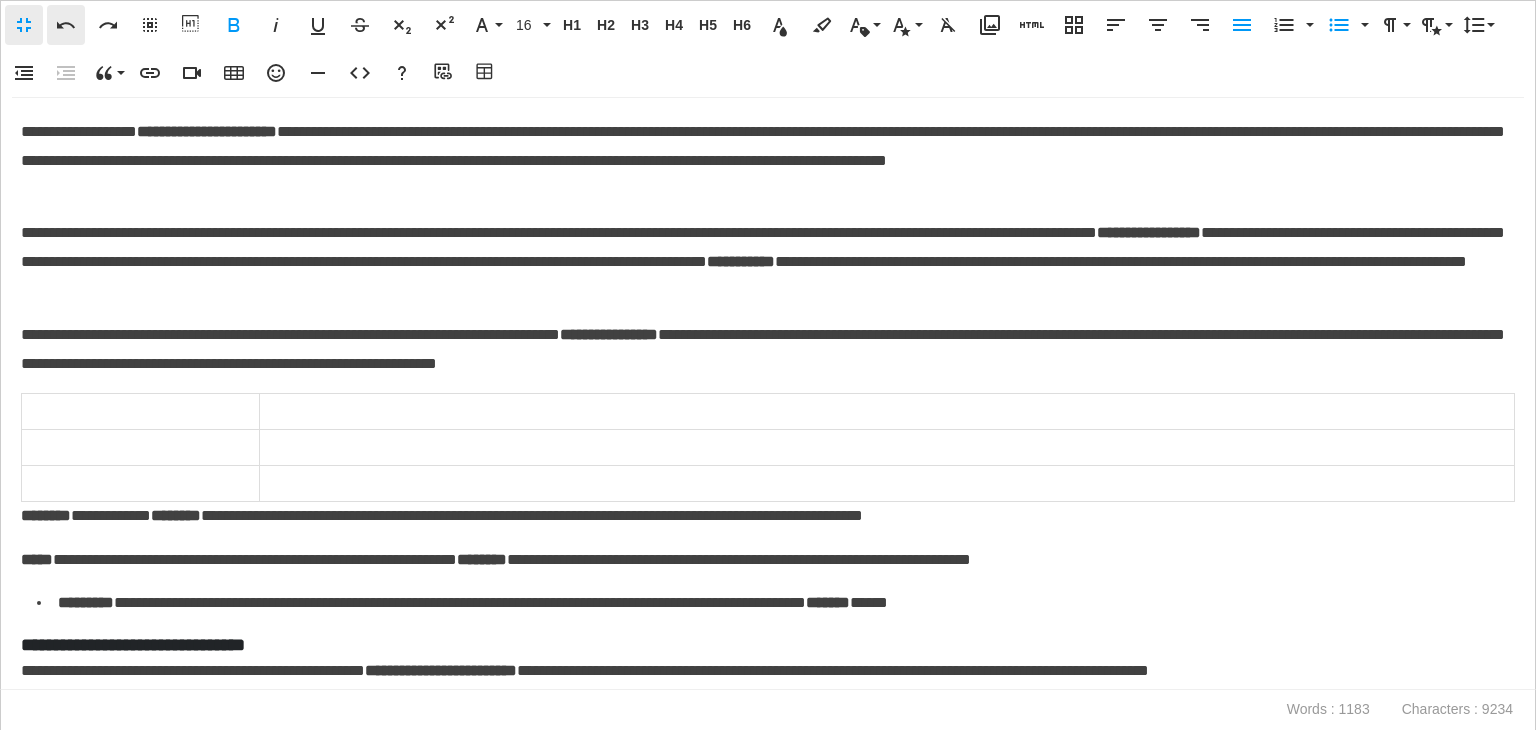 click 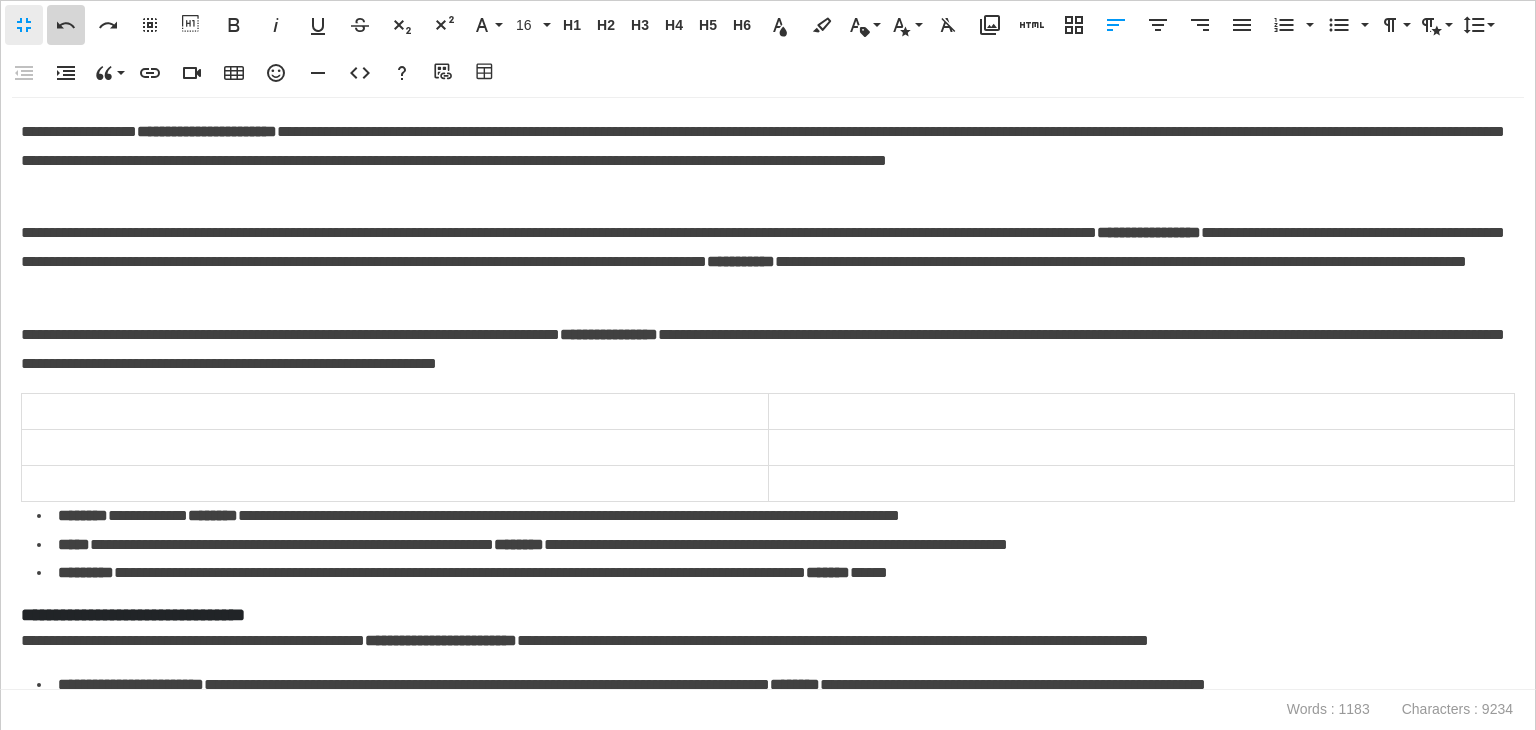 click 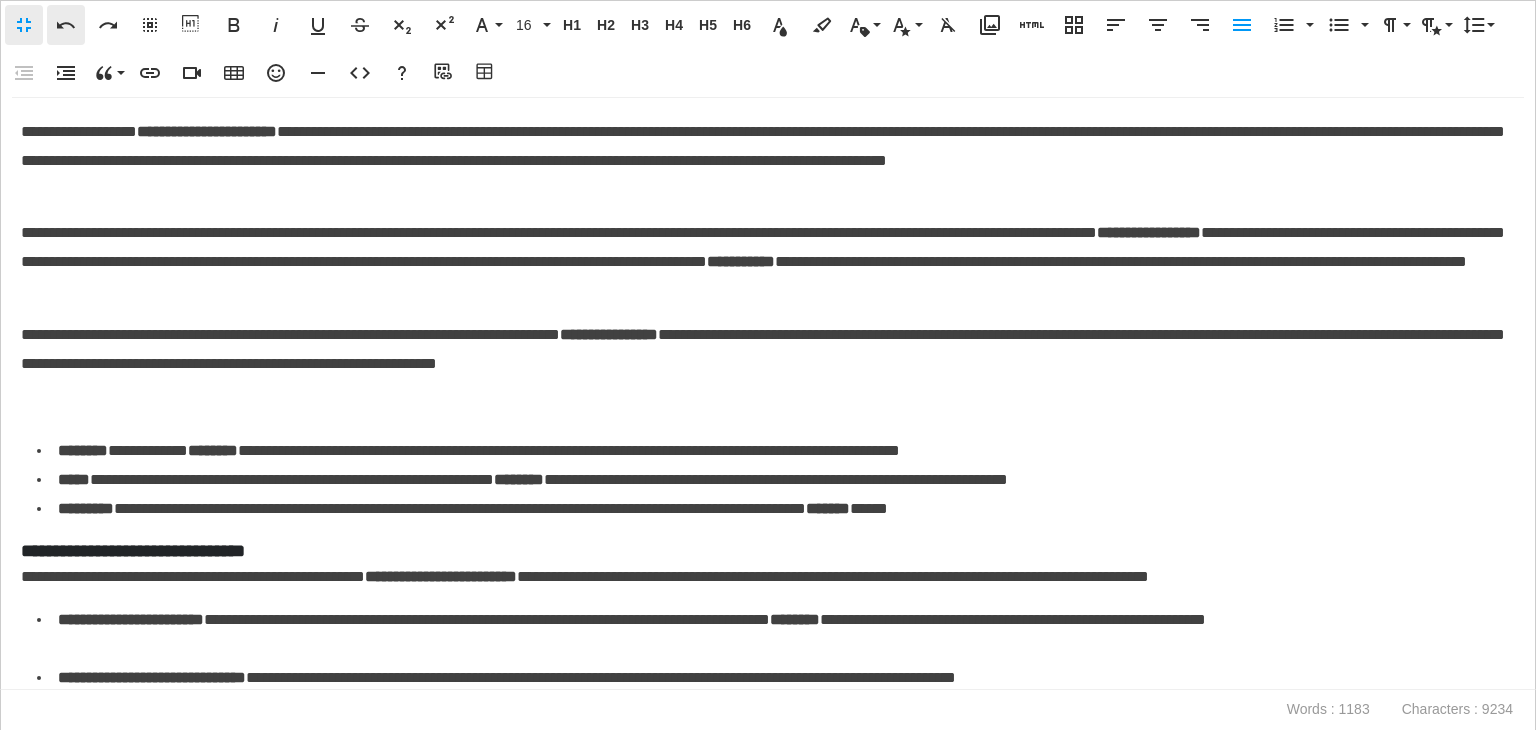 click 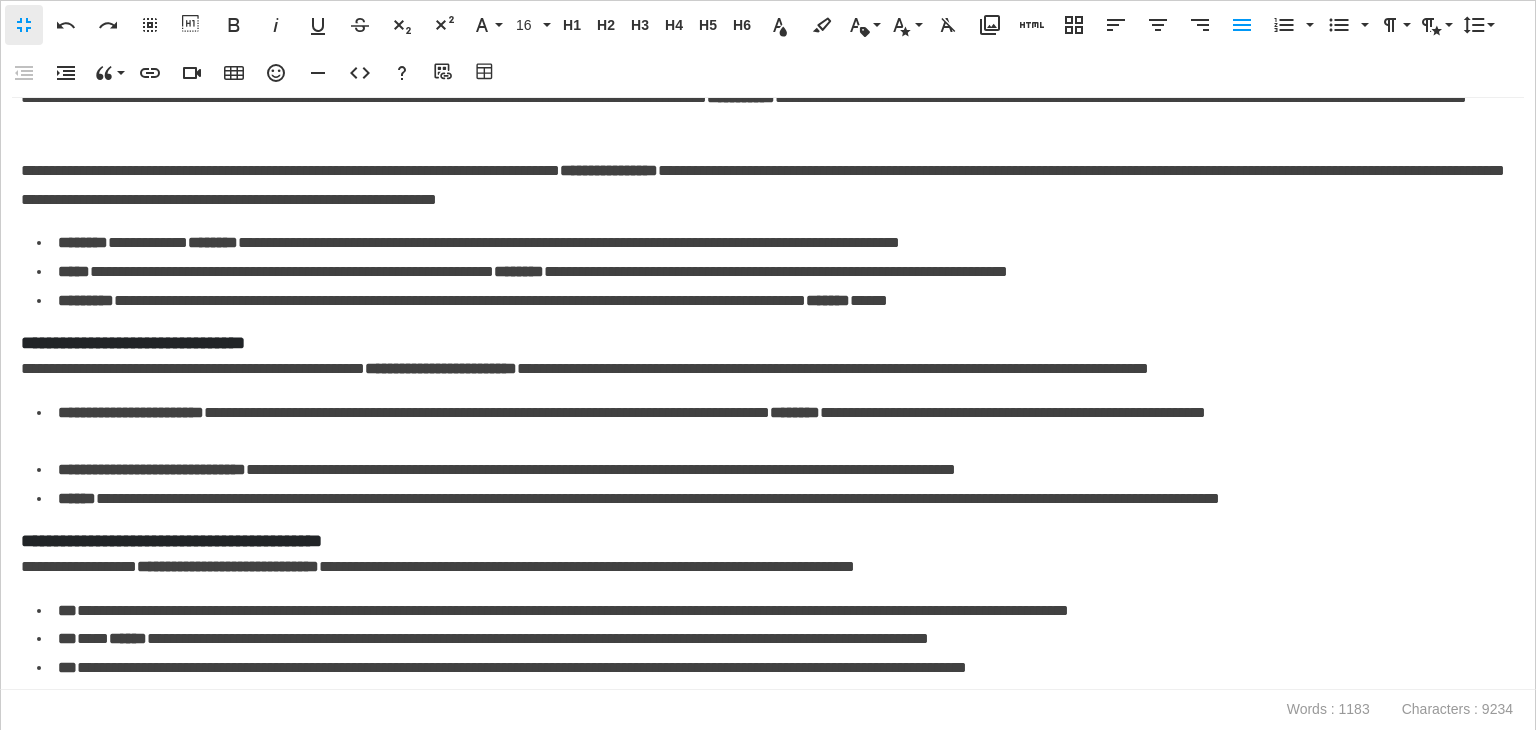 scroll, scrollTop: 200, scrollLeft: 0, axis: vertical 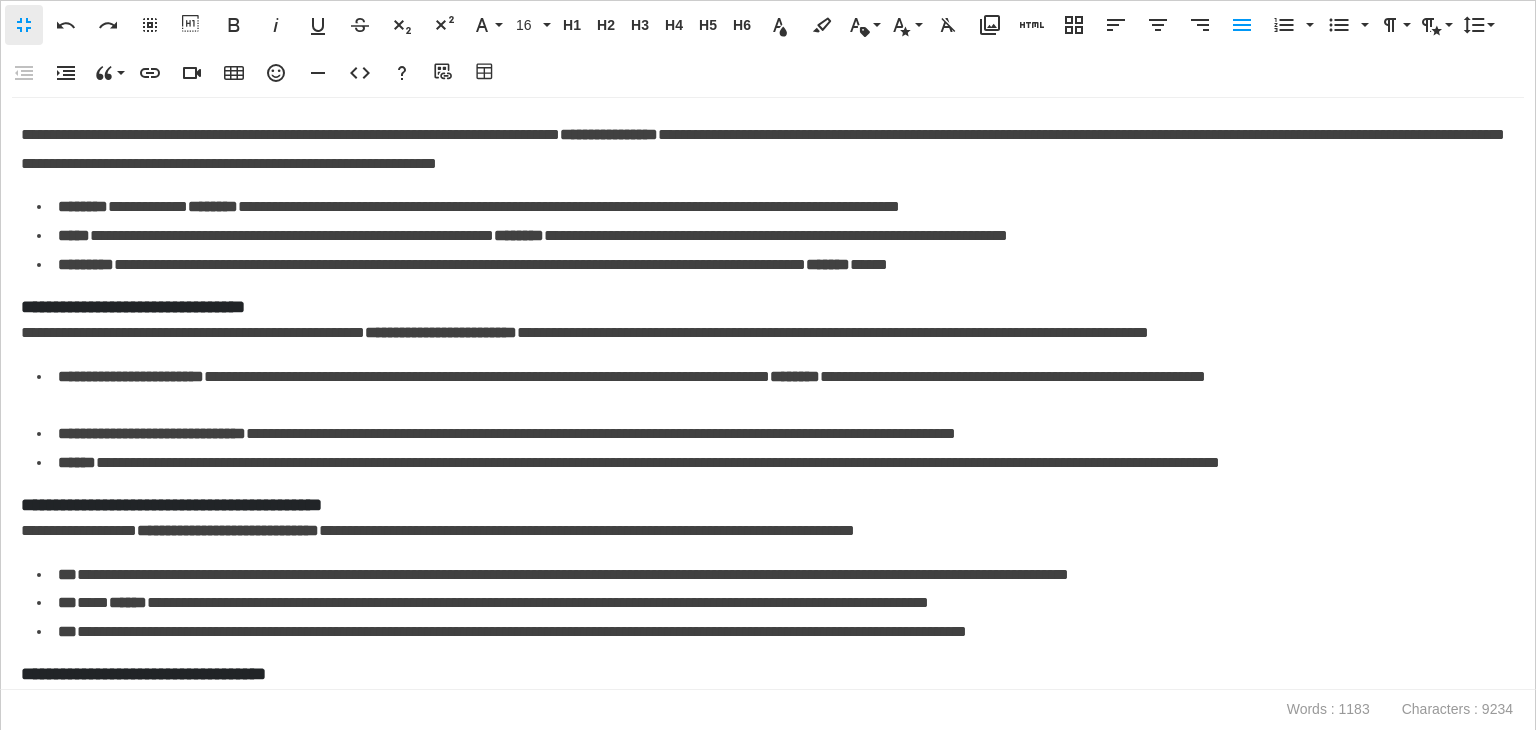 drag, startPoint x: 326, startPoint y: 293, endPoint x: 308, endPoint y: 297, distance: 18.439089 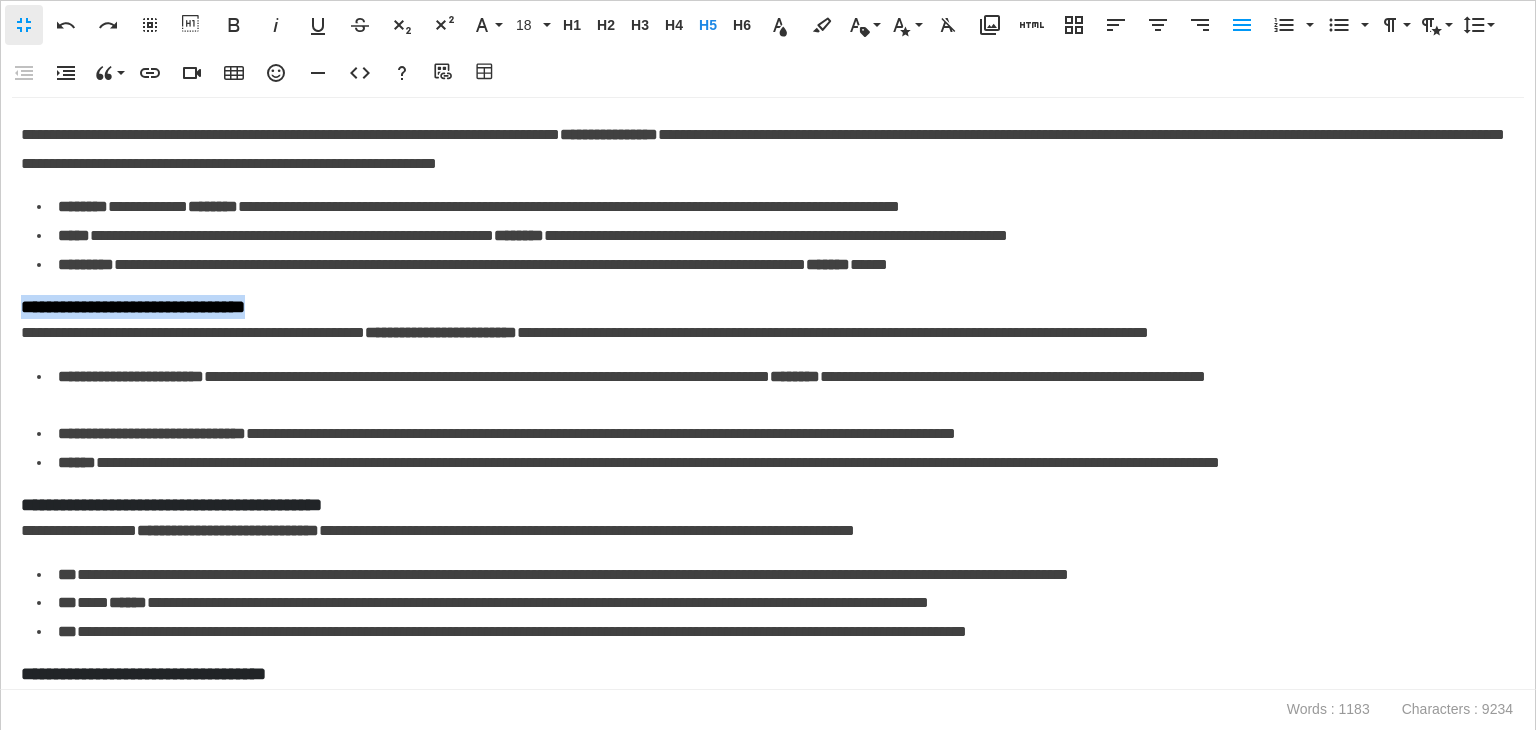 drag, startPoint x: 282, startPoint y: 297, endPoint x: 0, endPoint y: 299, distance: 282.00708 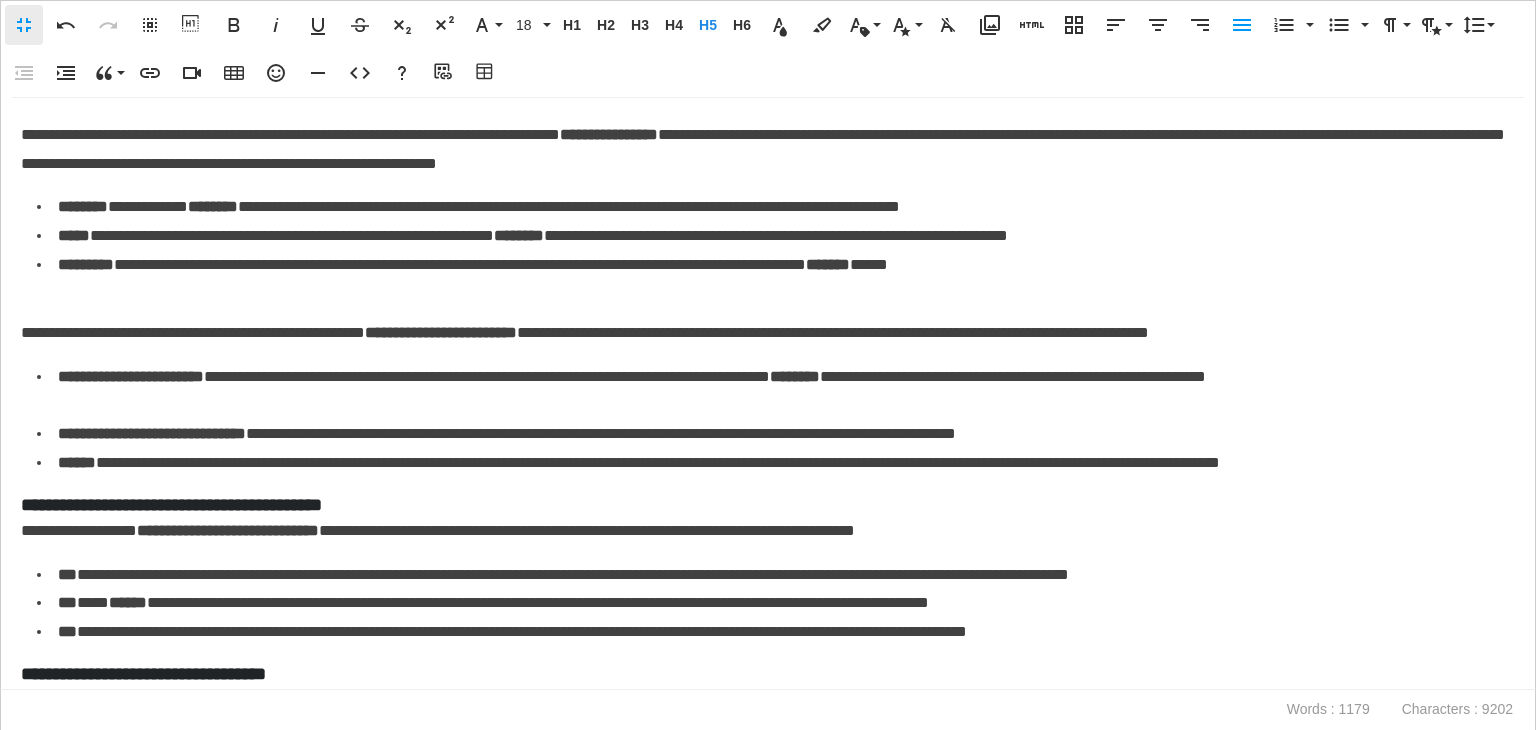 click on "**********" at bounding box center [768, 193] 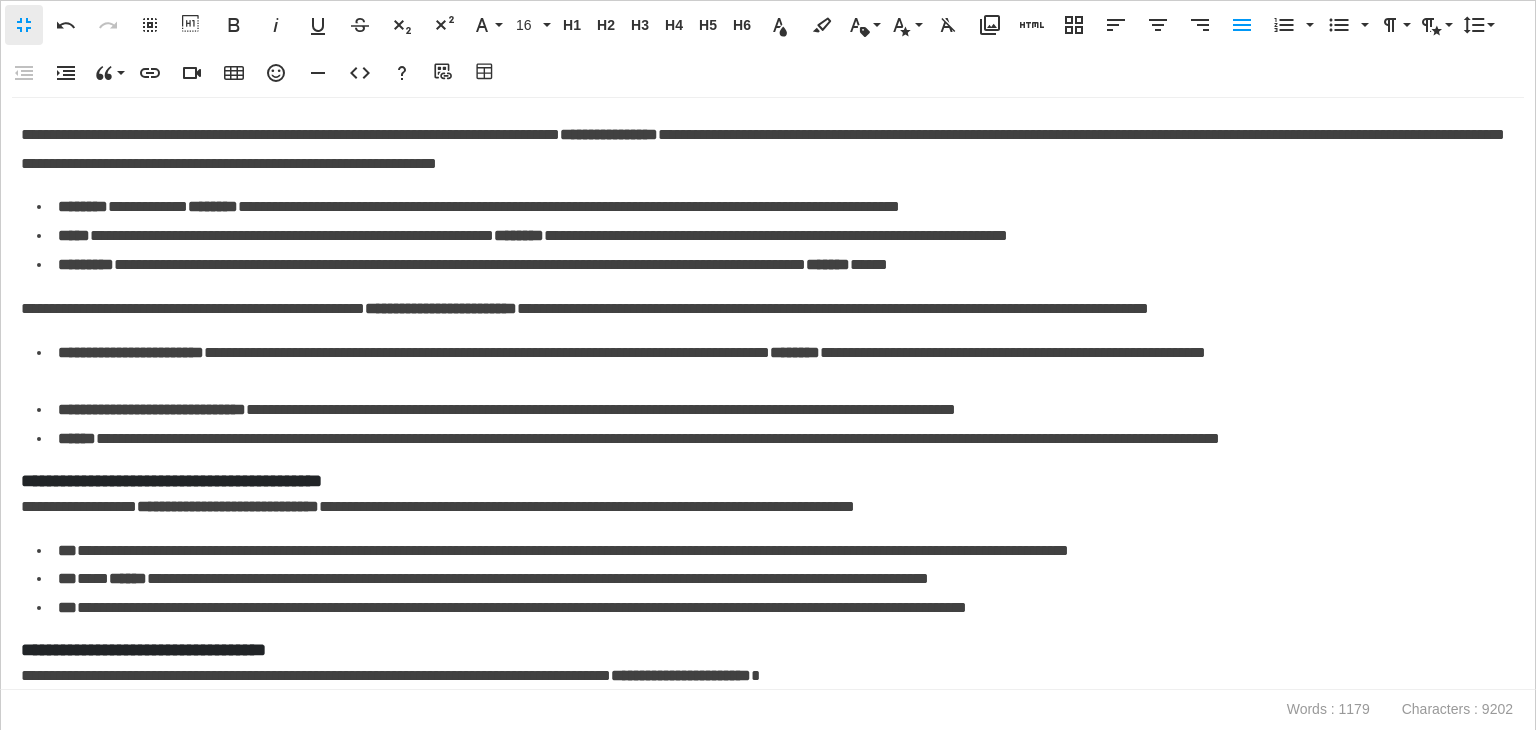 click on "**********" at bounding box center (763, 309) 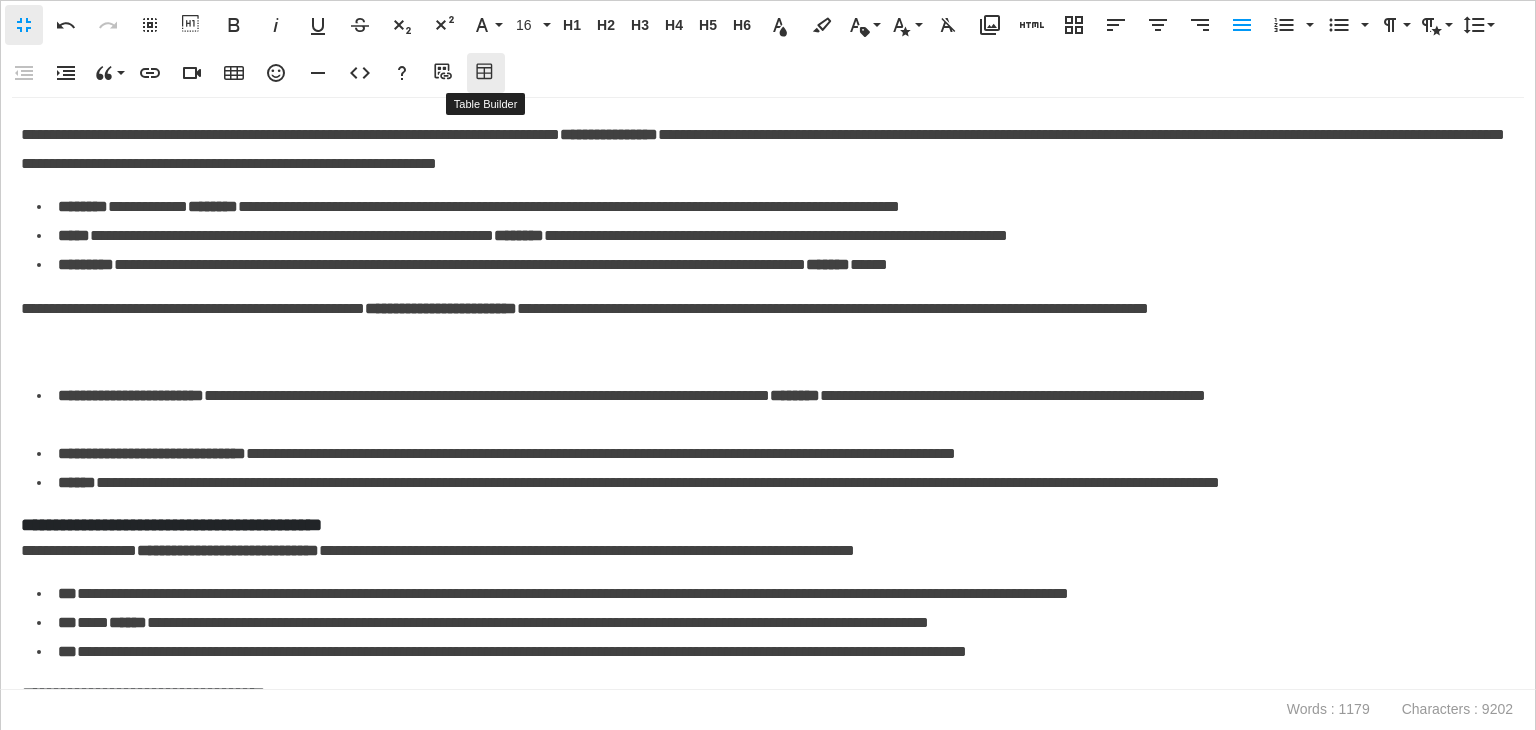 click on "Table Builder" at bounding box center [486, 73] 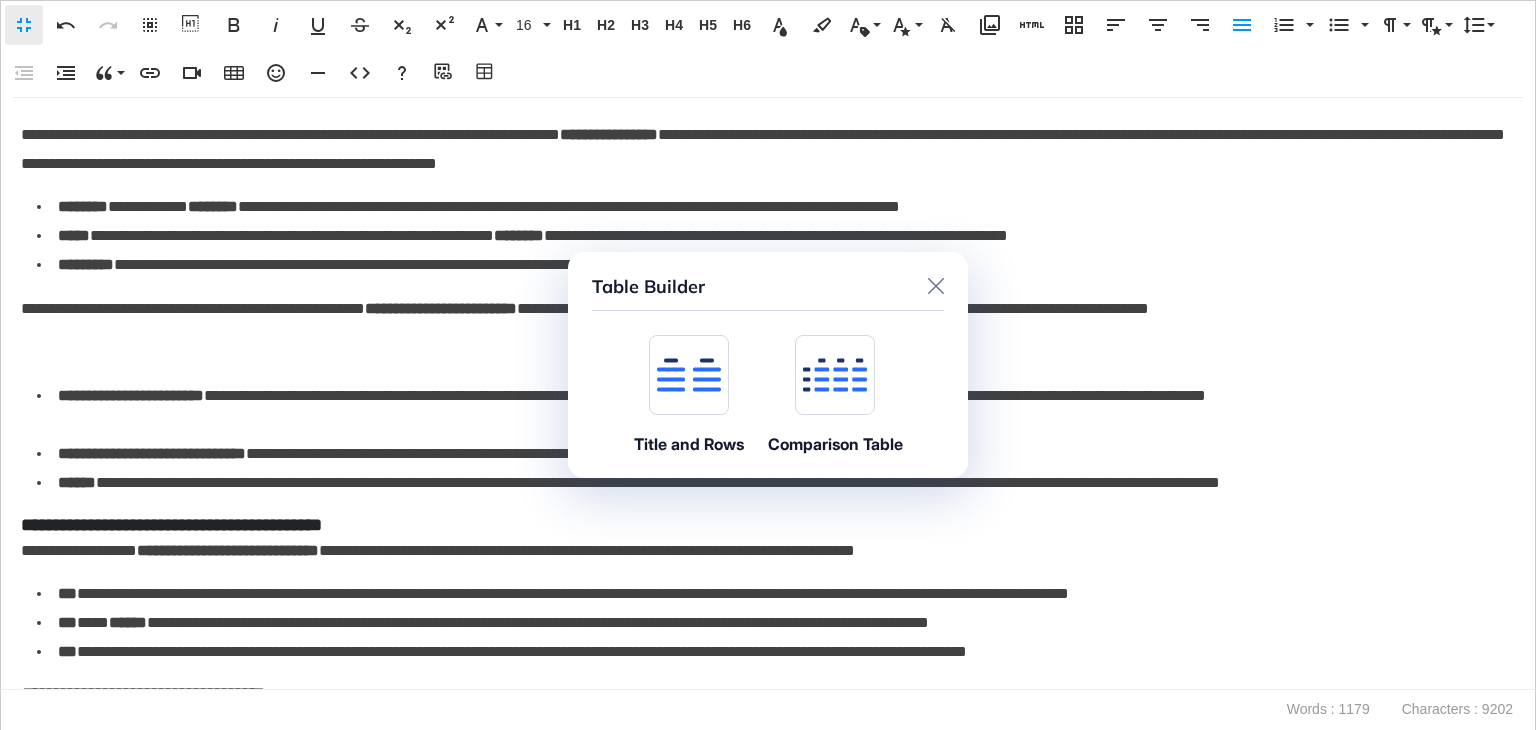 click 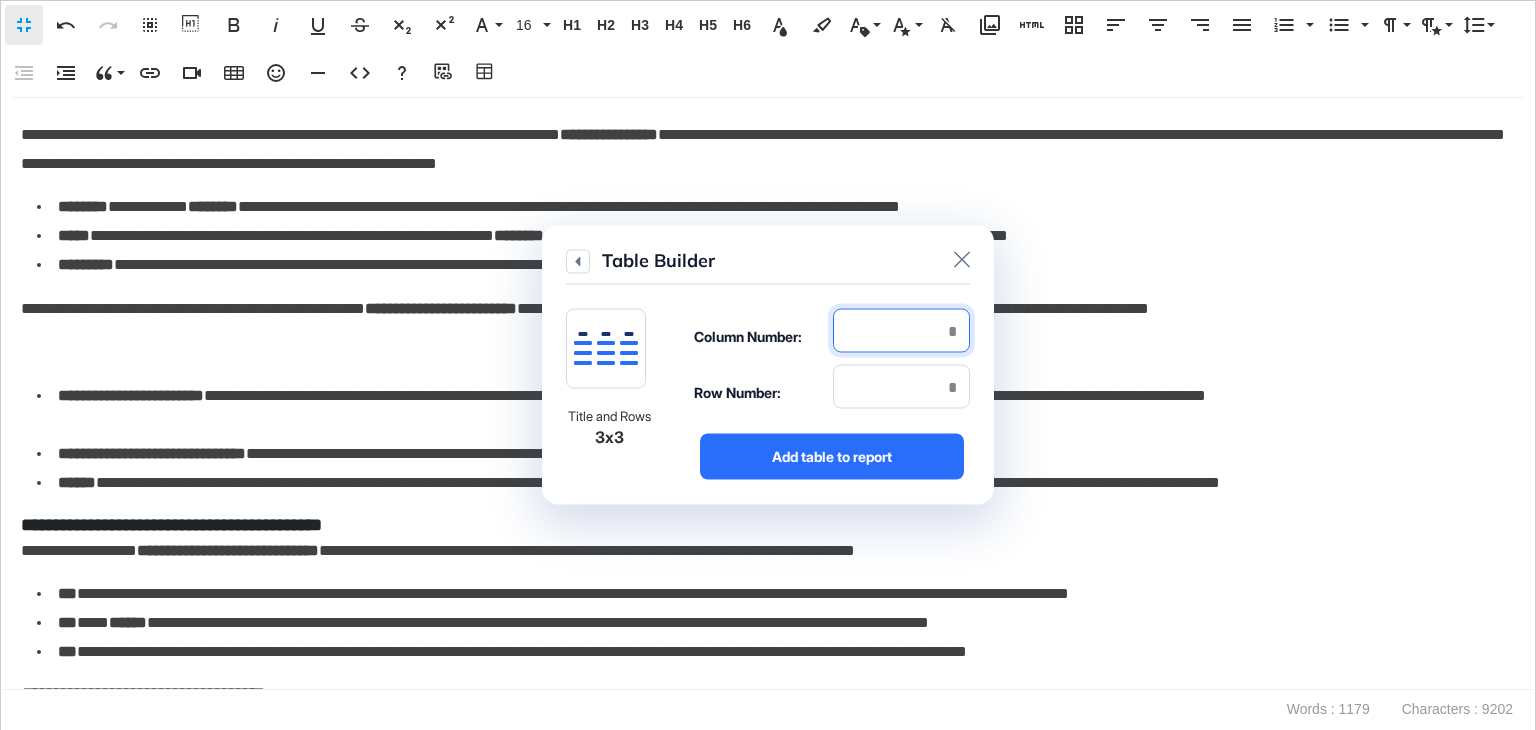 click at bounding box center [901, 331] 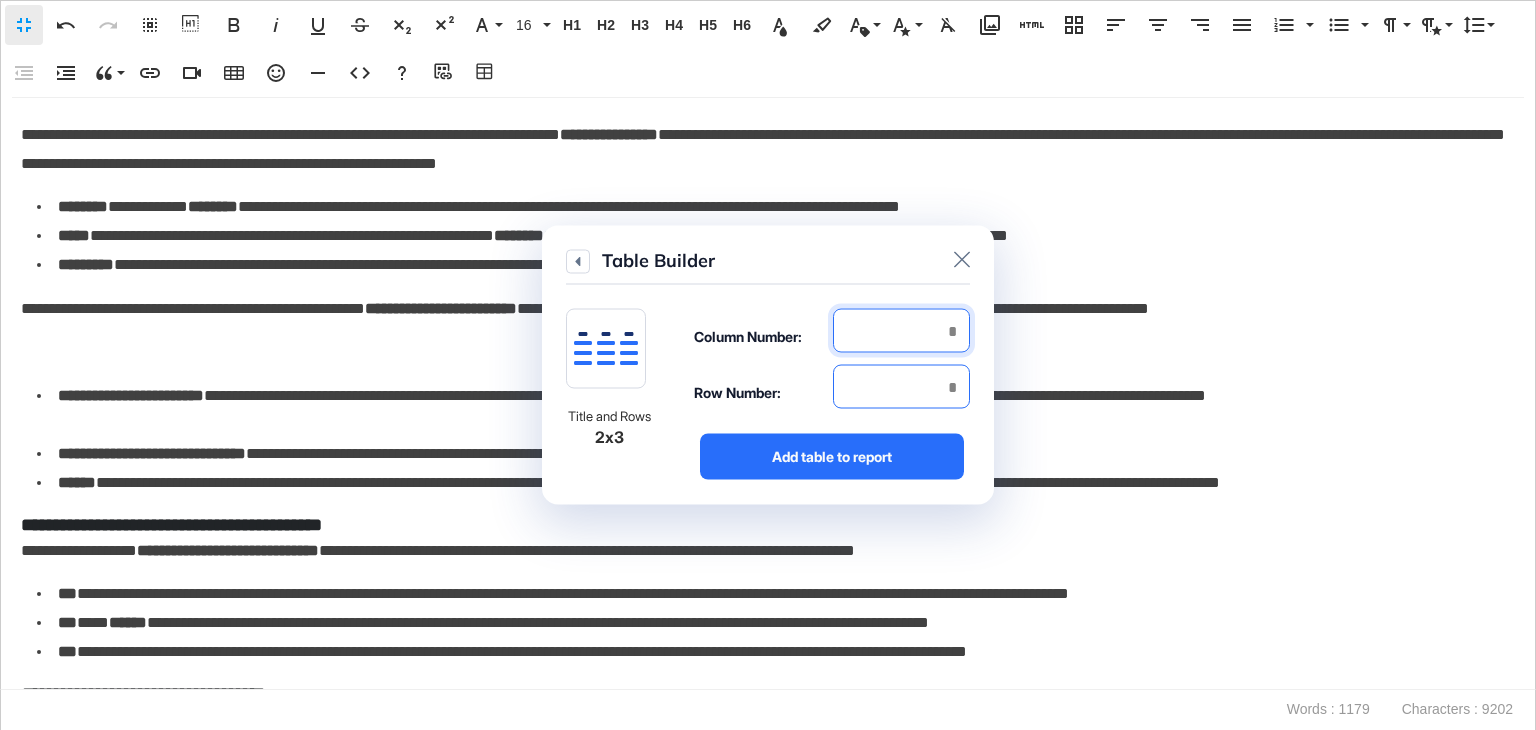 type on "*" 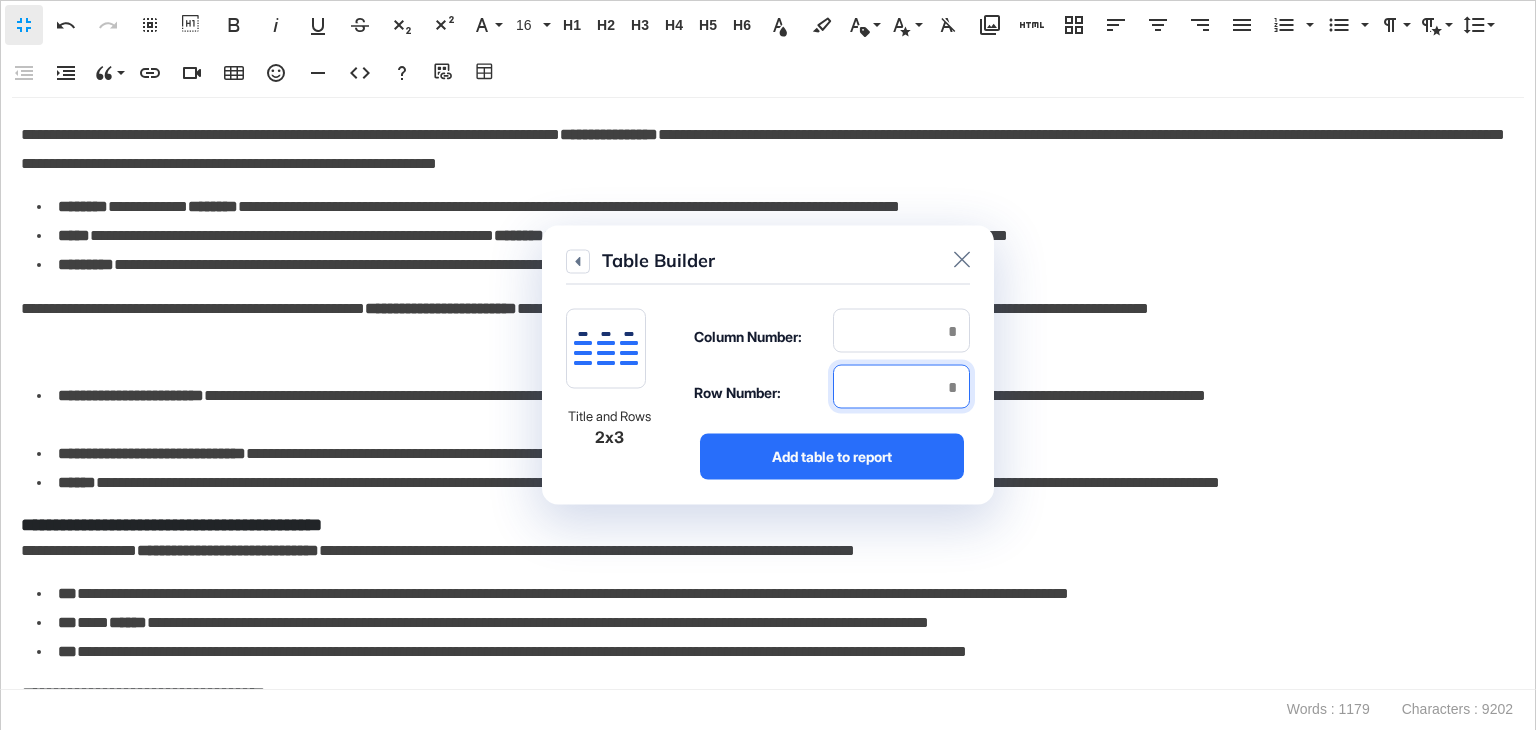 click at bounding box center [901, 387] 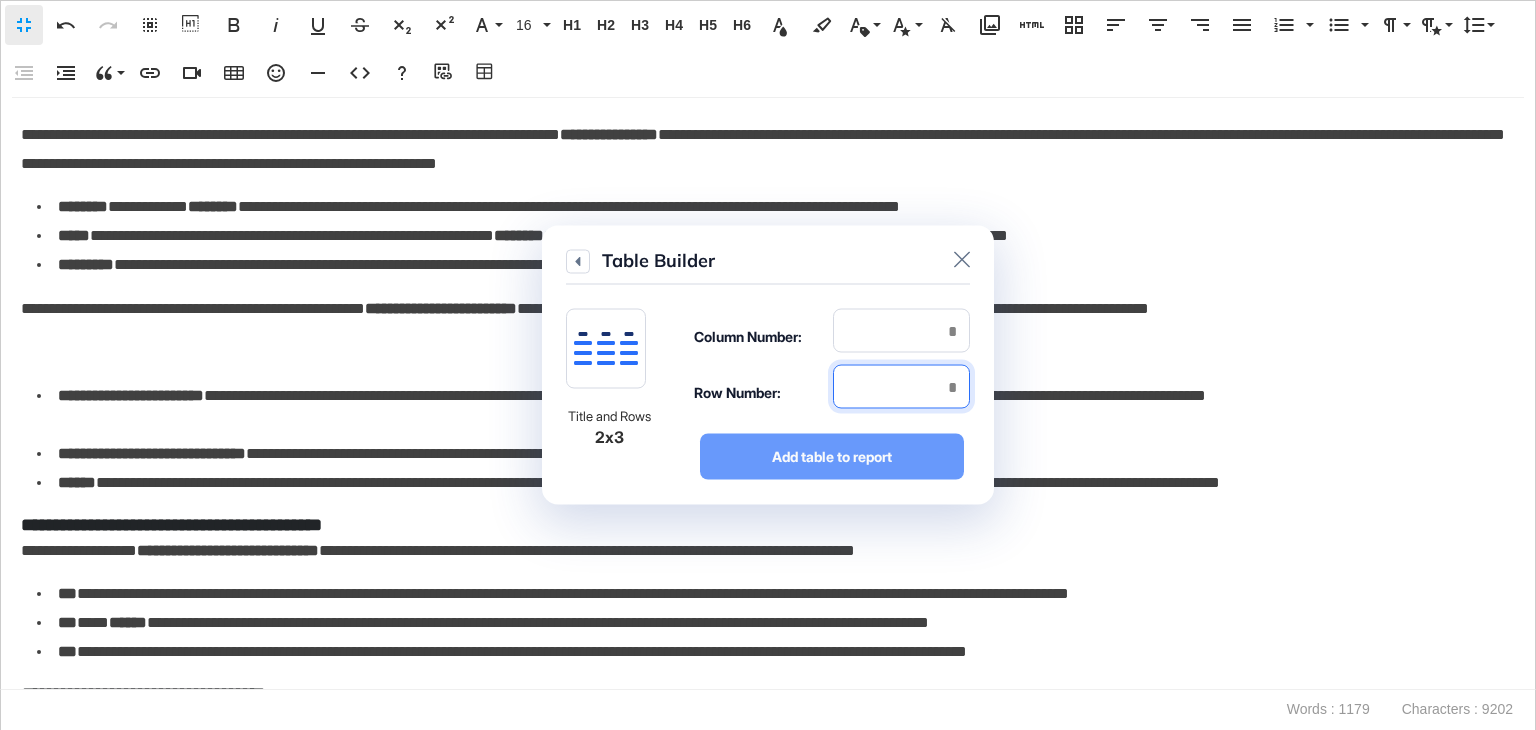 type on "*" 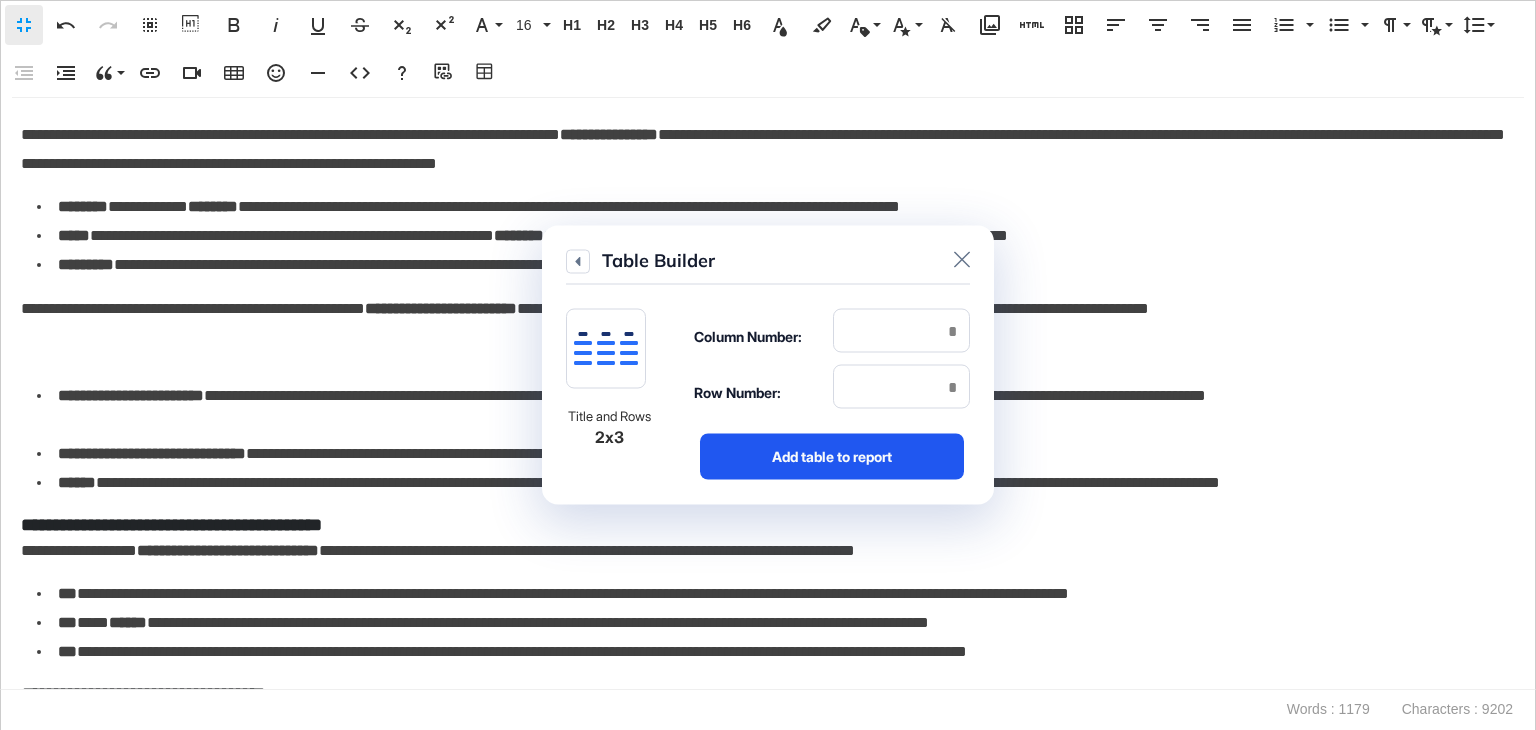 click on "Add table to report" at bounding box center (832, 457) 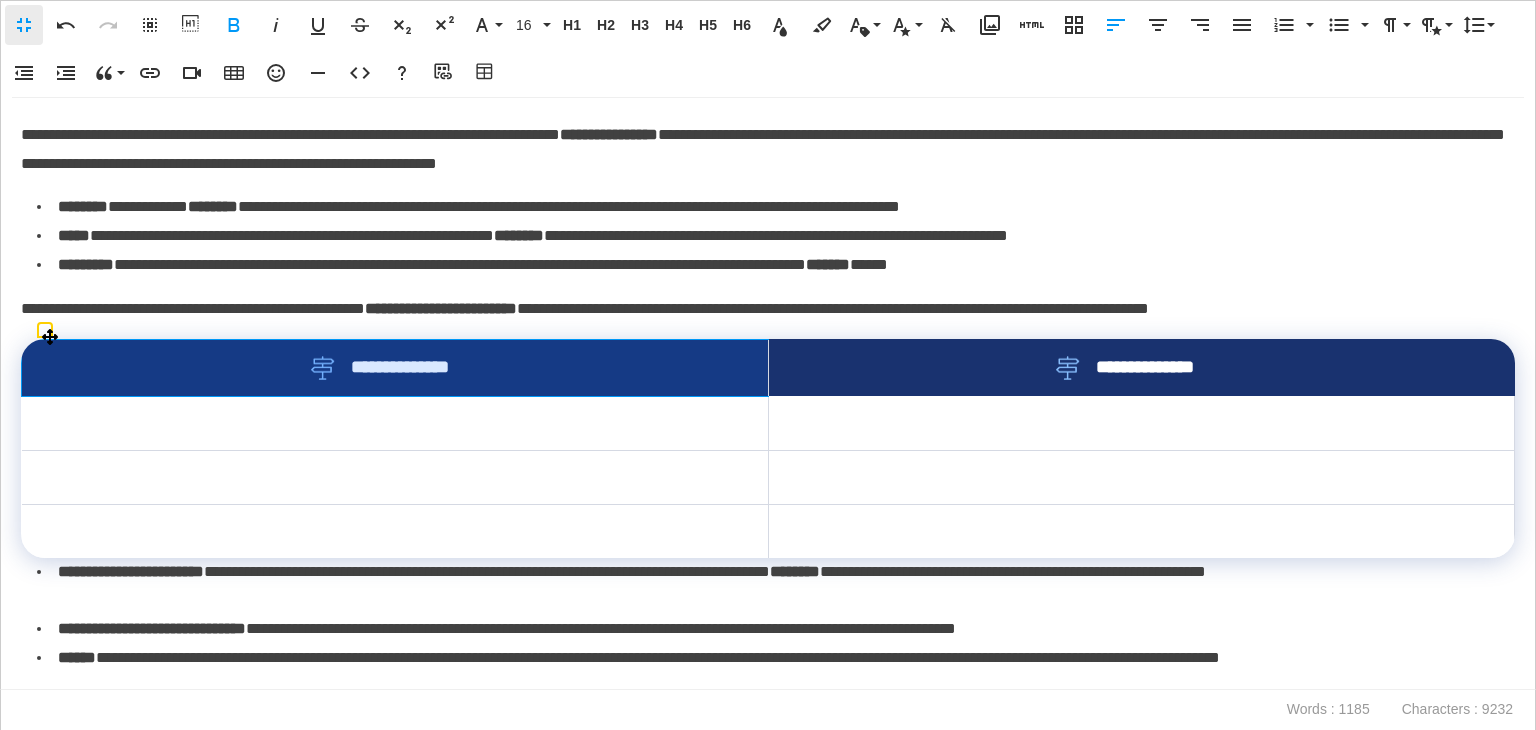 drag, startPoint x: 726, startPoint y: 373, endPoint x: 876, endPoint y: 364, distance: 150.26976 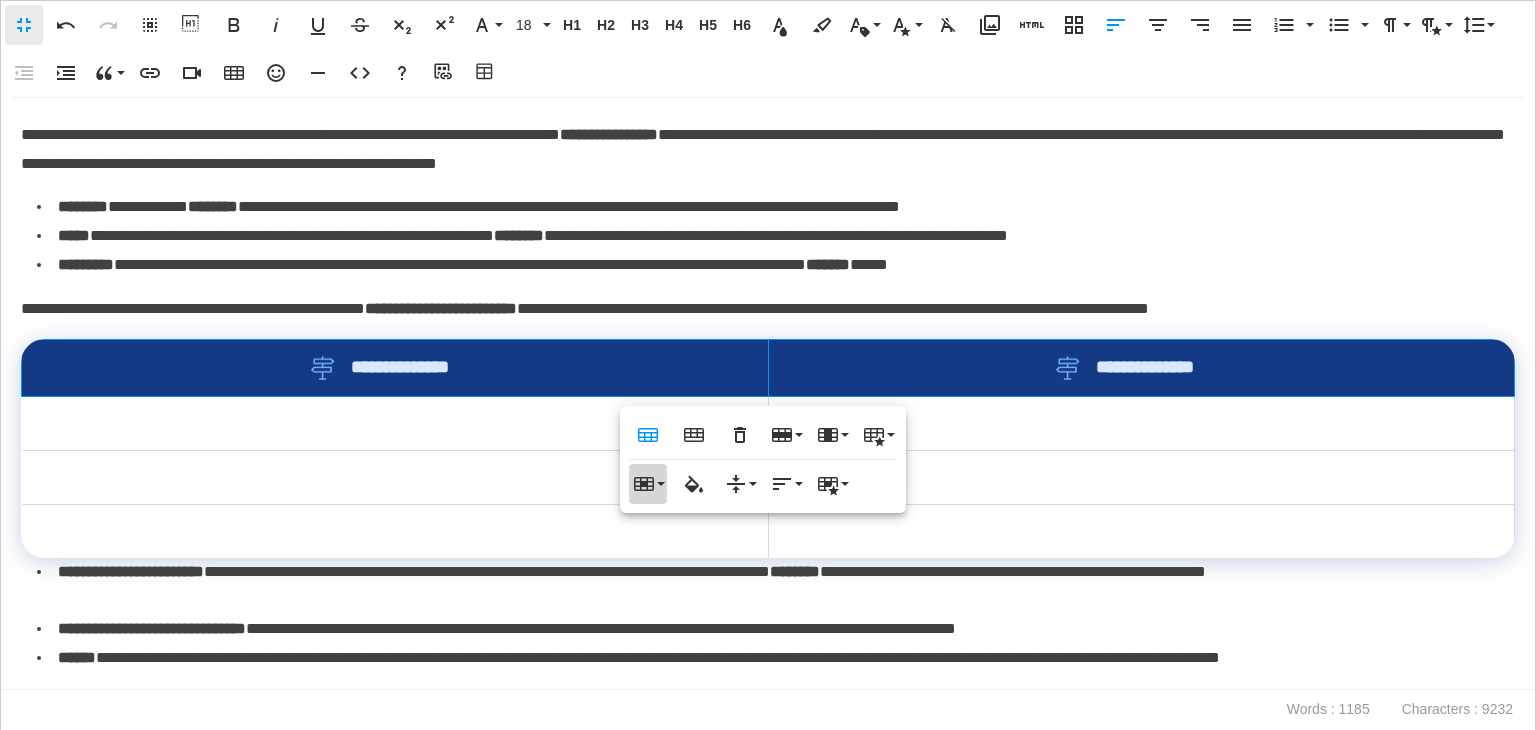 click on "Cell" at bounding box center (648, 484) 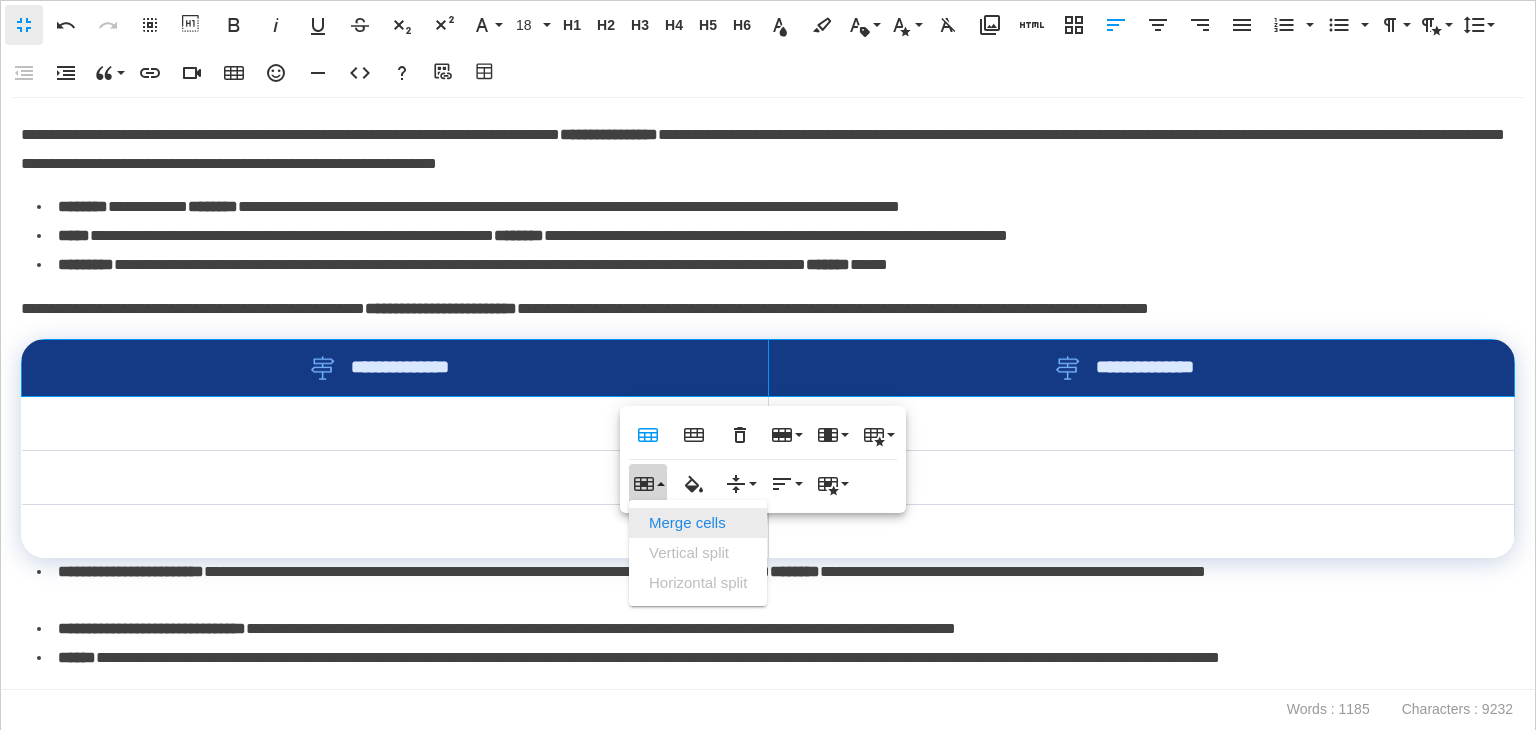 click on "Merge cells" at bounding box center (698, 523) 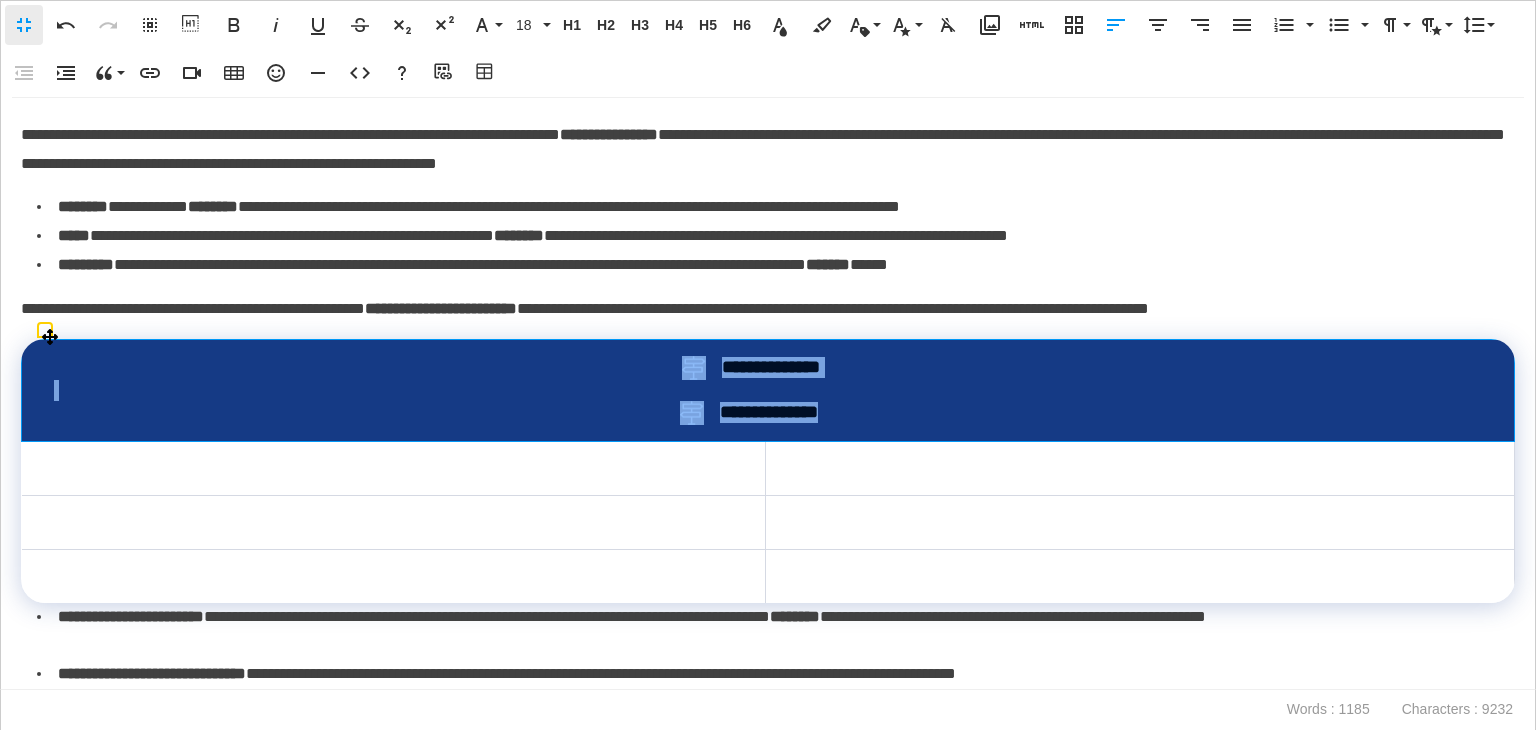 drag, startPoint x: 863, startPoint y: 421, endPoint x: 677, endPoint y: 365, distance: 194.24727 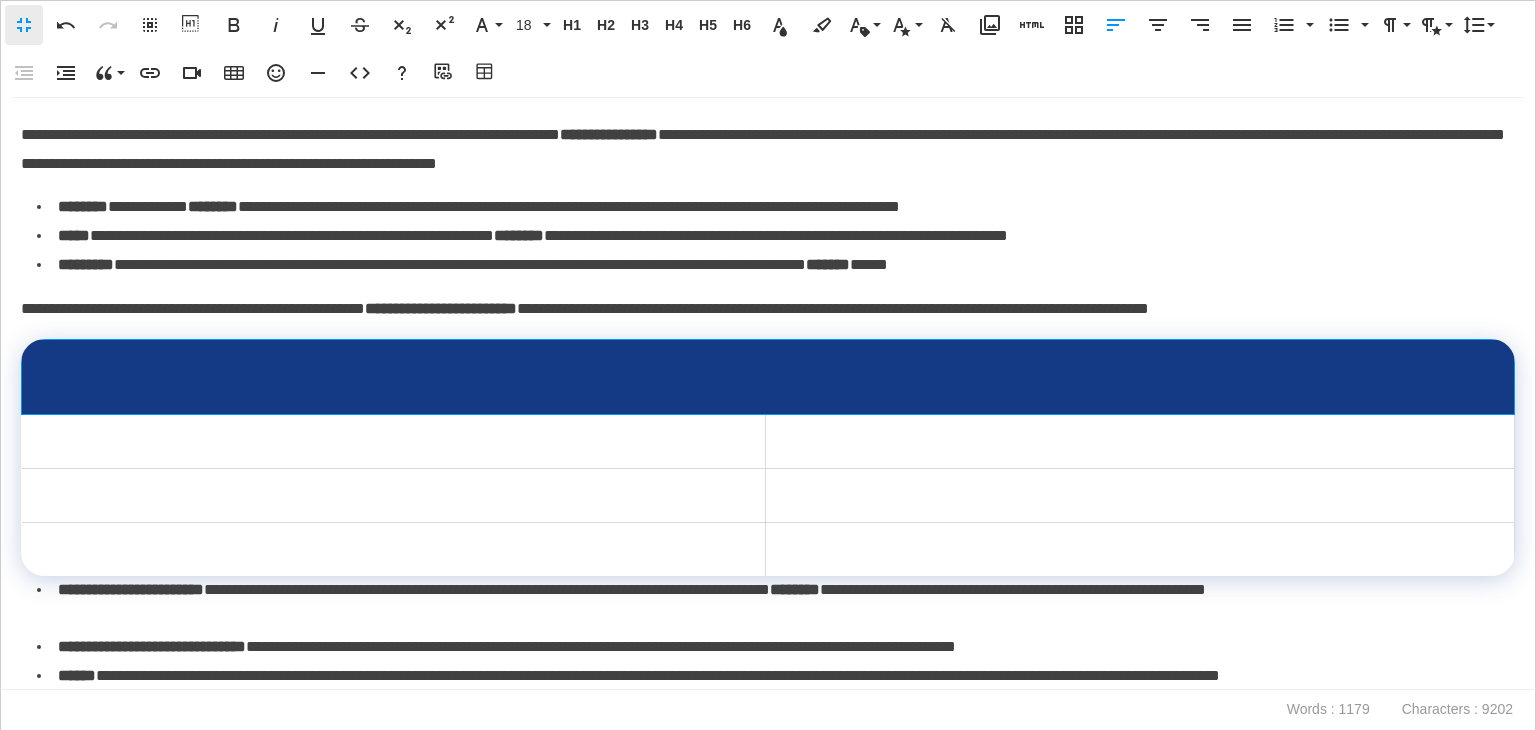 drag, startPoint x: 763, startPoint y: 373, endPoint x: 750, endPoint y: 392, distance: 23.021729 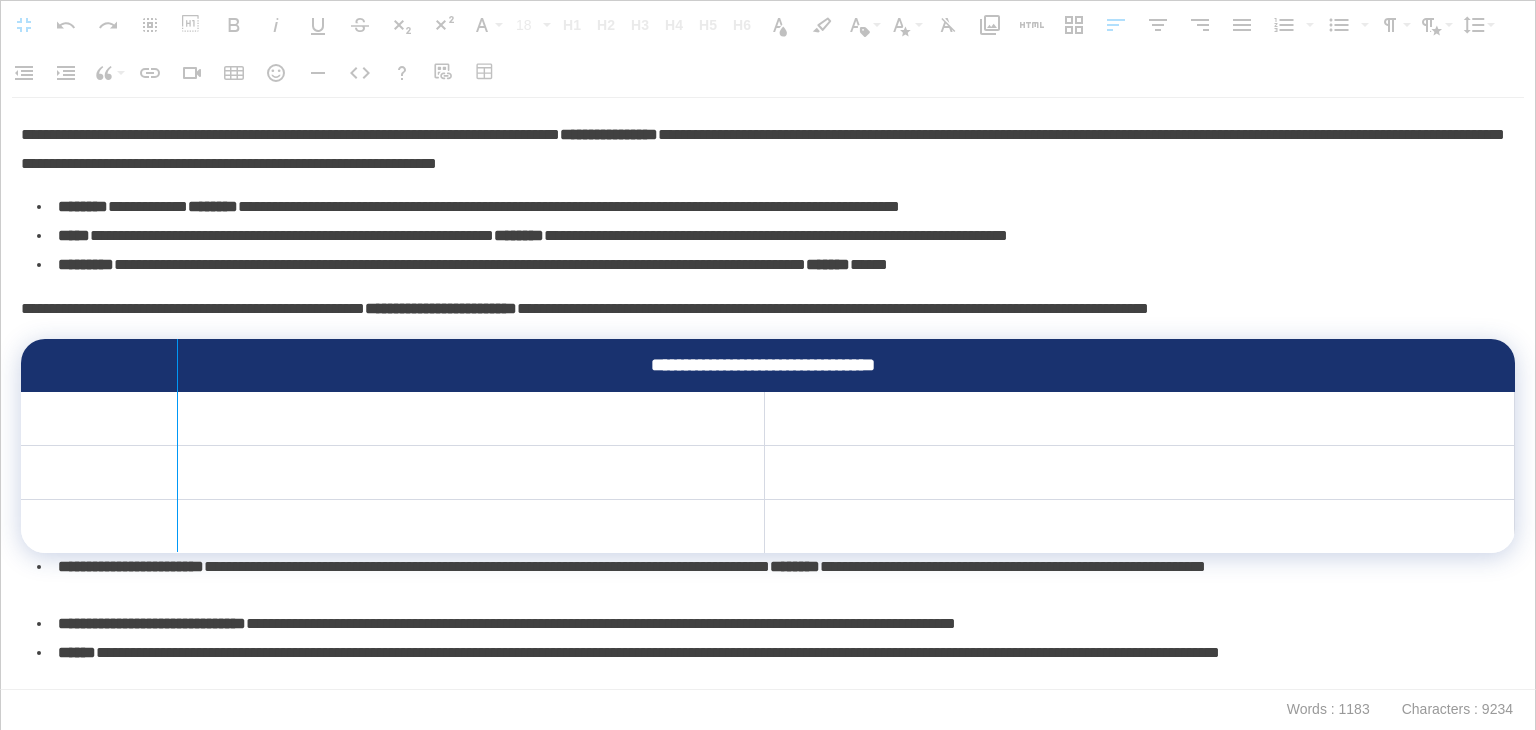 drag, startPoint x: 24, startPoint y: 429, endPoint x: 176, endPoint y: 428, distance: 152.0033 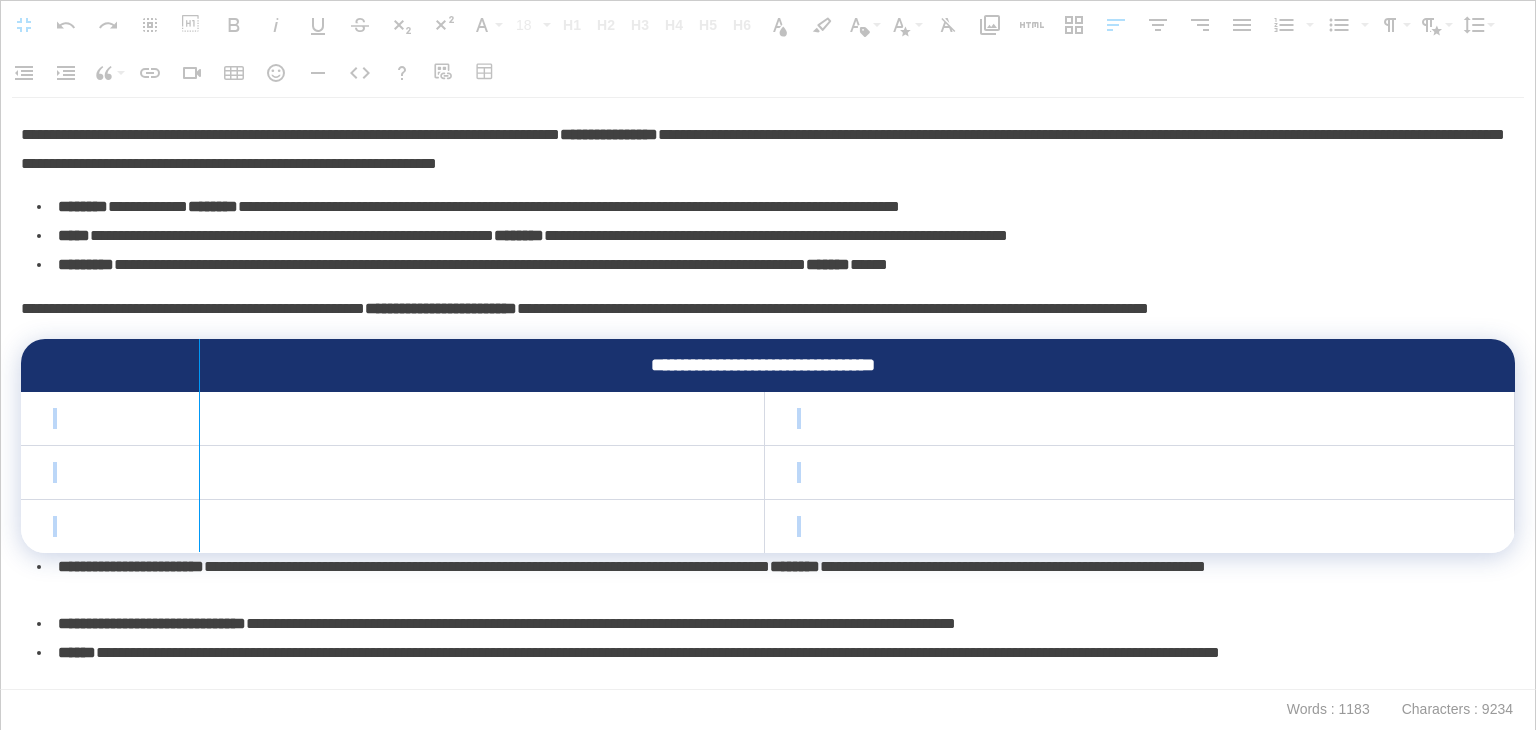 drag, startPoint x: 23, startPoint y: 413, endPoint x: 198, endPoint y: 415, distance: 175.01143 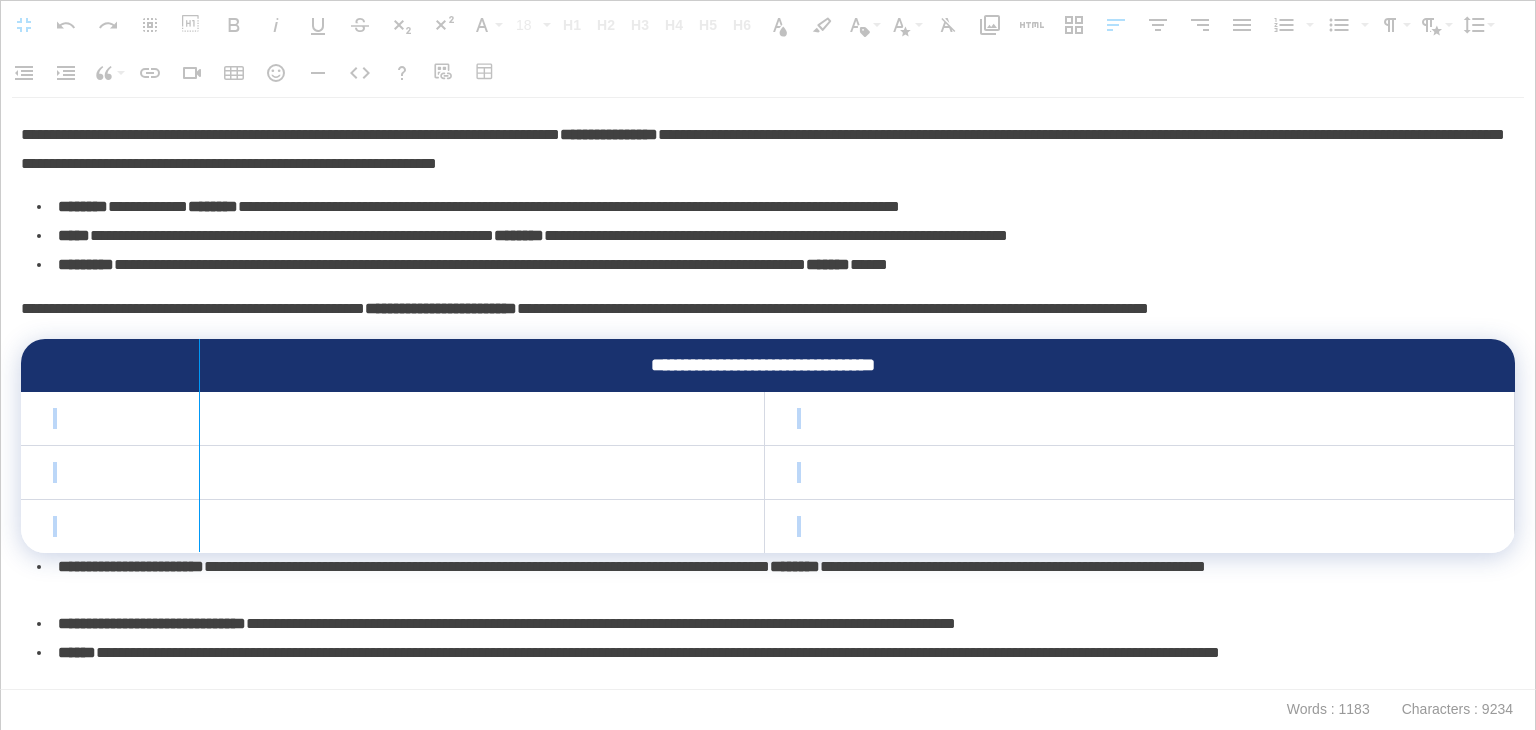 click at bounding box center (199, 445) 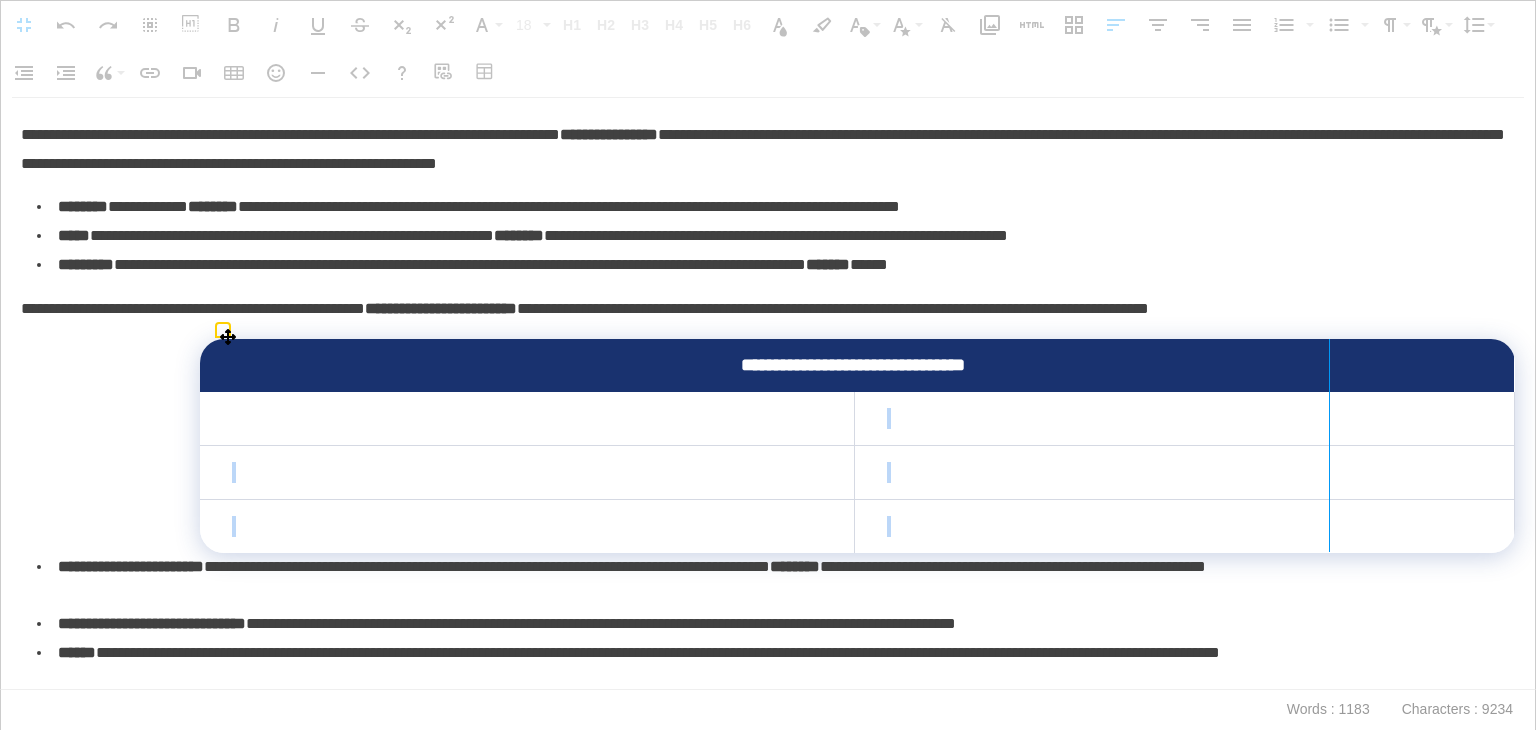 drag, startPoint x: 1366, startPoint y: 429, endPoint x: 1328, endPoint y: 433, distance: 38.209946 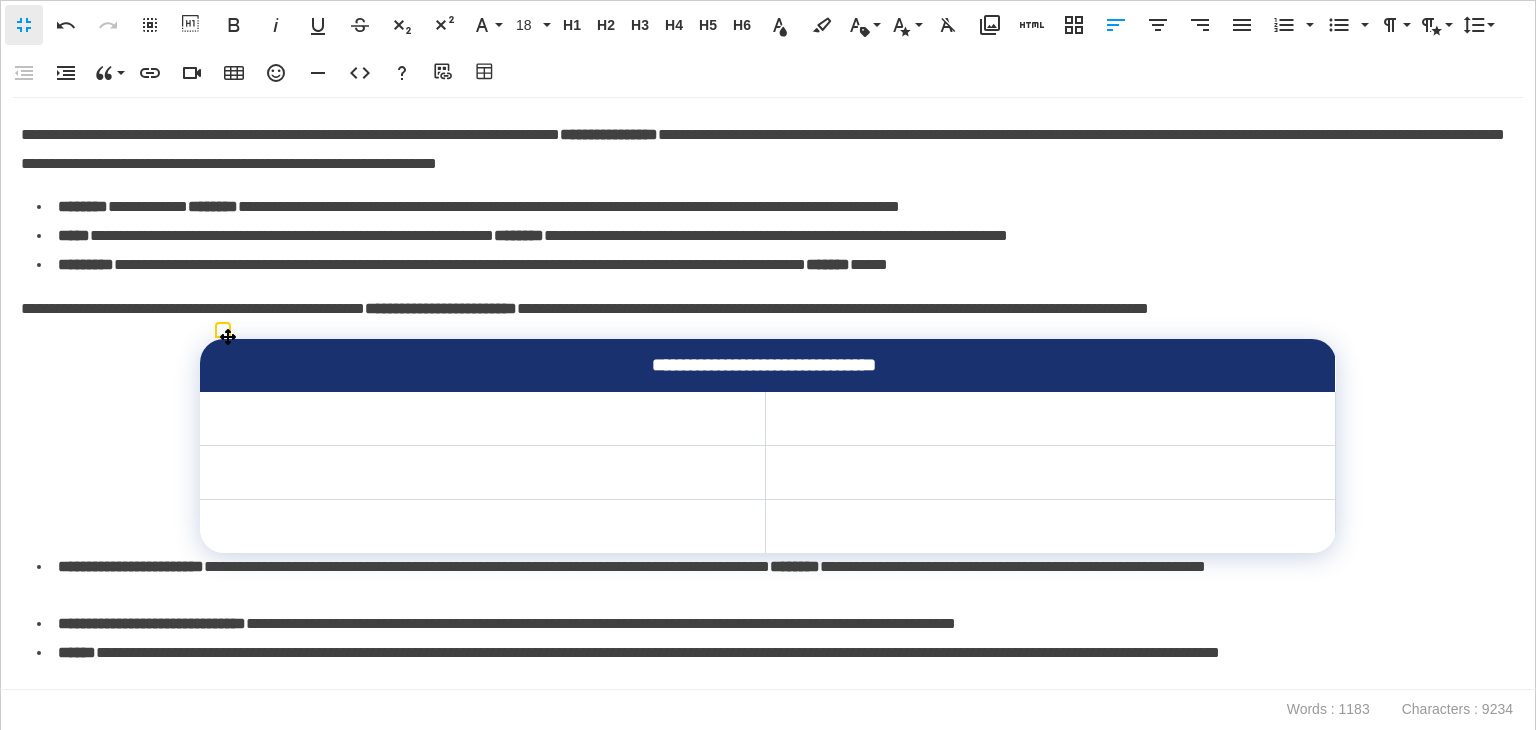 click on "**********" at bounding box center (763, 365) 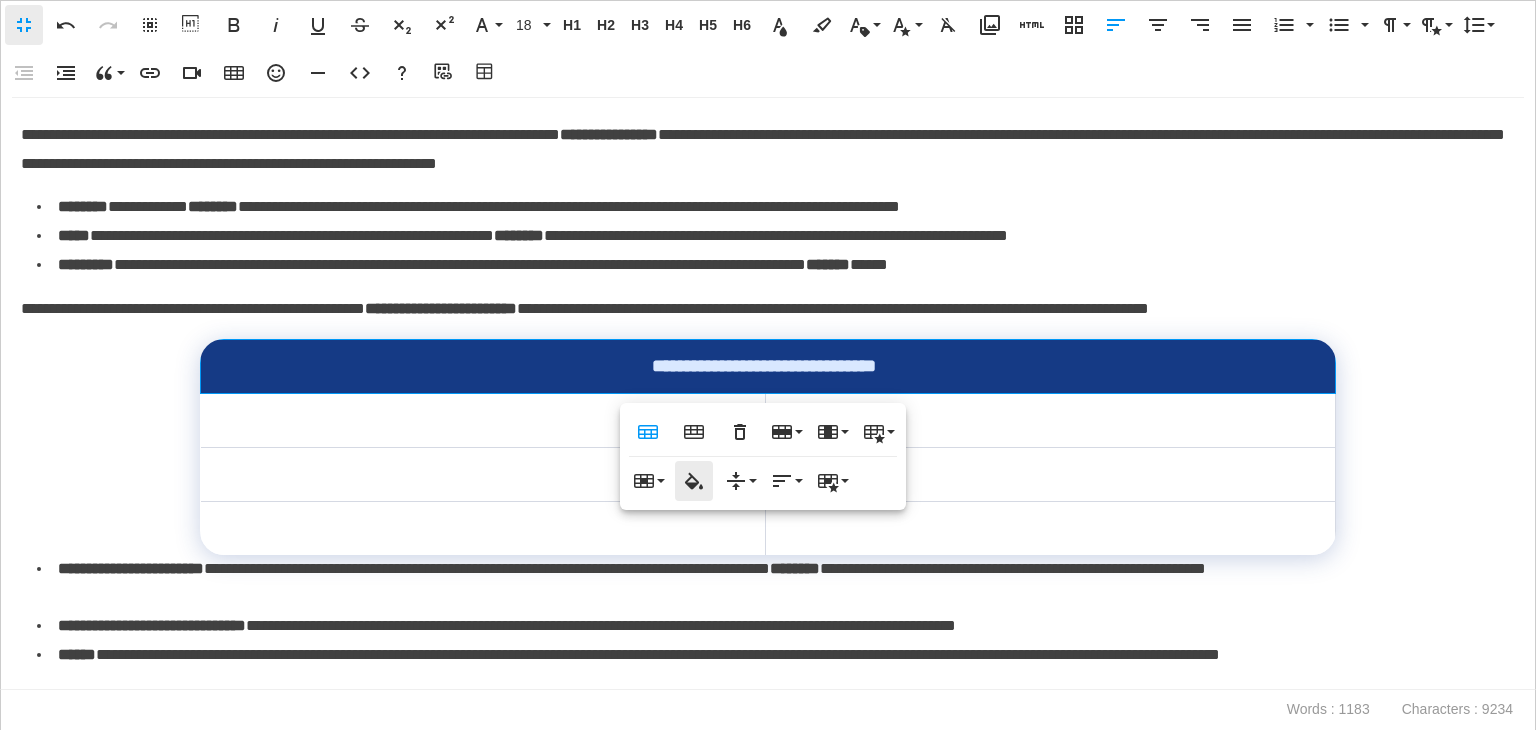 click 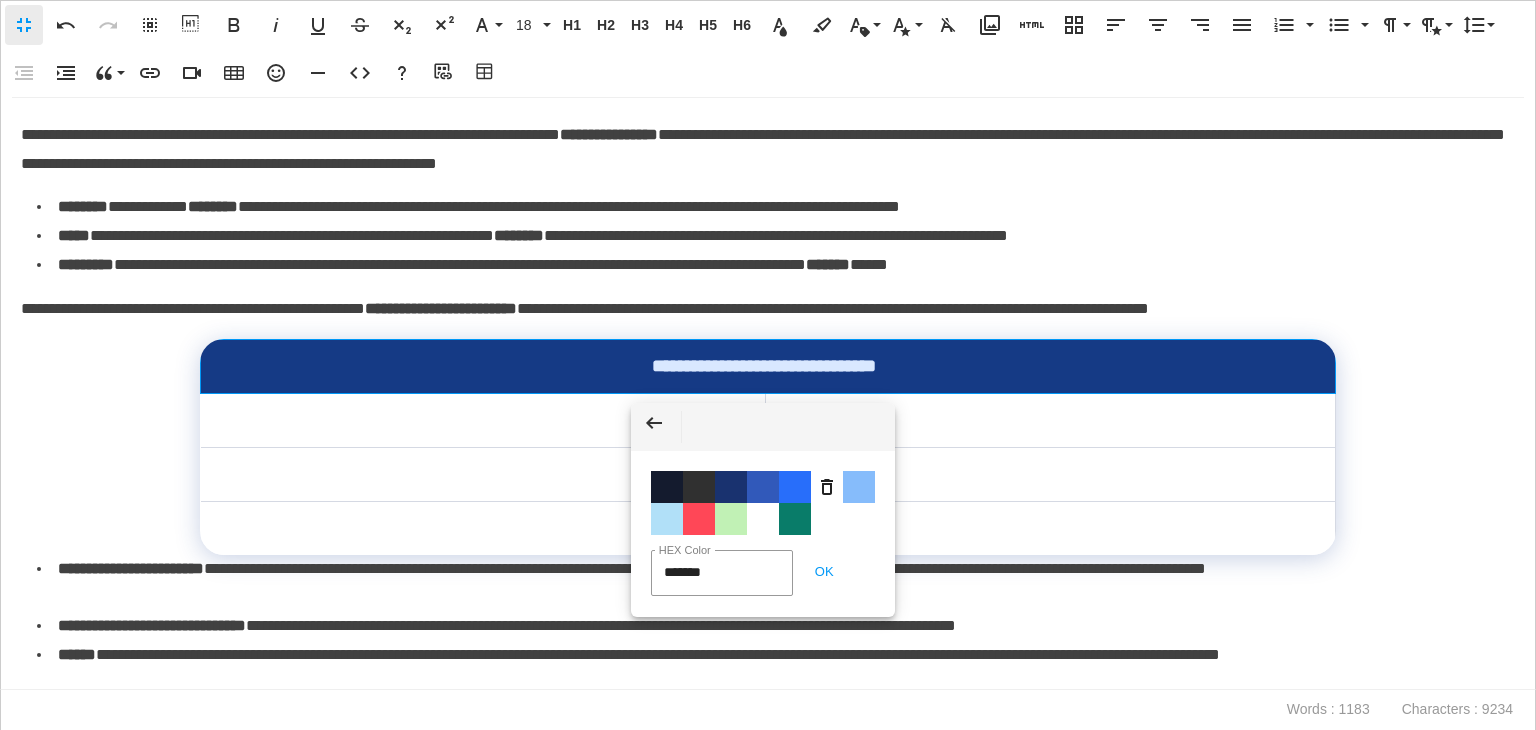 click on "Color #3159BA" at bounding box center (763, 487) 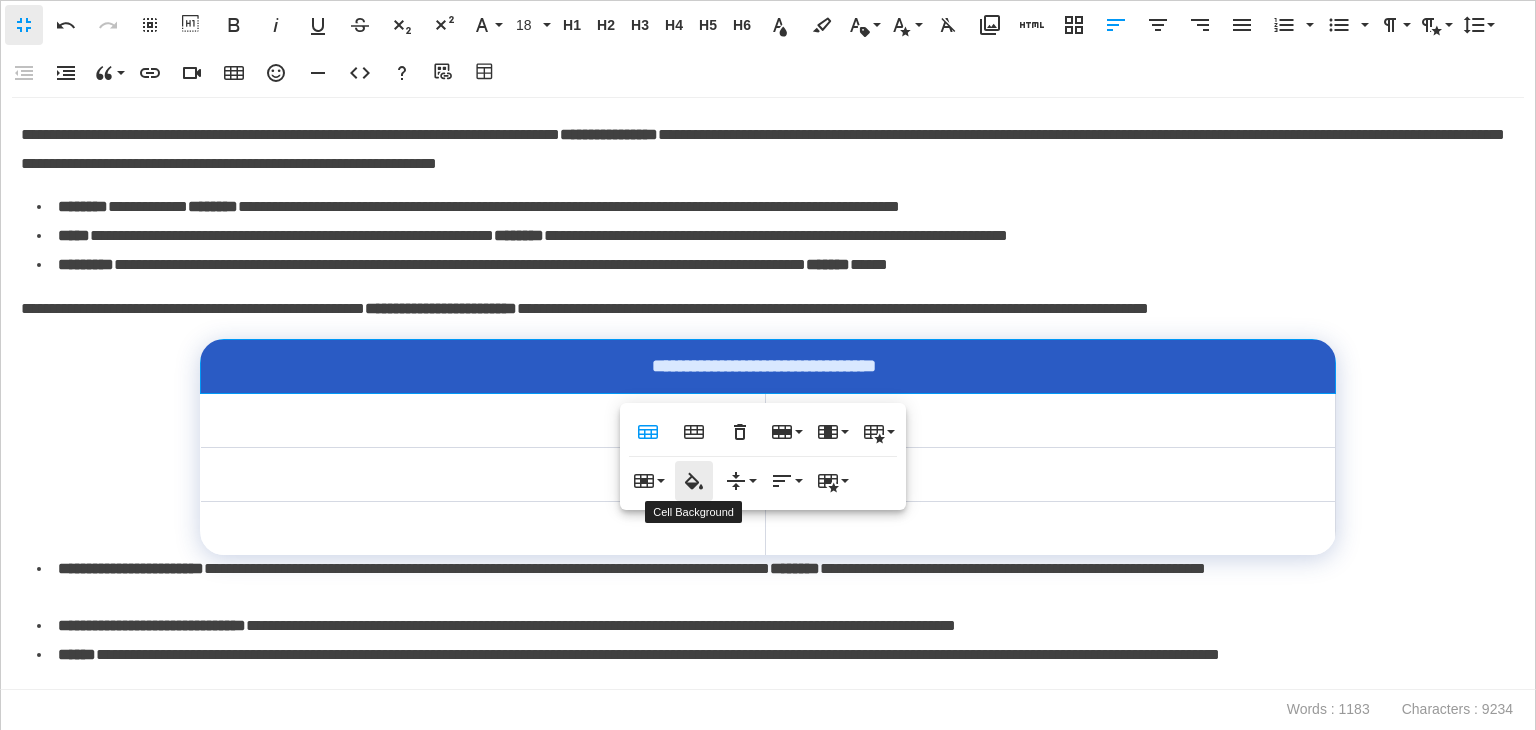 type on "*******" 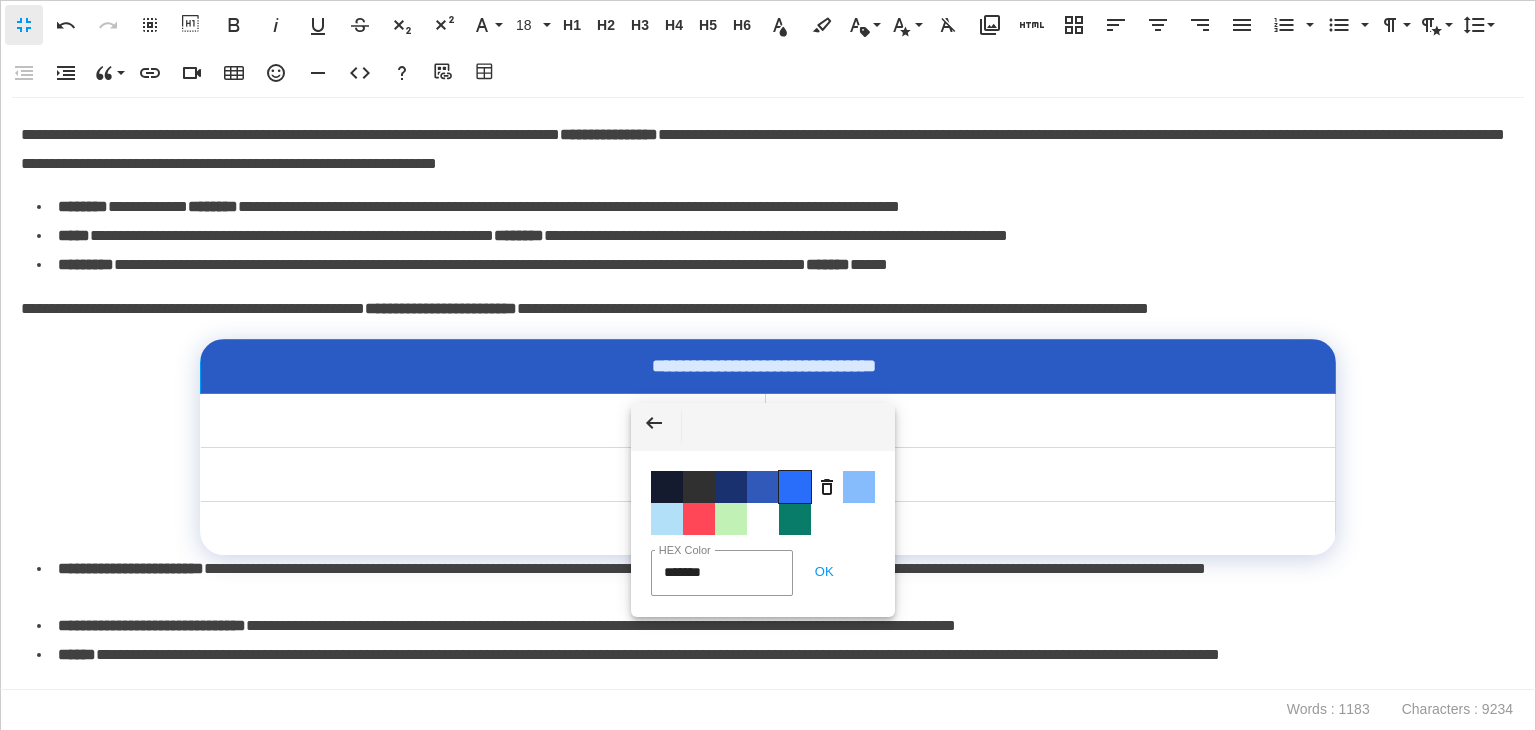 click on "Color #286EFA" at bounding box center (795, 487) 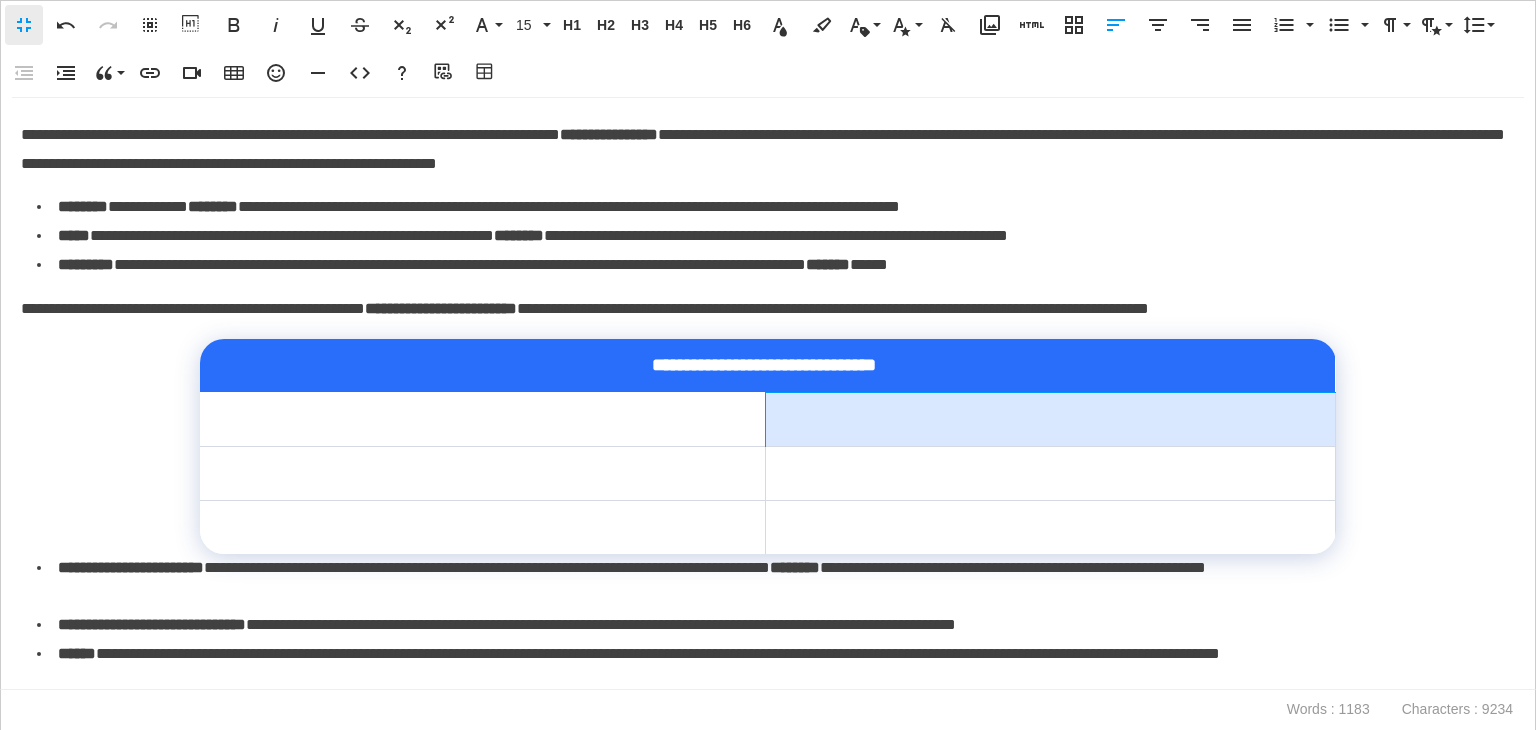 click at bounding box center [1051, 419] 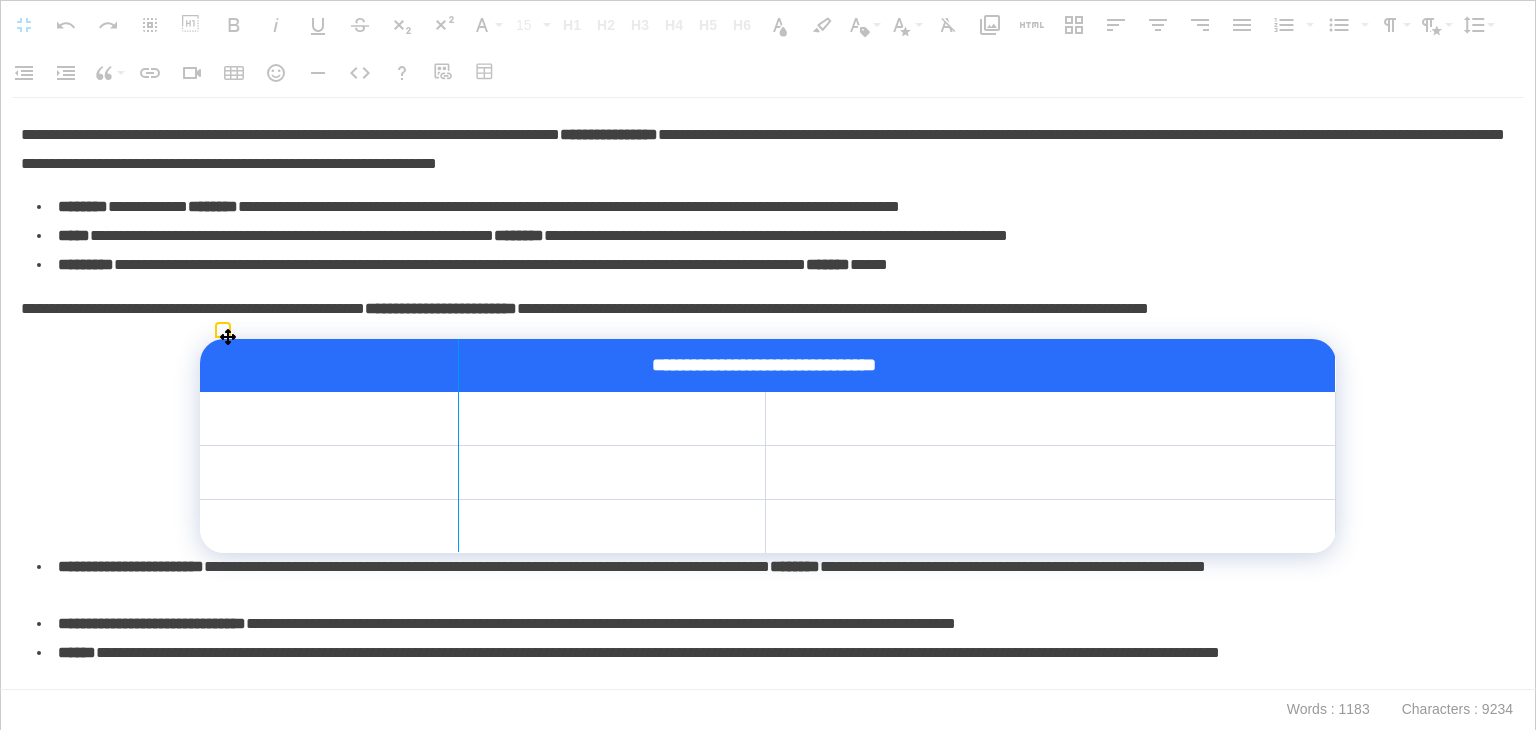 drag, startPoint x: 759, startPoint y: 431, endPoint x: 457, endPoint y: 437, distance: 302.0596 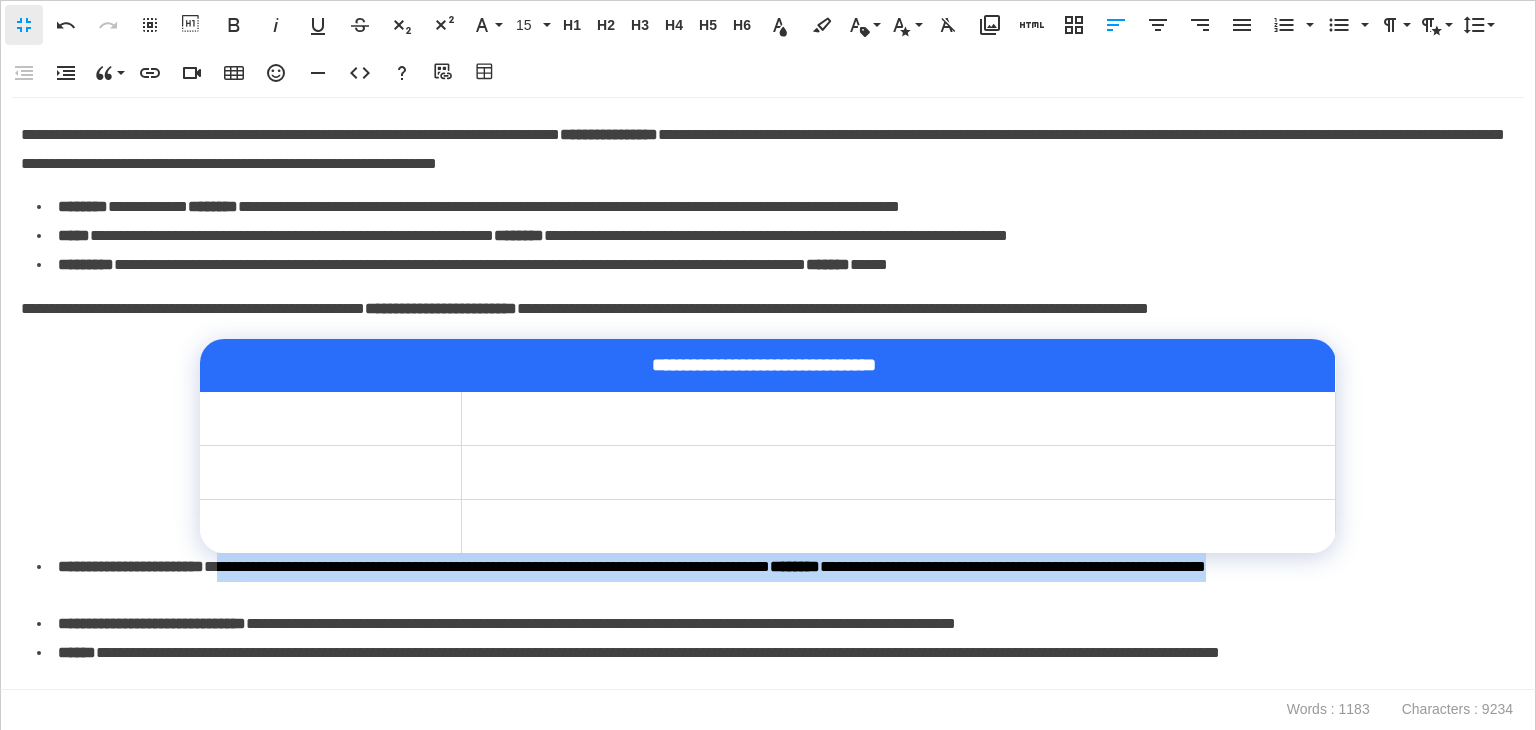 drag, startPoint x: 268, startPoint y: 566, endPoint x: 286, endPoint y: 592, distance: 31.622776 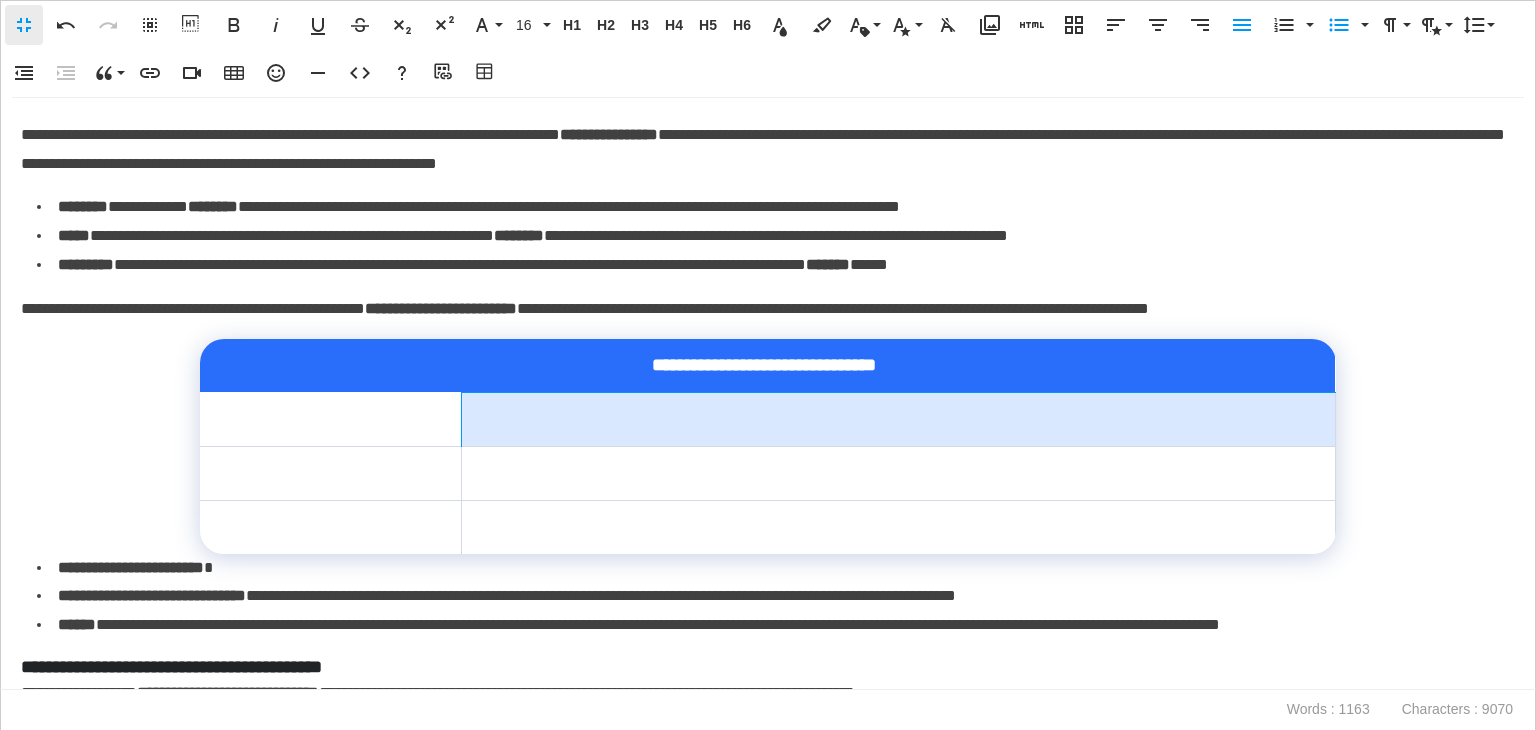 click at bounding box center (898, 419) 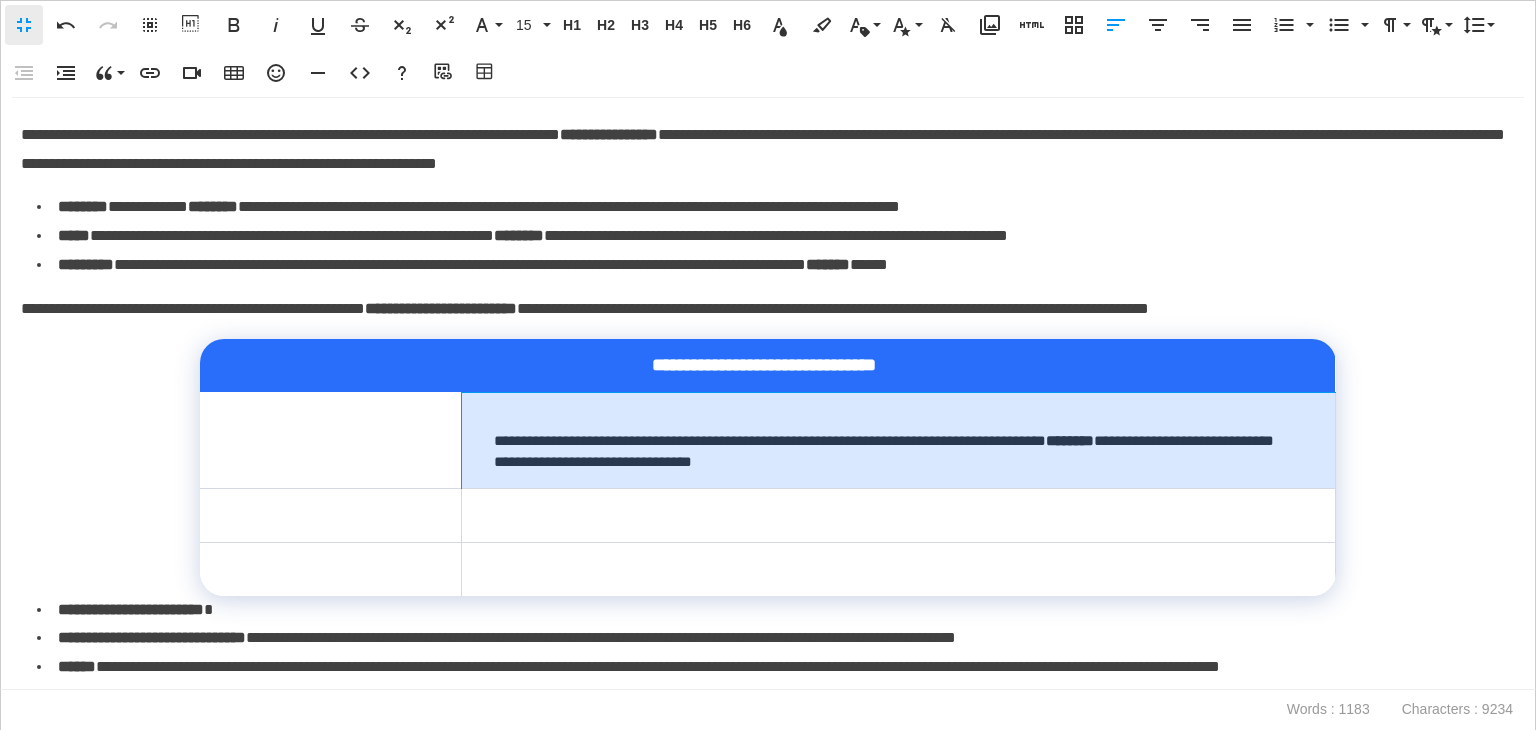 click on "**********" at bounding box center [898, 440] 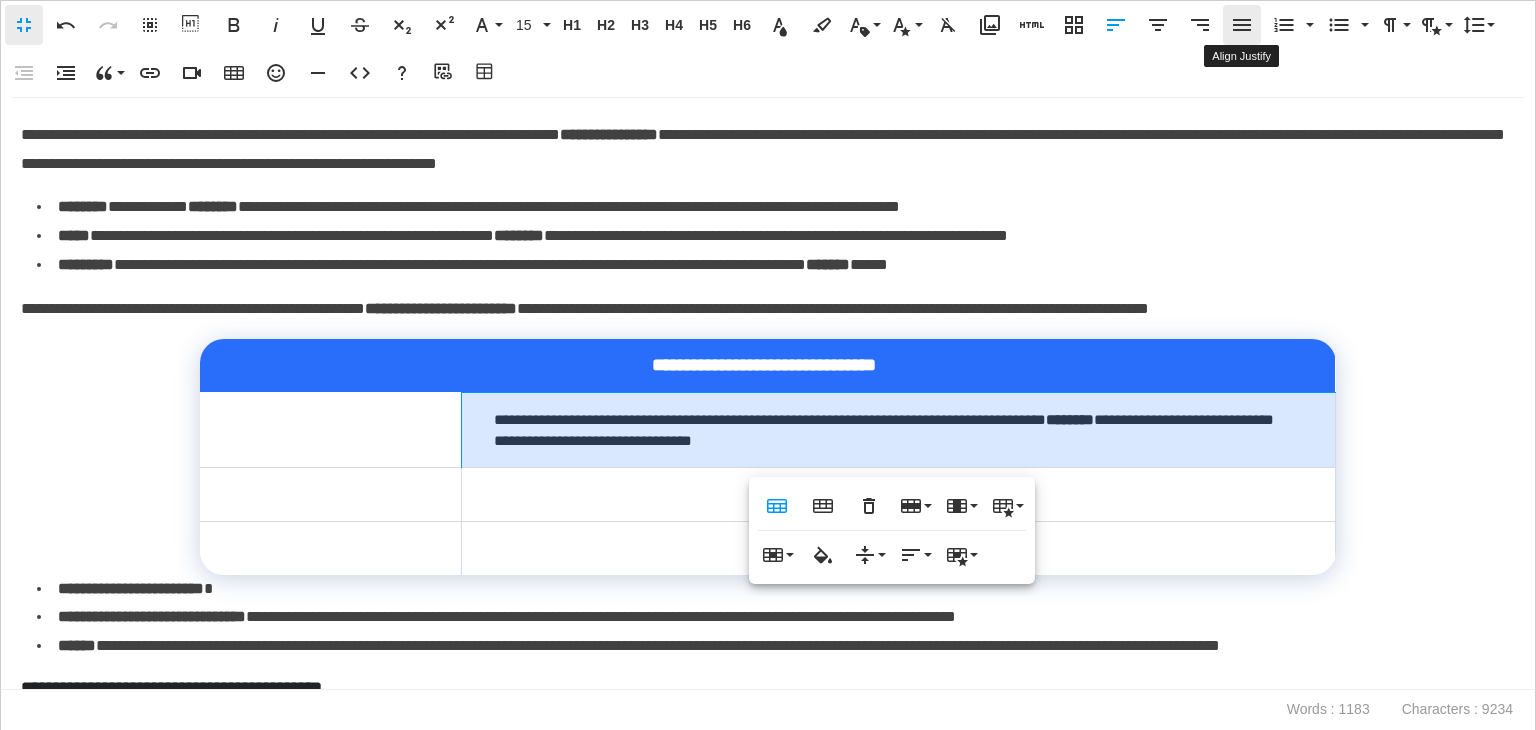 click on "Align Justify" at bounding box center (1242, 25) 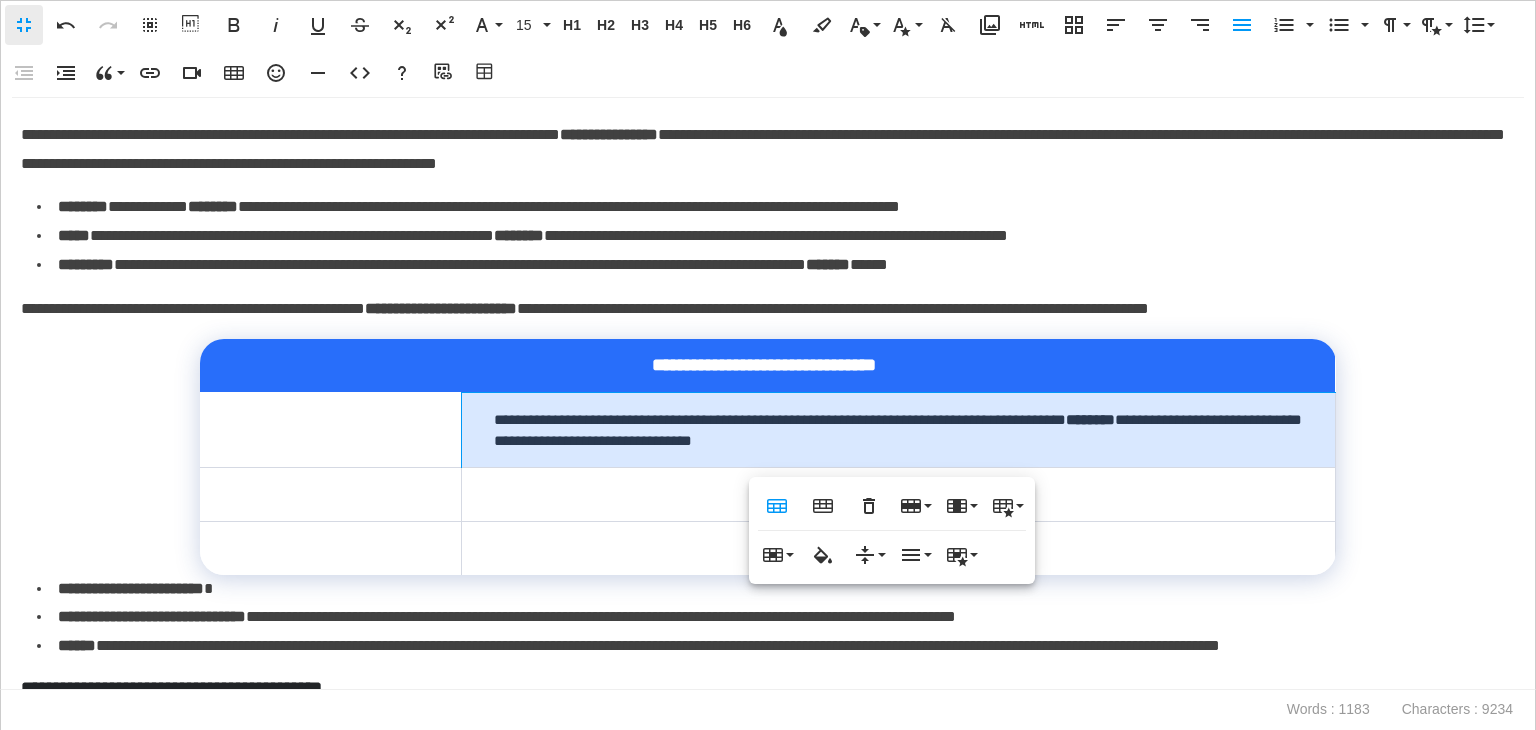 click on "**********" at bounding box center [131, 588] 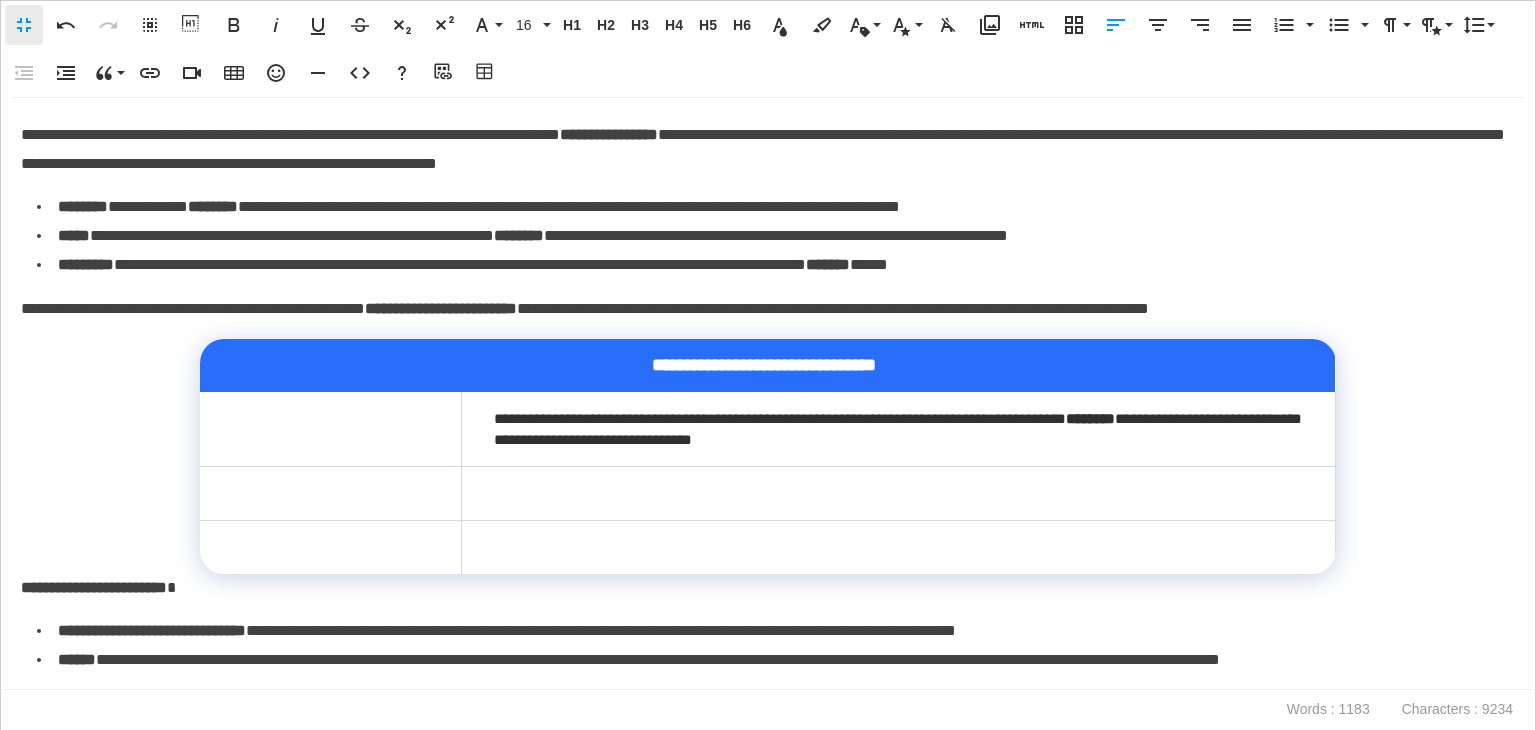 click on "**********" at bounding box center (763, 588) 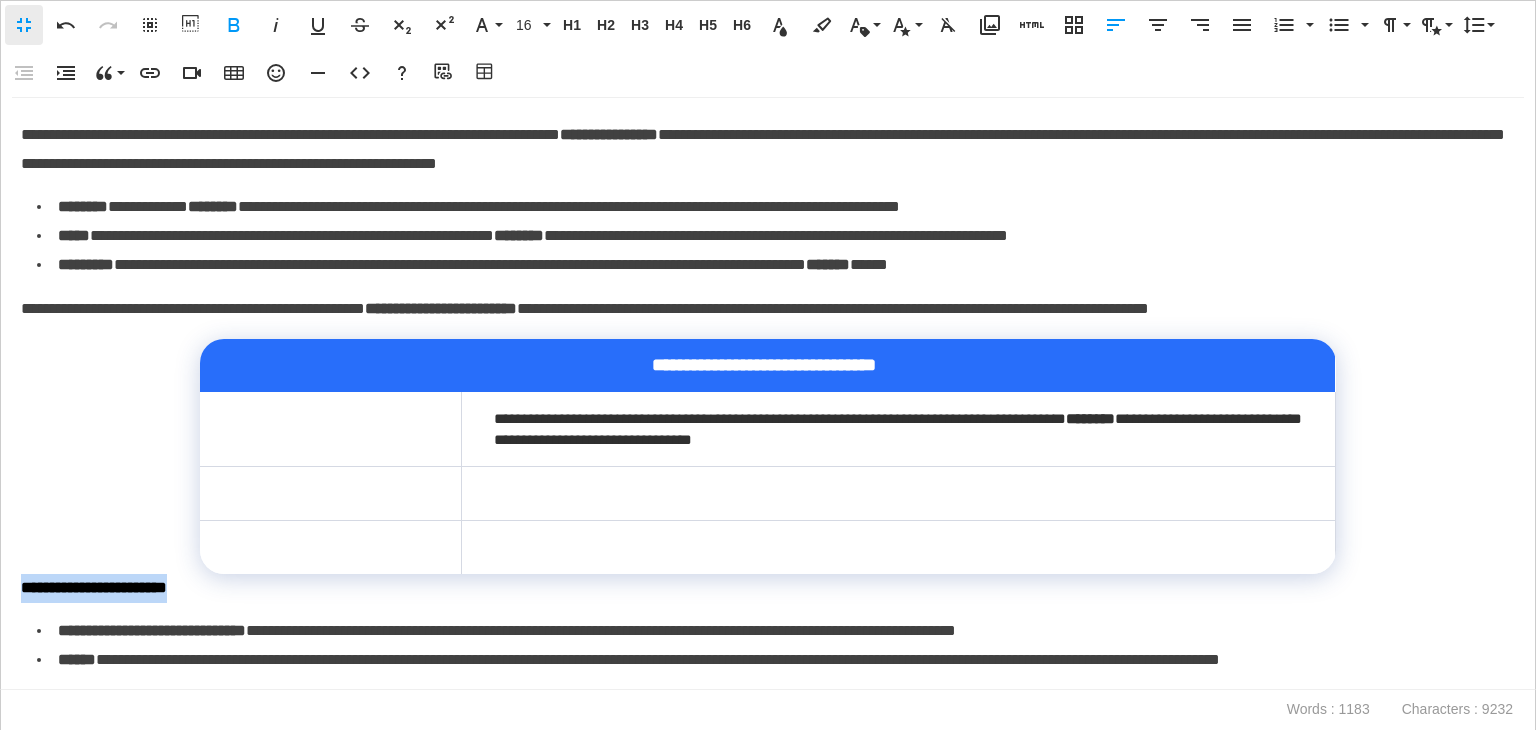 drag, startPoint x: 218, startPoint y: 590, endPoint x: 0, endPoint y: 592, distance: 218.00917 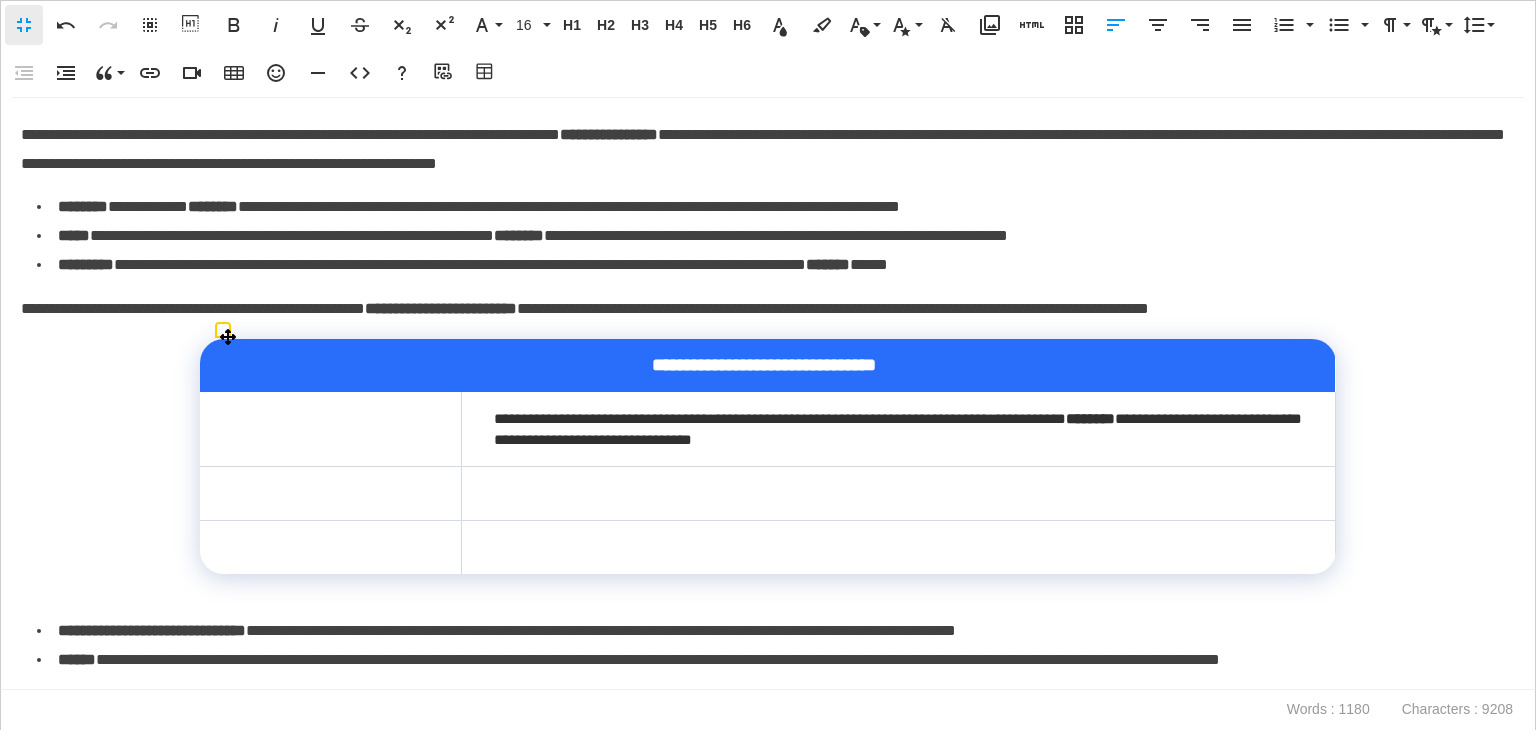 click at bounding box center (330, 429) 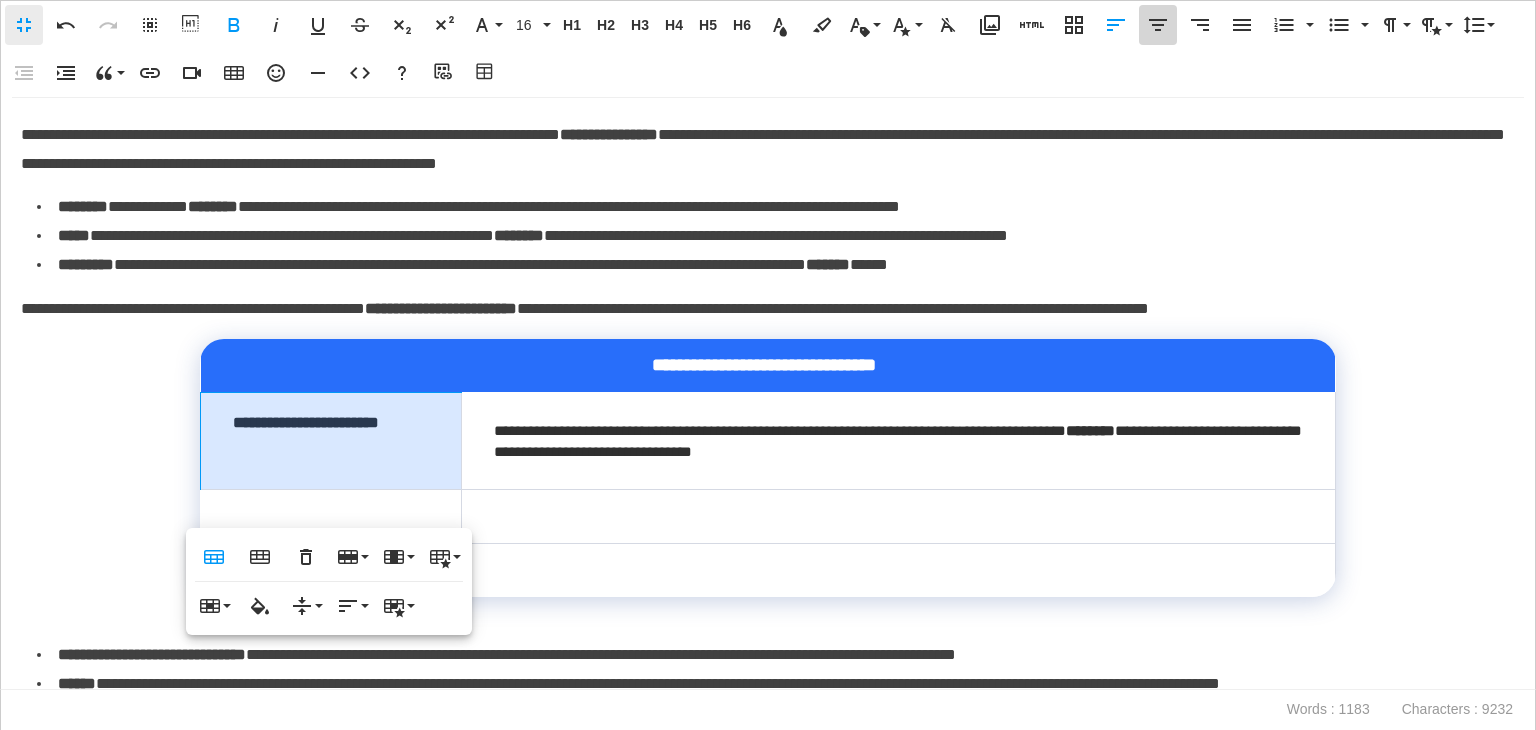 click 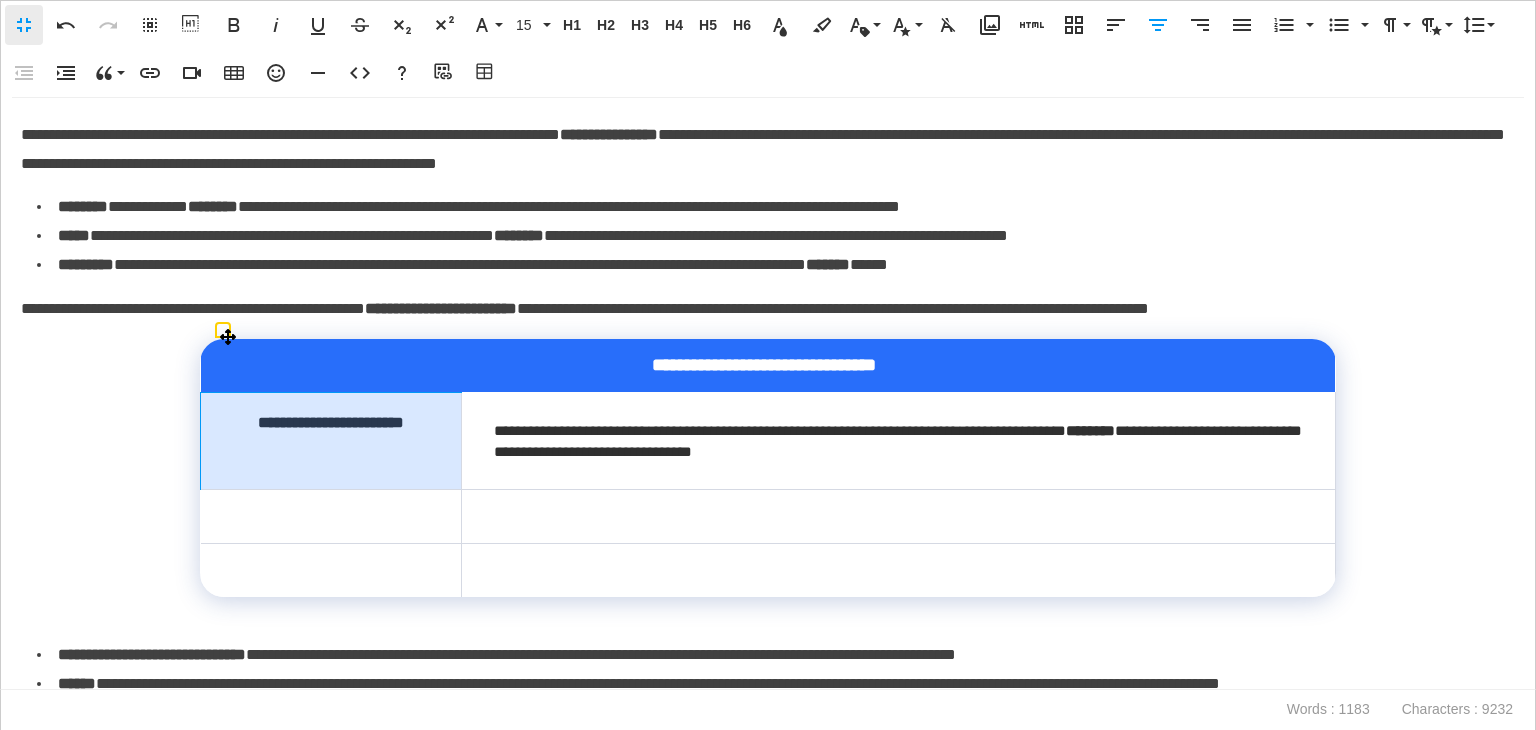 click on "**********" at bounding box center [331, 441] 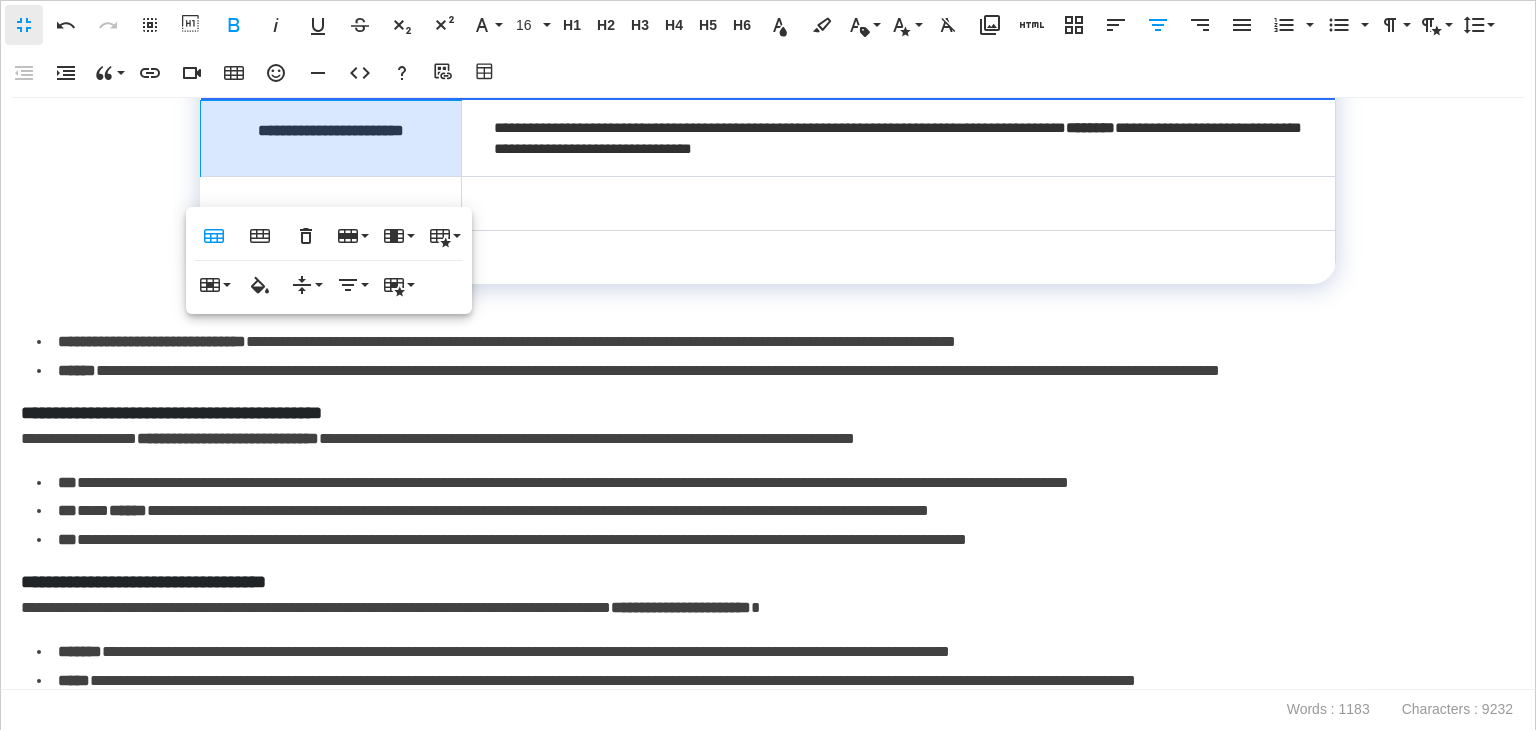 scroll, scrollTop: 500, scrollLeft: 0, axis: vertical 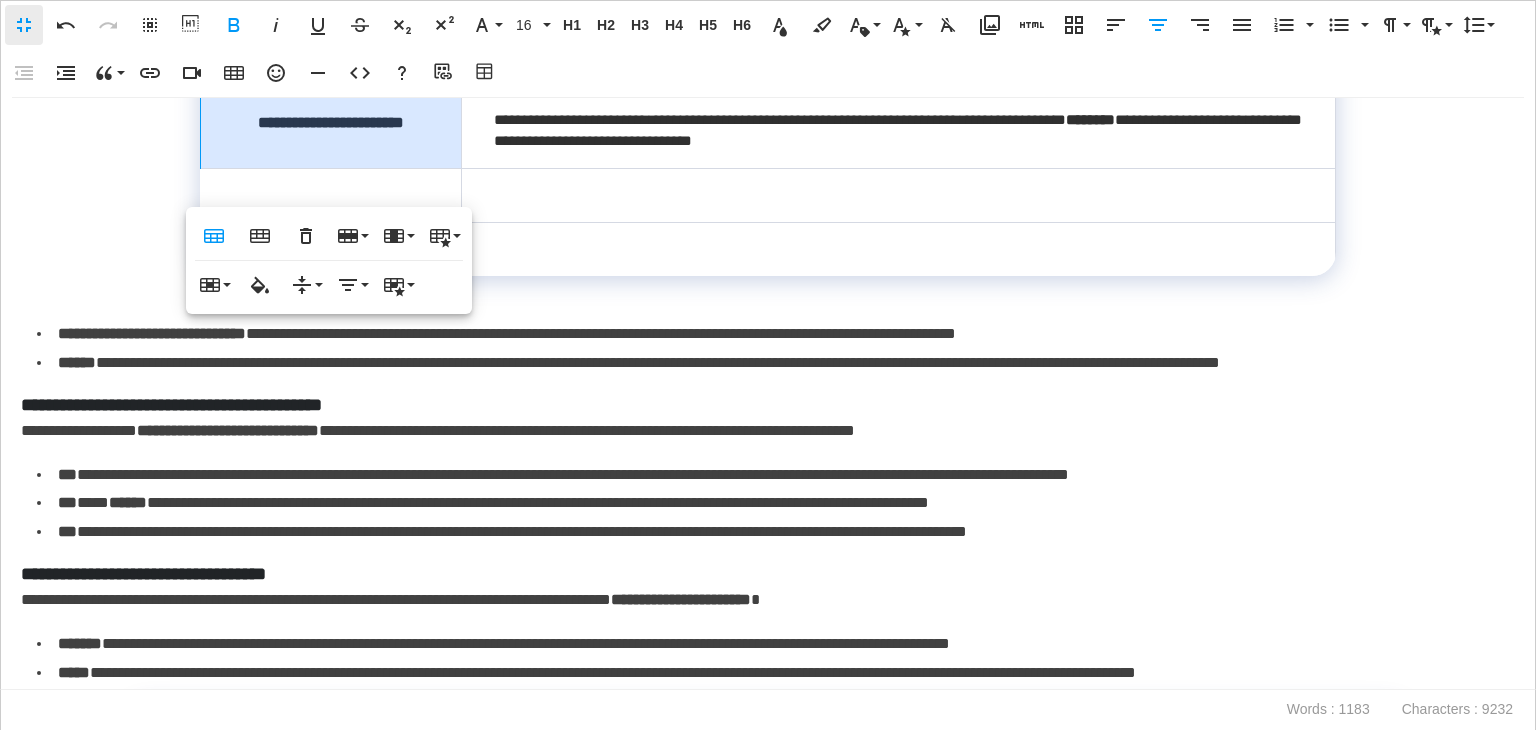 click on "**********" at bounding box center (152, 333) 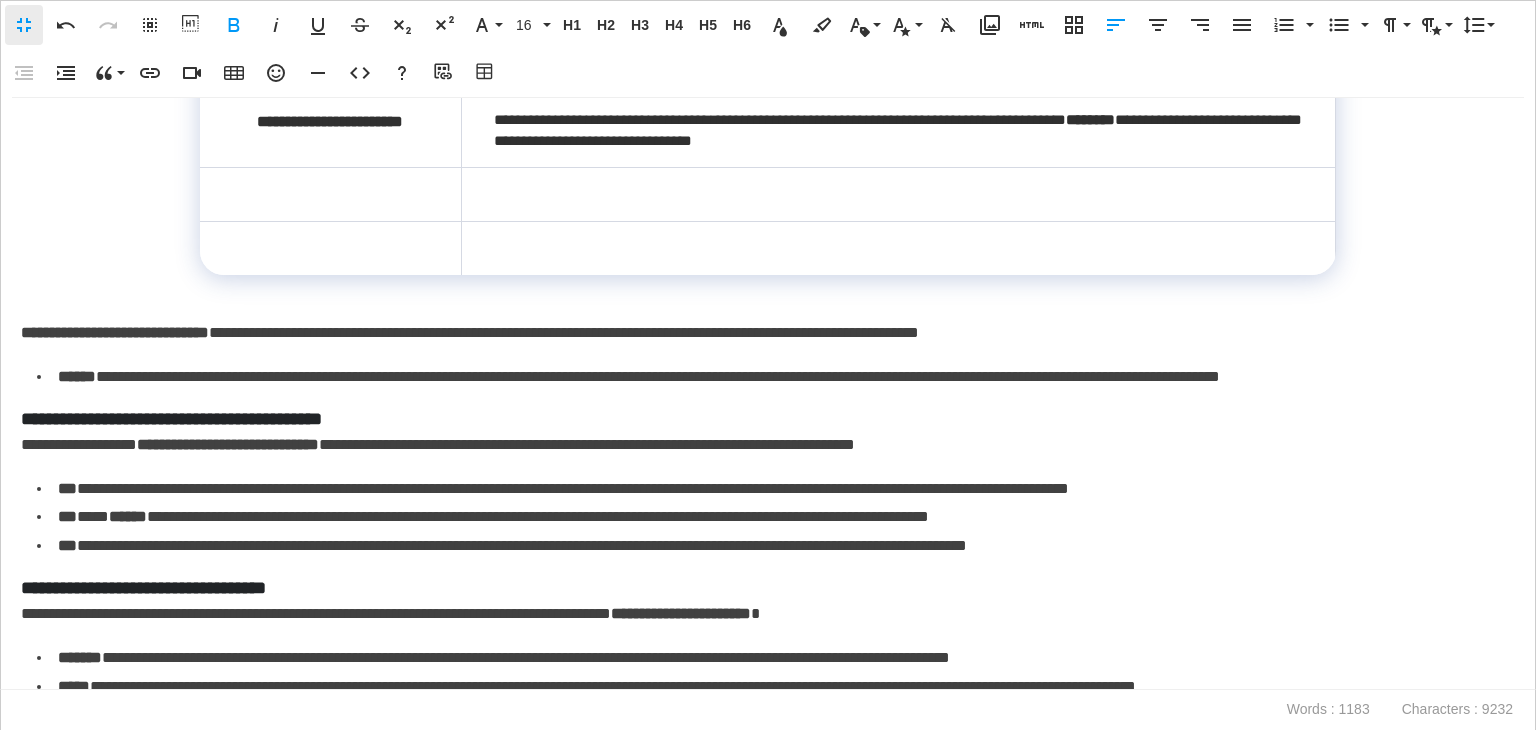 click on "******" at bounding box center [77, 376] 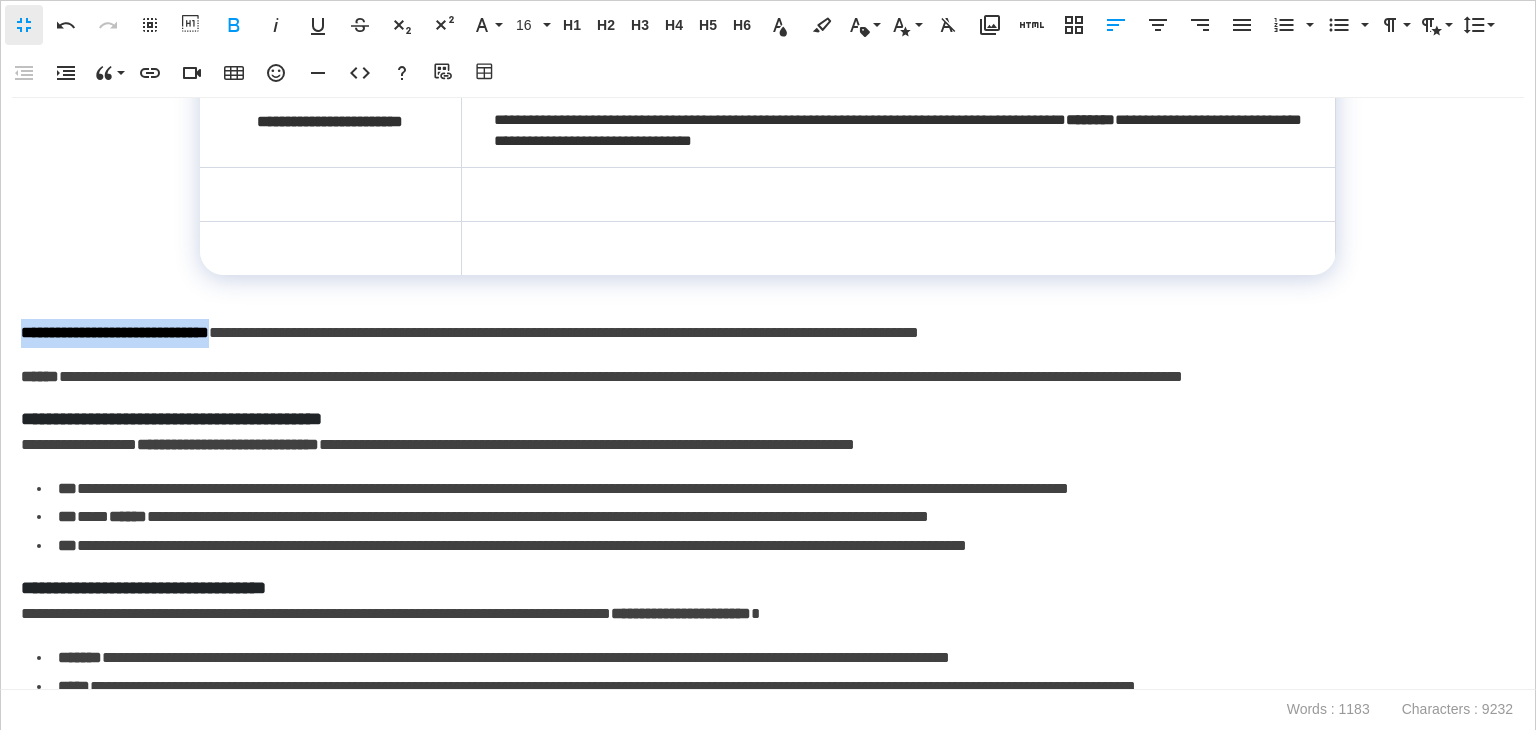 drag, startPoint x: 300, startPoint y: 366, endPoint x: 10, endPoint y: 357, distance: 290.13962 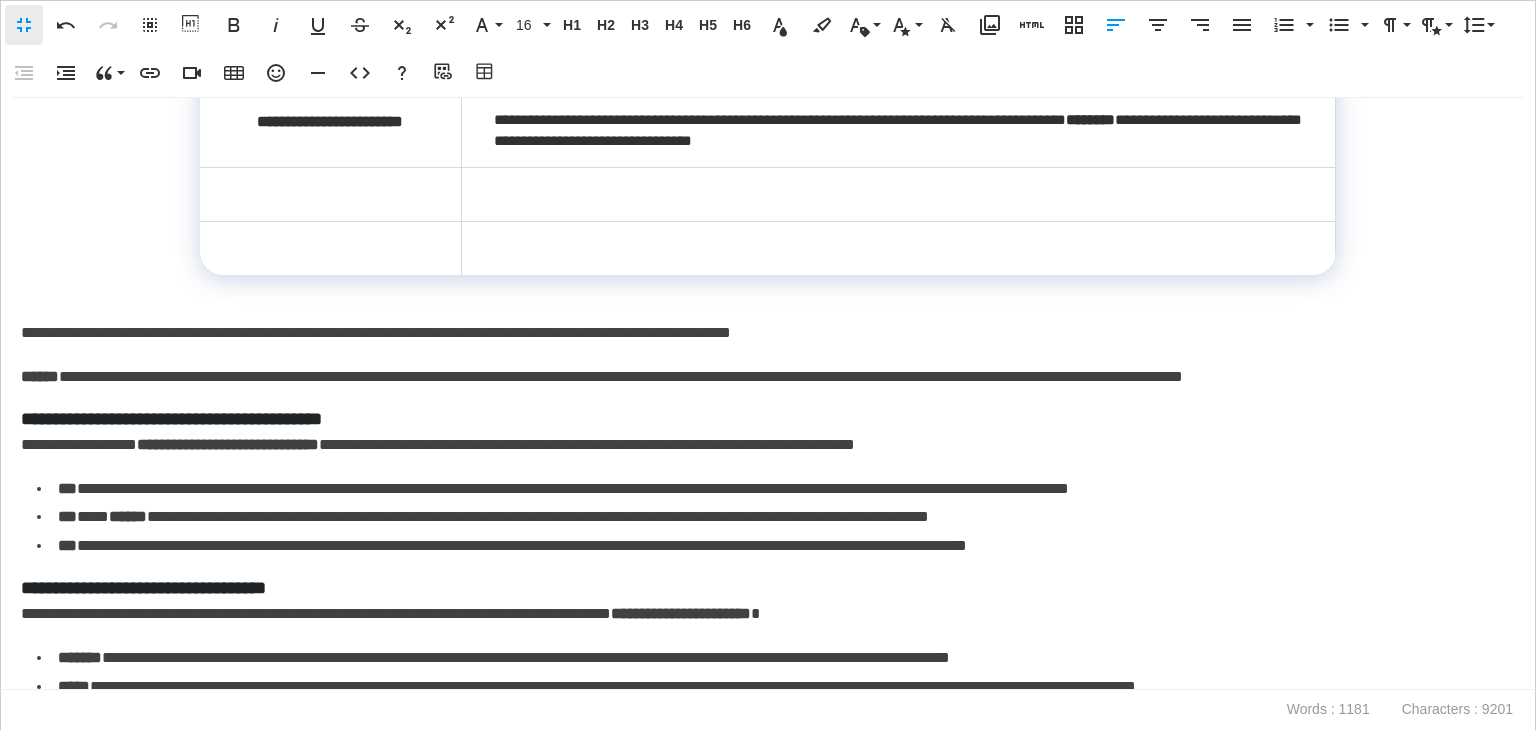 click at bounding box center [330, 195] 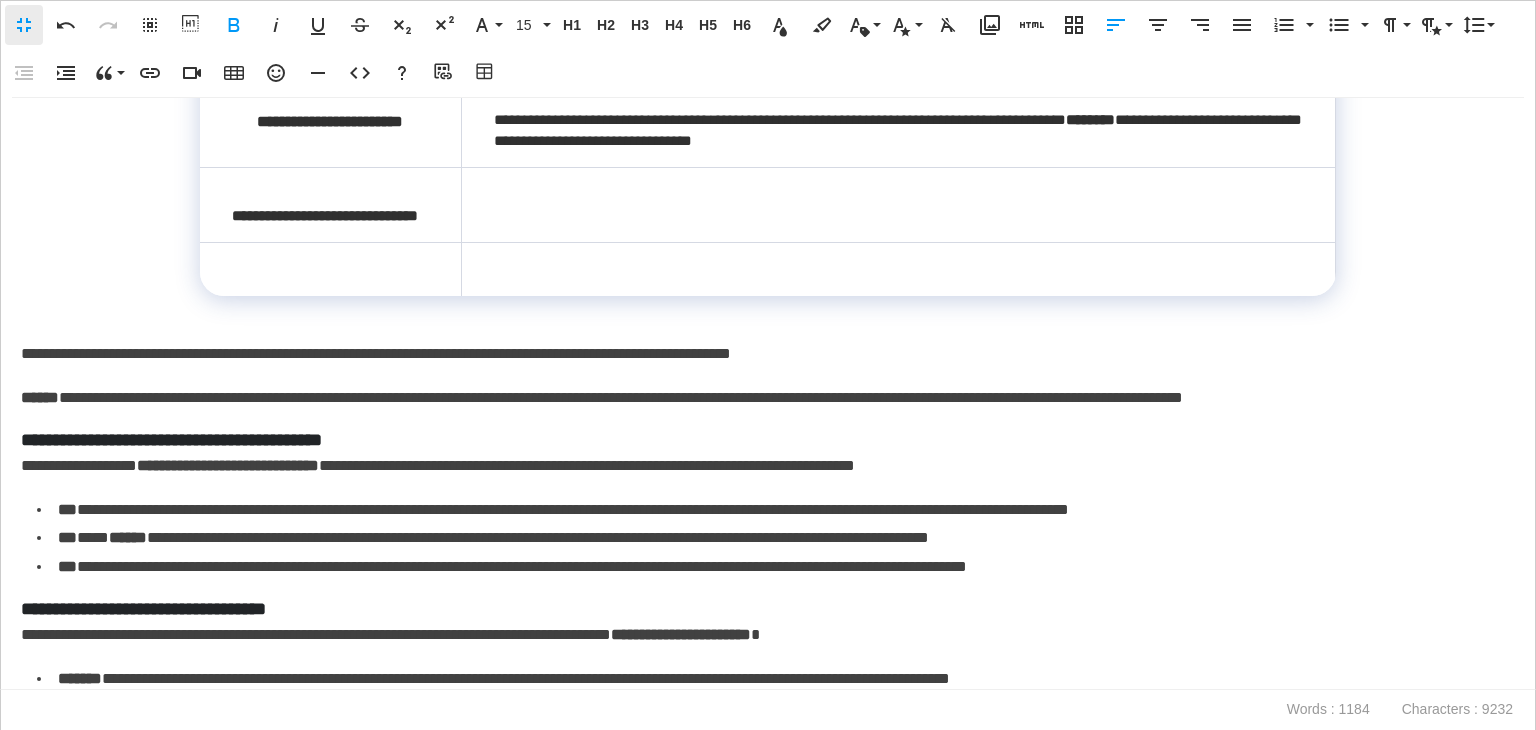 click on "**********" at bounding box center [330, 205] 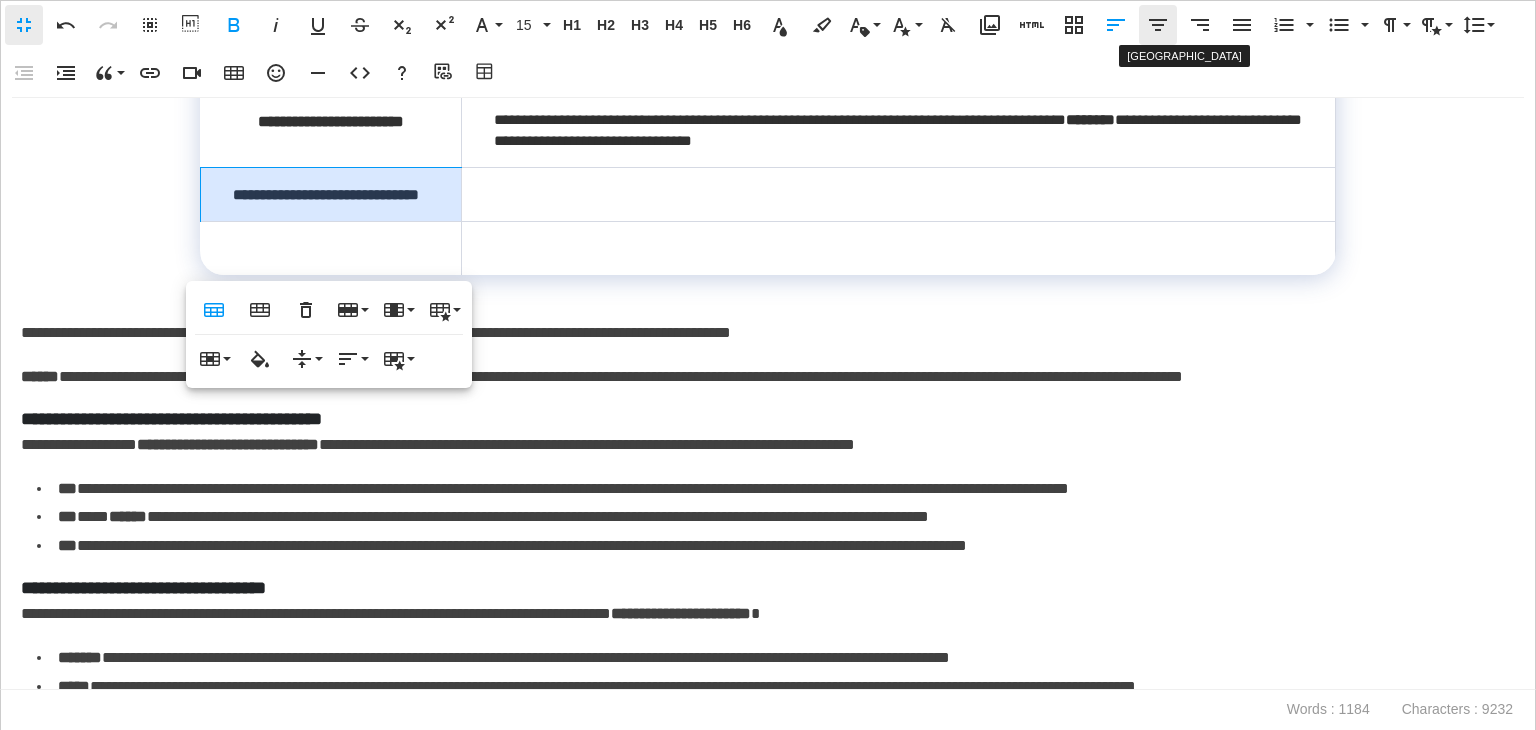 click on "Align Center" at bounding box center [1158, 25] 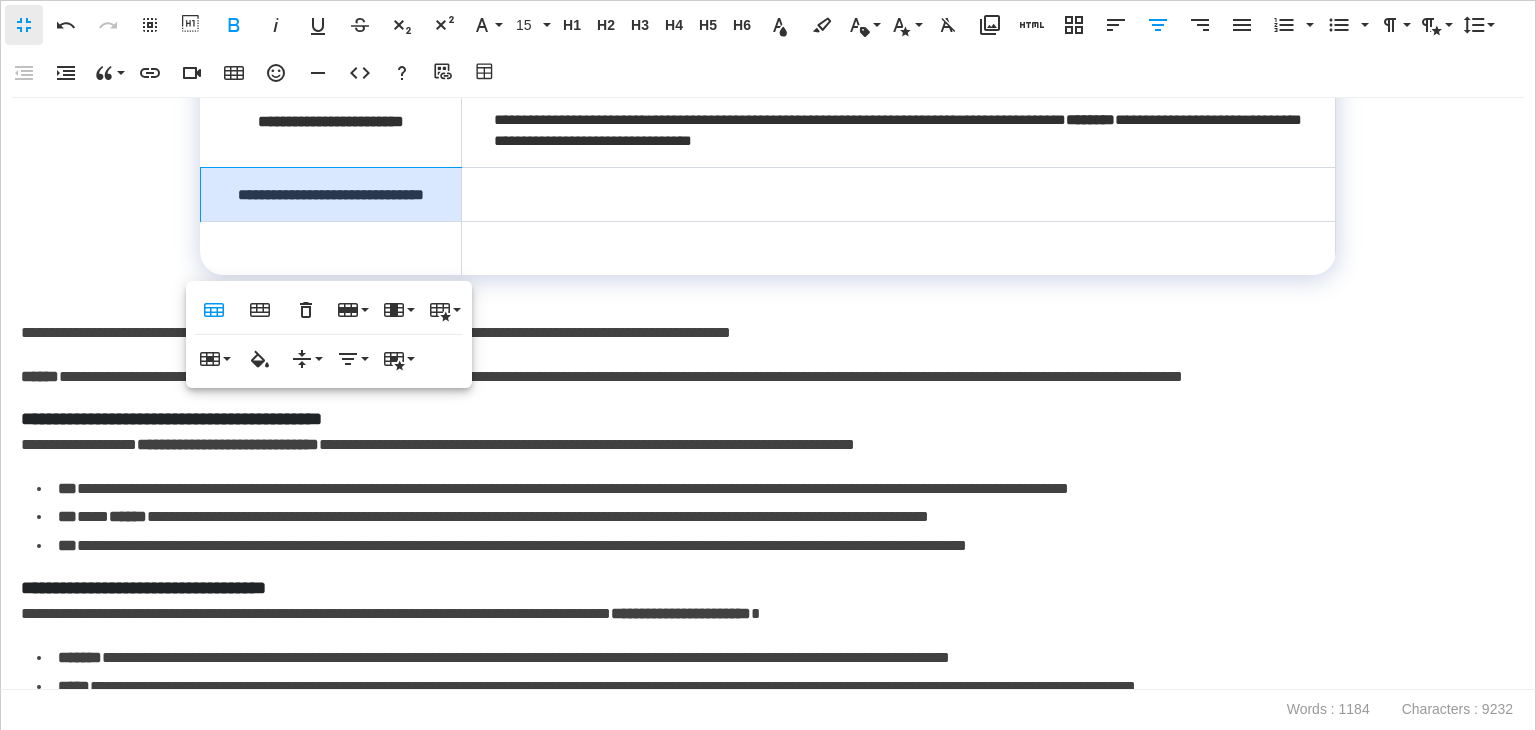 click on "**********" at bounding box center [763, 333] 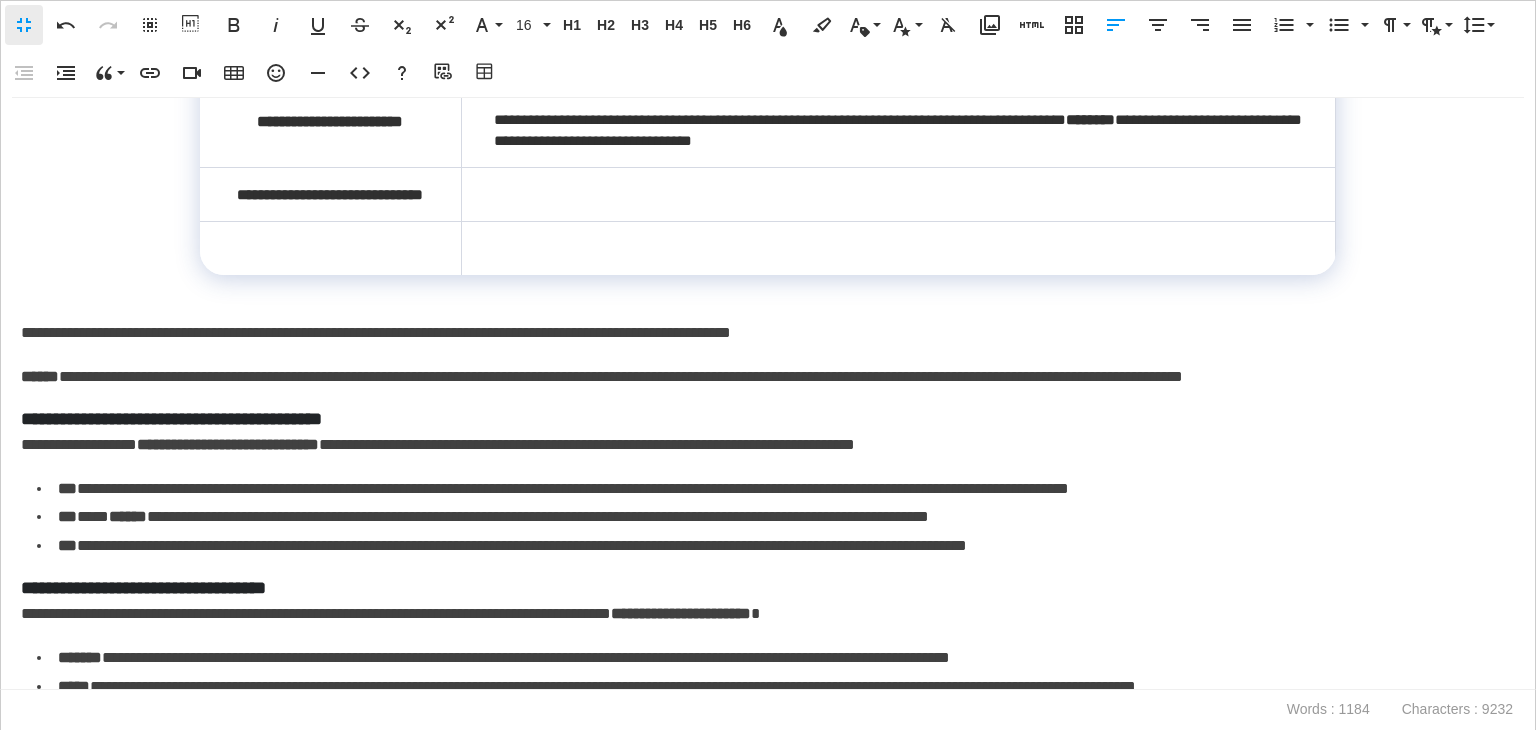 click on "**********" at bounding box center [763, 333] 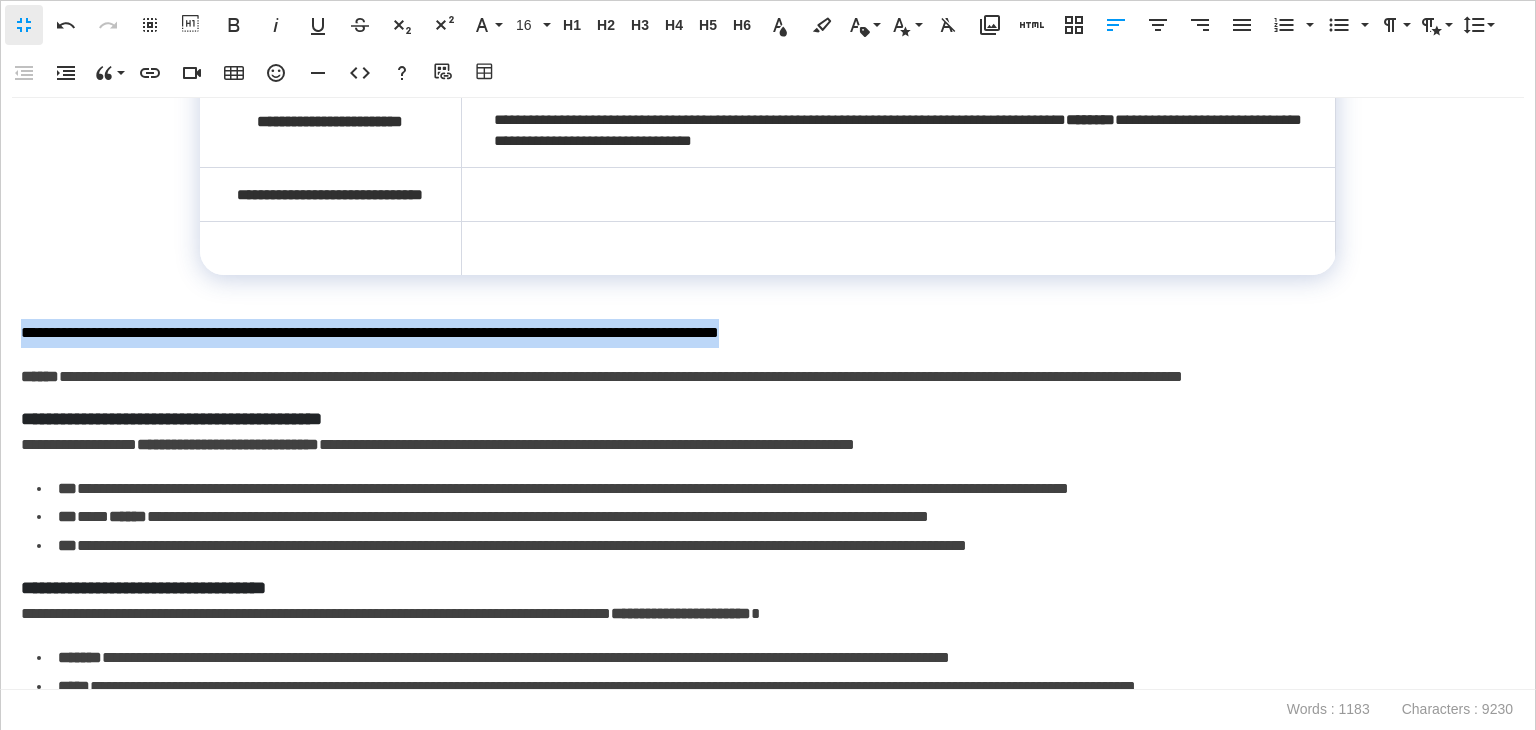 drag, startPoint x: 938, startPoint y: 381, endPoint x: 0, endPoint y: 373, distance: 938.0341 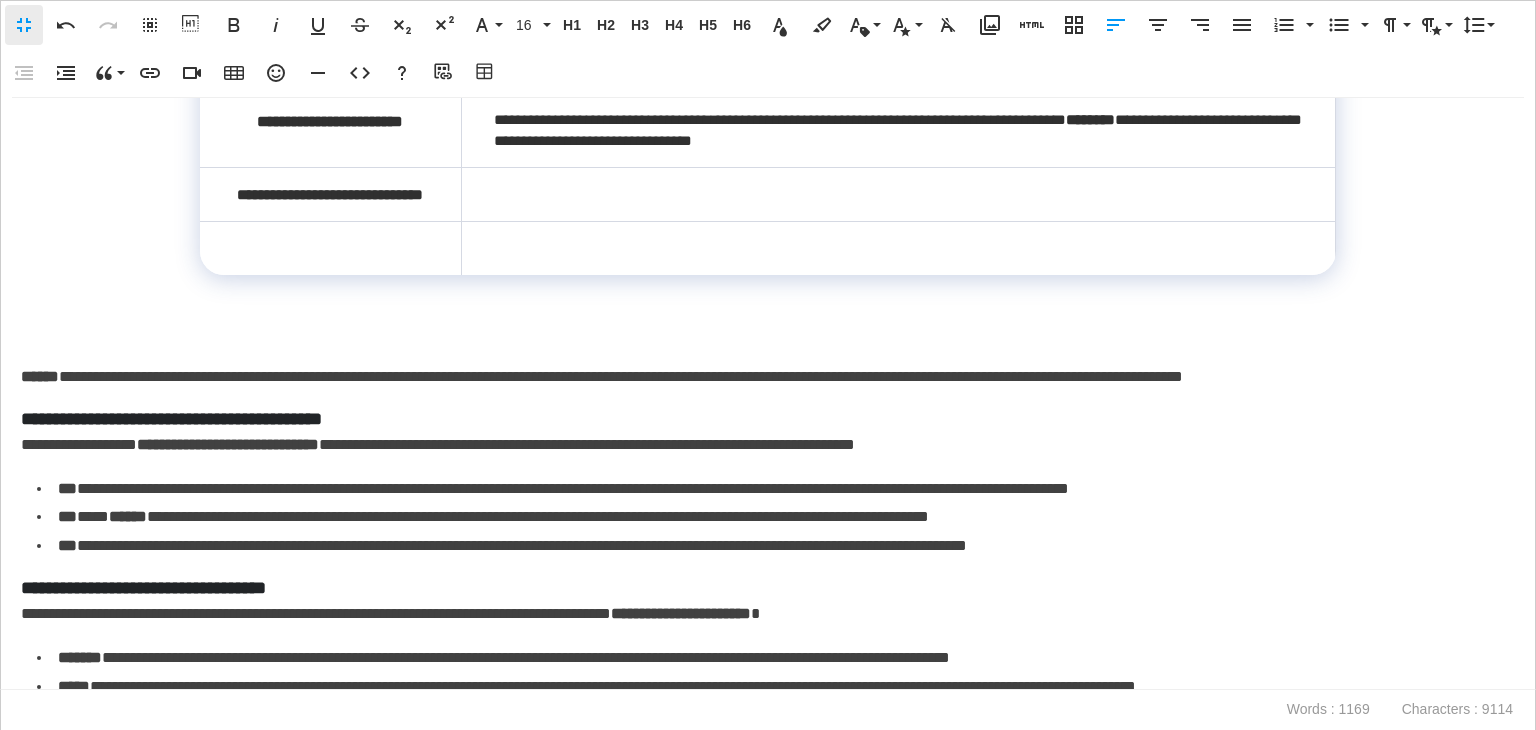 click at bounding box center (898, 195) 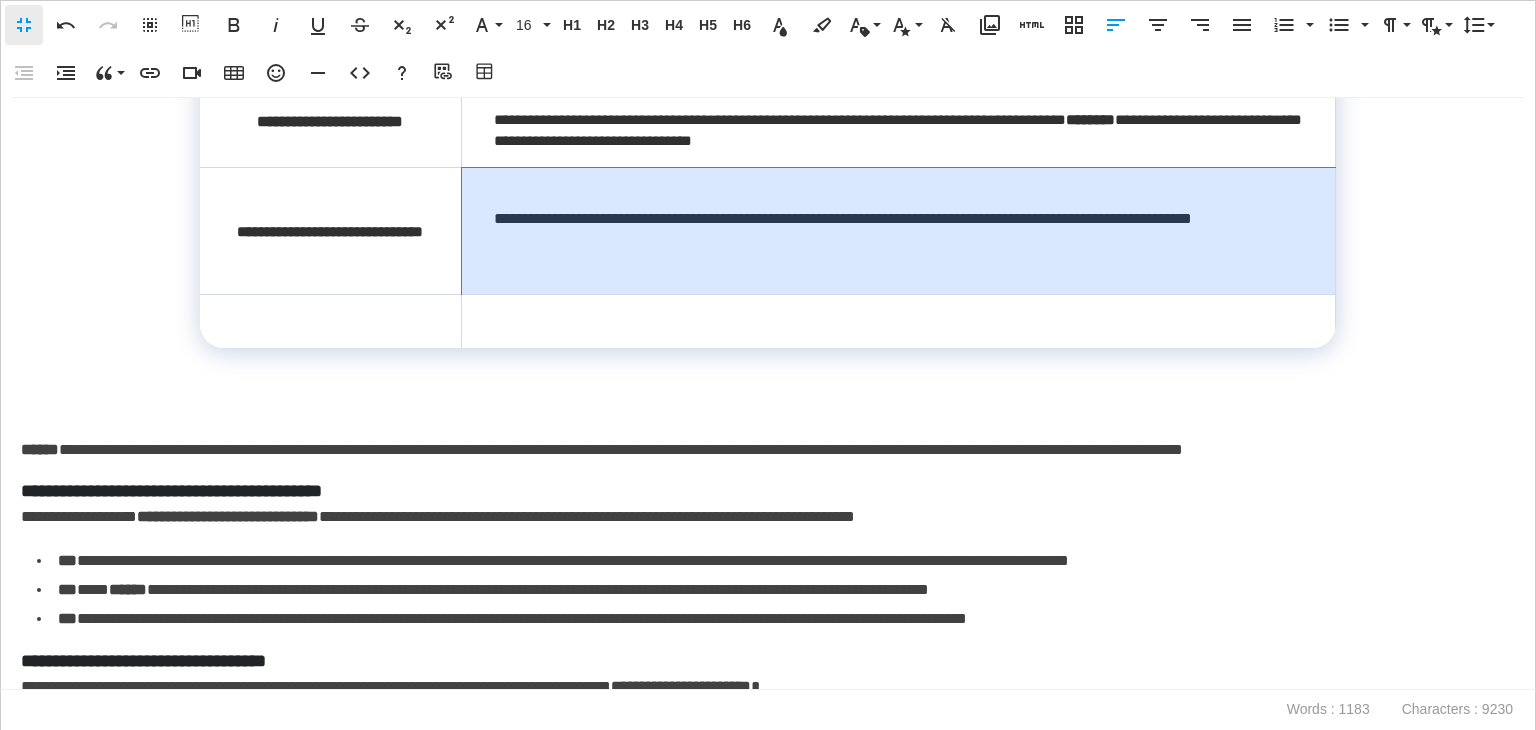 click on "**********" at bounding box center (898, 231) 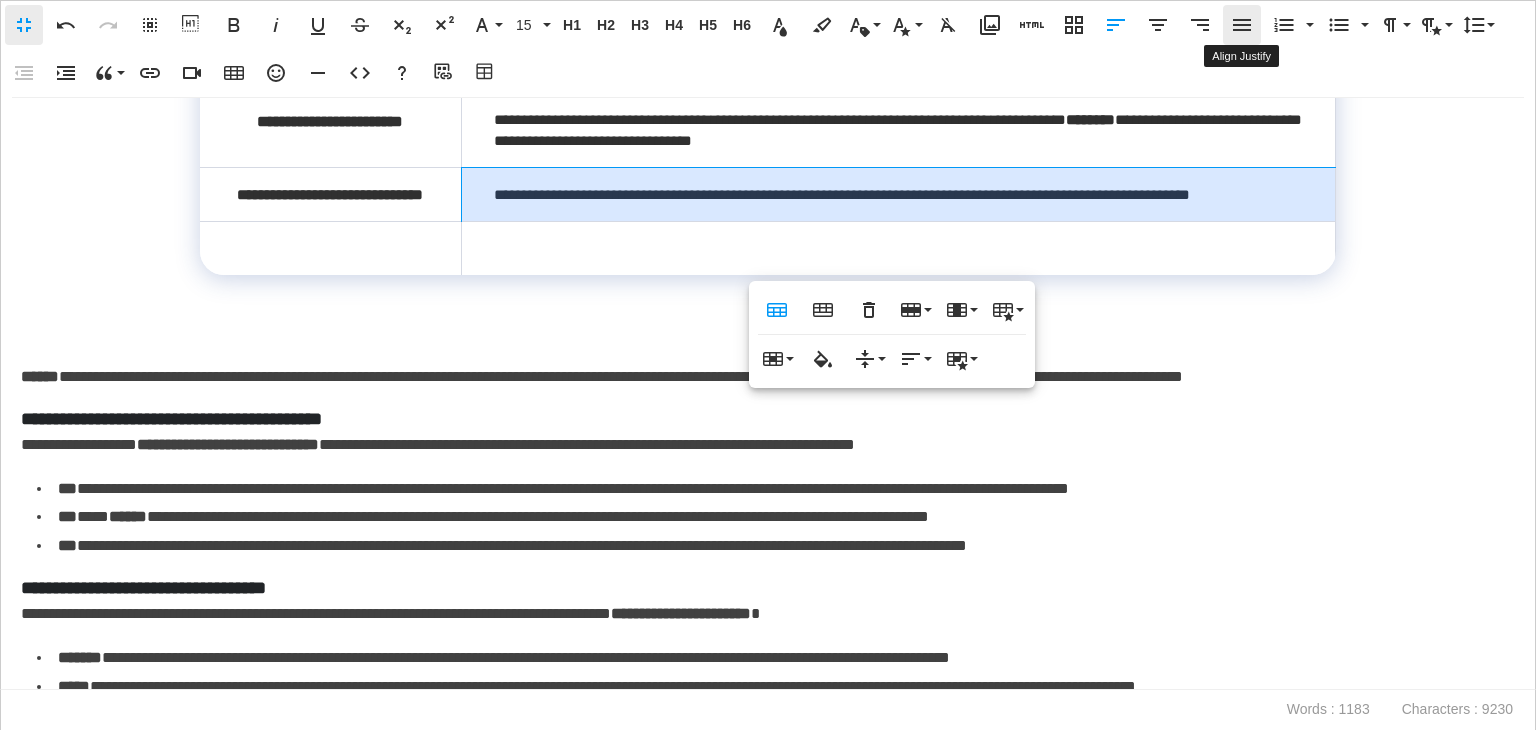 click 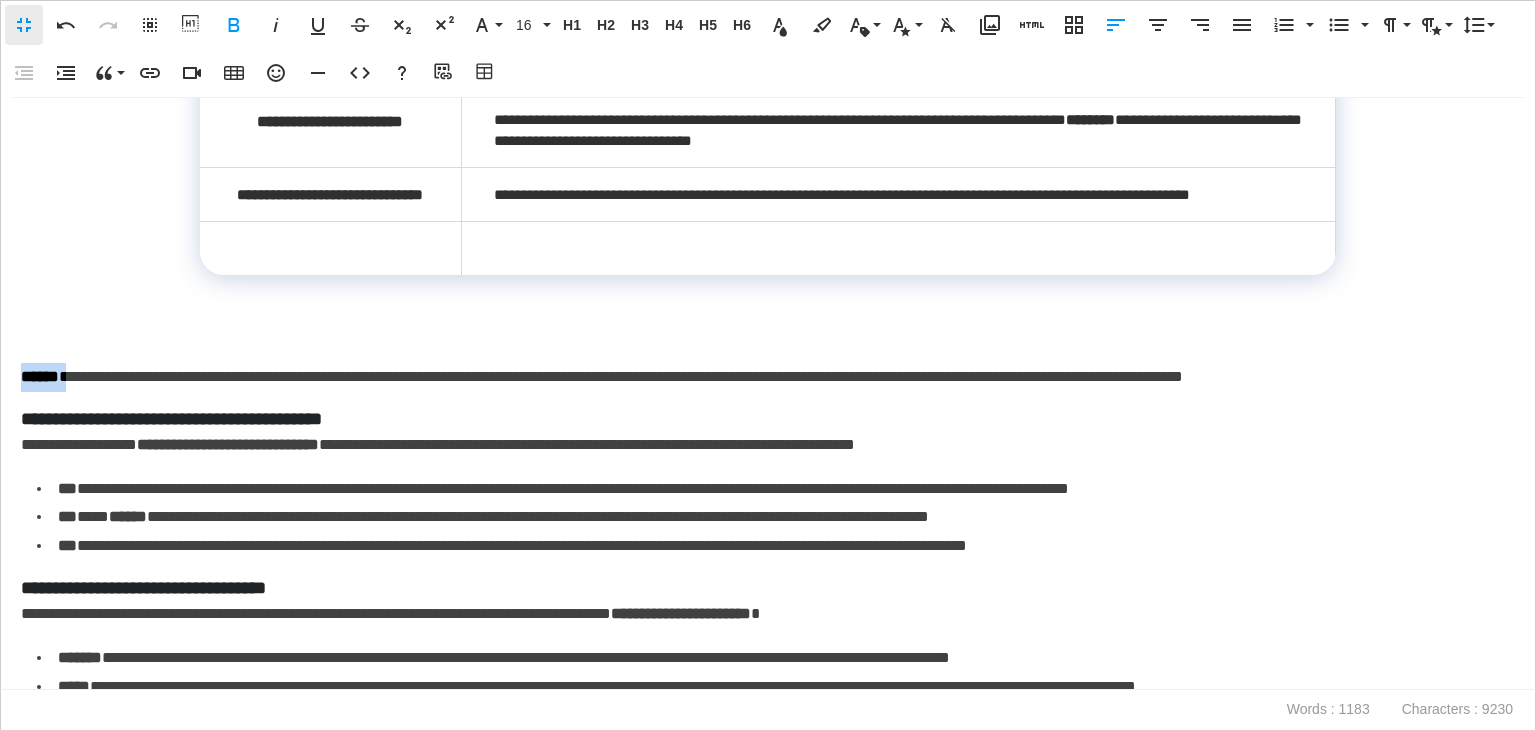drag, startPoint x: 75, startPoint y: 430, endPoint x: 0, endPoint y: 429, distance: 75.00667 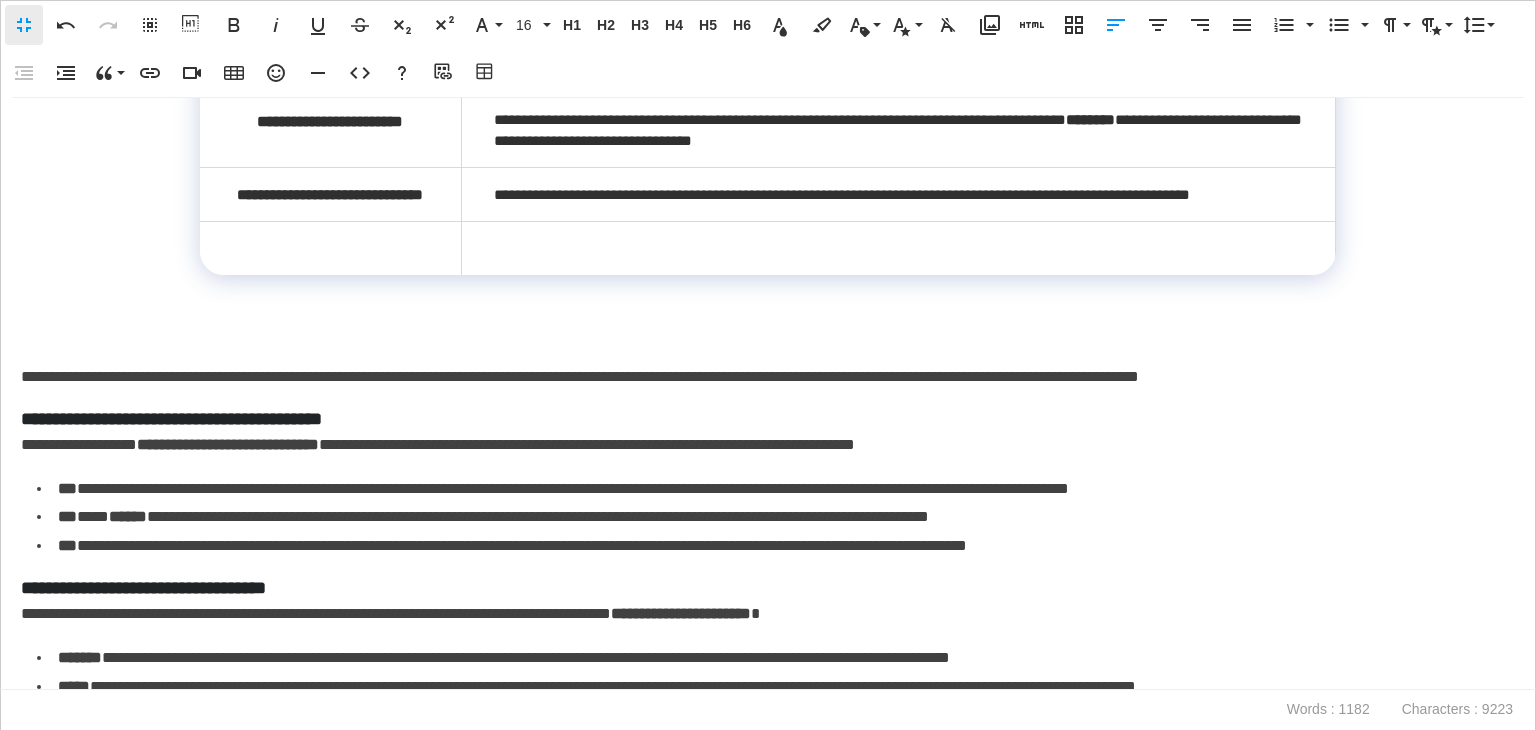 click at bounding box center [330, 249] 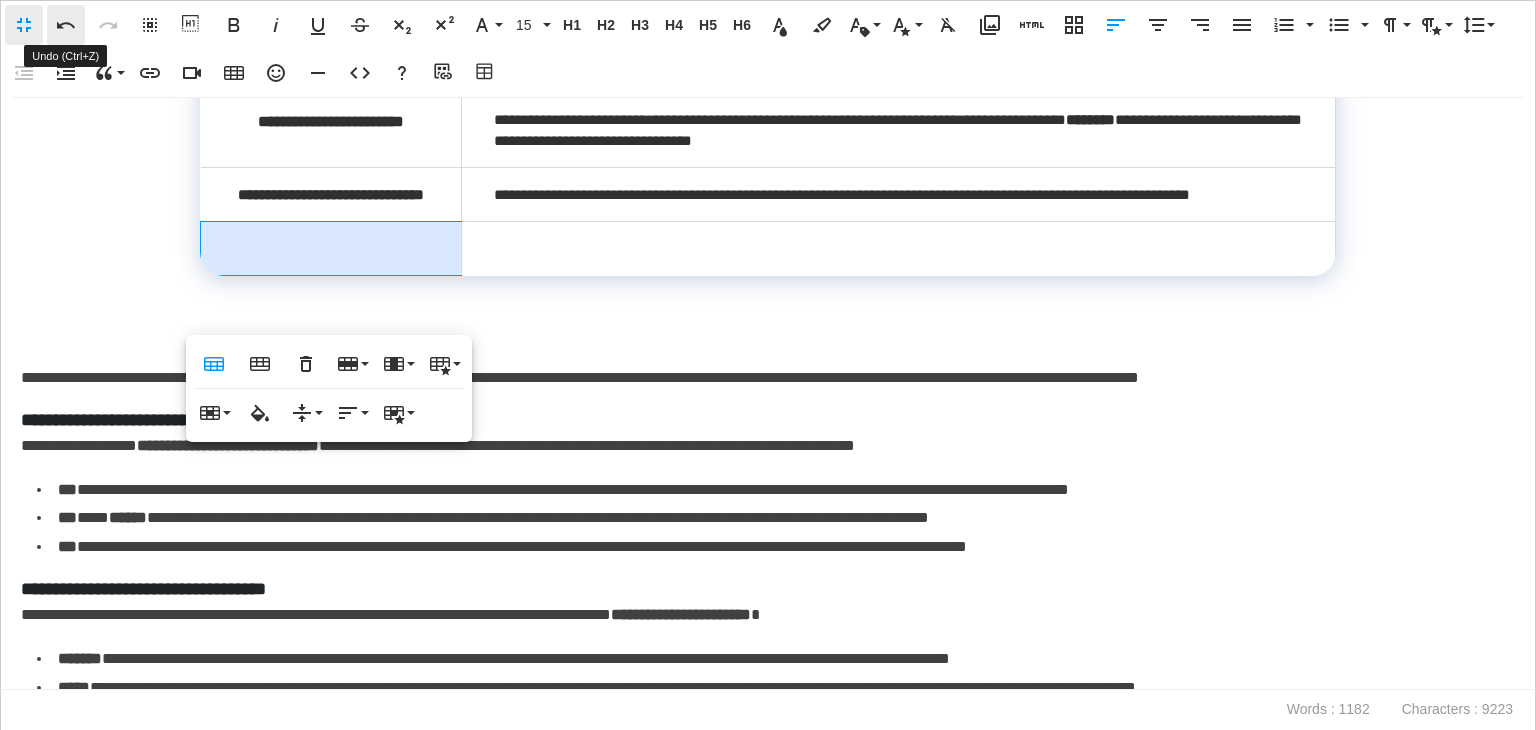 click on "Undo" at bounding box center [66, 25] 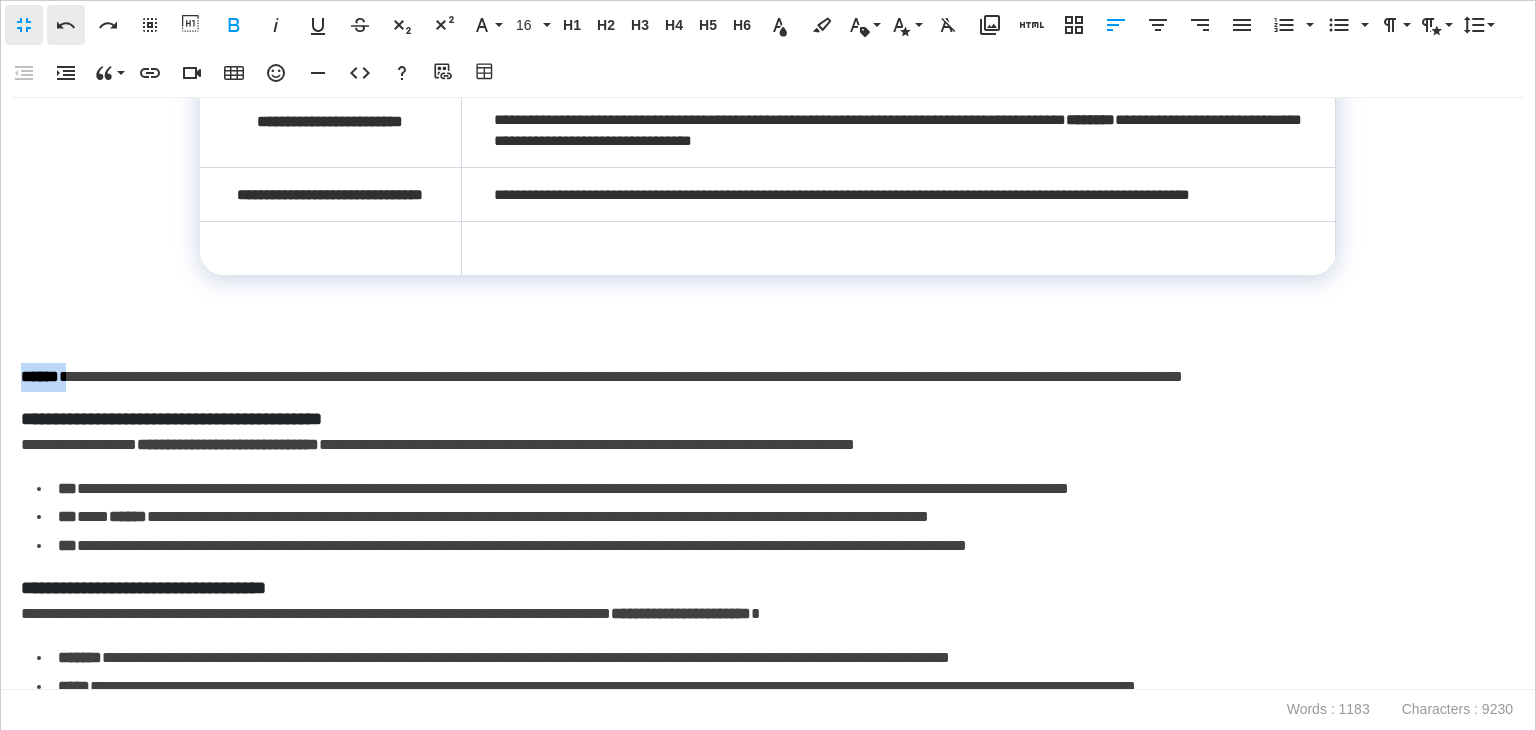 click on "Undo" at bounding box center (66, 25) 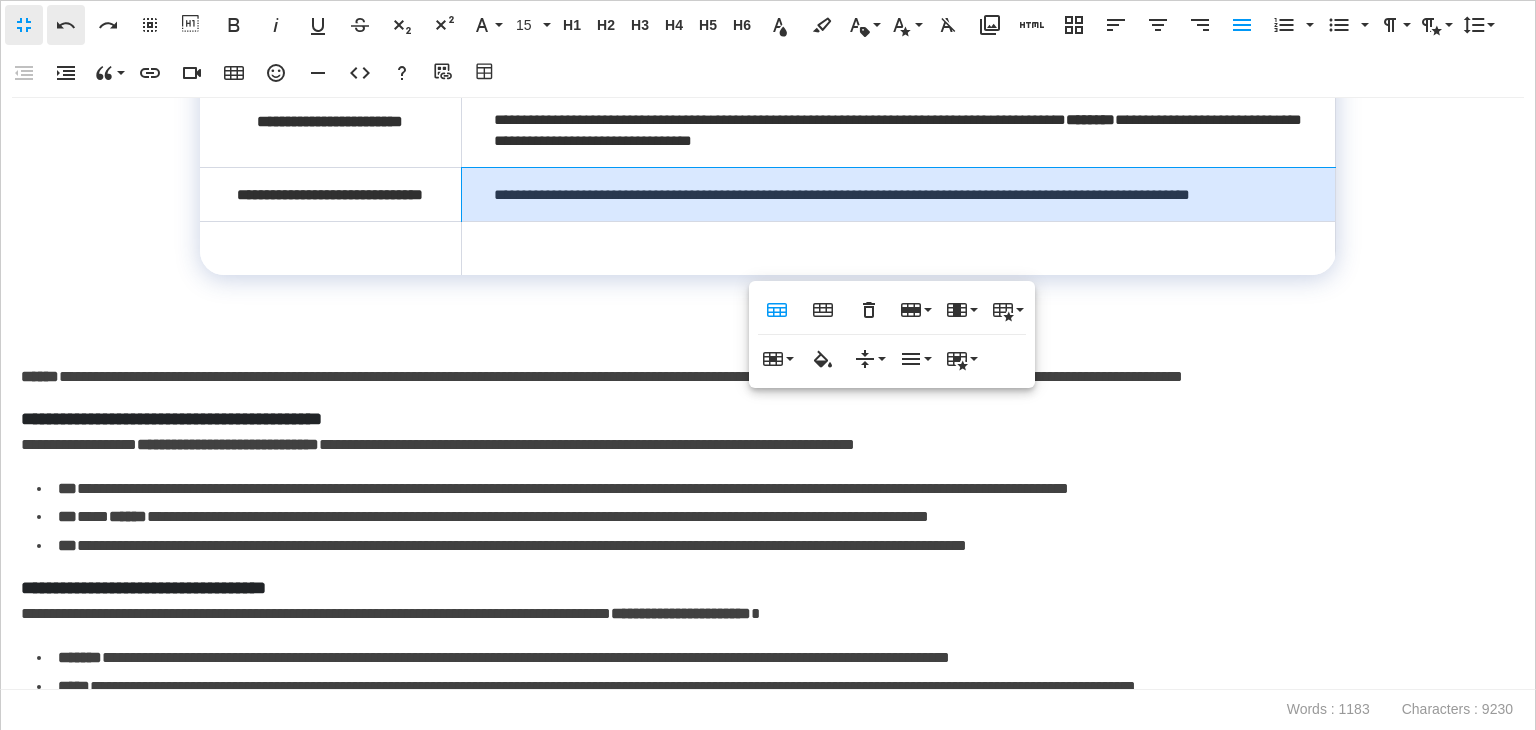 click on "Undo" at bounding box center [66, 25] 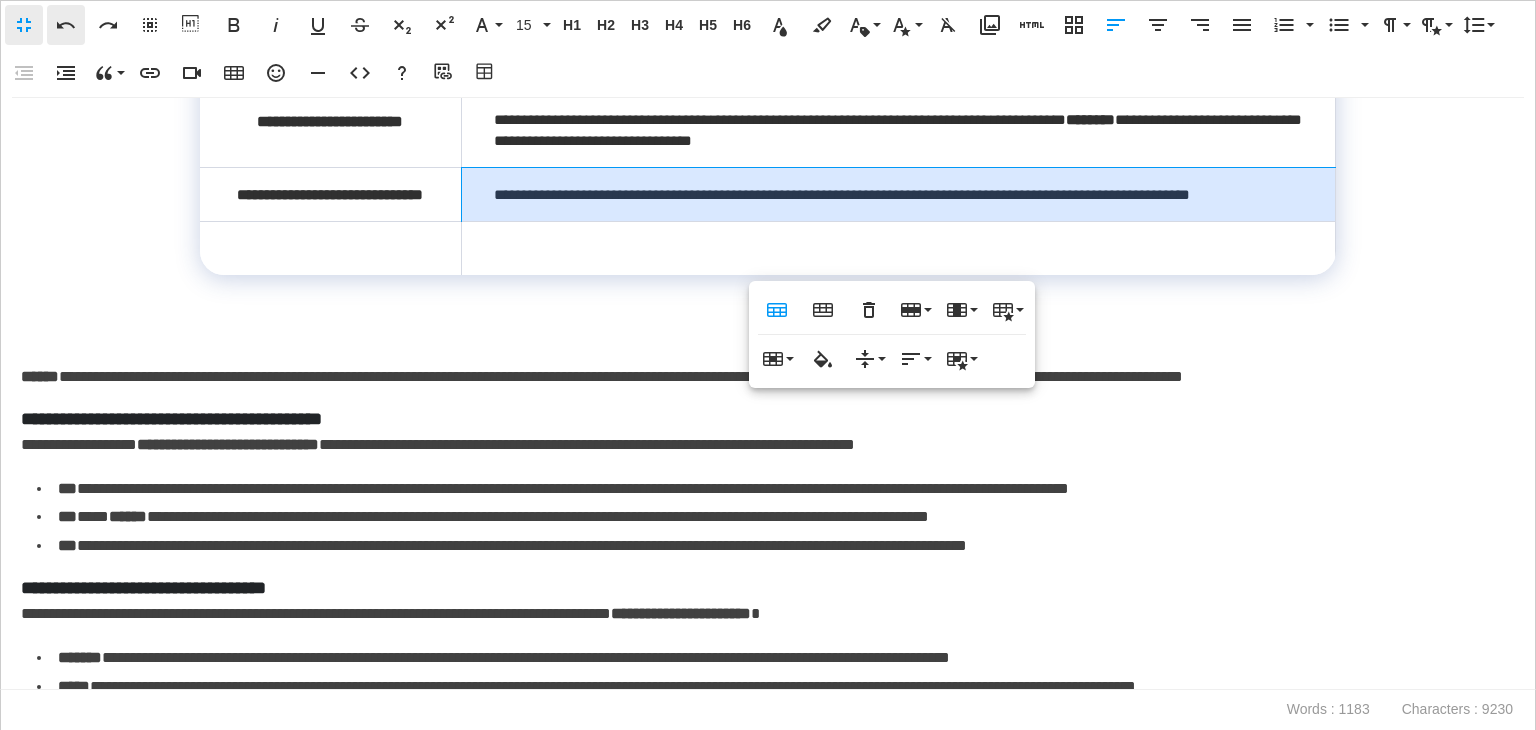click on "Undo" at bounding box center [66, 25] 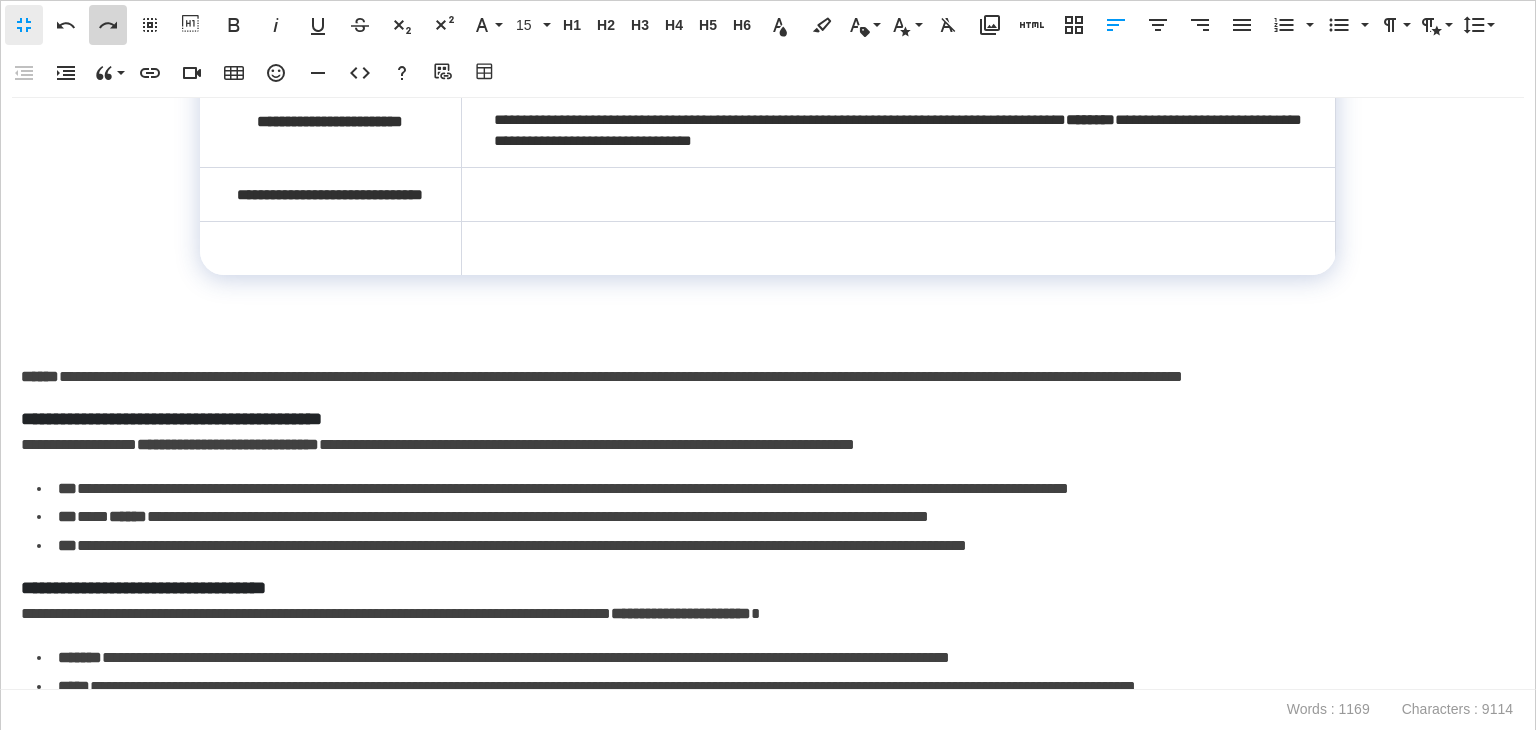 click 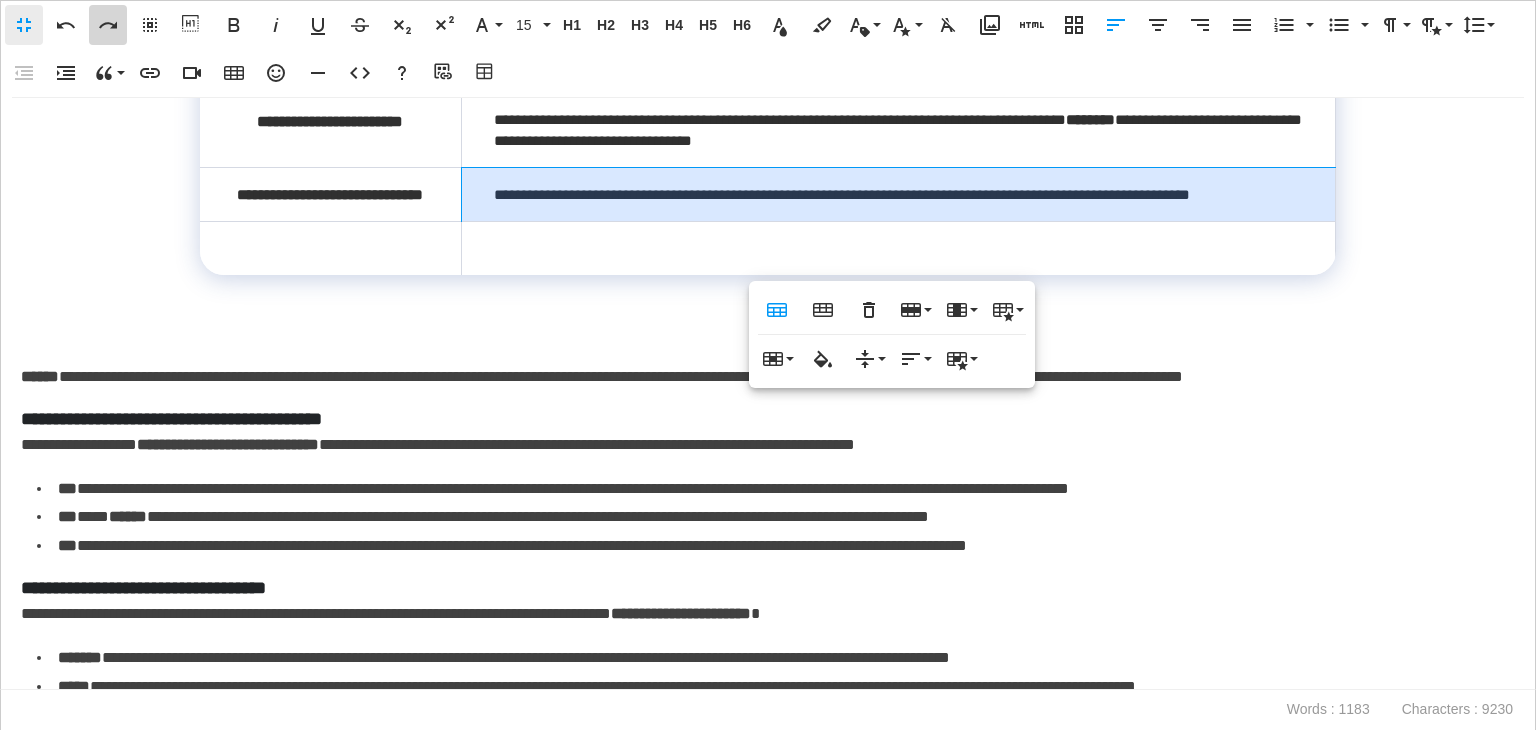 click 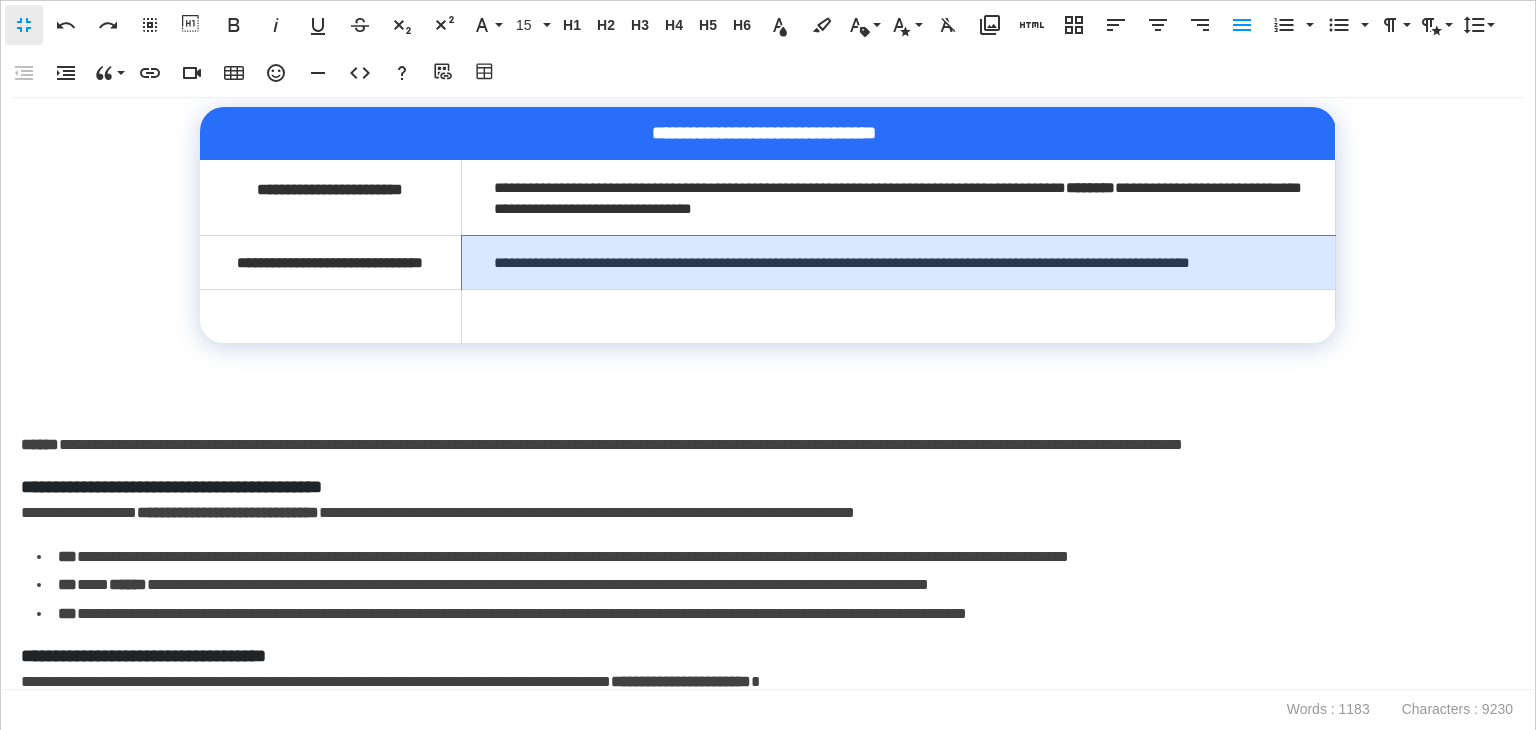 scroll, scrollTop: 400, scrollLeft: 0, axis: vertical 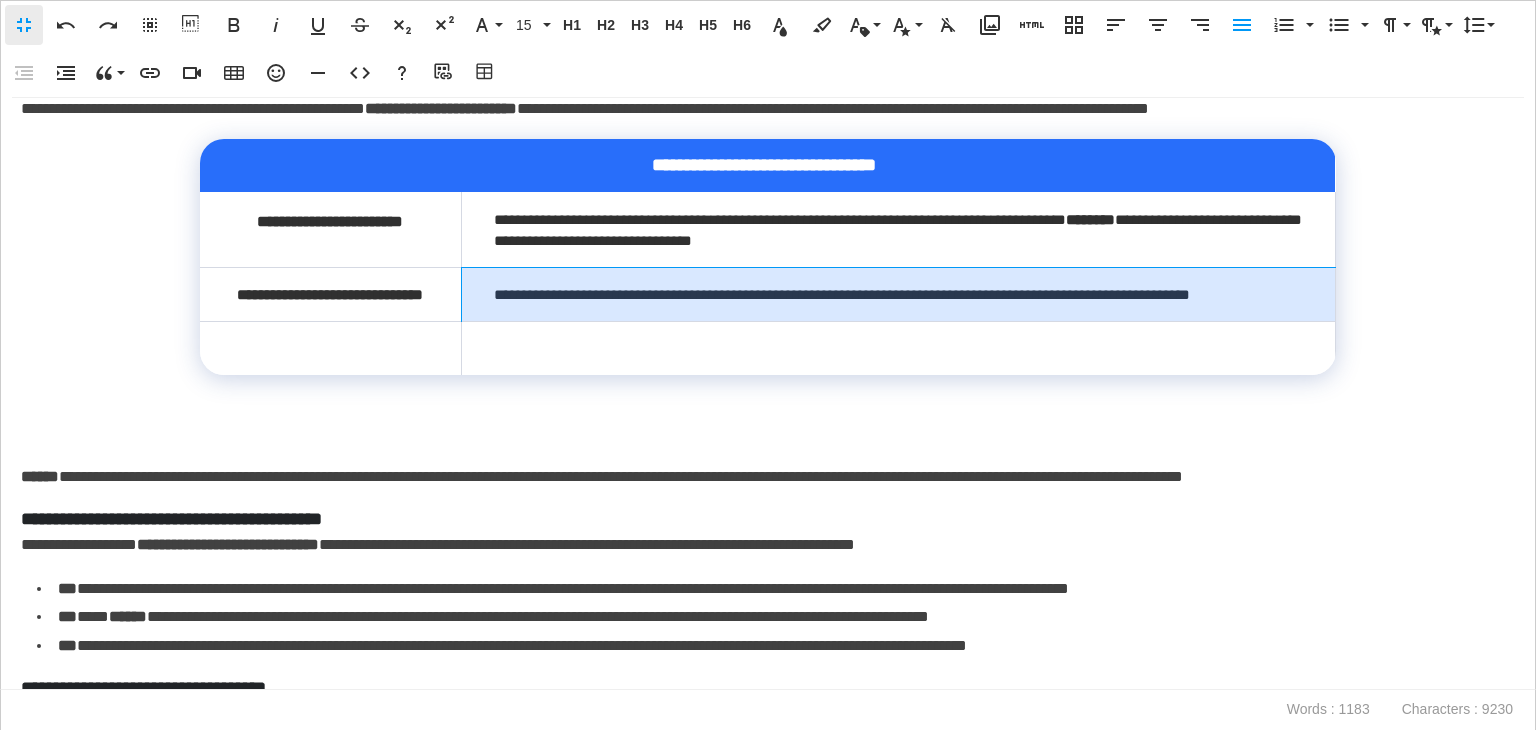click on "**********" at bounding box center [768, 394] 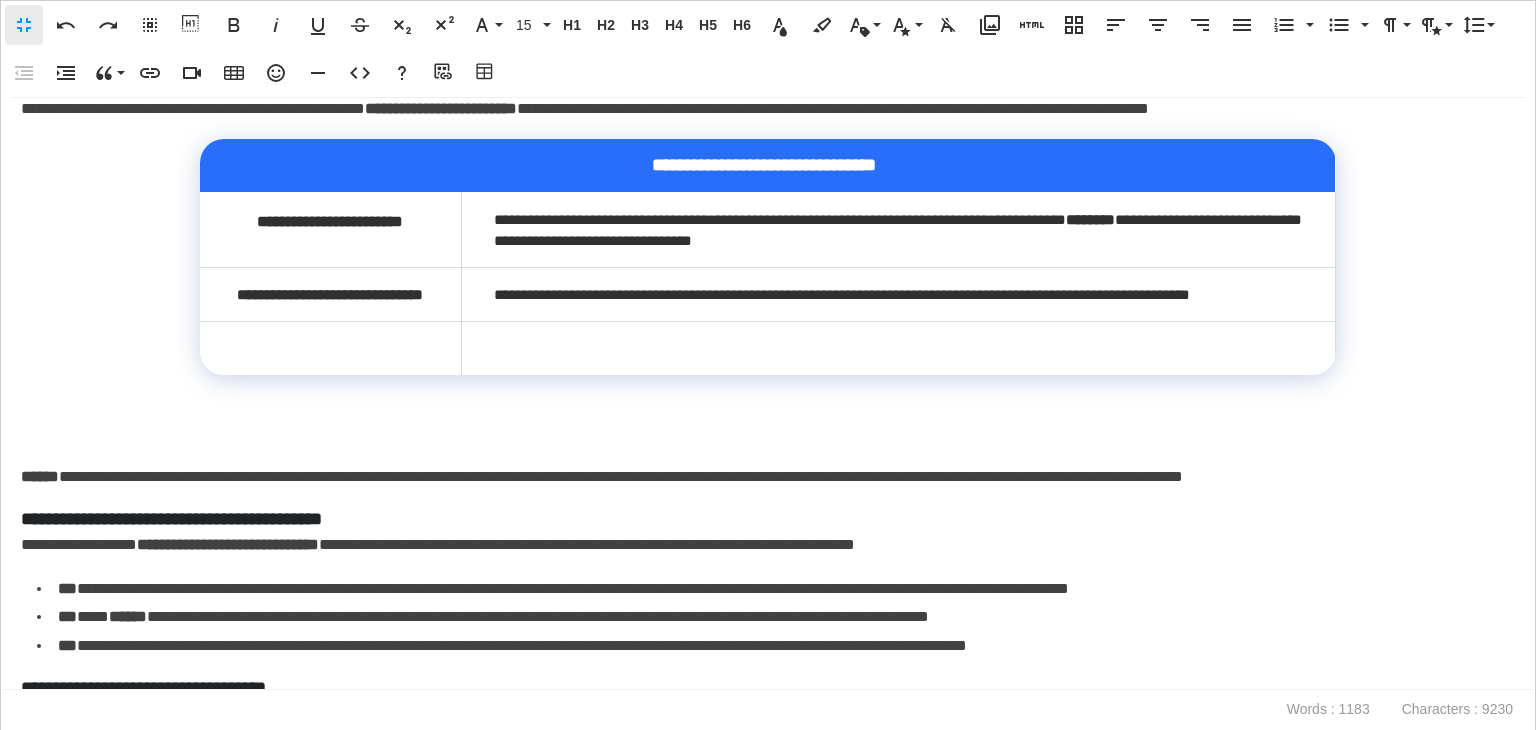 click on "**********" at bounding box center [768, 1286] 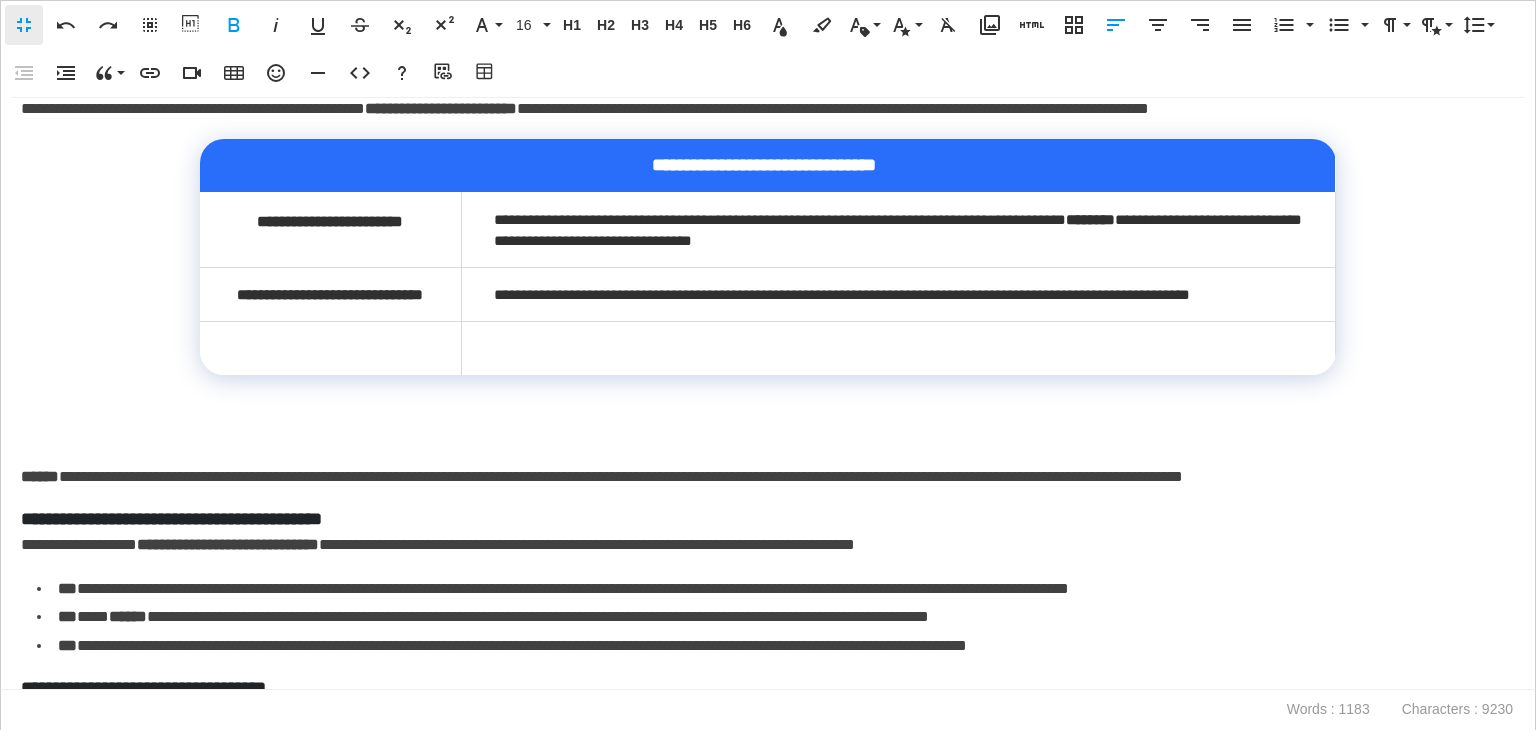 click on "******" at bounding box center (40, 476) 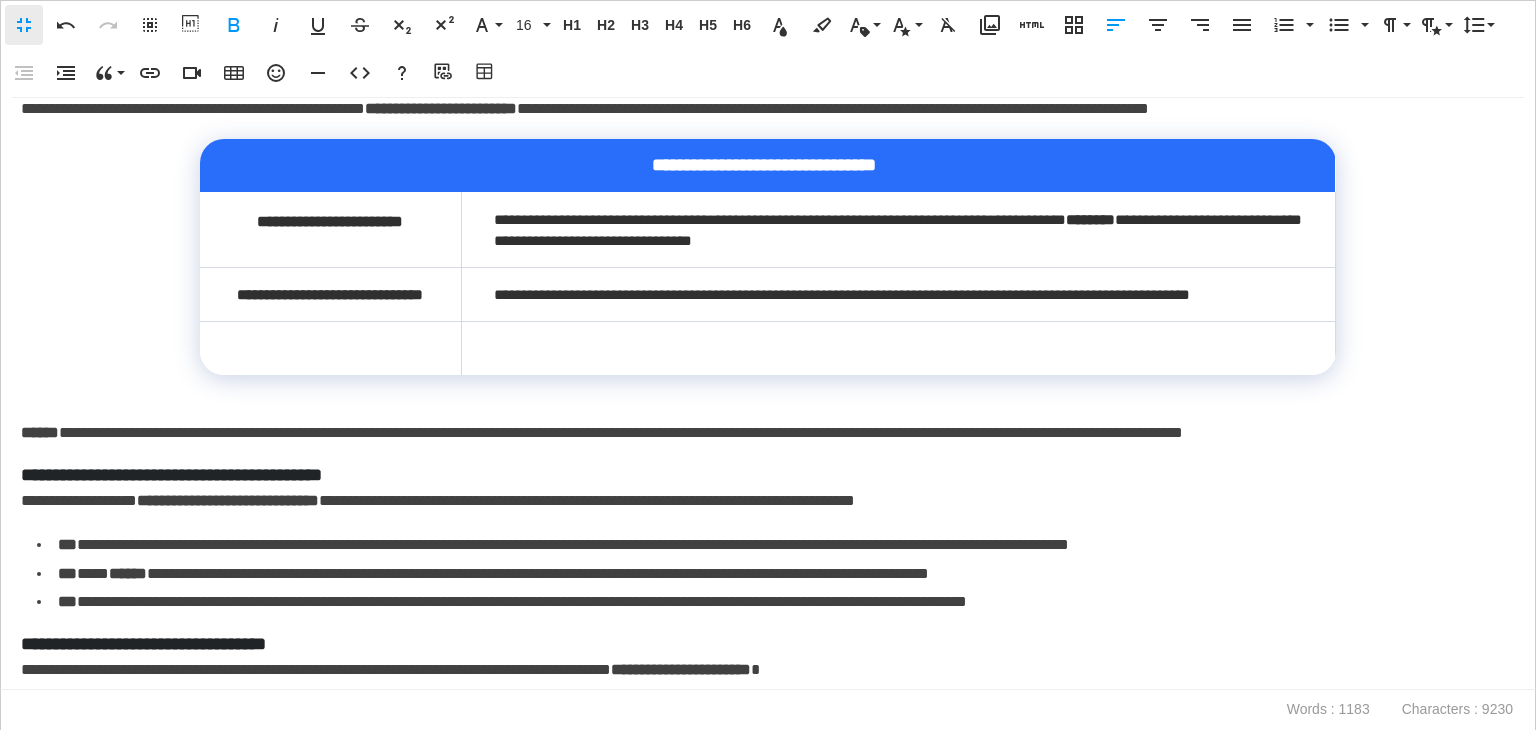 click at bounding box center (330, 349) 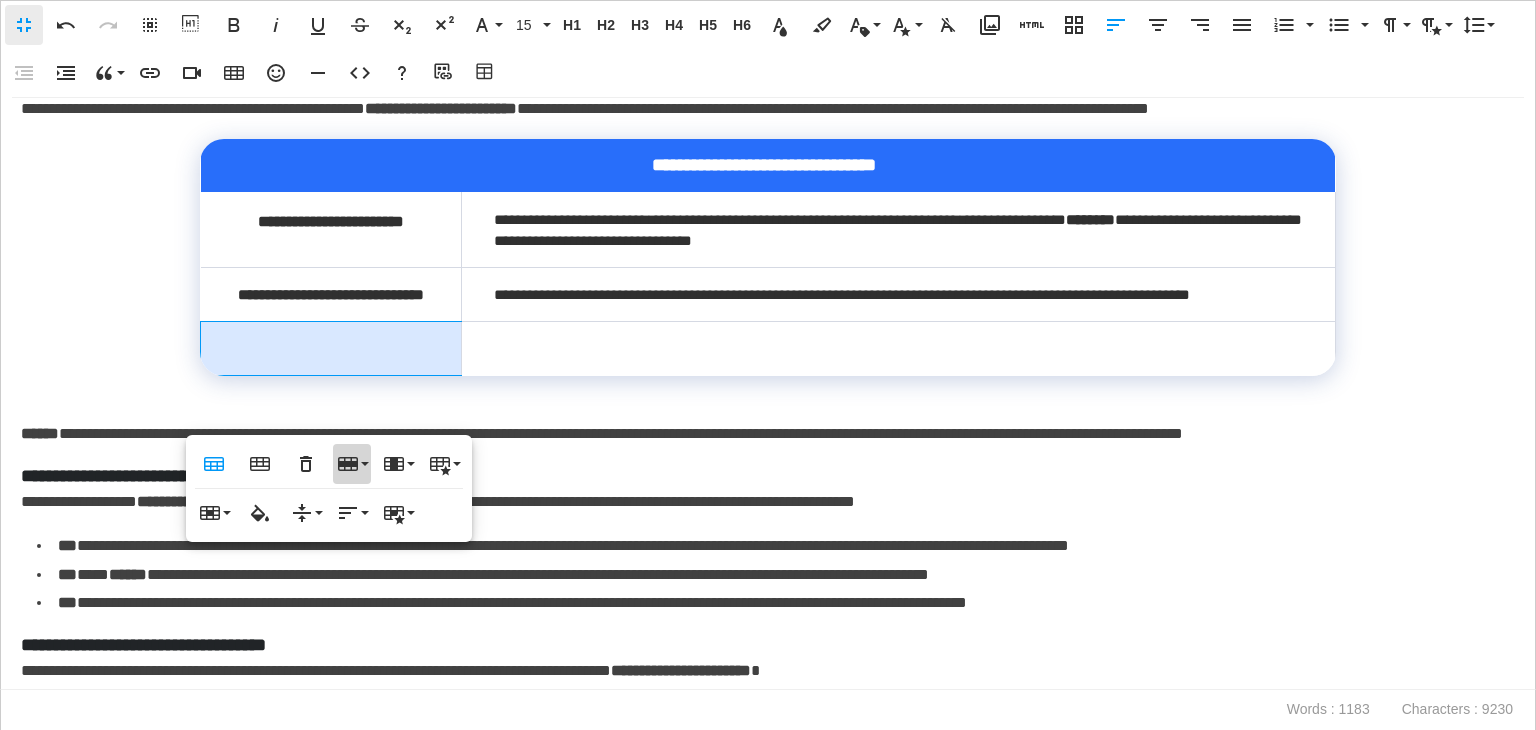 click 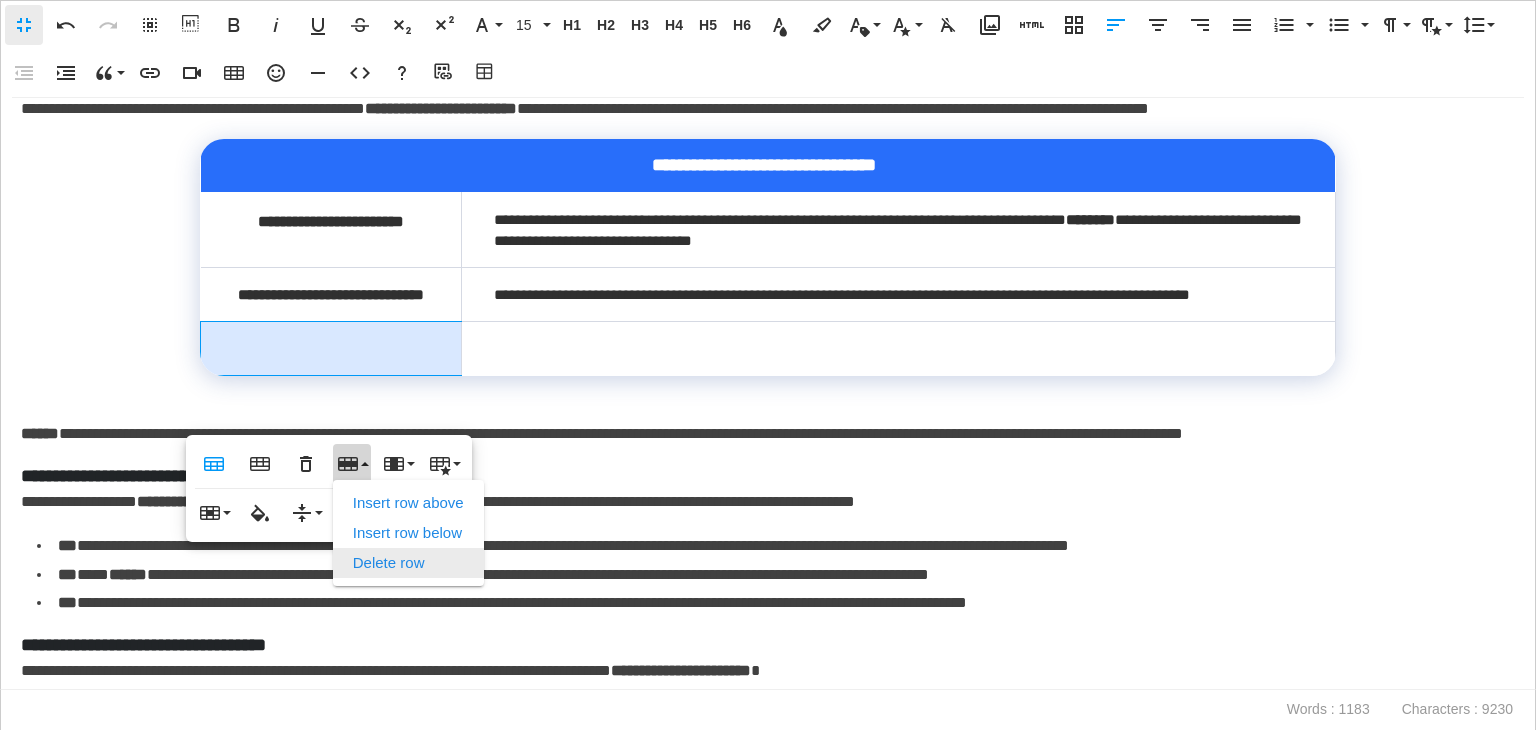 click on "Delete row" at bounding box center [408, 563] 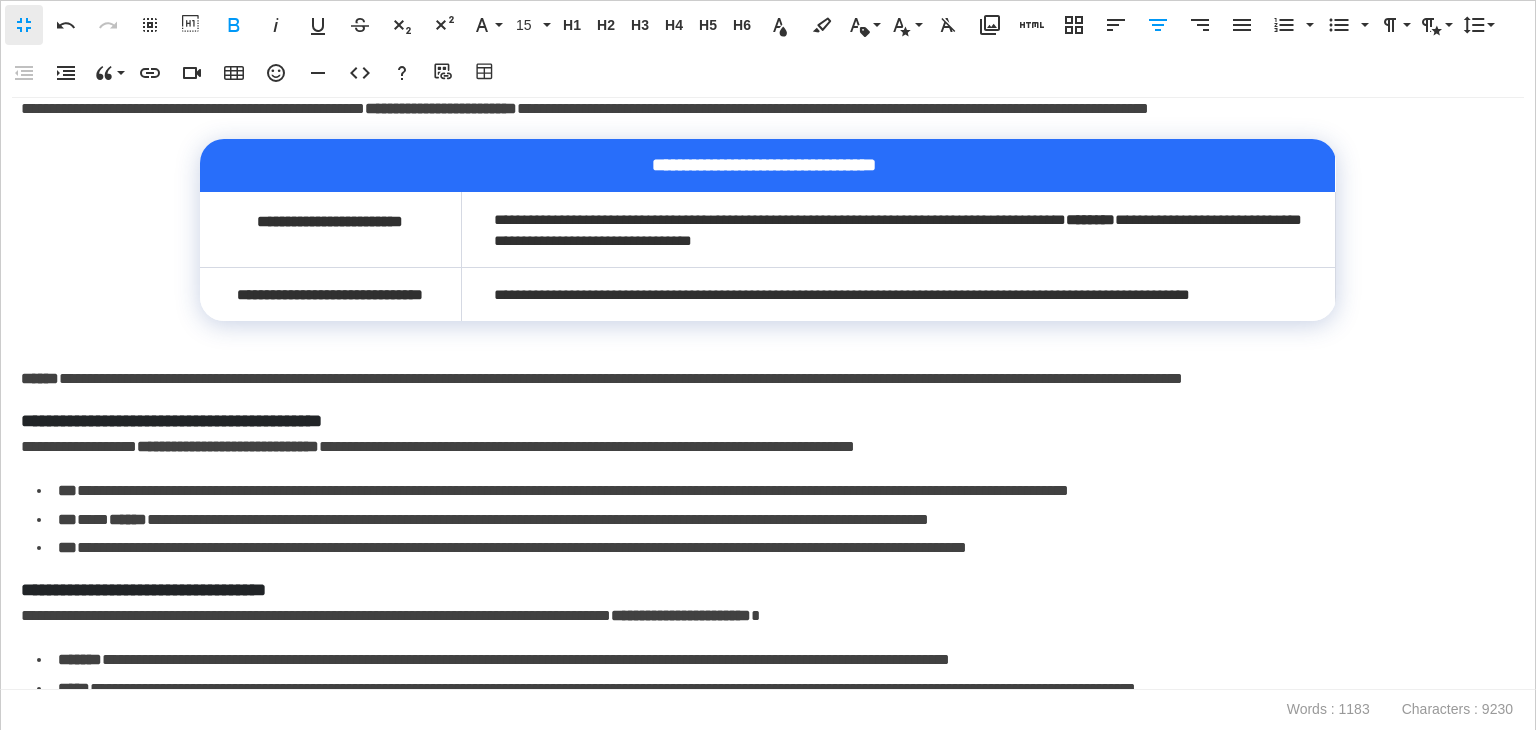 click on "**********" at bounding box center (771, 491) 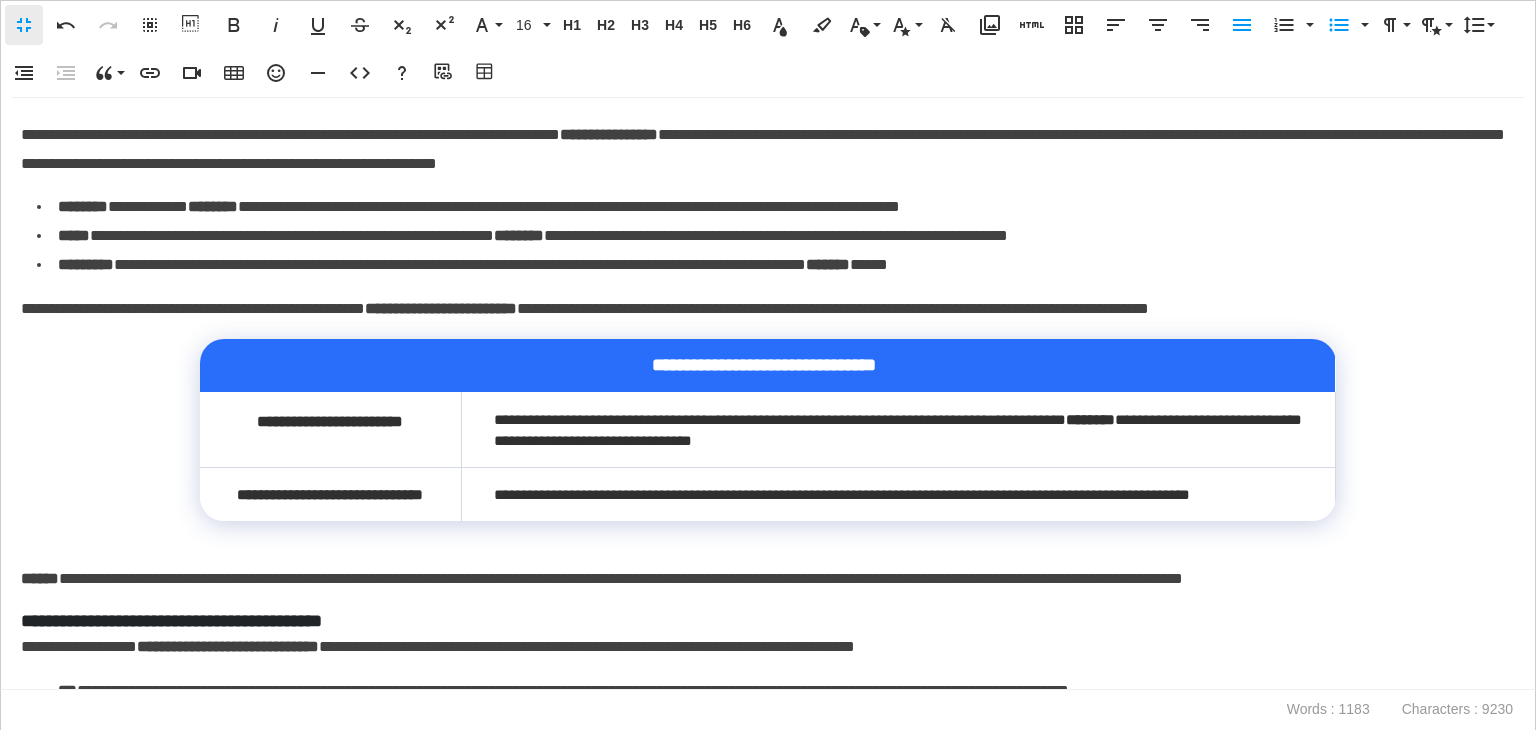 scroll, scrollTop: 600, scrollLeft: 0, axis: vertical 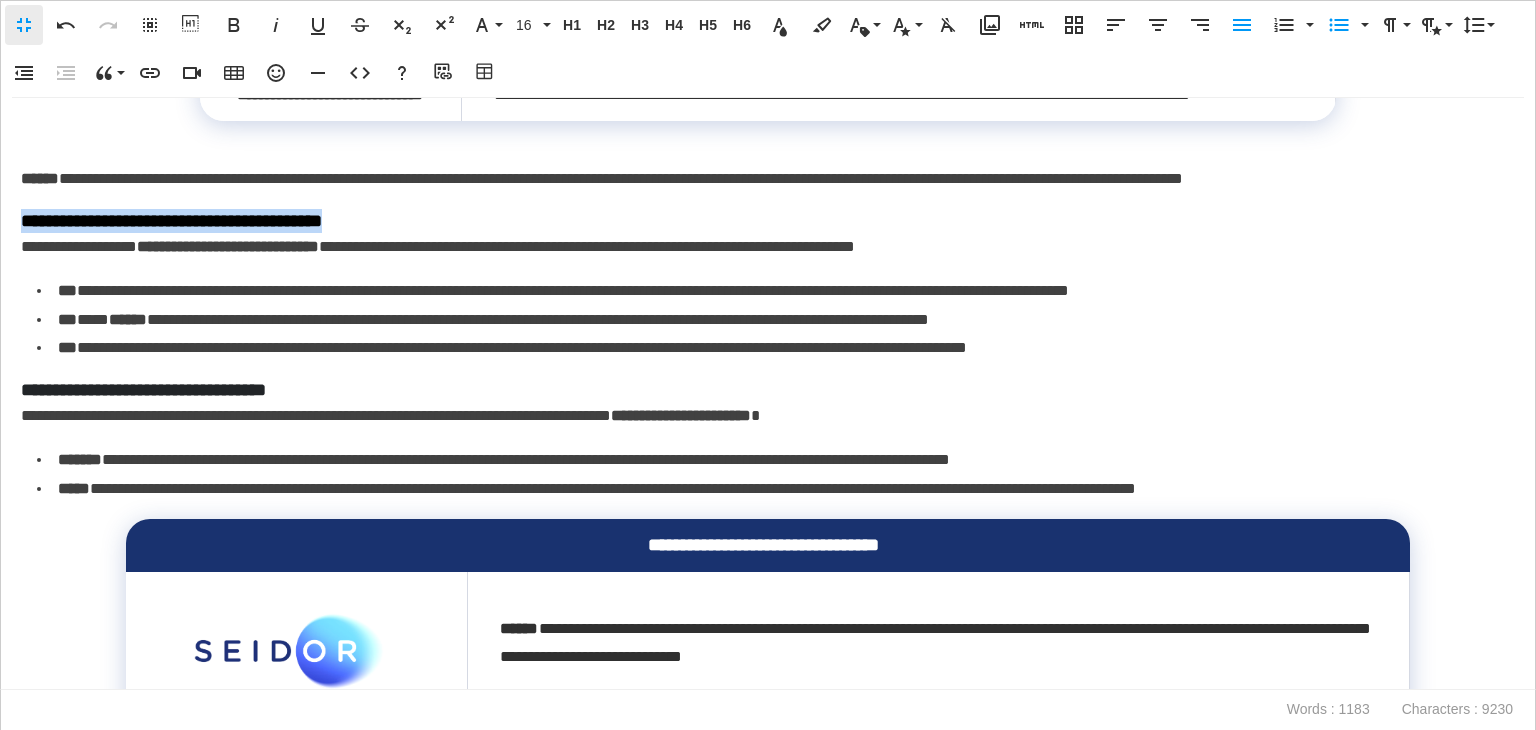 drag, startPoint x: 427, startPoint y: 270, endPoint x: 0, endPoint y: 261, distance: 427.09485 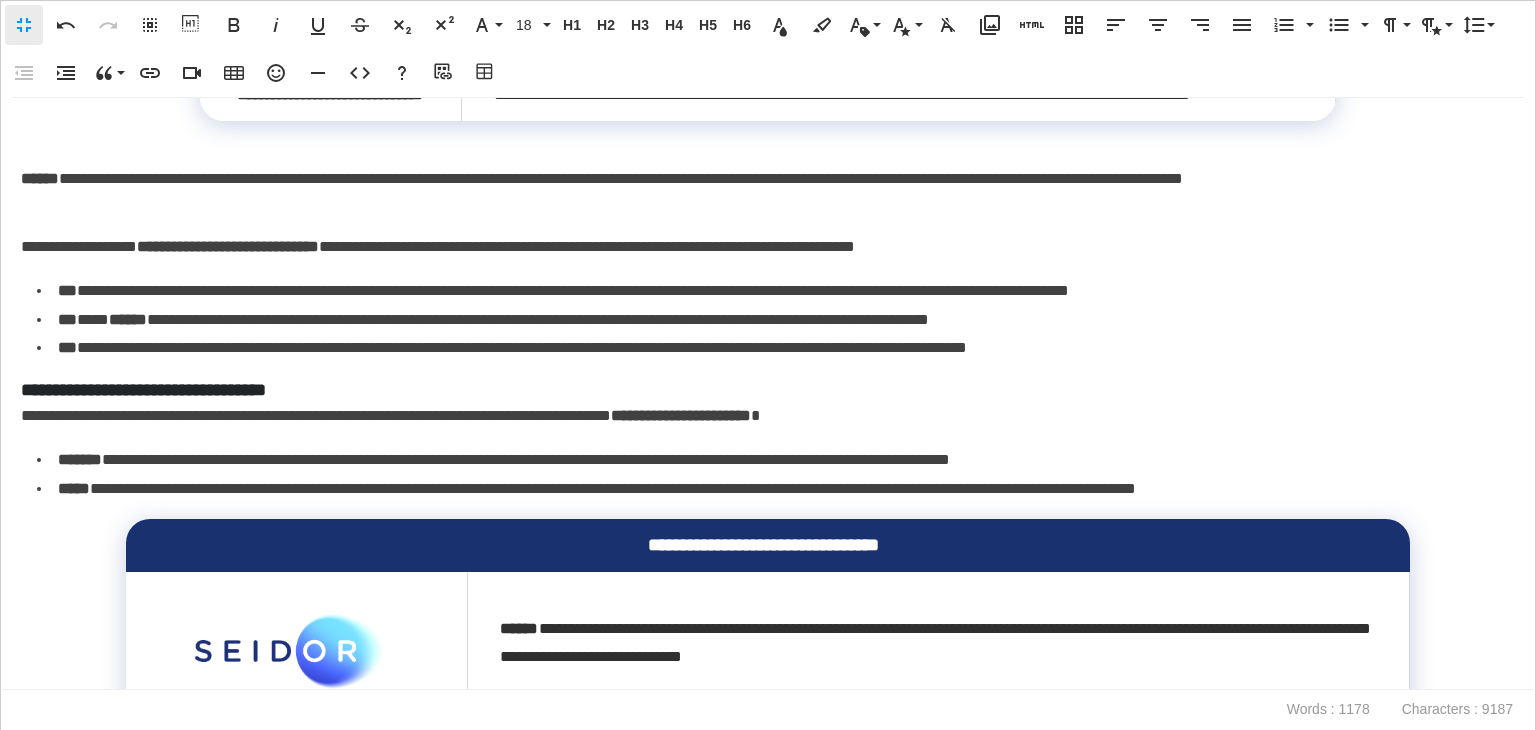 click on "**********" at bounding box center (768, 394) 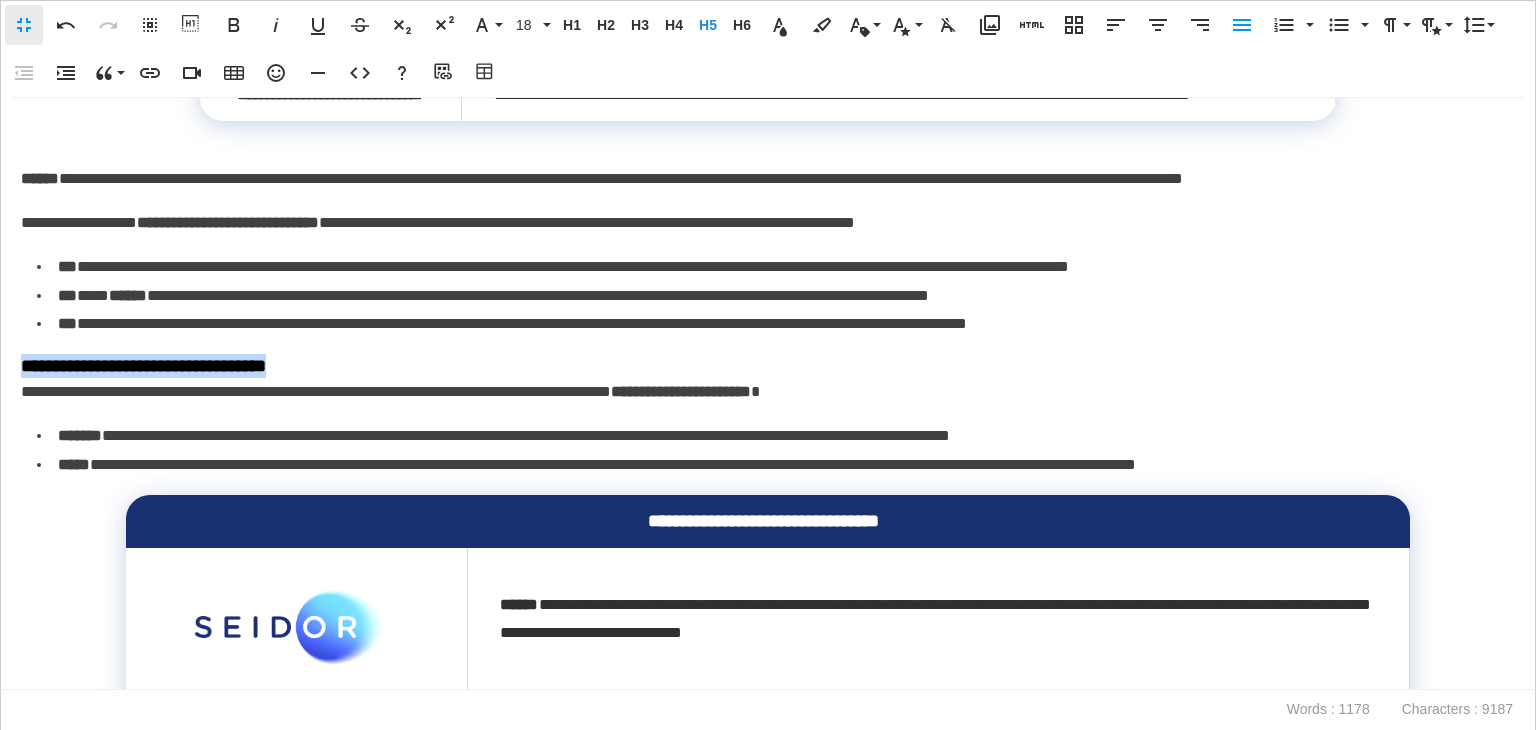drag, startPoint x: 360, startPoint y: 418, endPoint x: 0, endPoint y: 404, distance: 360.27213 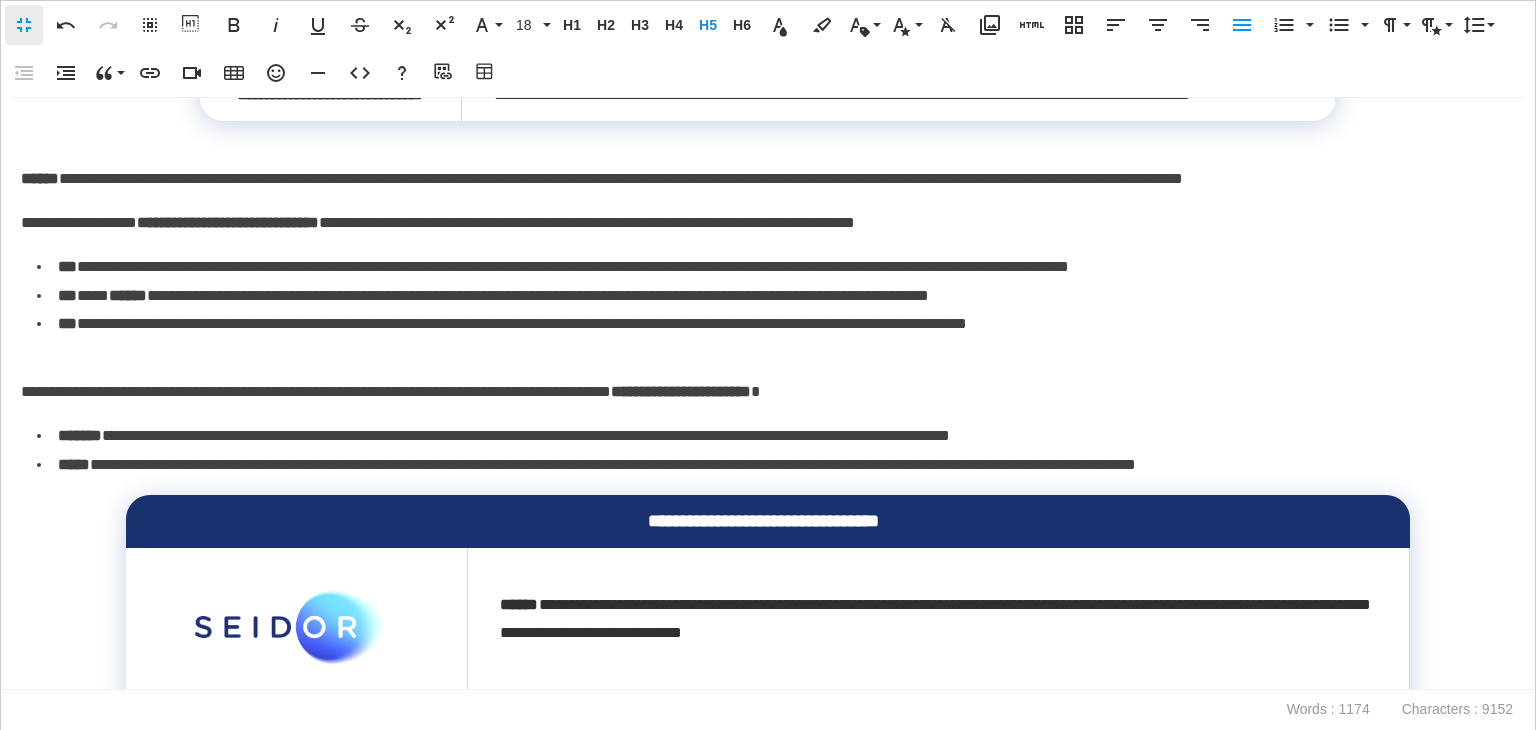 click on "**********" at bounding box center [763, 392] 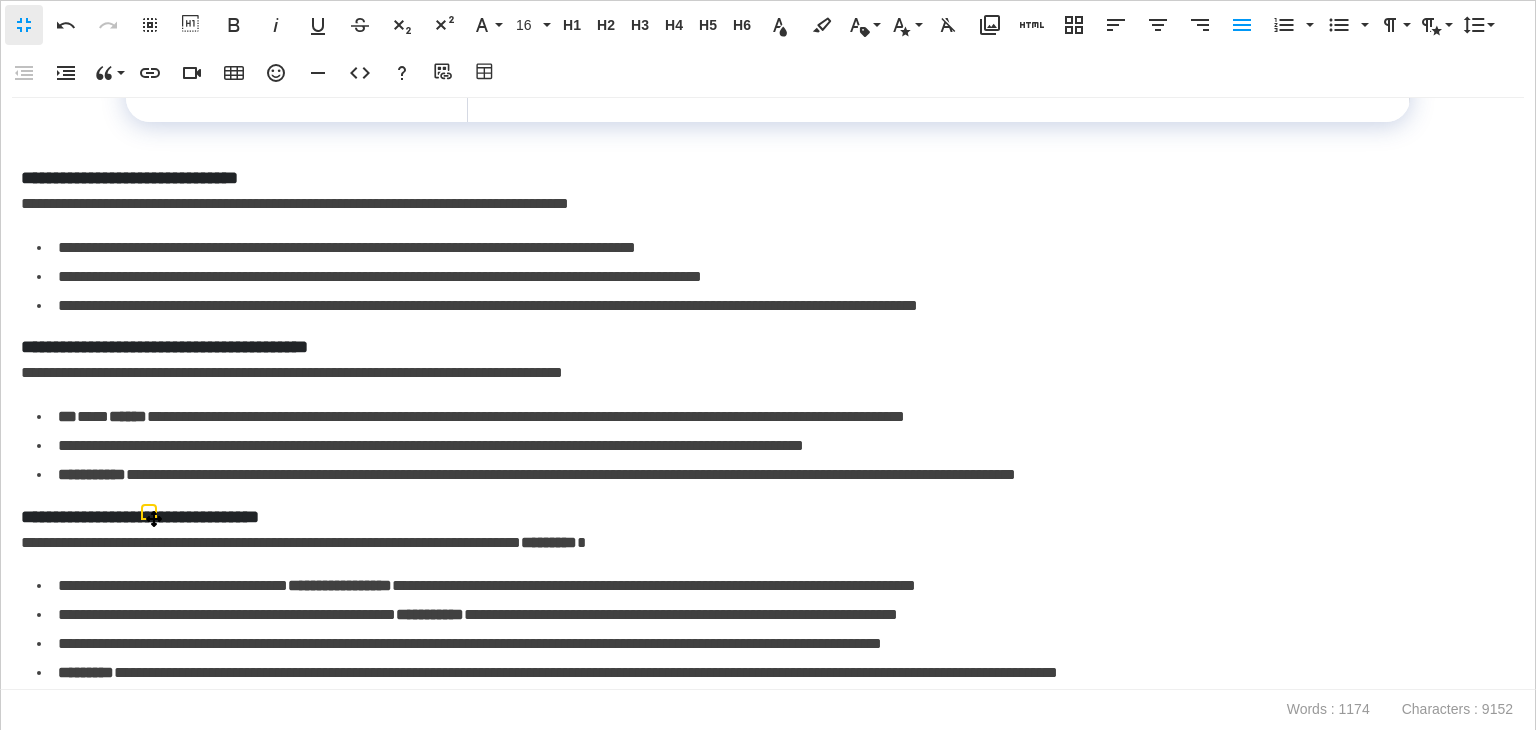 scroll, scrollTop: 1500, scrollLeft: 0, axis: vertical 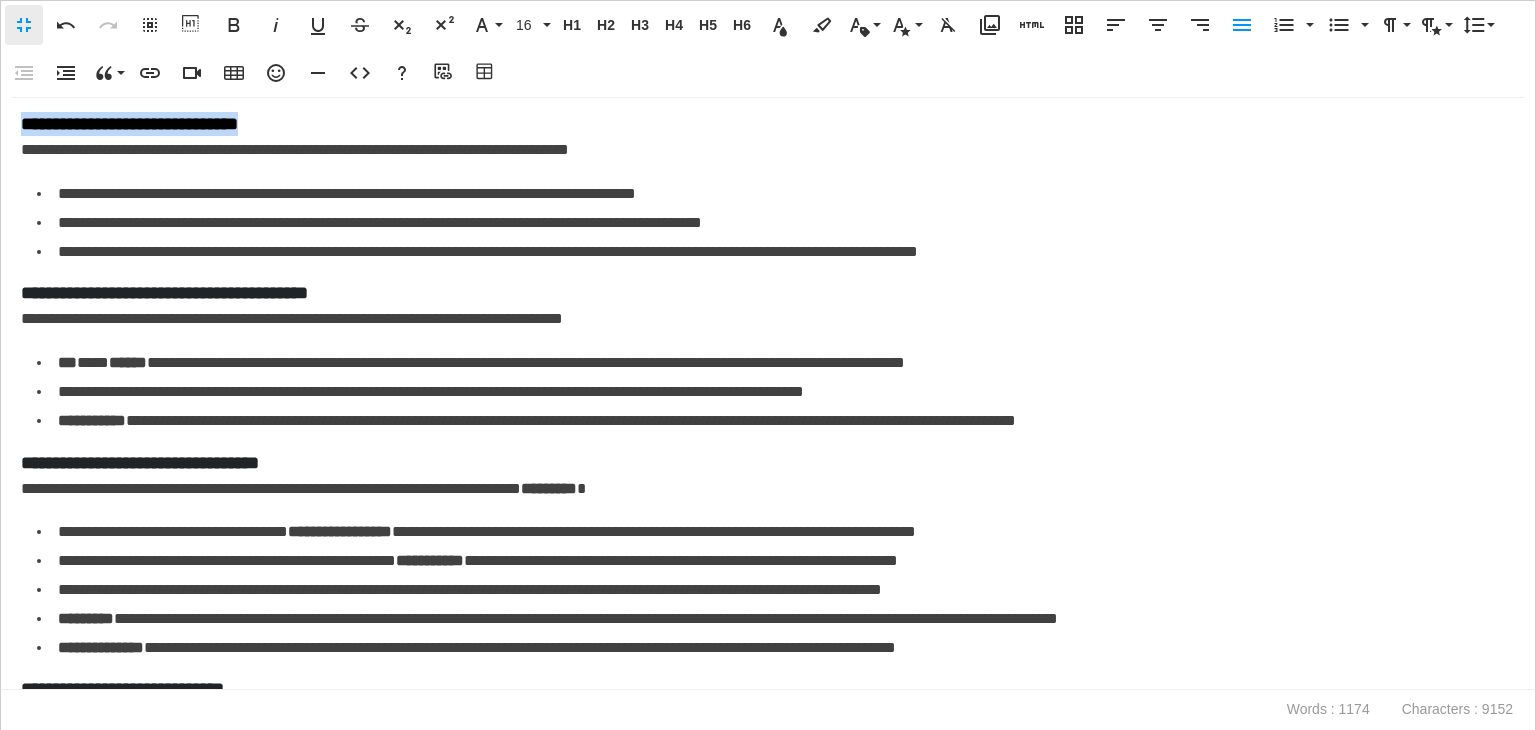 drag, startPoint x: 292, startPoint y: 169, endPoint x: 0, endPoint y: 140, distance: 293.43652 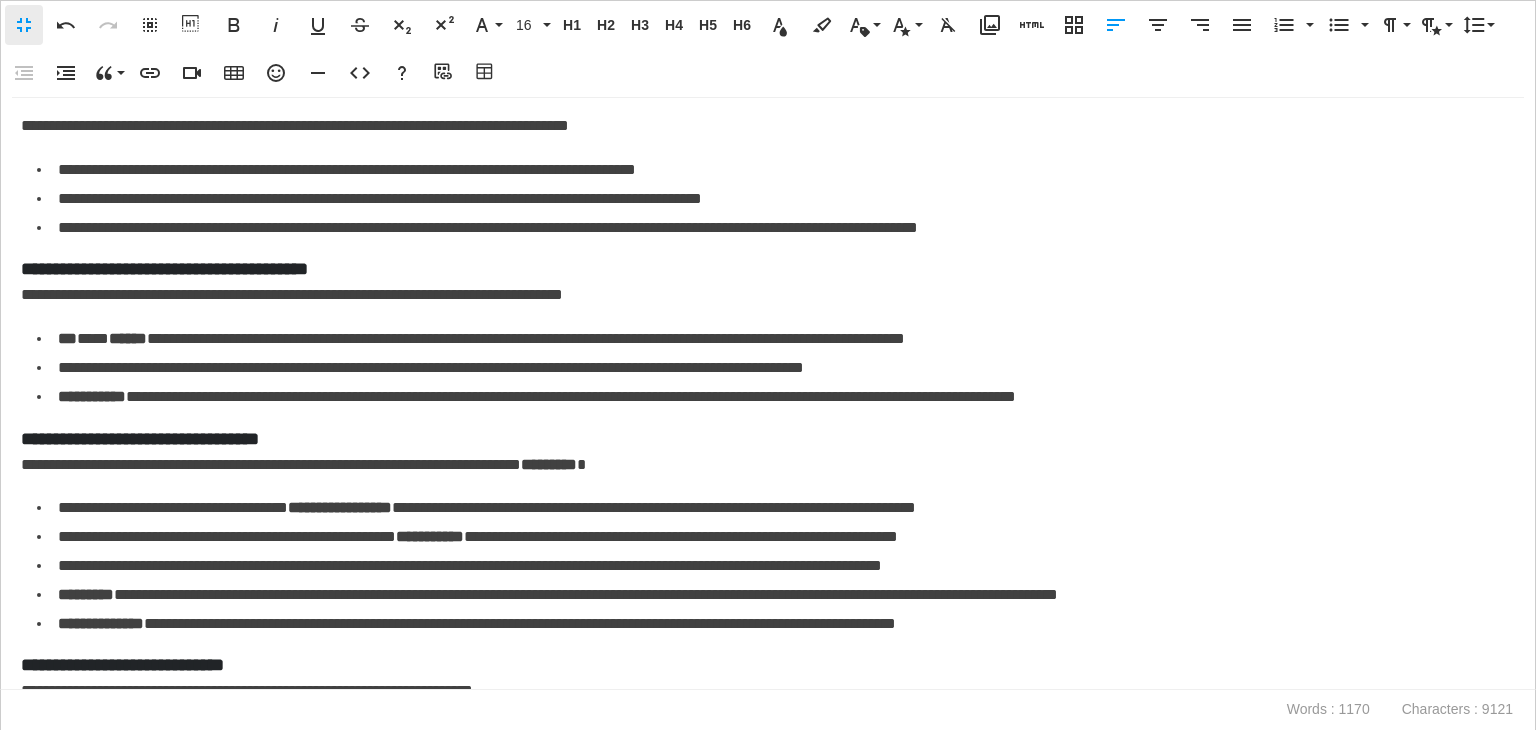 click on "**********" at bounding box center [763, 126] 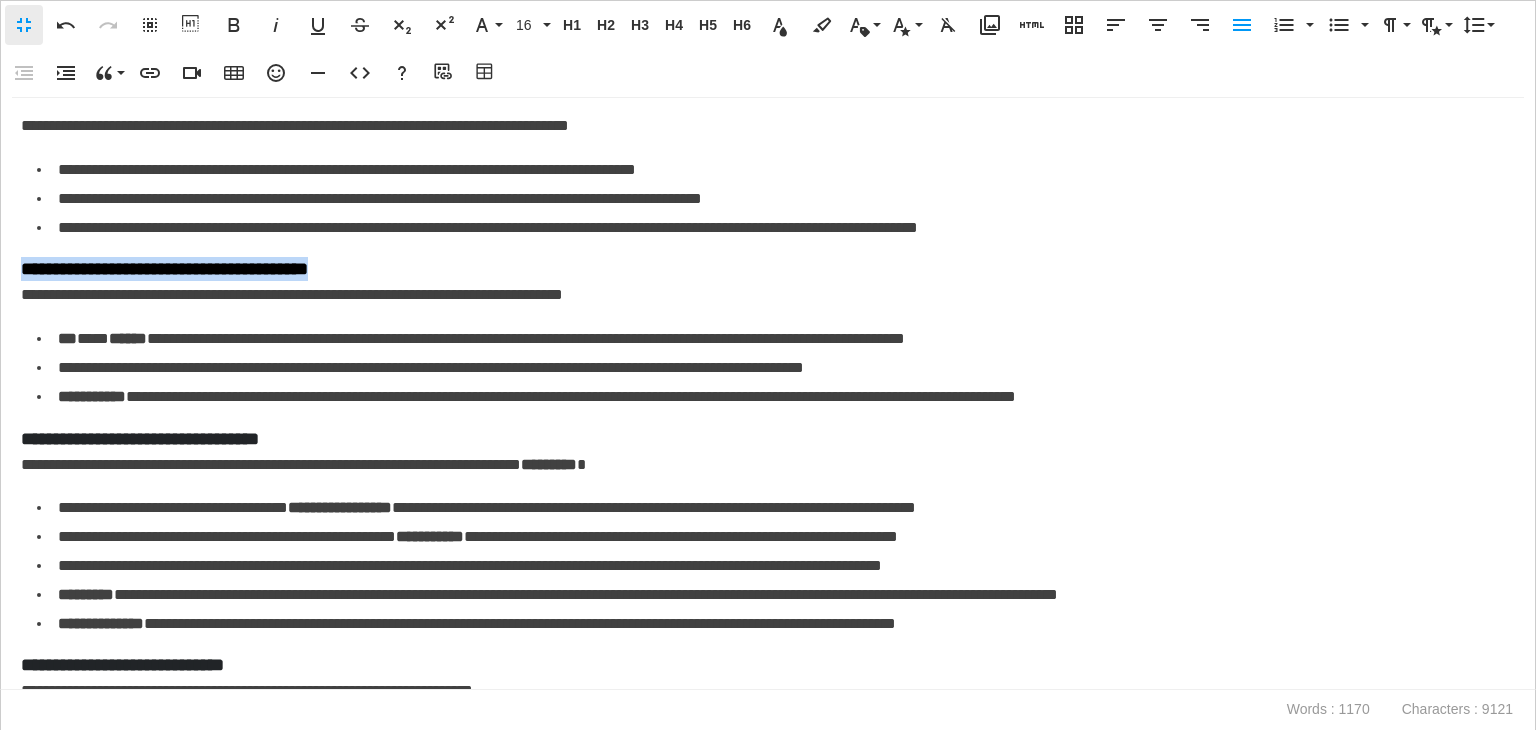 drag, startPoint x: 408, startPoint y: 317, endPoint x: 0, endPoint y: 318, distance: 408.00122 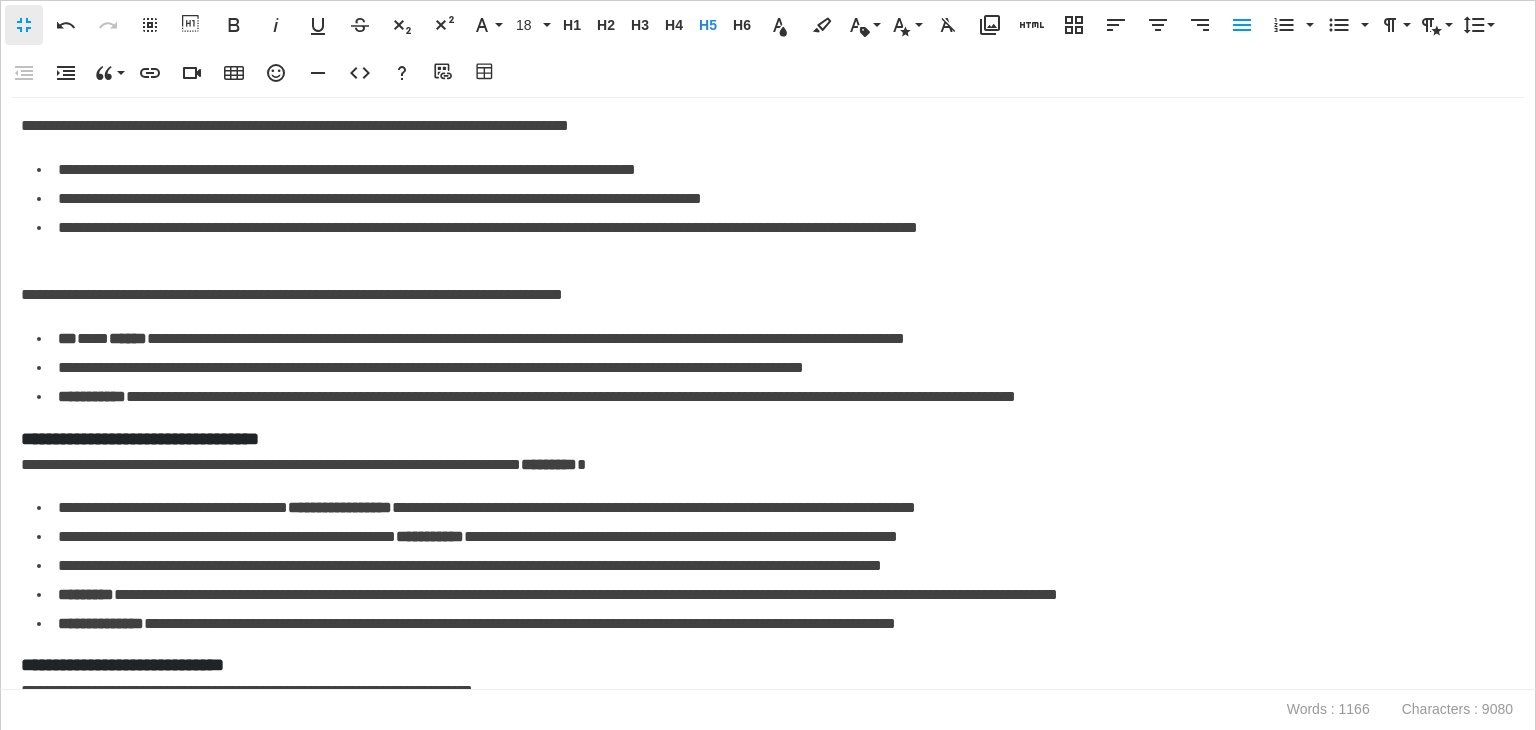 click on "**********" at bounding box center (763, 295) 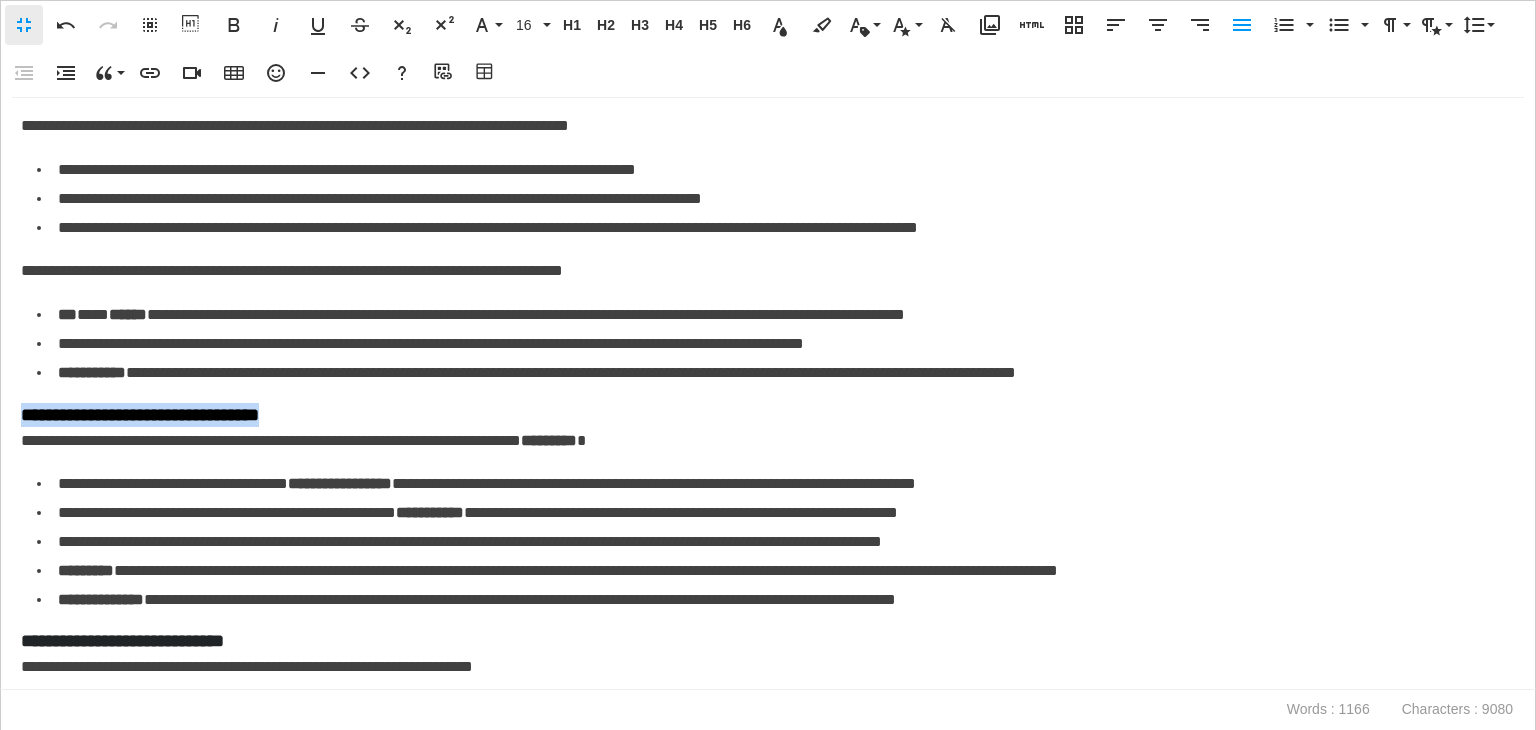 drag, startPoint x: 300, startPoint y: 463, endPoint x: 11, endPoint y: 461, distance: 289.00693 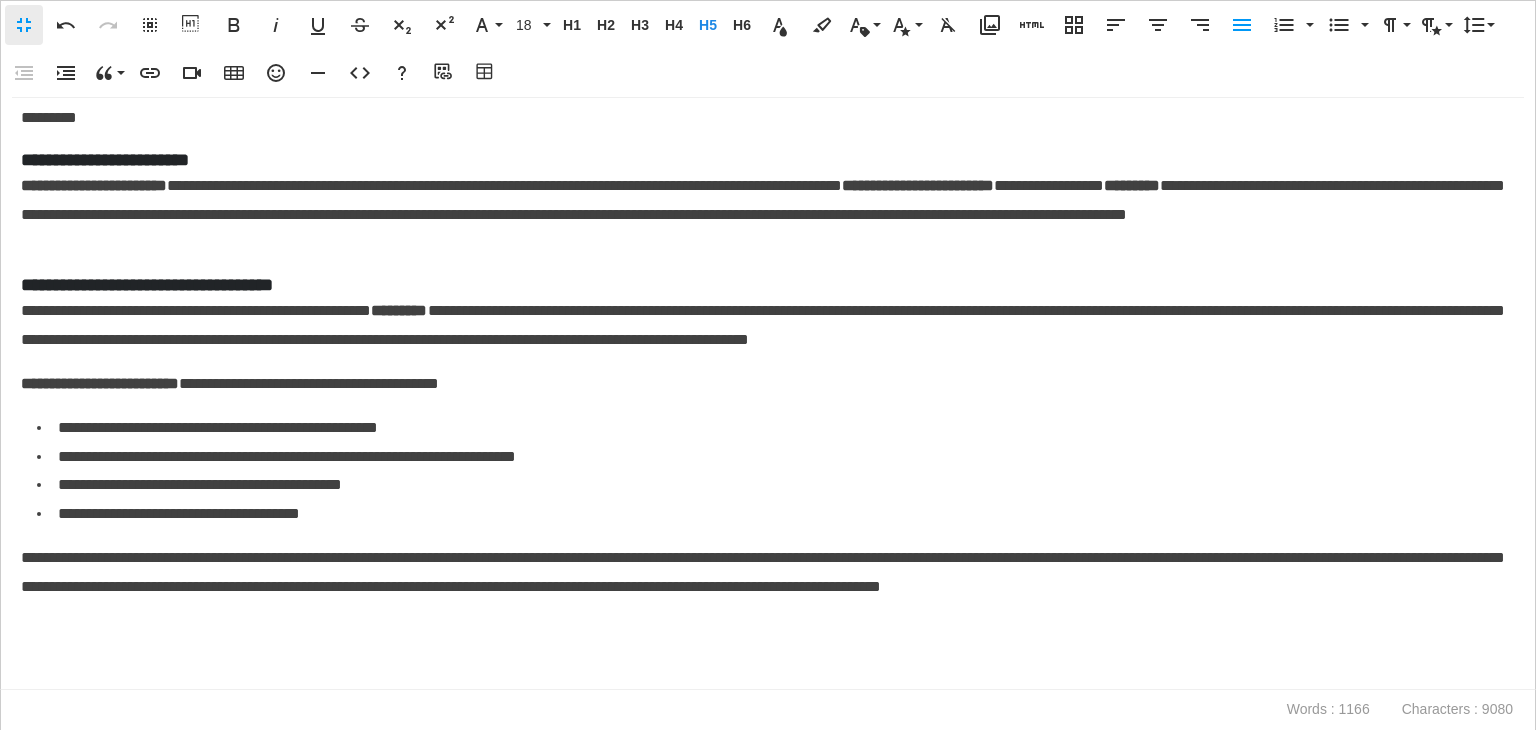 scroll, scrollTop: 2308, scrollLeft: 0, axis: vertical 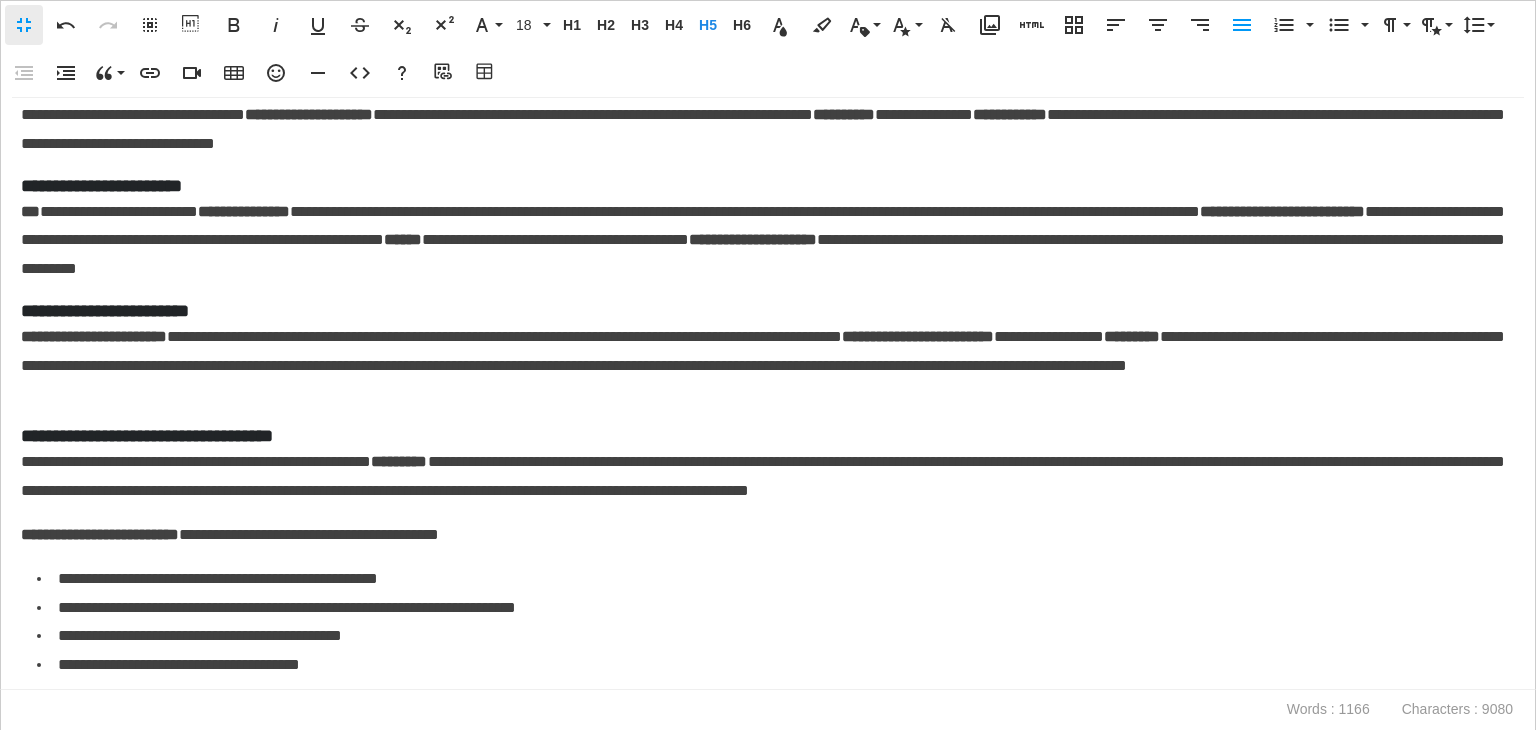 click on "**********" at bounding box center (763, 436) 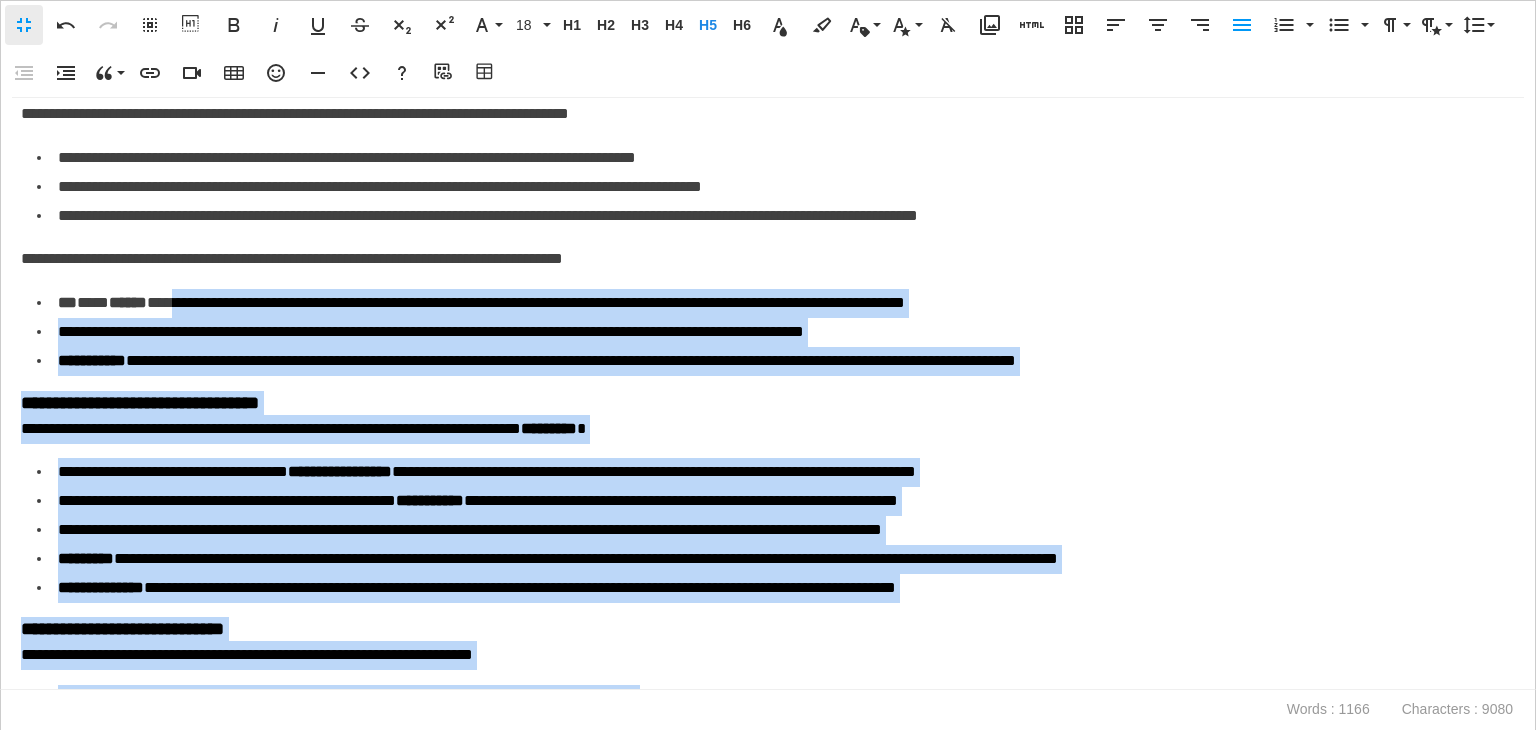 scroll, scrollTop: 1508, scrollLeft: 0, axis: vertical 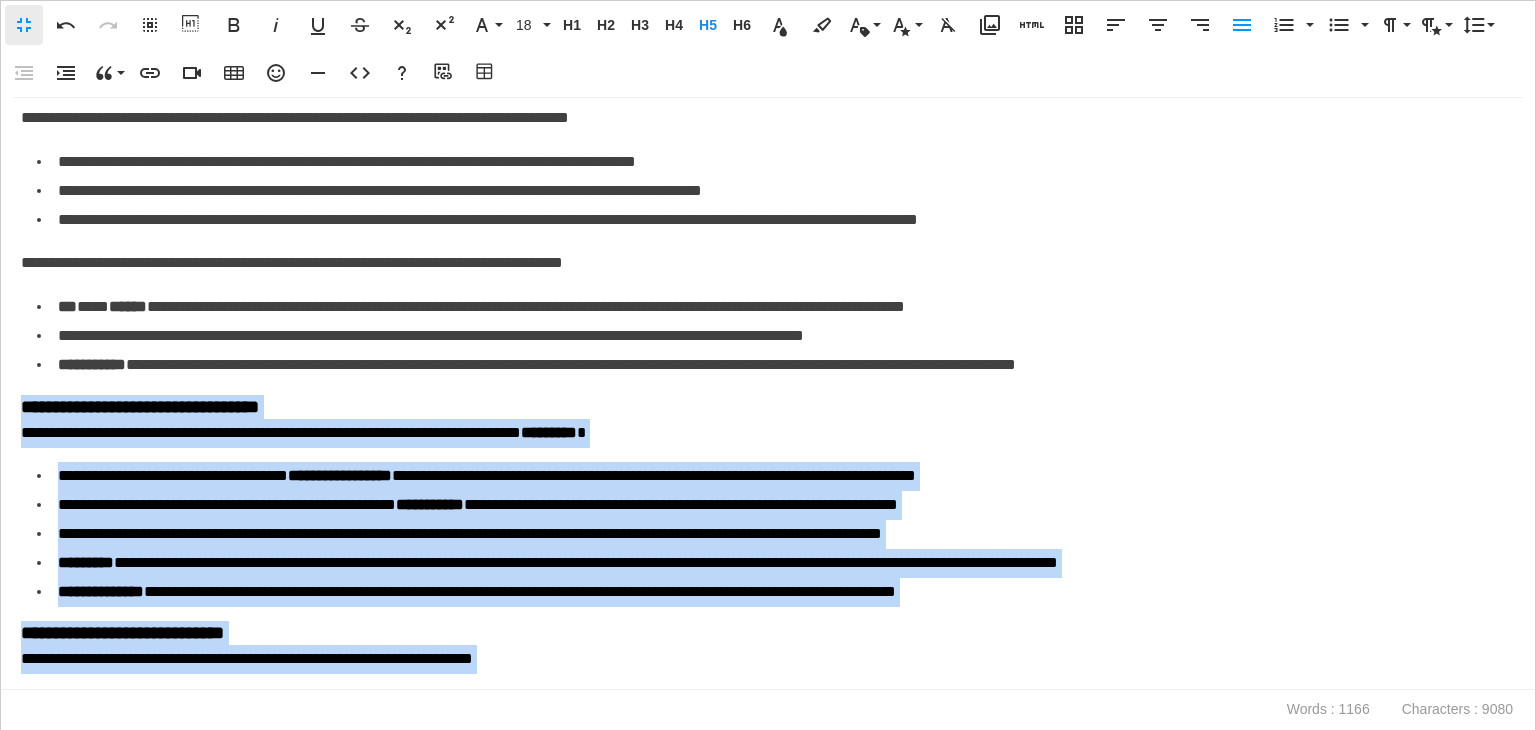 drag, startPoint x: 484, startPoint y: 447, endPoint x: 0, endPoint y: 453, distance: 484.0372 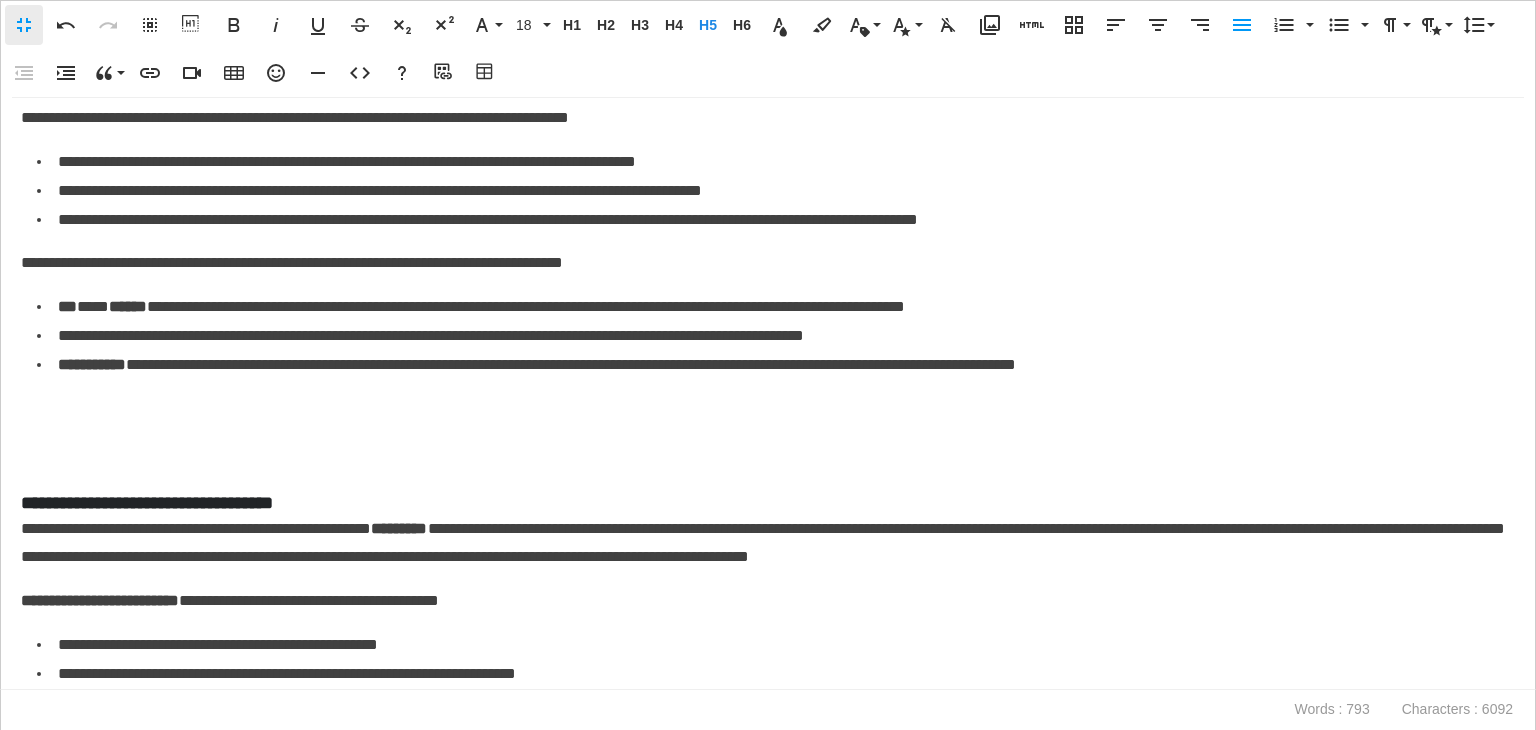 click at bounding box center (768, 431) 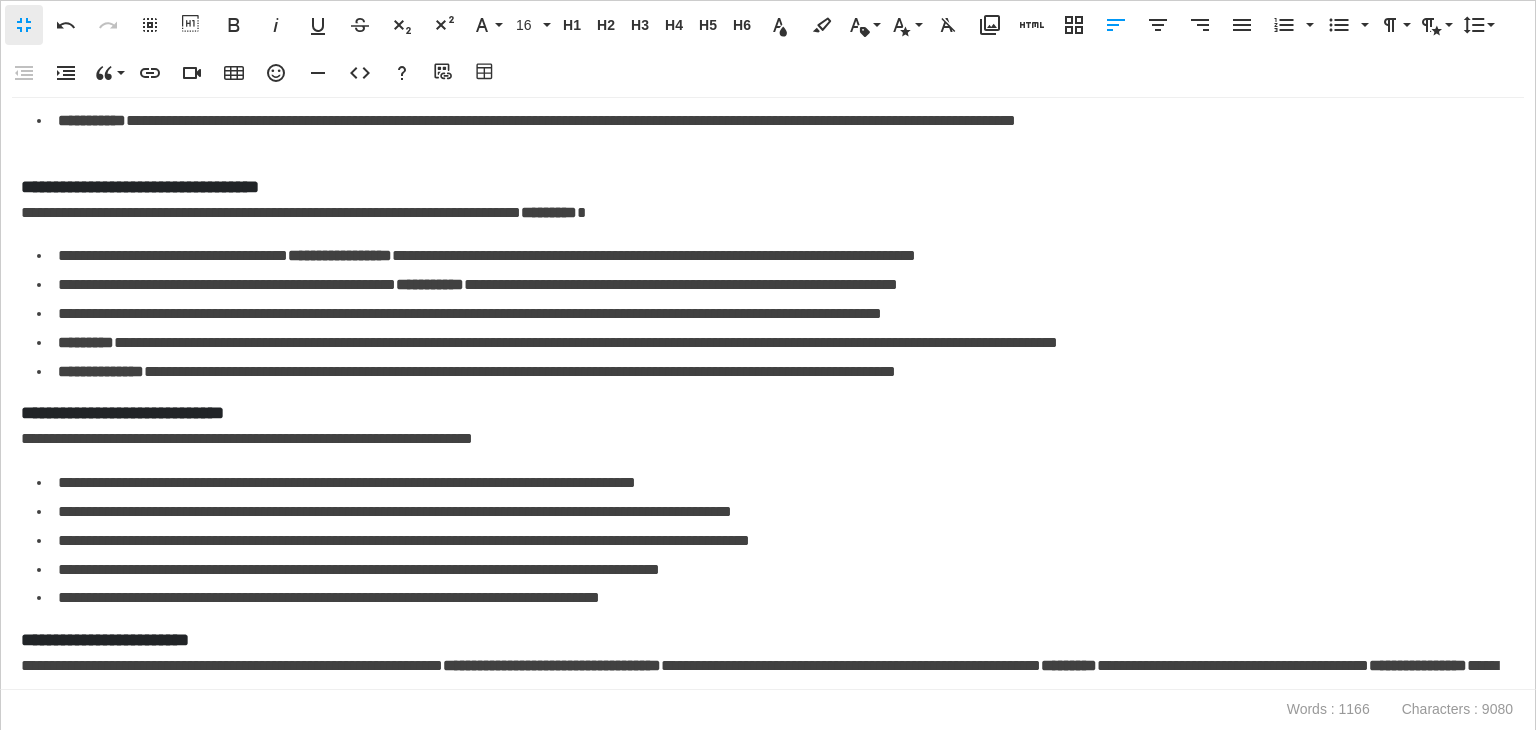 scroll, scrollTop: 1597, scrollLeft: 0, axis: vertical 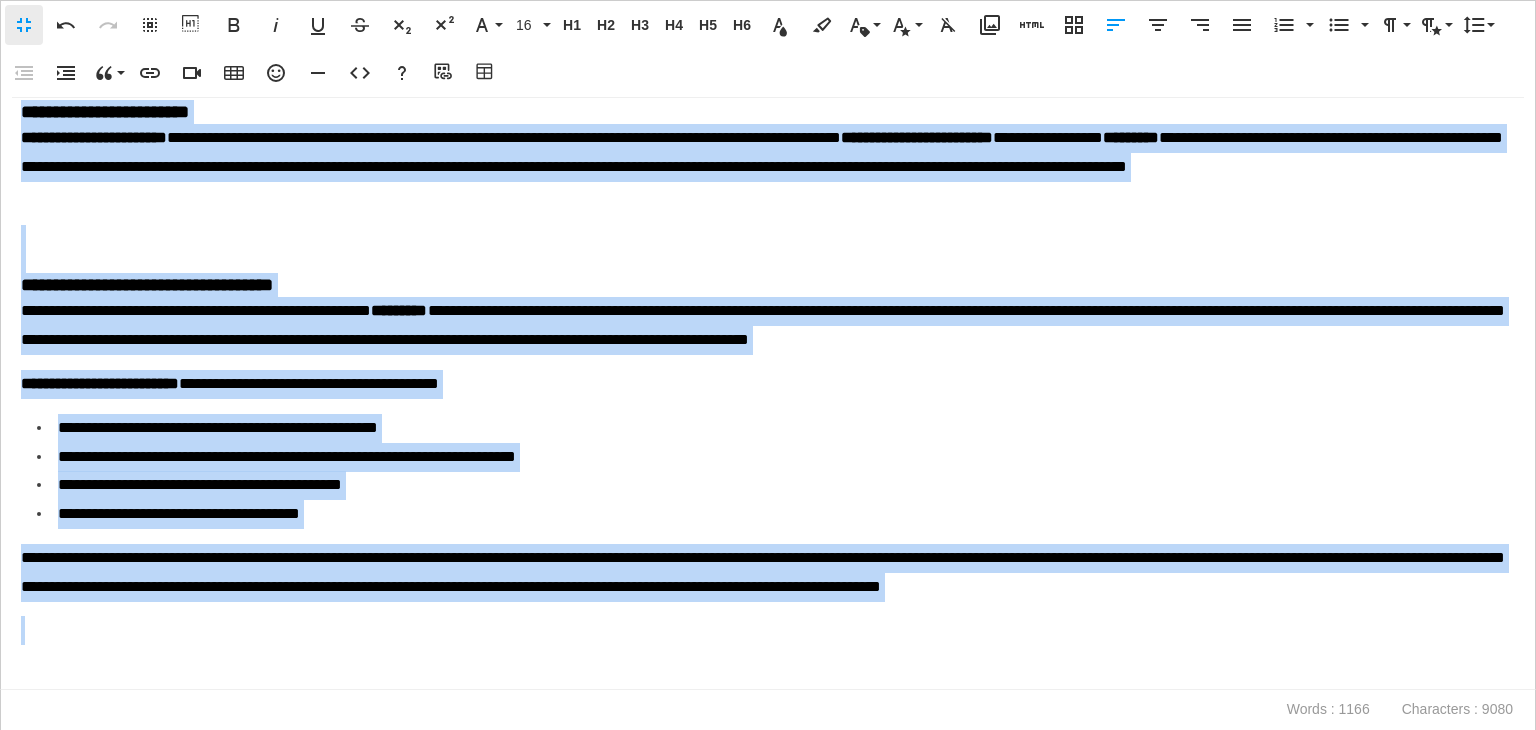 drag, startPoint x: 24, startPoint y: 393, endPoint x: 1531, endPoint y: 609, distance: 1522.4011 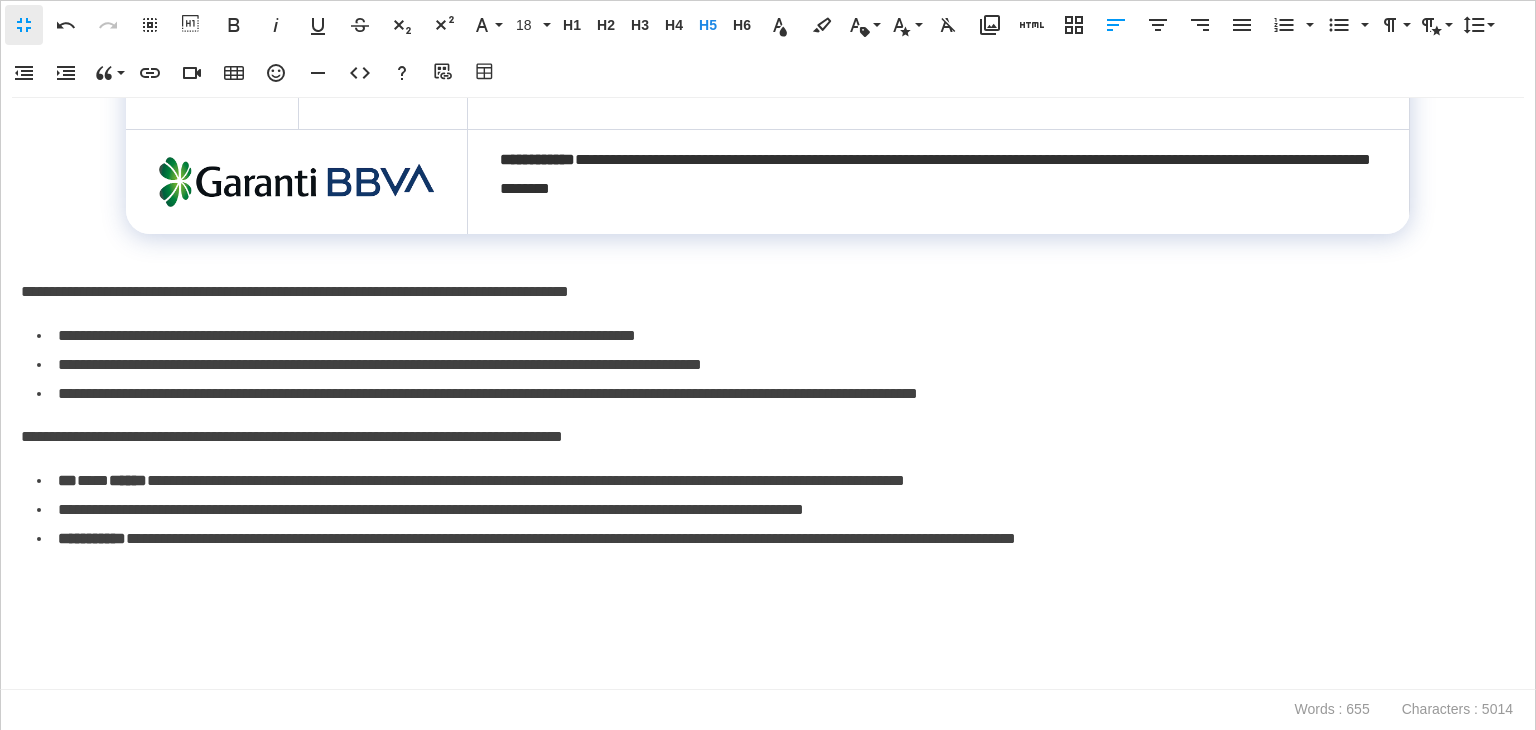 scroll, scrollTop: 1384, scrollLeft: 0, axis: vertical 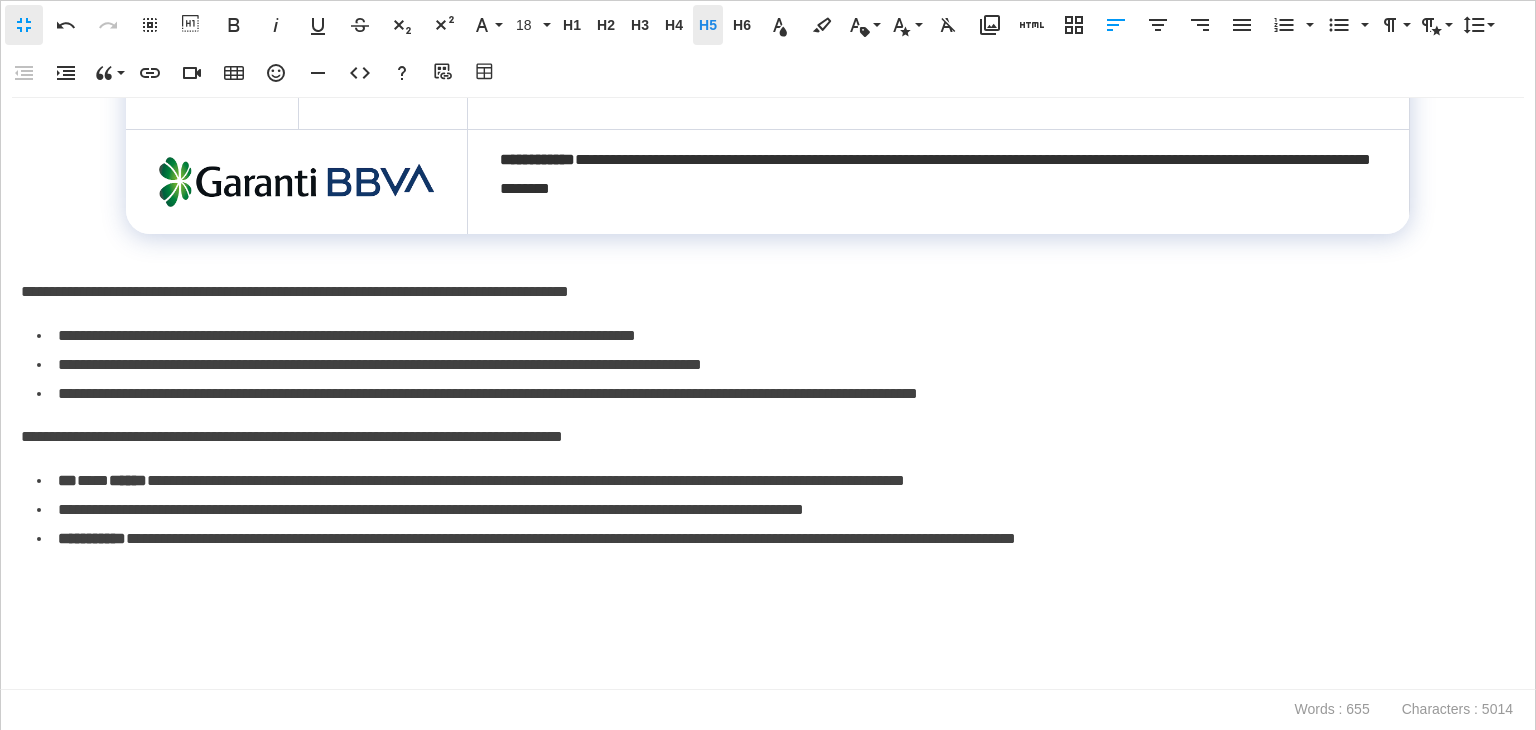 click on "H5" at bounding box center (708, 25) 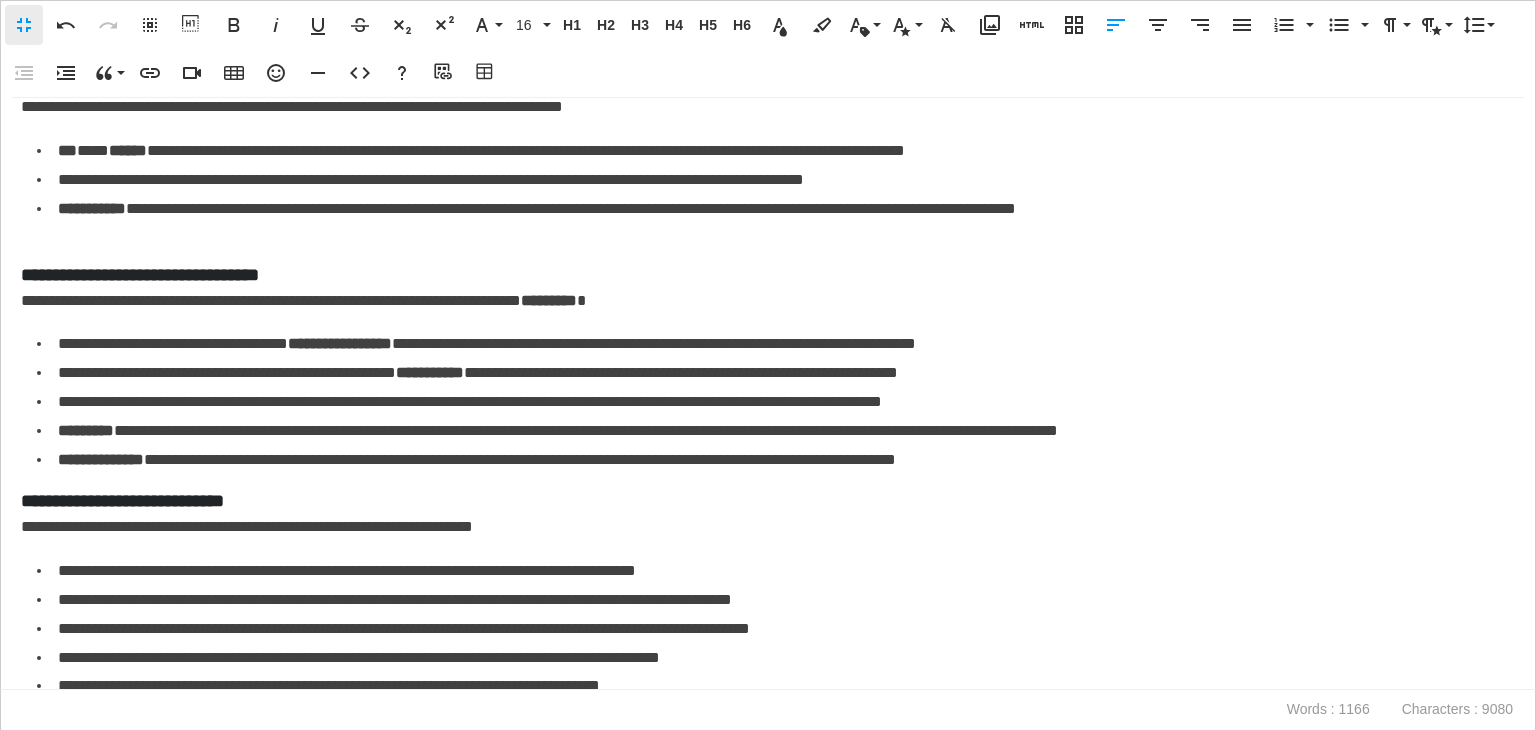 scroll, scrollTop: 1588, scrollLeft: 0, axis: vertical 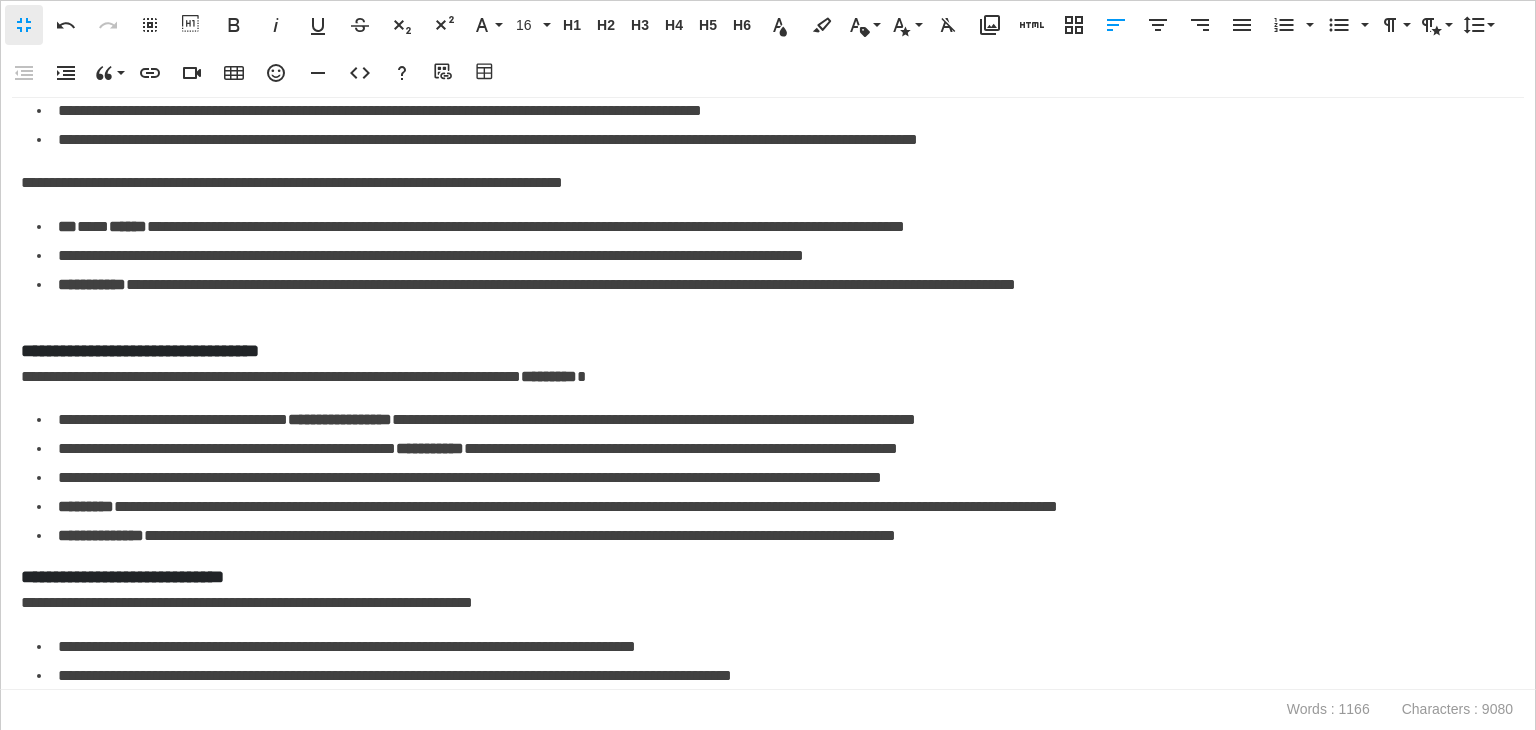 click on "**********" at bounding box center (763, 351) 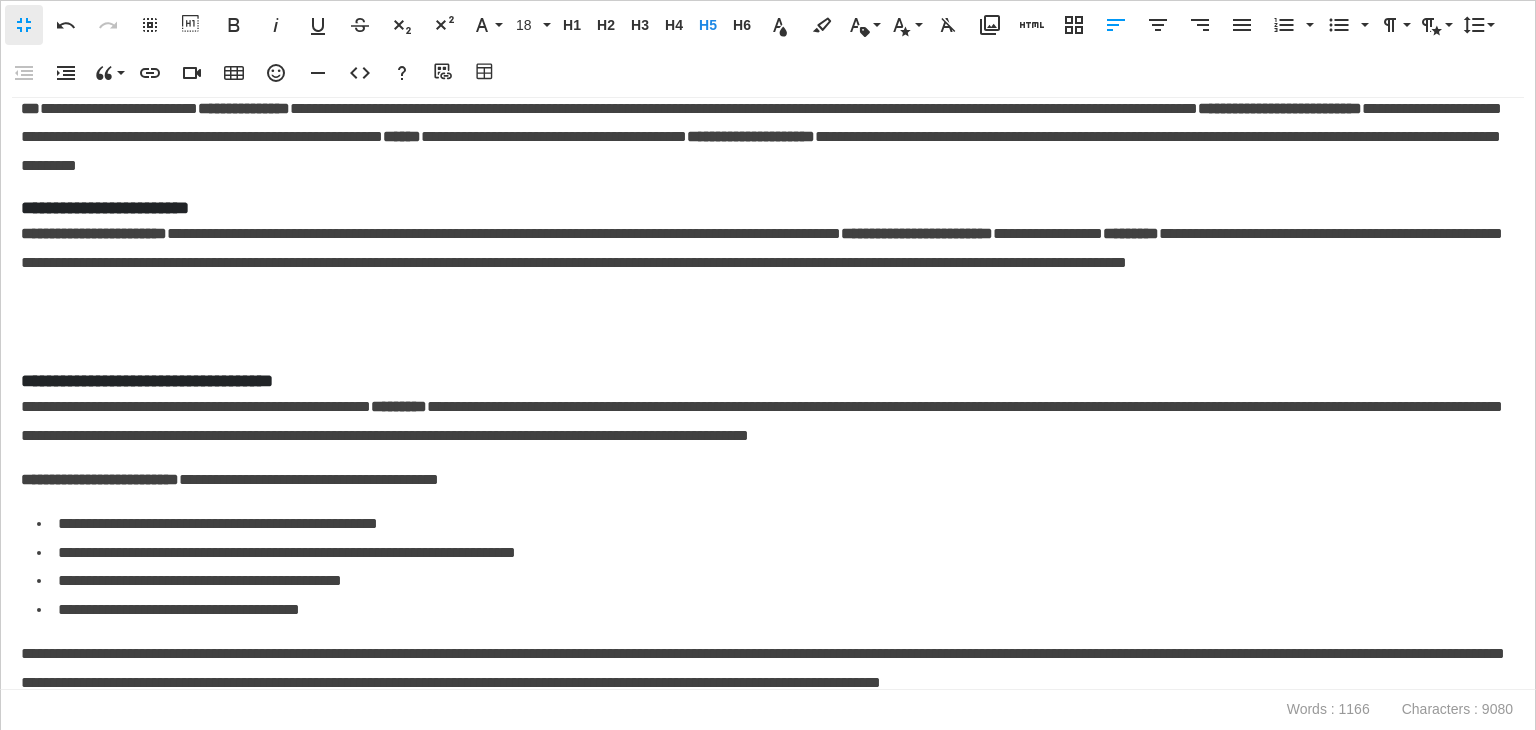 scroll, scrollTop: 2488, scrollLeft: 0, axis: vertical 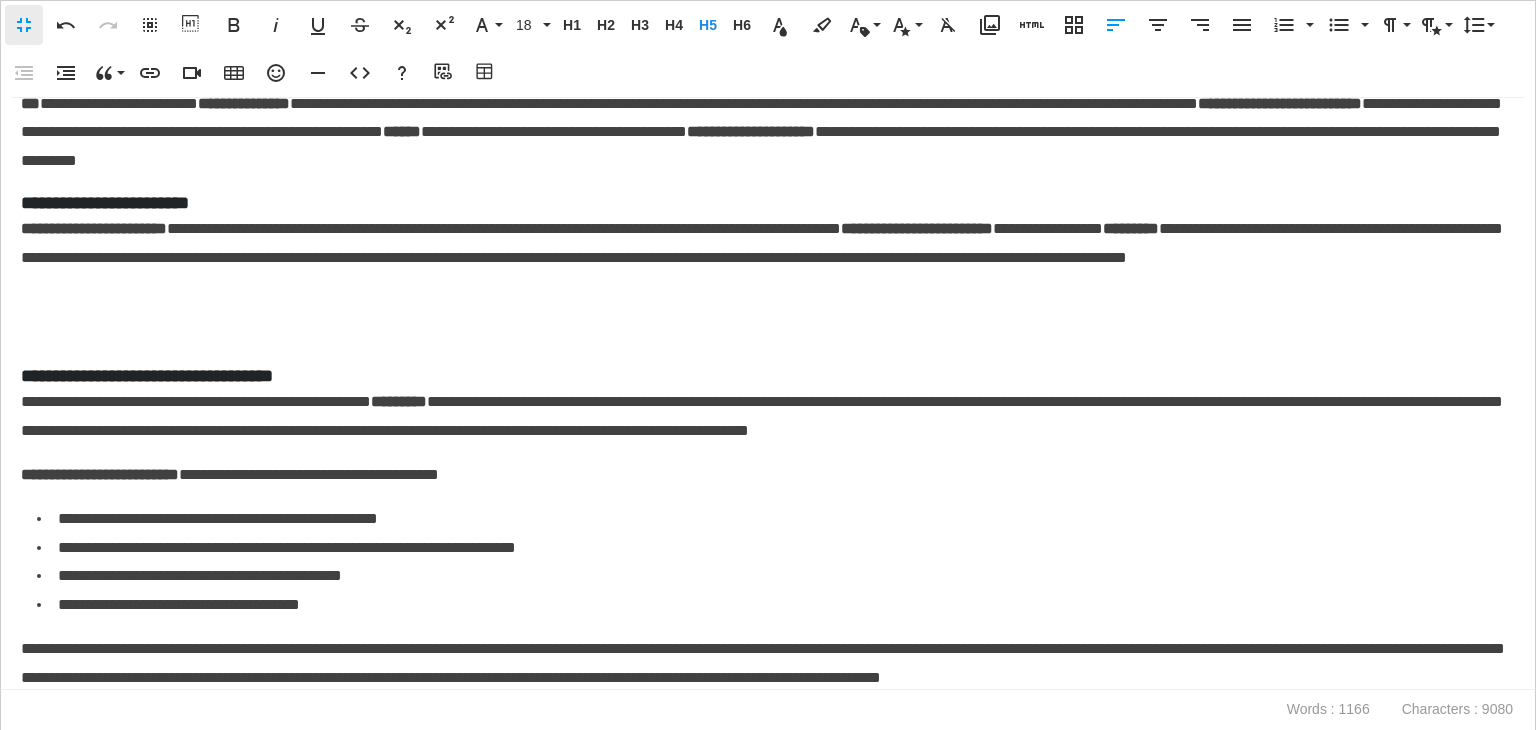 click at bounding box center (768, 328) 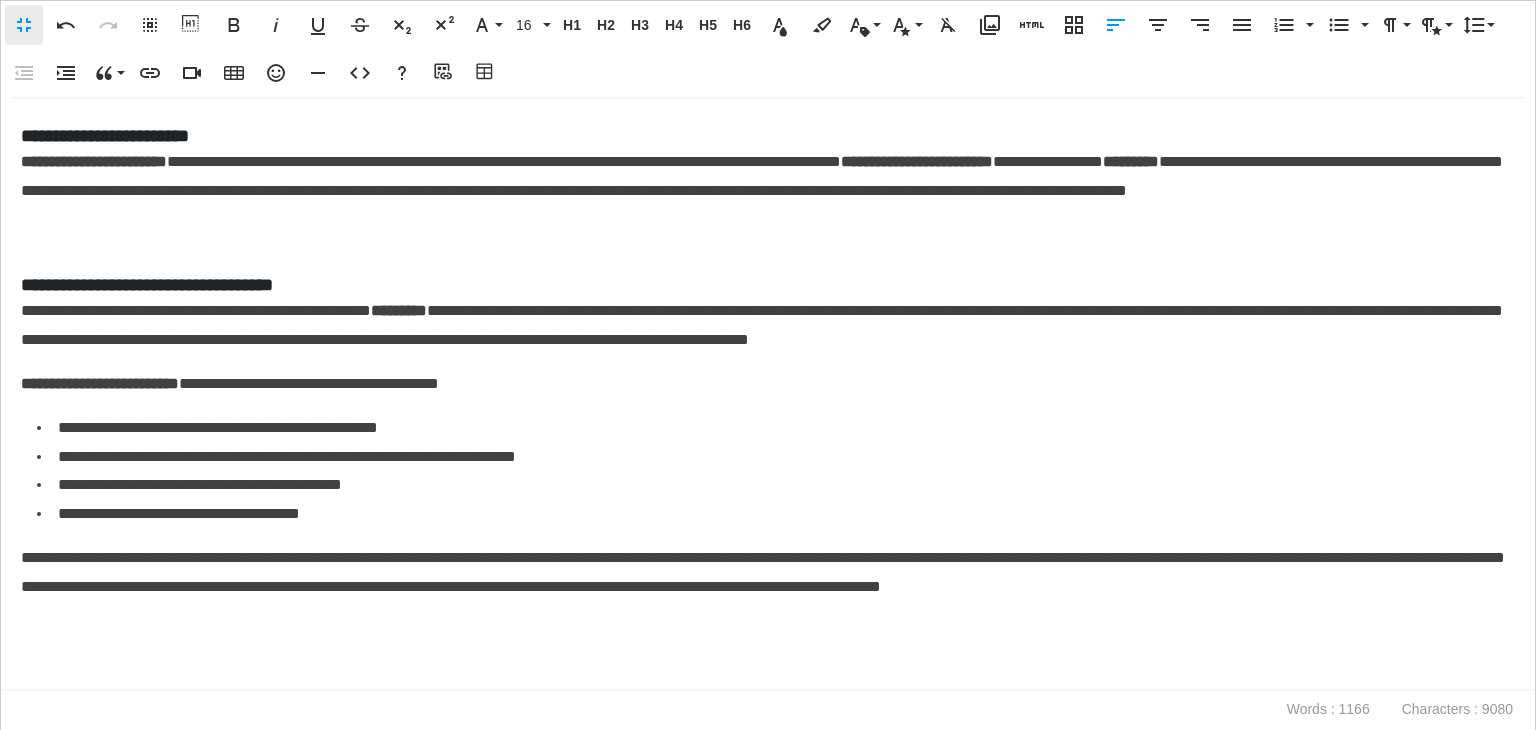 scroll, scrollTop: 2604, scrollLeft: 0, axis: vertical 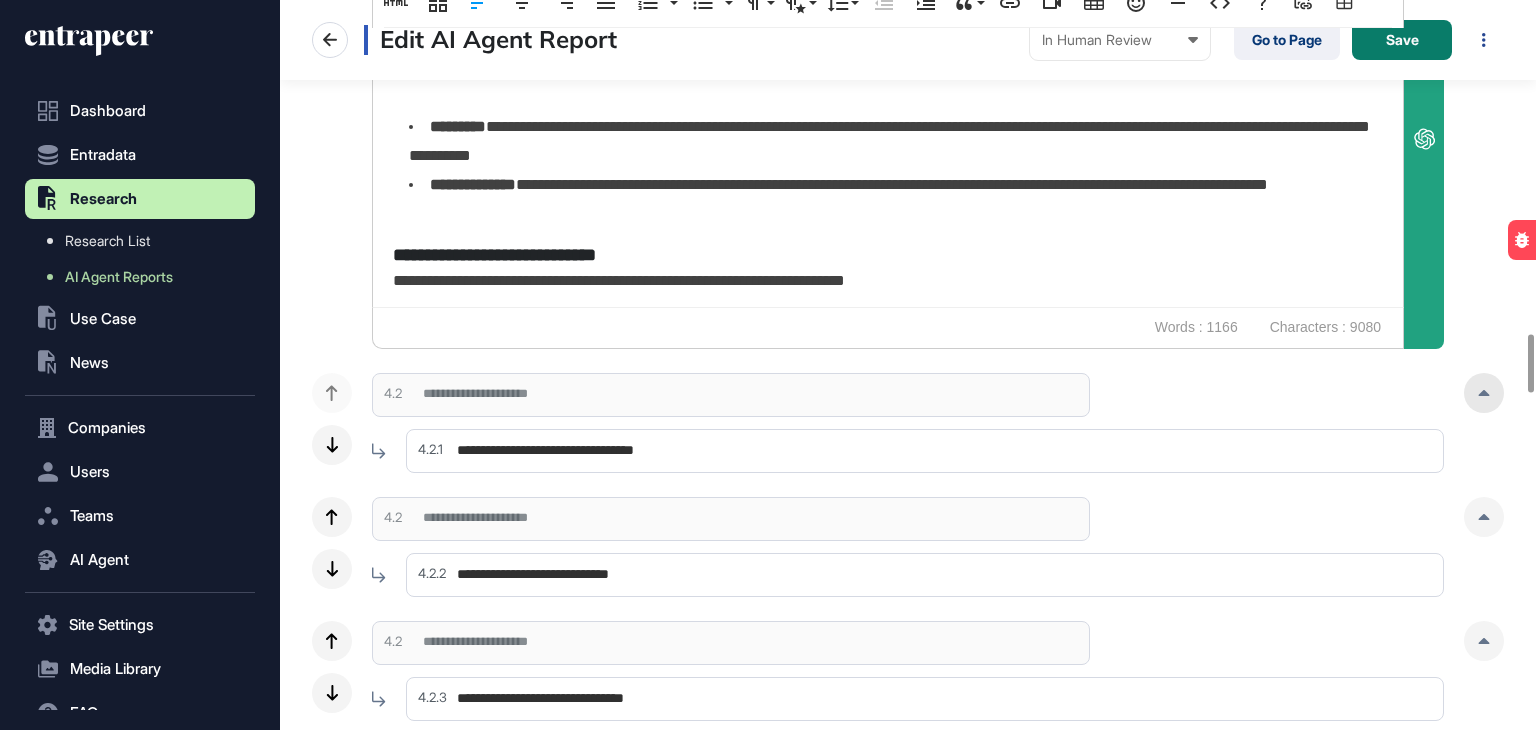 click 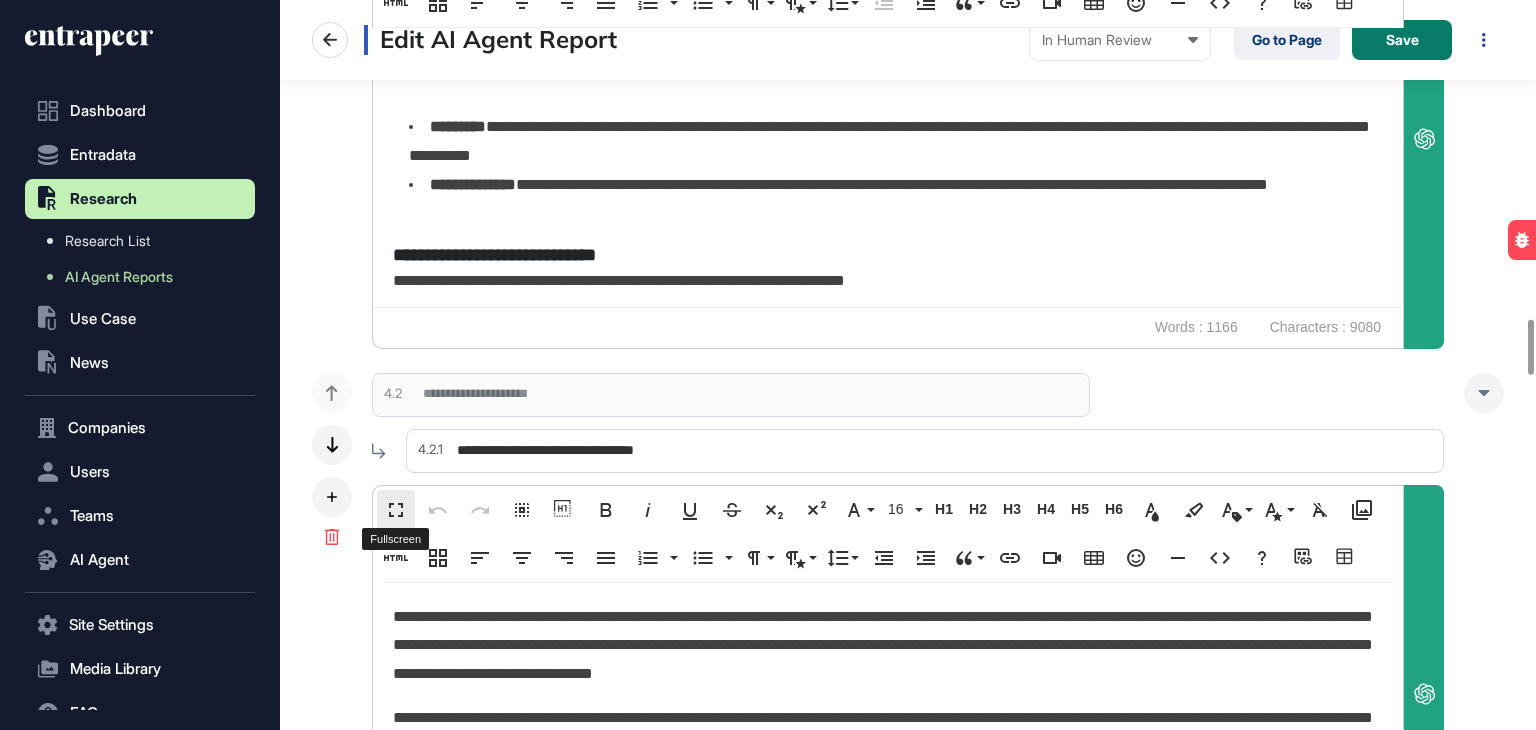 click on "Fullscreen" at bounding box center [396, 510] 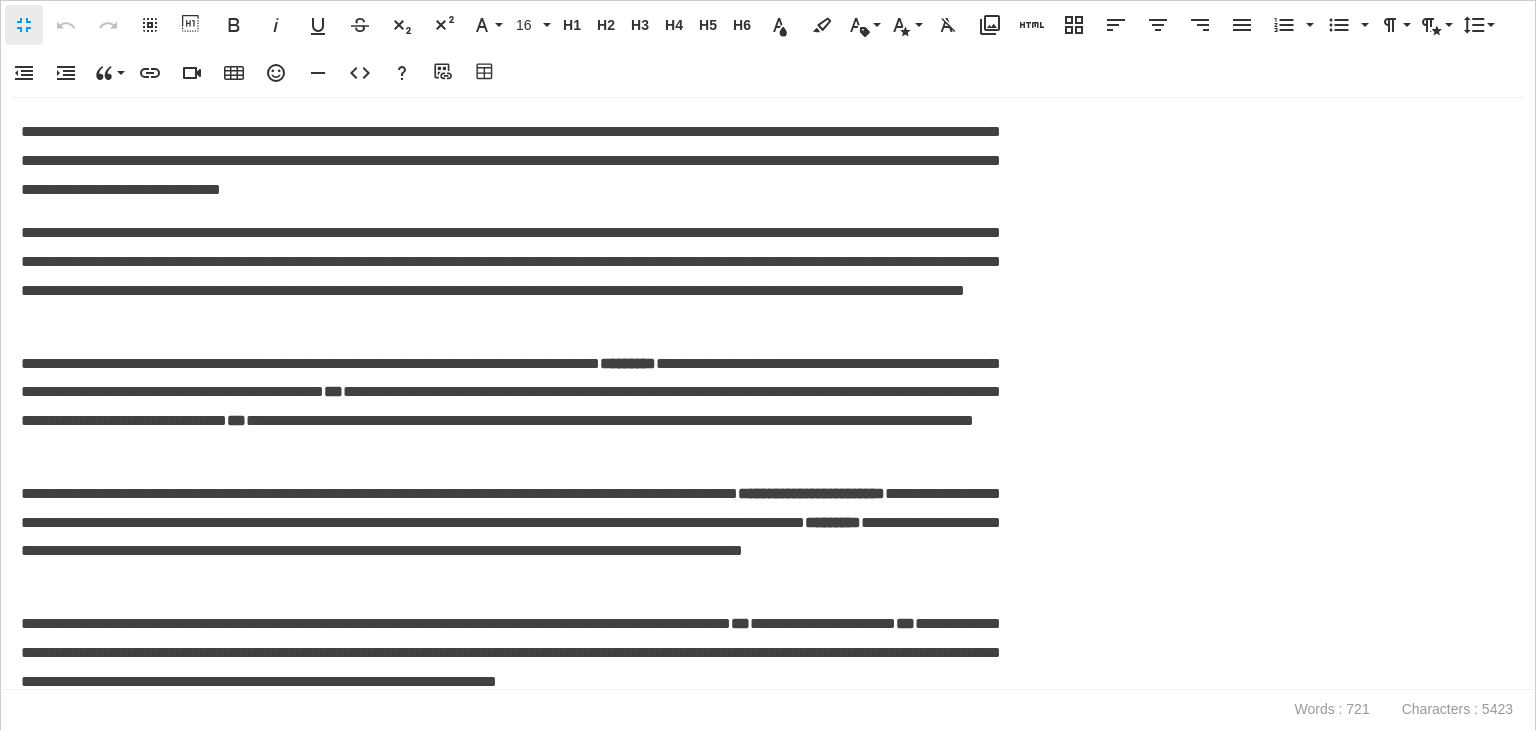 scroll, scrollTop: 2805, scrollLeft: 0, axis: vertical 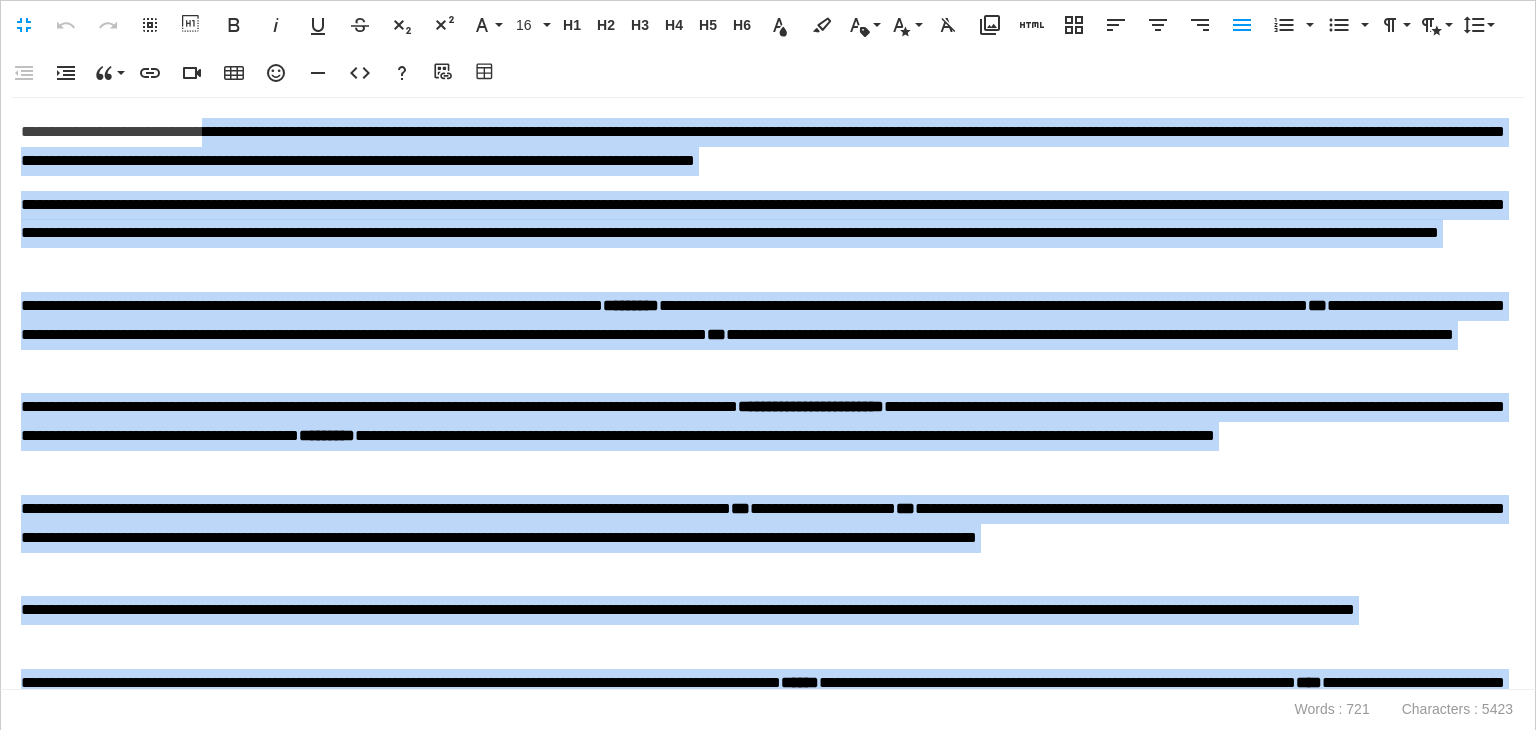 drag, startPoint x: 582, startPoint y: 317, endPoint x: 269, endPoint y: -87, distance: 511.06262 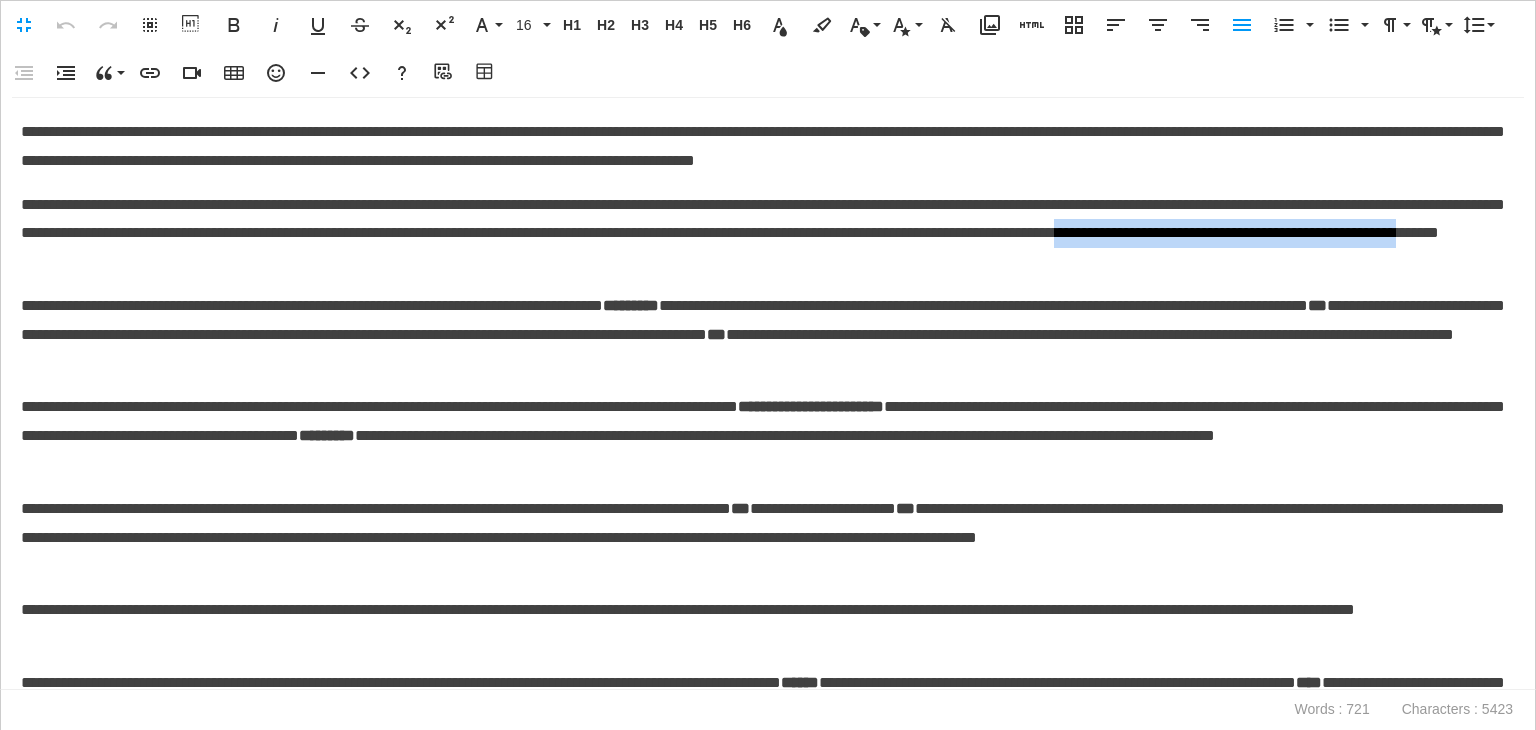 drag, startPoint x: 235, startPoint y: 269, endPoint x: 689, endPoint y: 268, distance: 454.0011 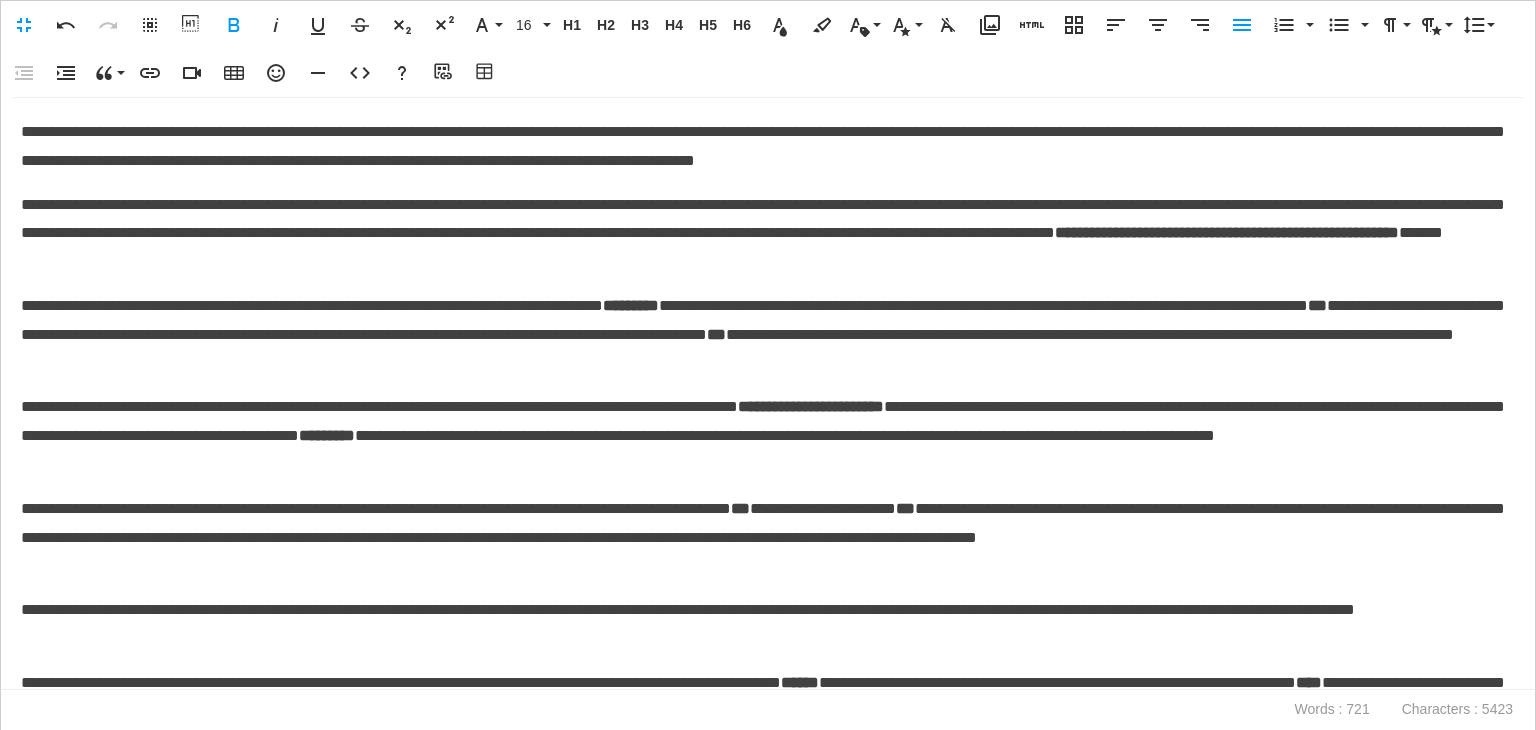 click on "**********" at bounding box center [763, 335] 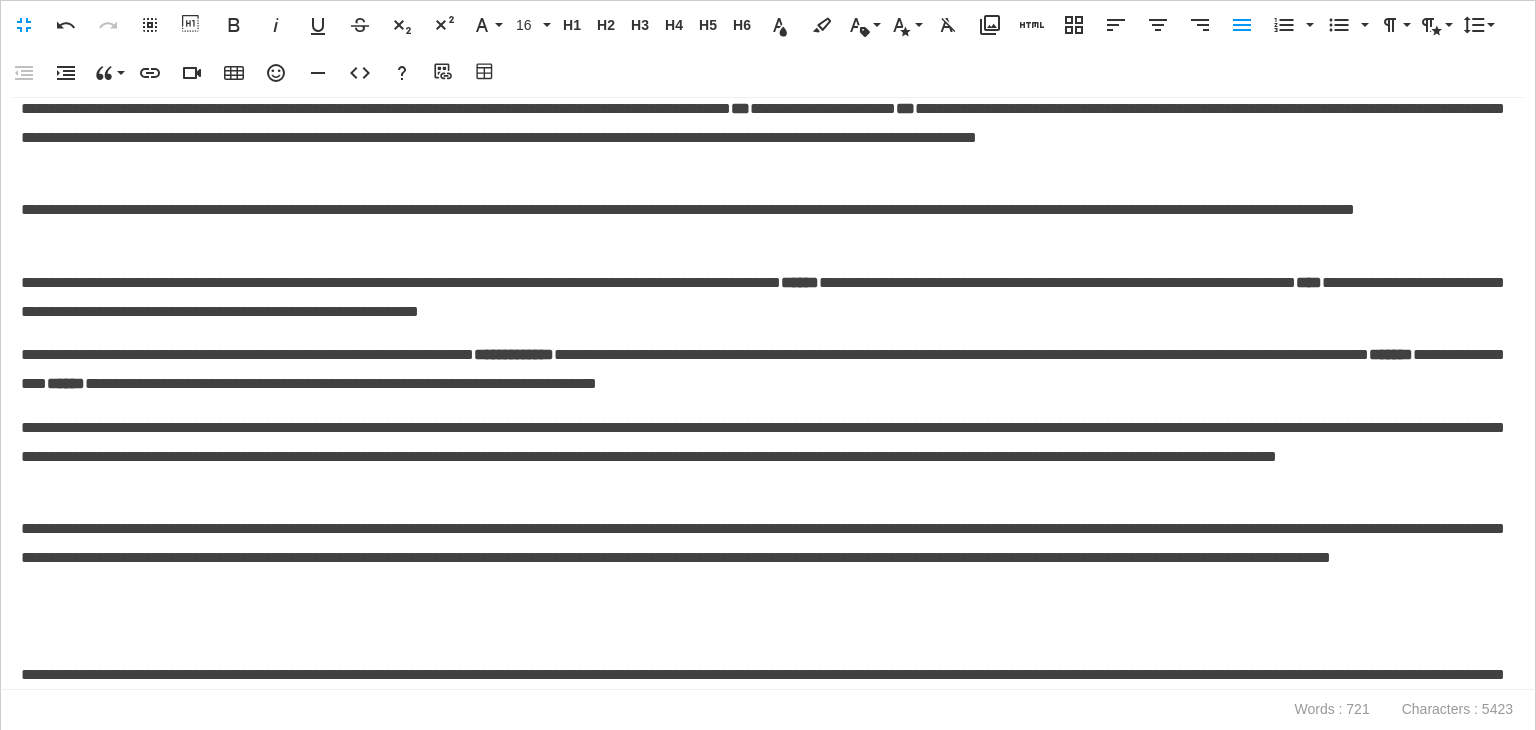scroll, scrollTop: 300, scrollLeft: 0, axis: vertical 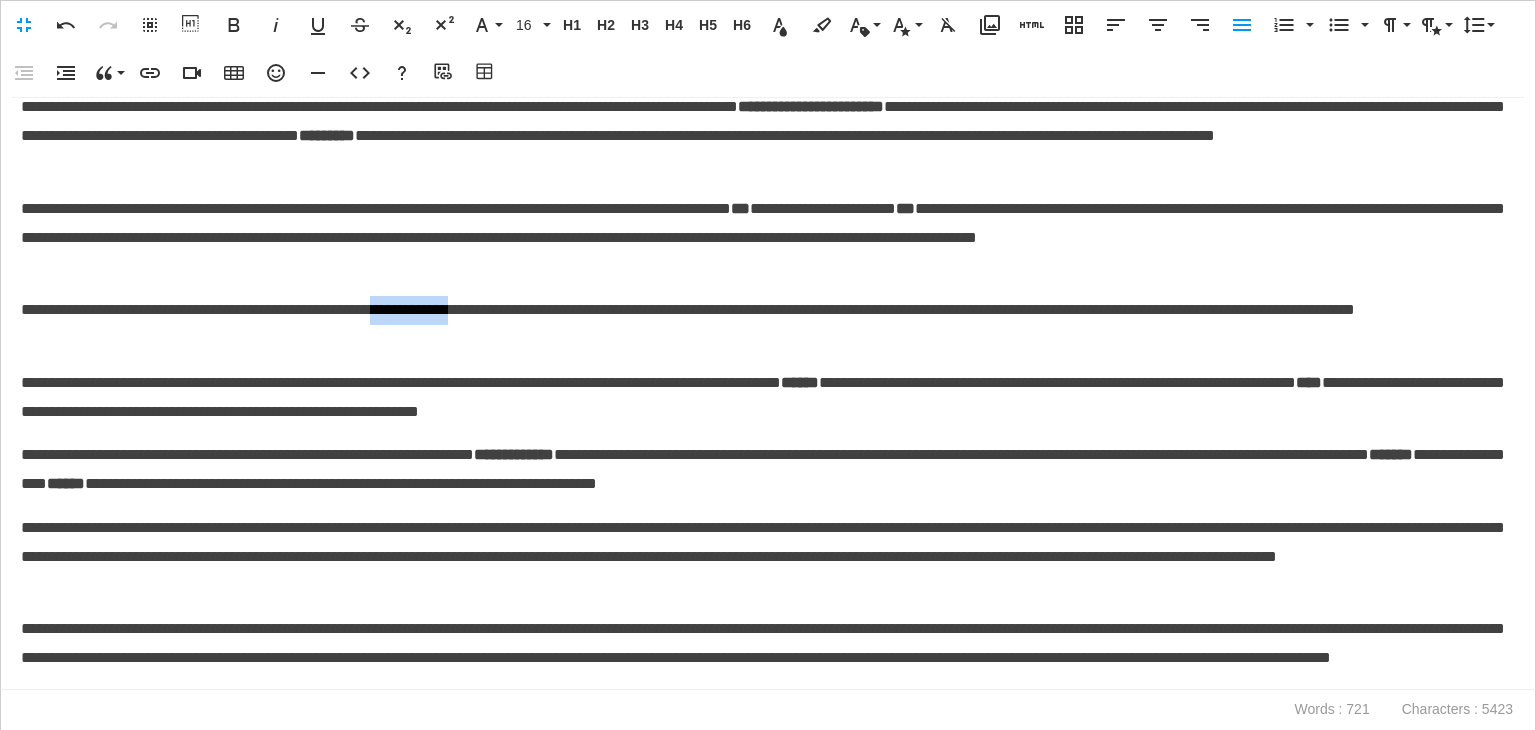 drag, startPoint x: 562, startPoint y: 311, endPoint x: 465, endPoint y: 320, distance: 97.41663 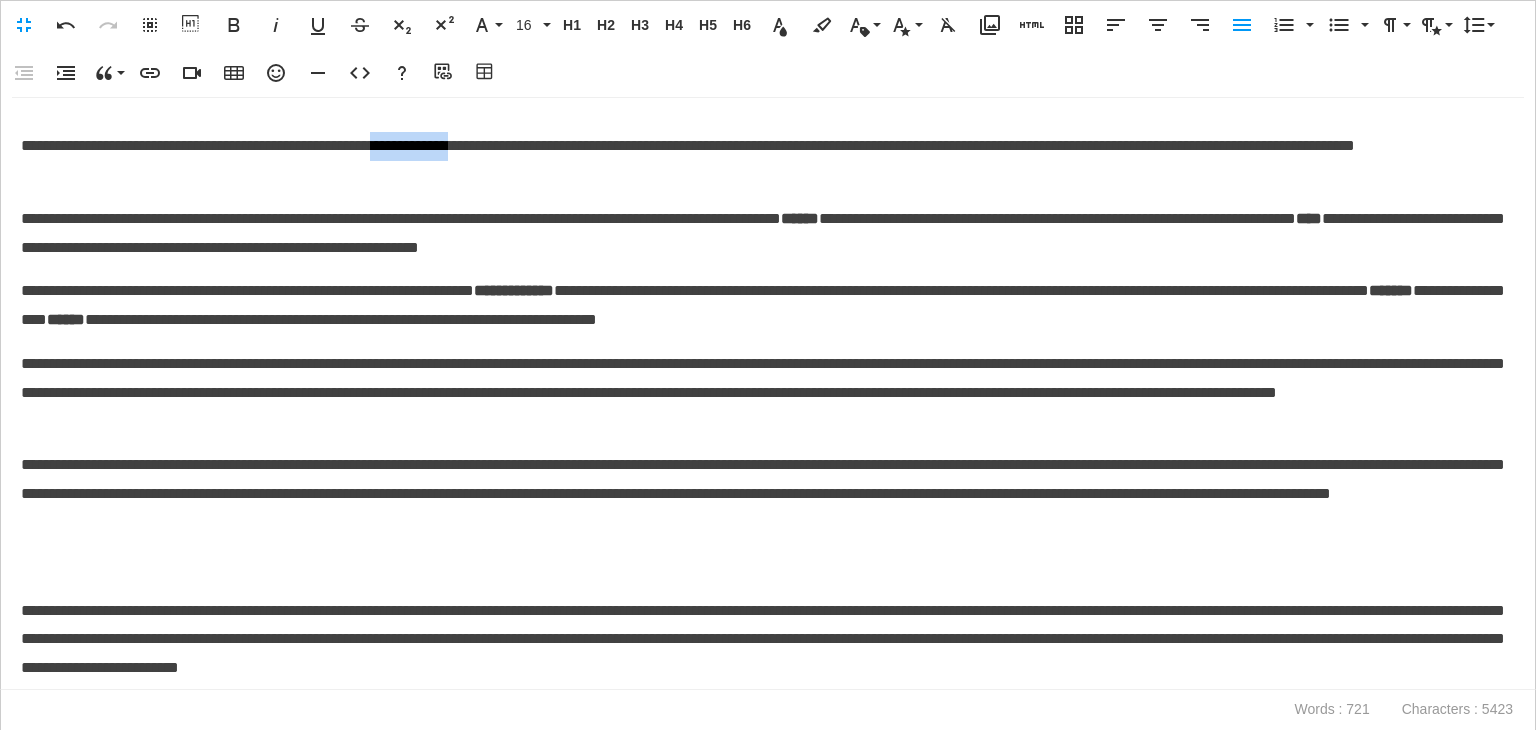 scroll, scrollTop: 460, scrollLeft: 0, axis: vertical 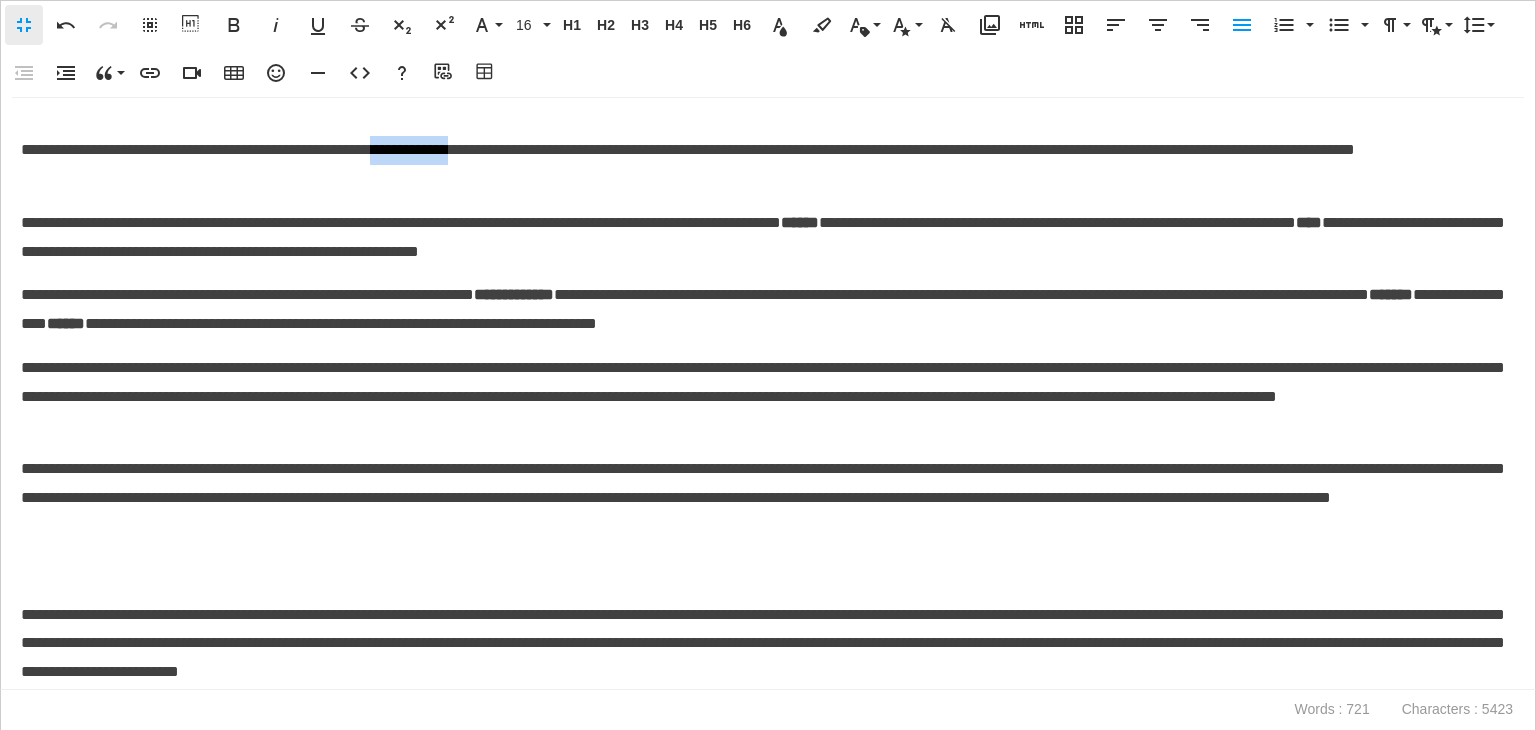 click on "Fullscreen" at bounding box center [24, 25] 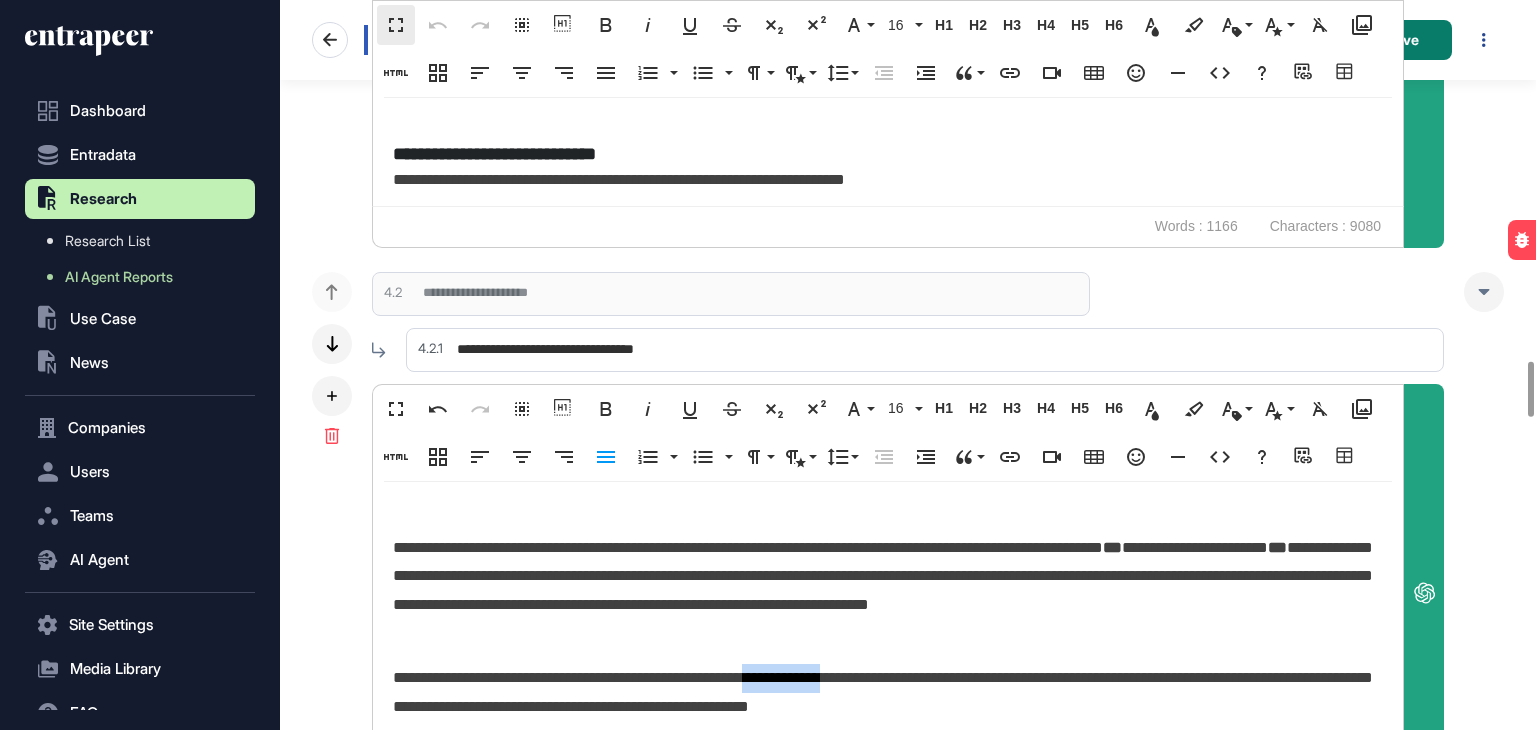 scroll, scrollTop: 4800, scrollLeft: 0, axis: vertical 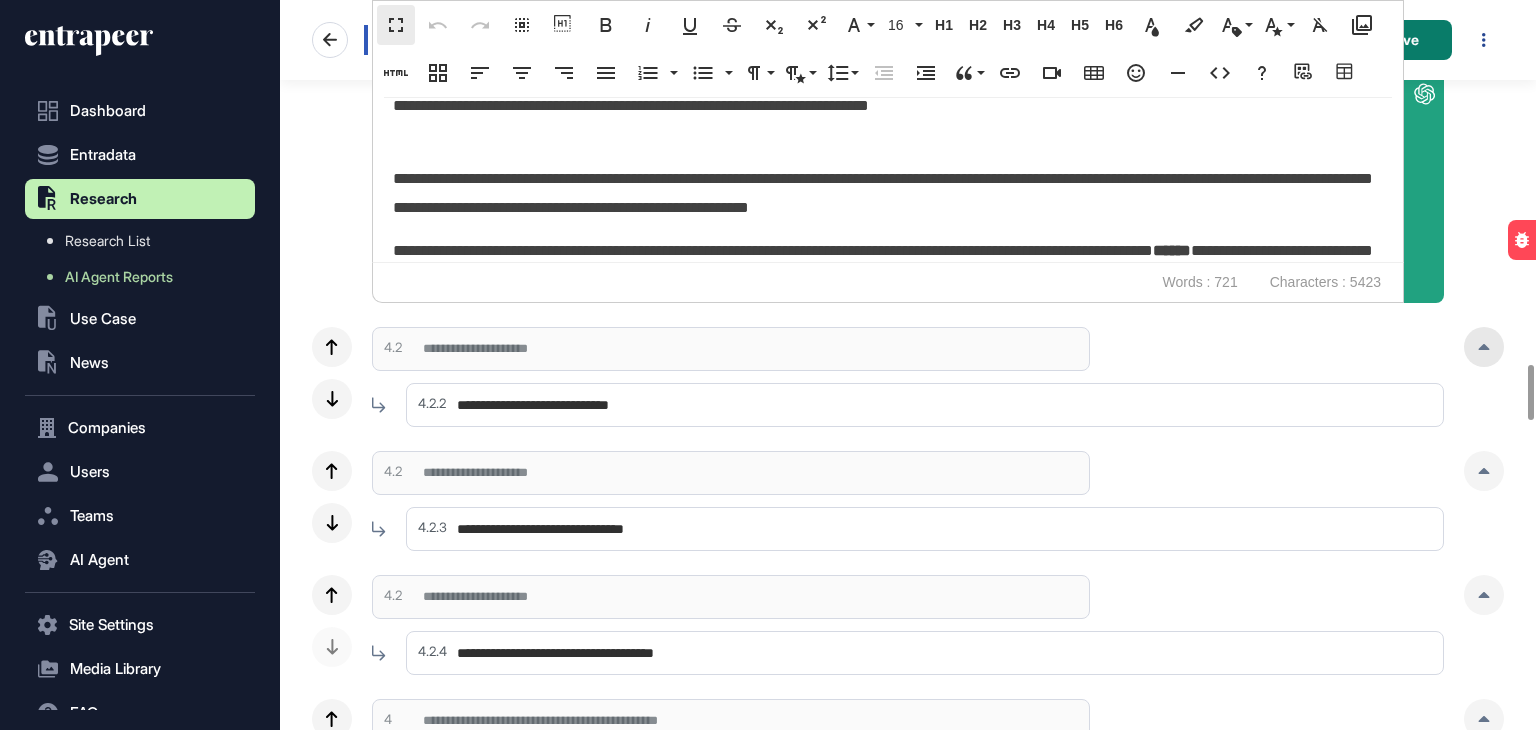 click at bounding box center [1484, 347] 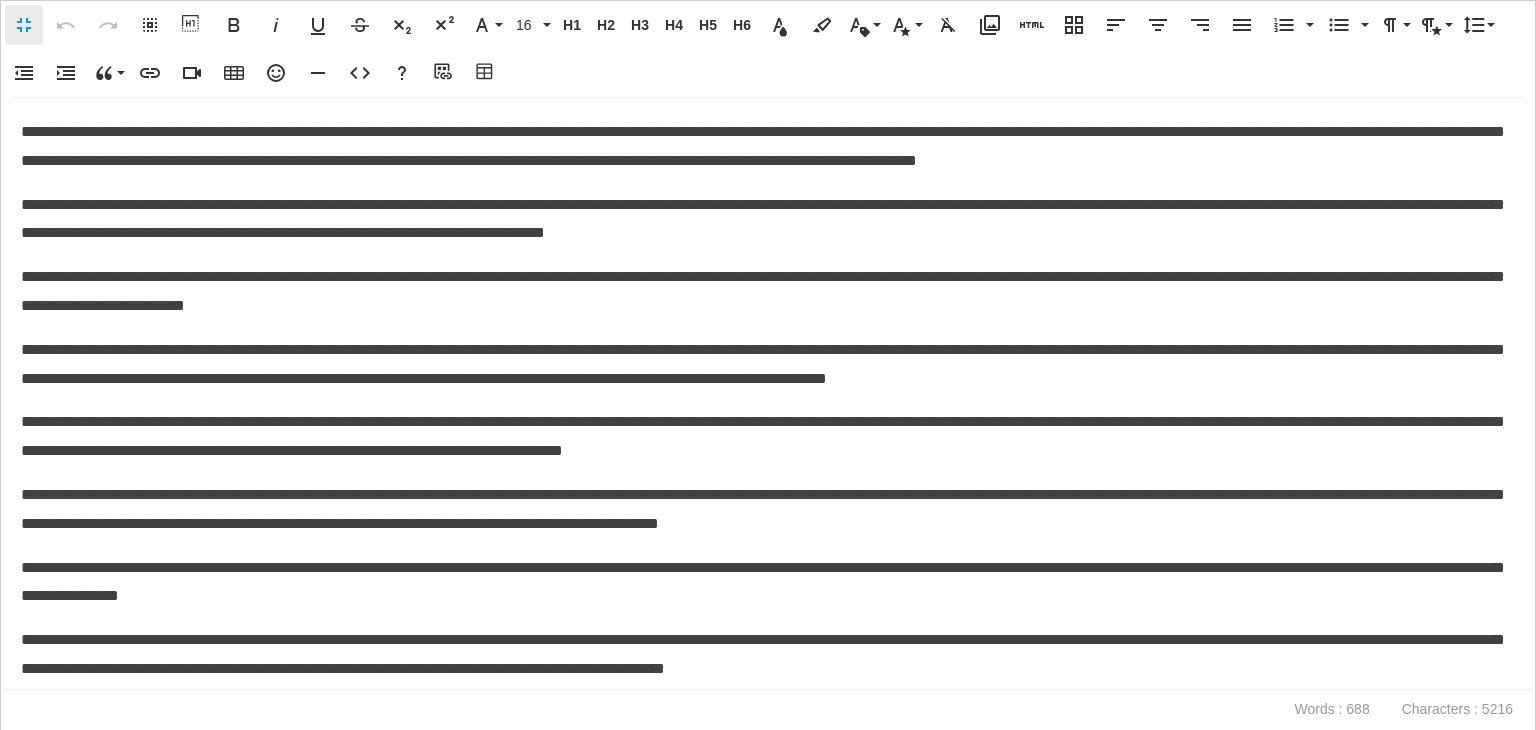 scroll, scrollTop: 2805, scrollLeft: 0, axis: vertical 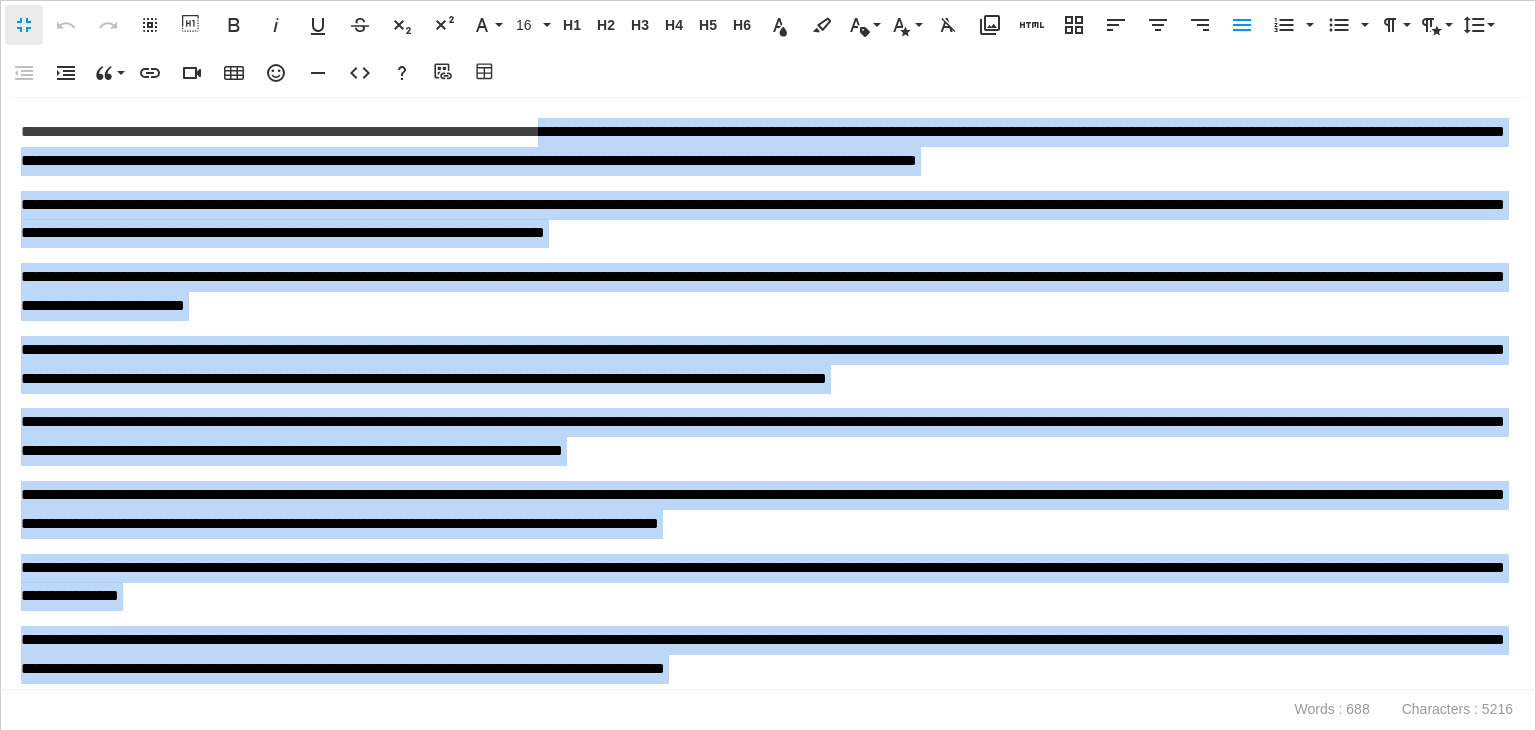 drag, startPoint x: 1176, startPoint y: 411, endPoint x: 665, endPoint y: -57, distance: 692.925 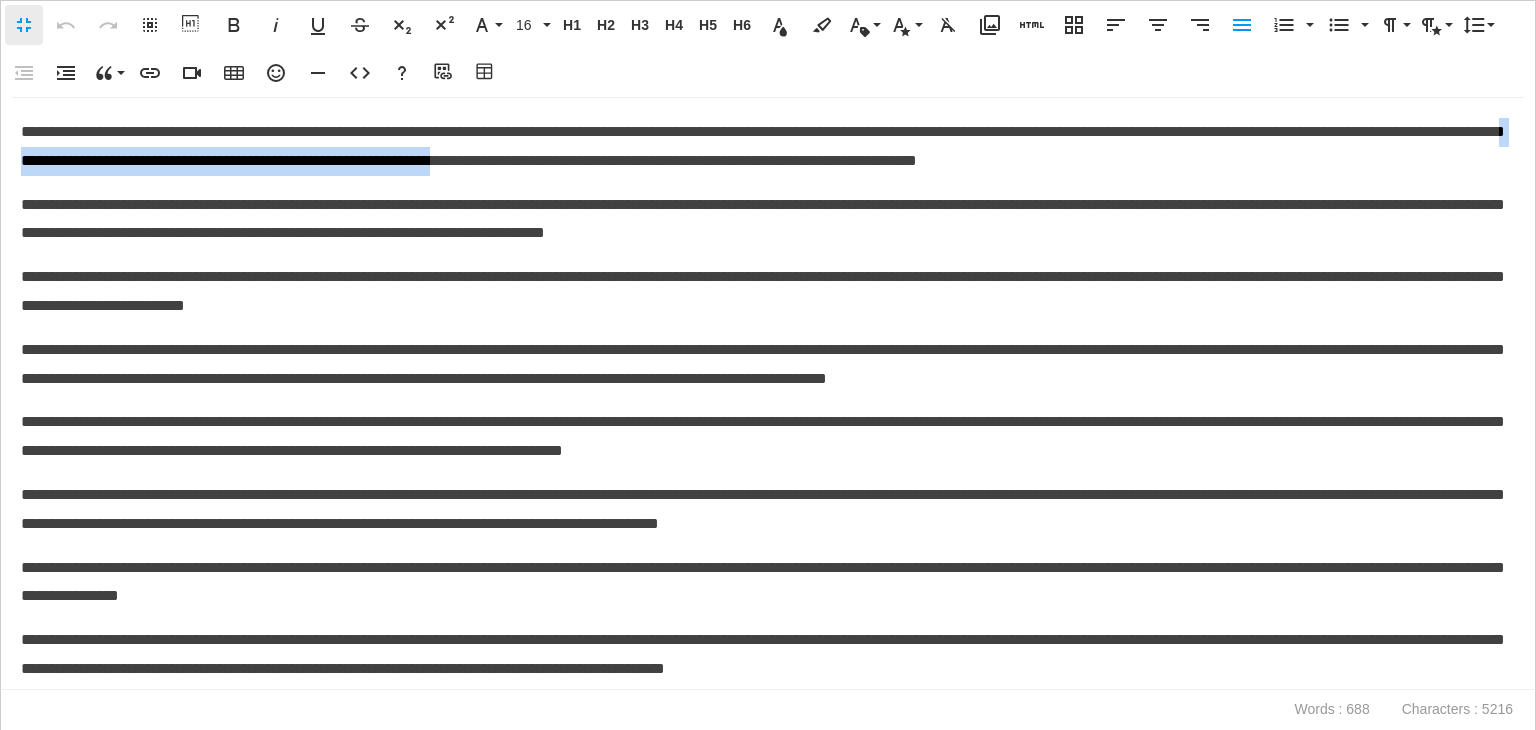 drag, startPoint x: 880, startPoint y: 165, endPoint x: 364, endPoint y: 164, distance: 516.001 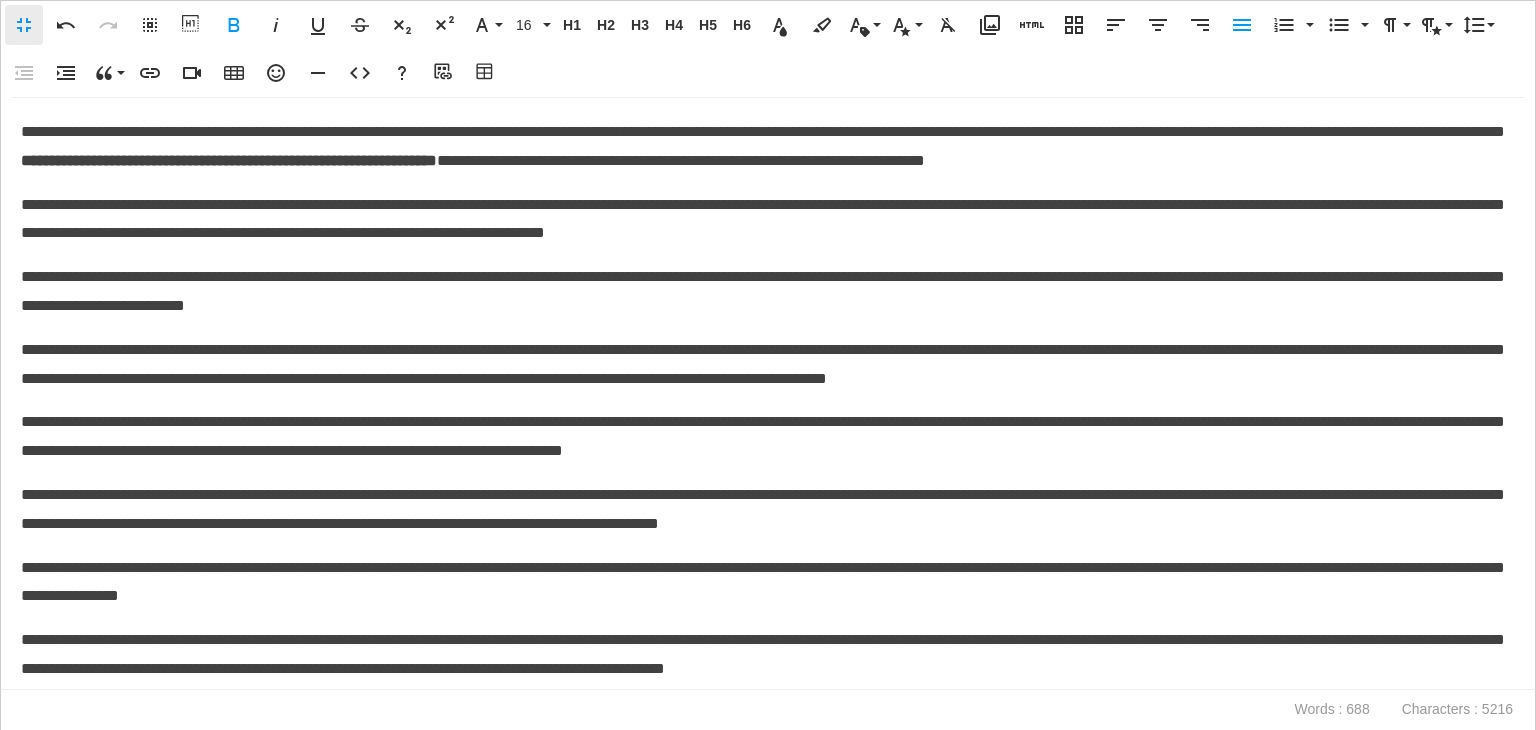 click on "**********" at bounding box center (763, 292) 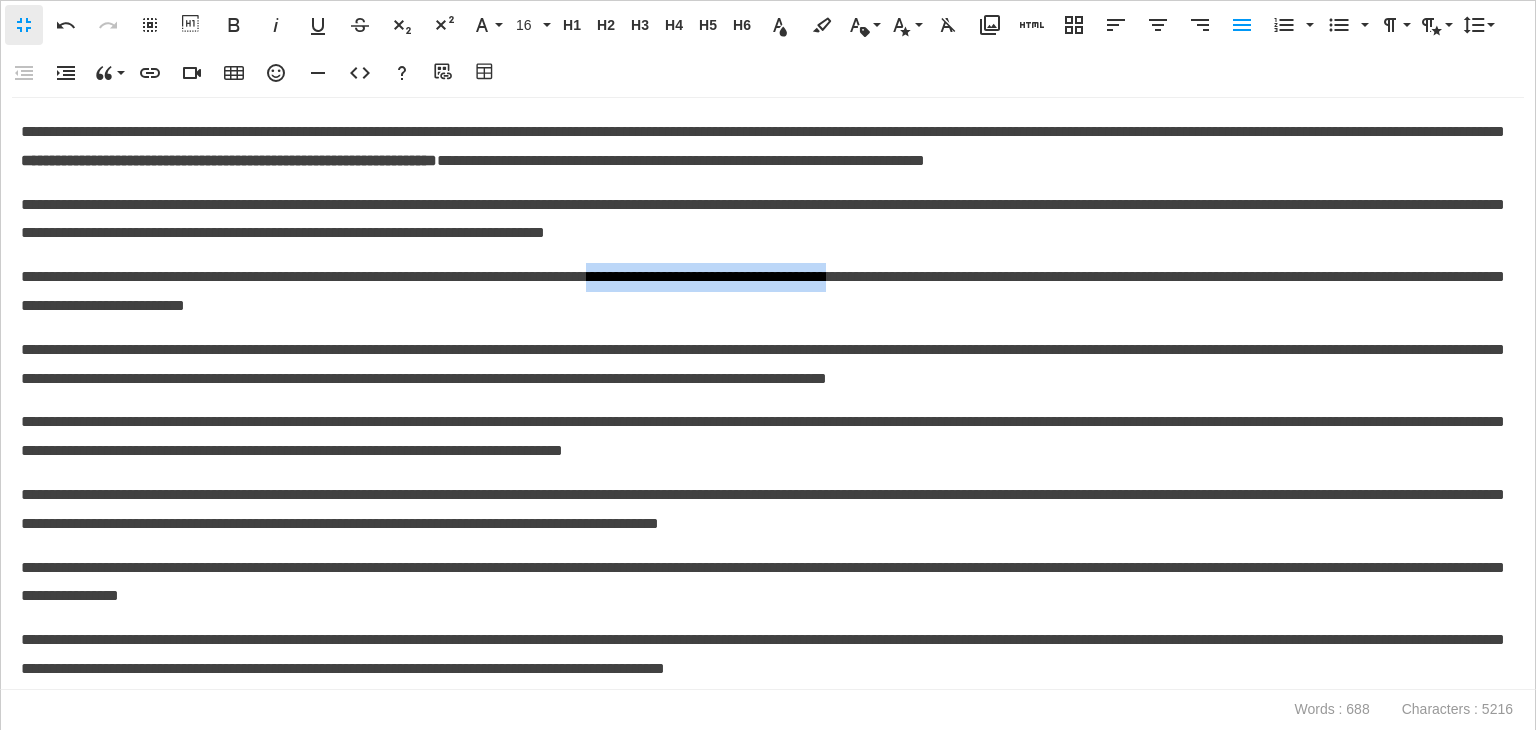 drag, startPoint x: 737, startPoint y: 279, endPoint x: 1064, endPoint y: 288, distance: 327.12384 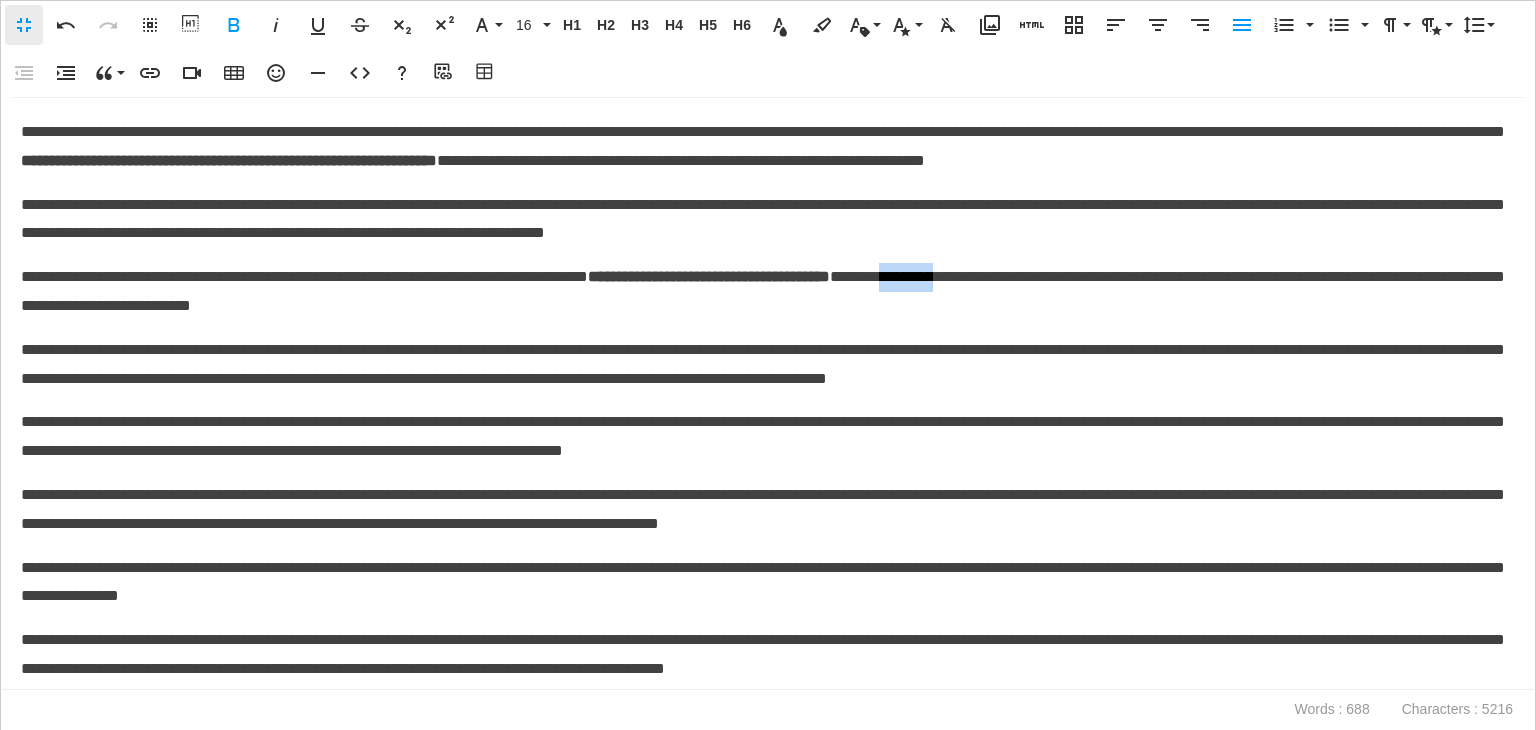 drag, startPoint x: 1190, startPoint y: 280, endPoint x: 1124, endPoint y: 274, distance: 66.27216 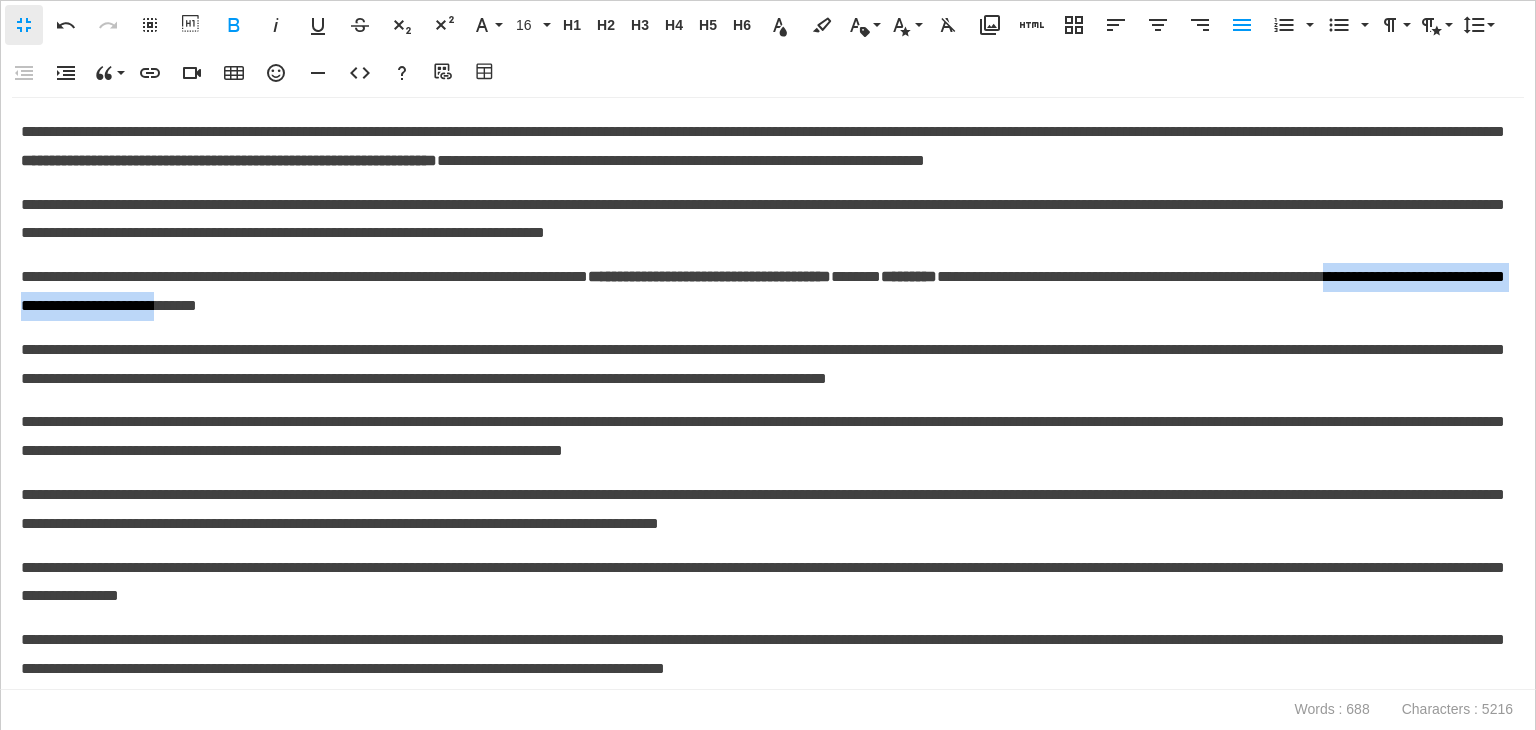 drag, startPoint x: 176, startPoint y: 309, endPoint x: 574, endPoint y: 308, distance: 398.00125 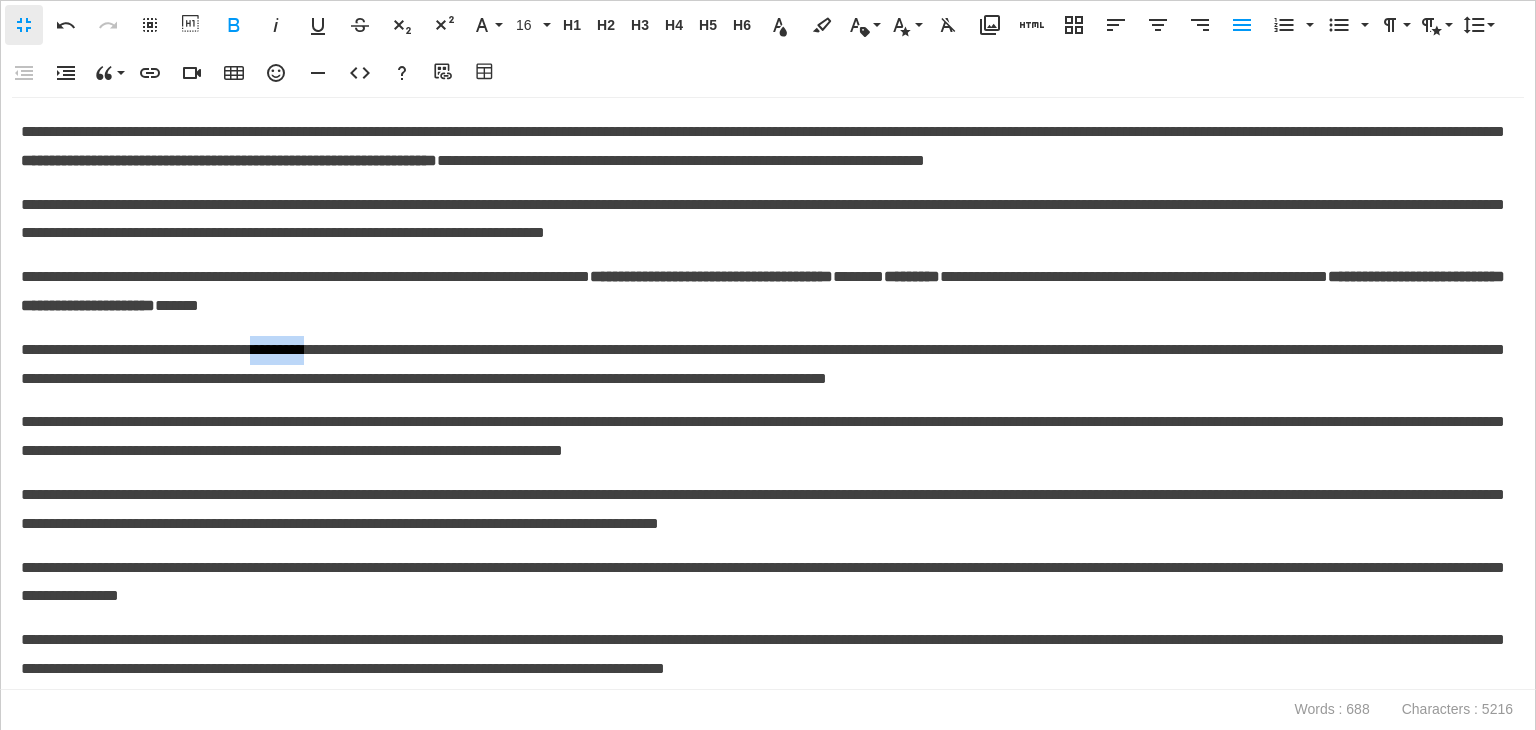 drag, startPoint x: 368, startPoint y: 349, endPoint x: 311, endPoint y: 364, distance: 58.940647 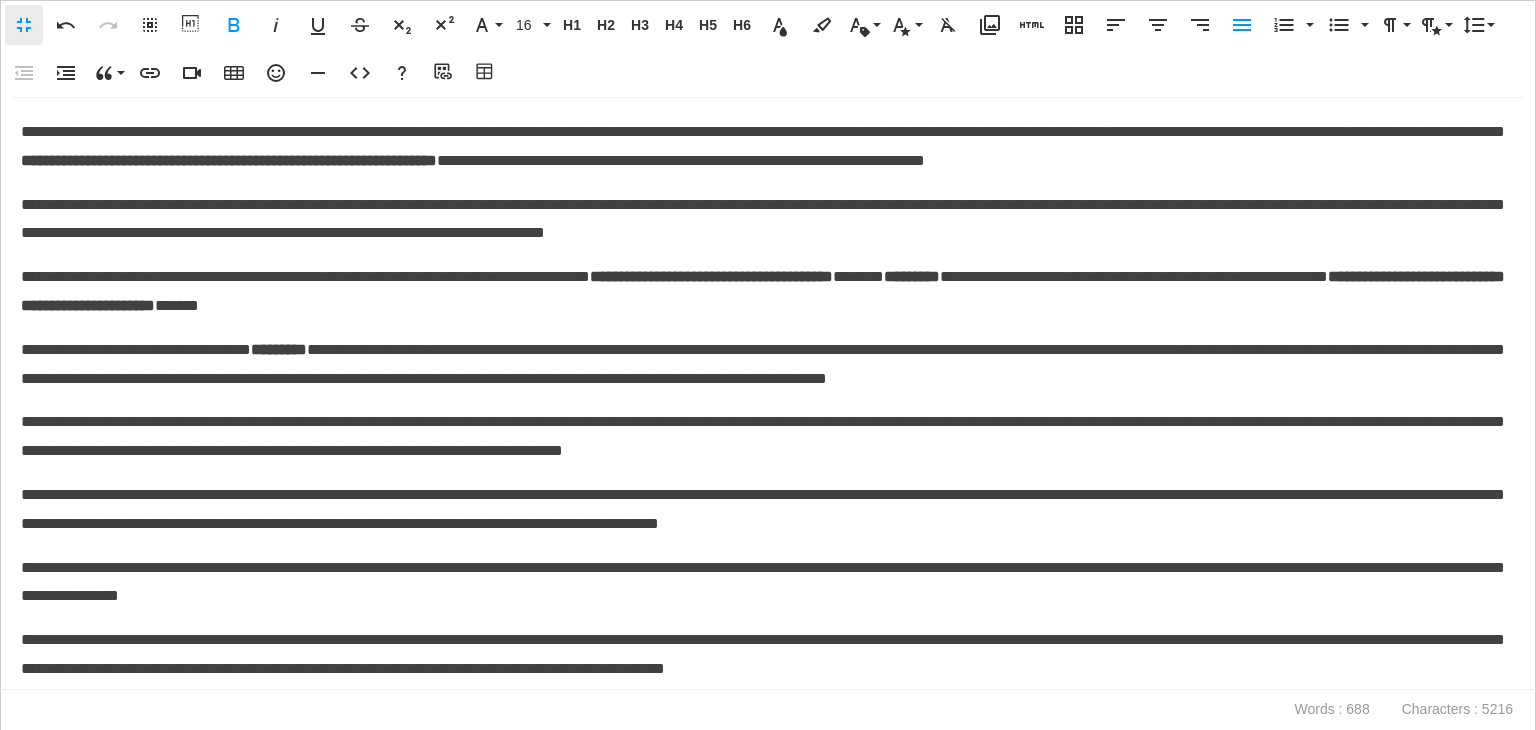 click on "**********" at bounding box center [768, 393] 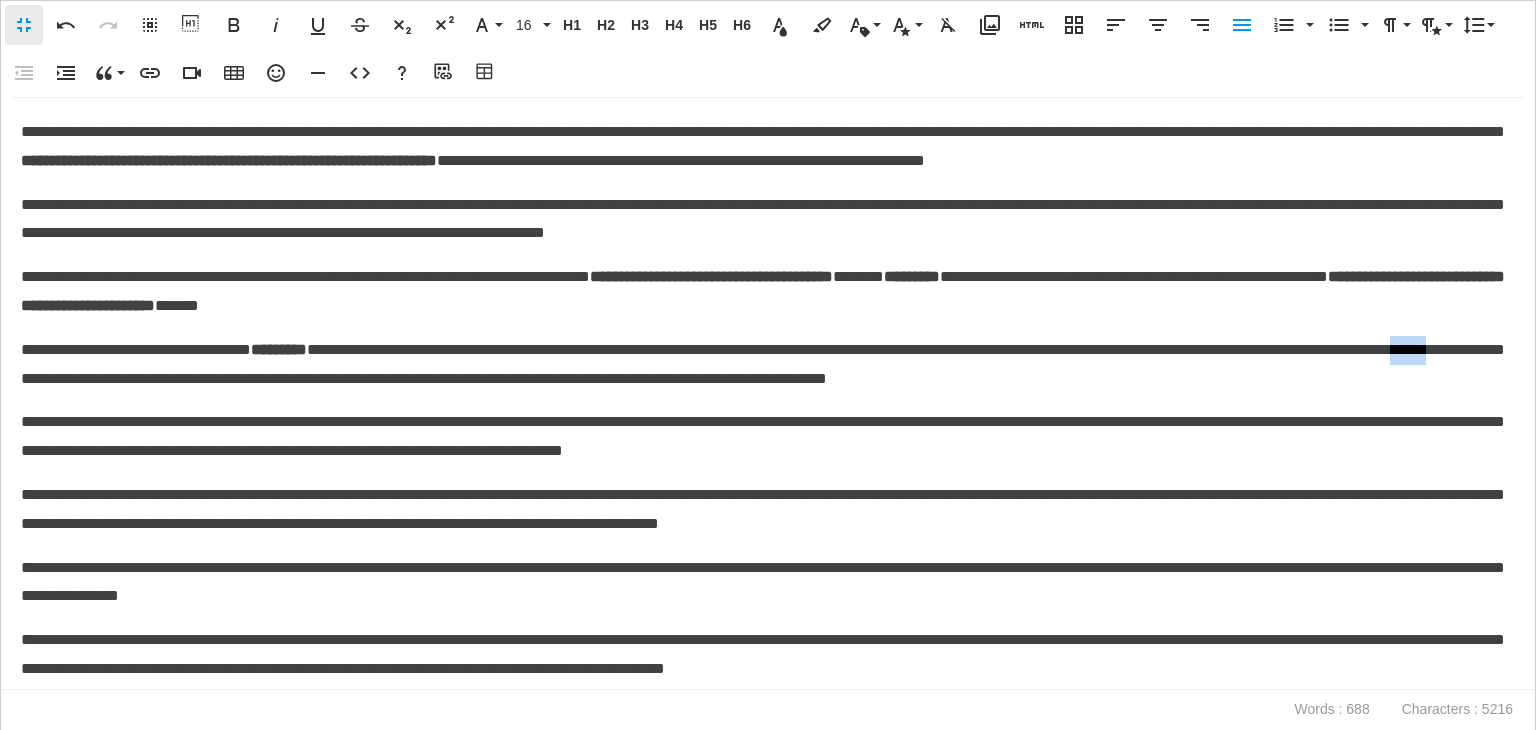 drag, startPoint x: 247, startPoint y: 376, endPoint x: 292, endPoint y: 384, distance: 45.705578 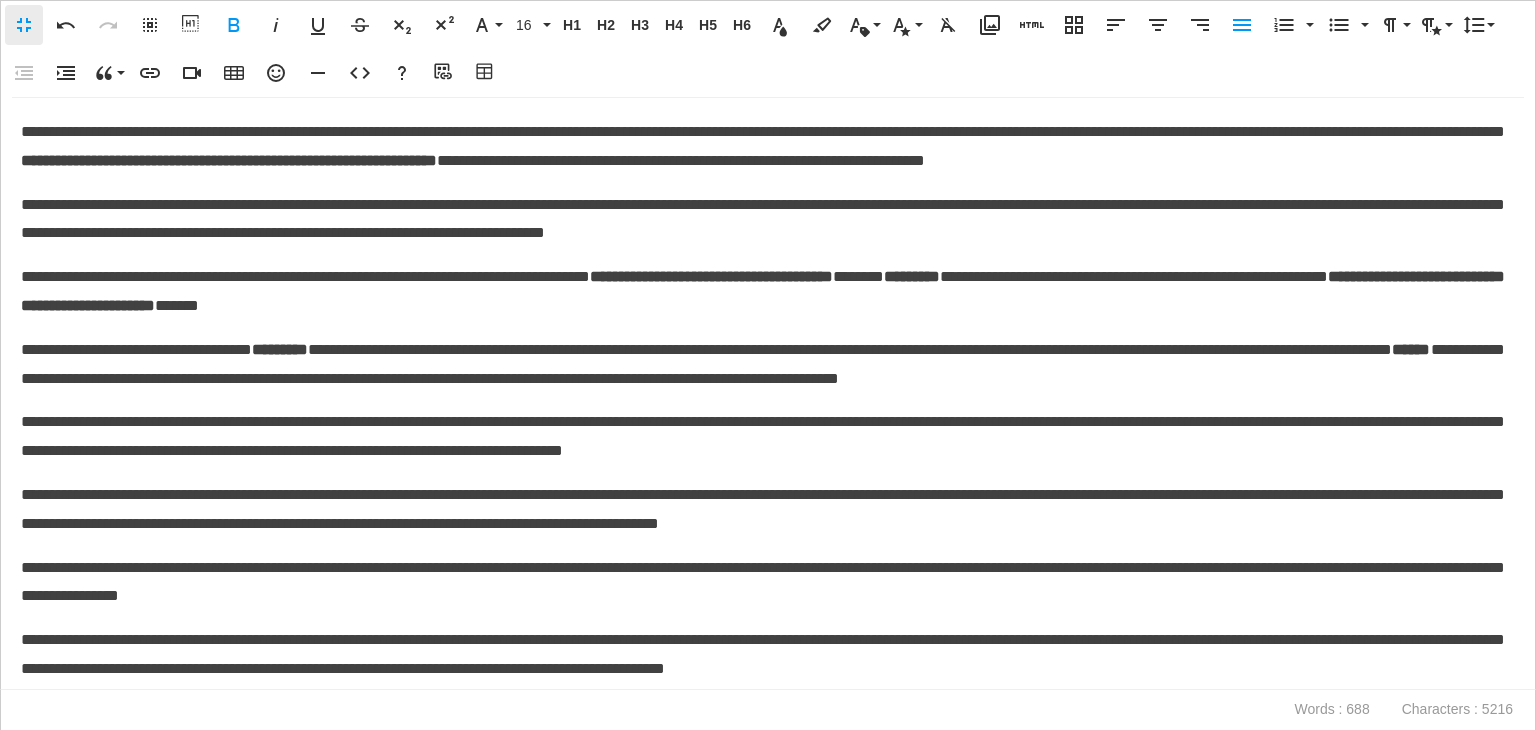 click on "**********" at bounding box center (763, 437) 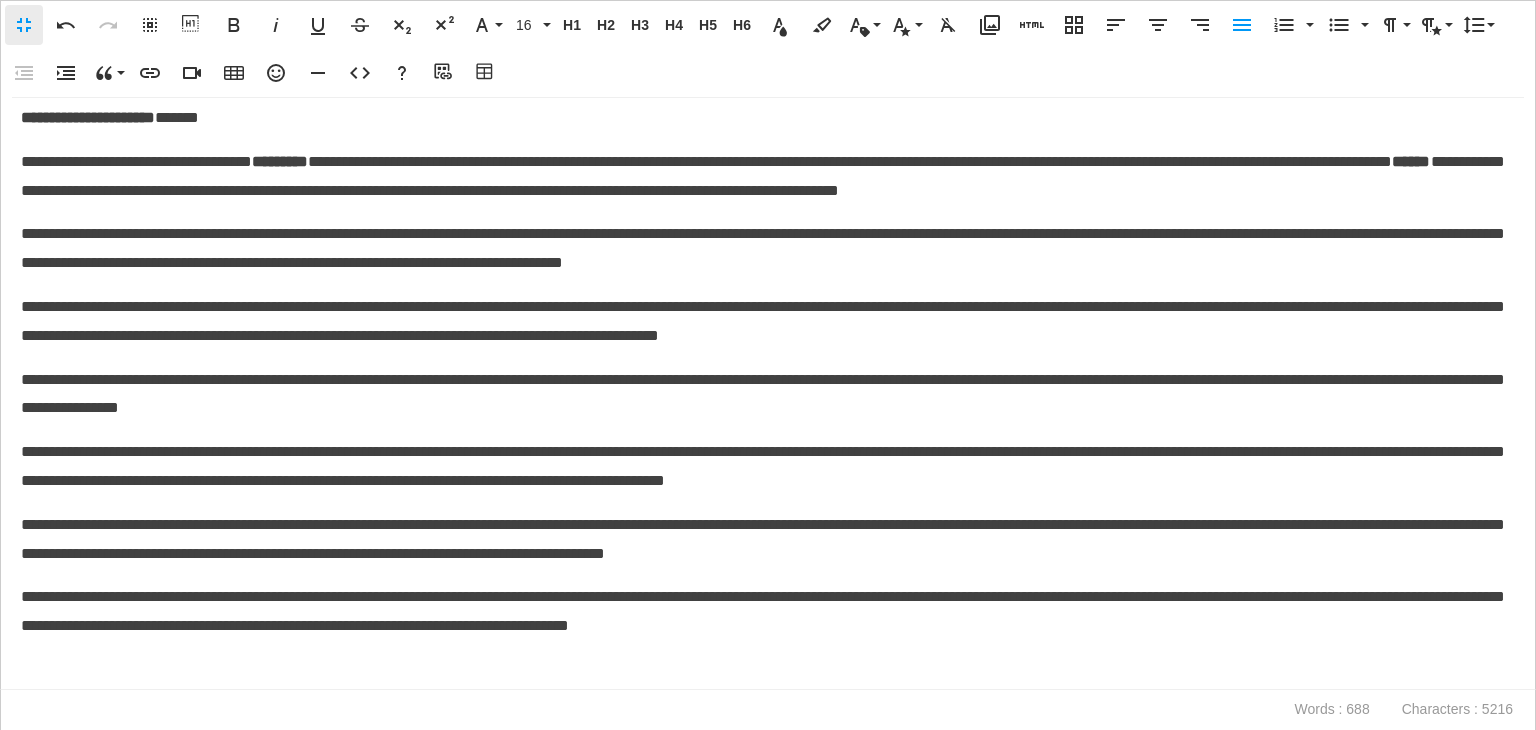 scroll, scrollTop: 200, scrollLeft: 0, axis: vertical 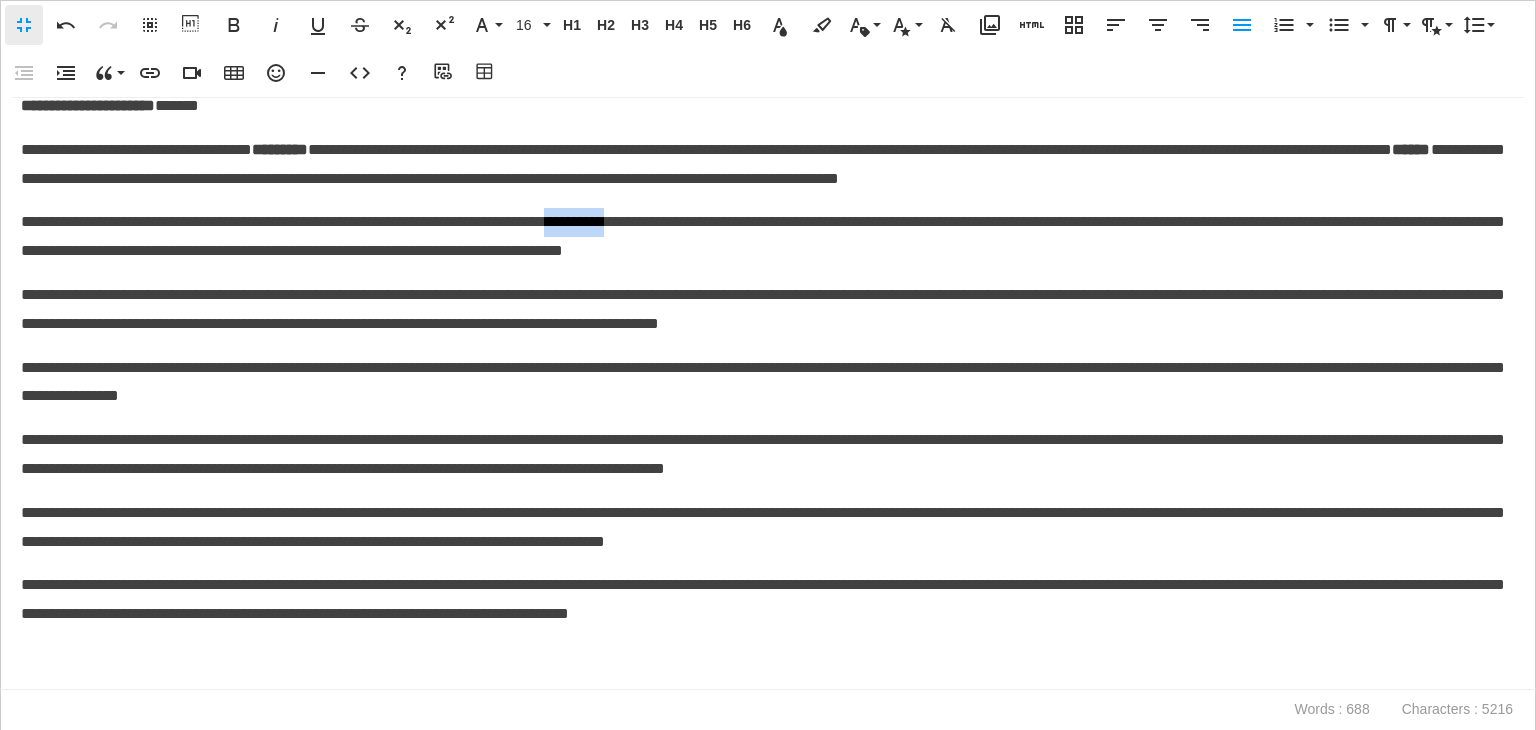 drag, startPoint x: 782, startPoint y: 229, endPoint x: 702, endPoint y: 224, distance: 80.1561 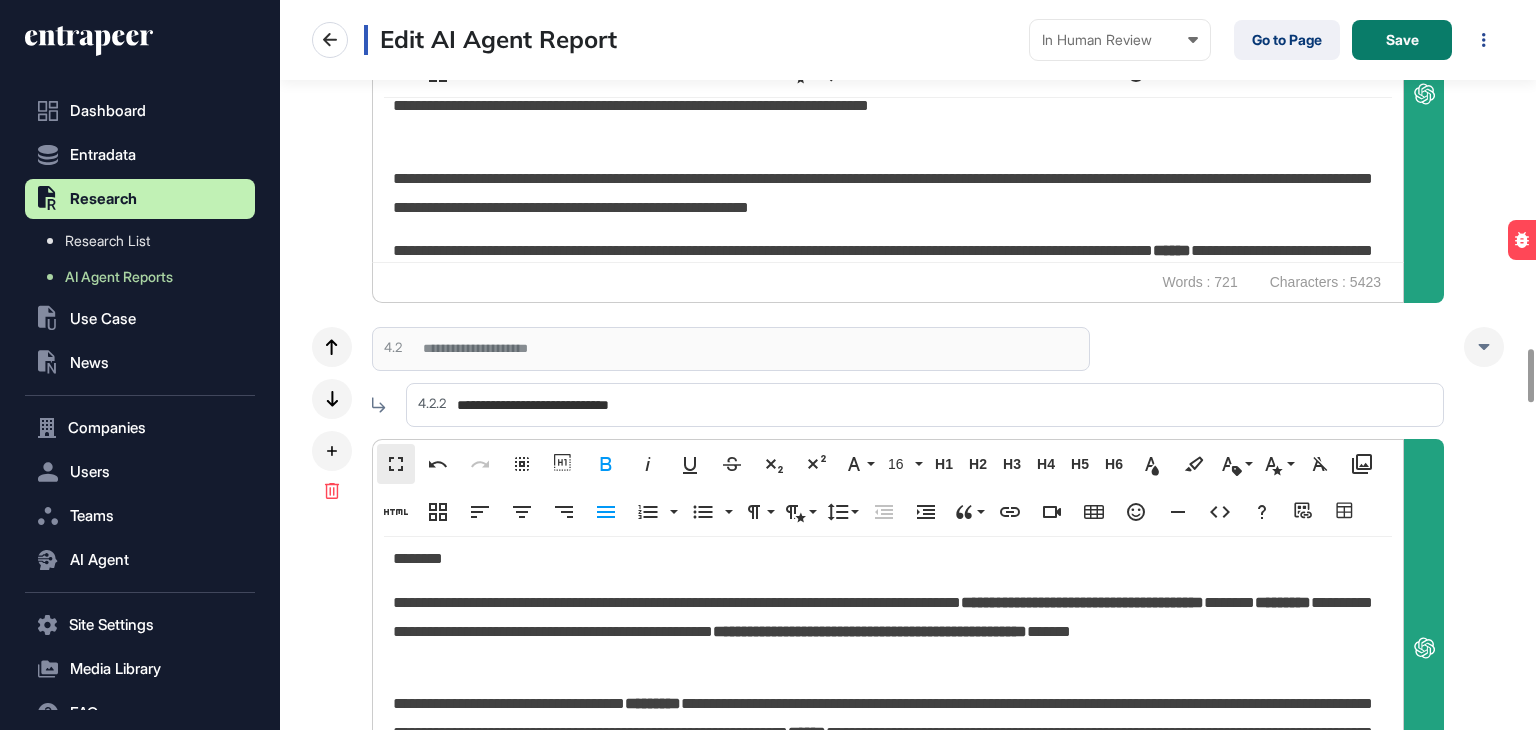 scroll, scrollTop: 0, scrollLeft: 0, axis: both 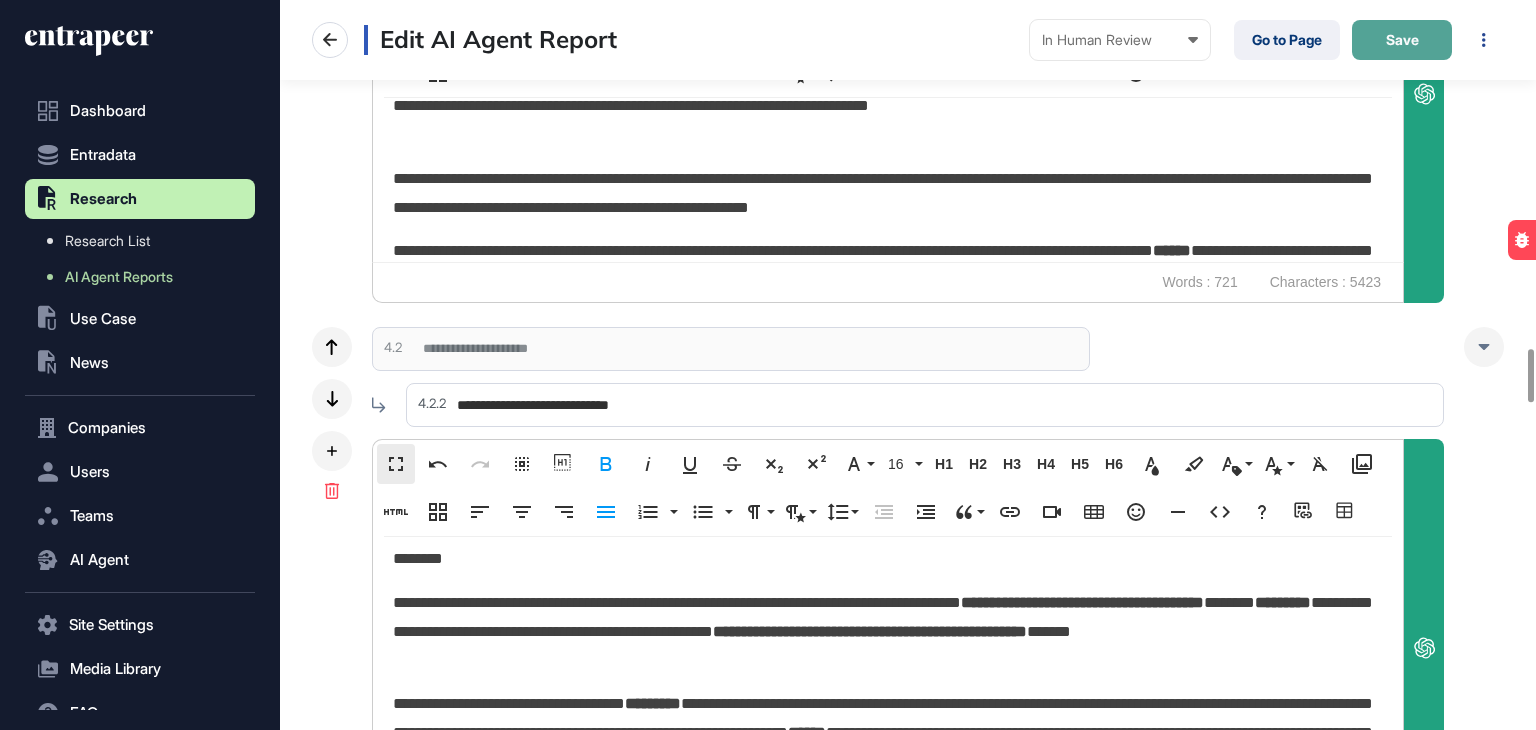click on "Save" 